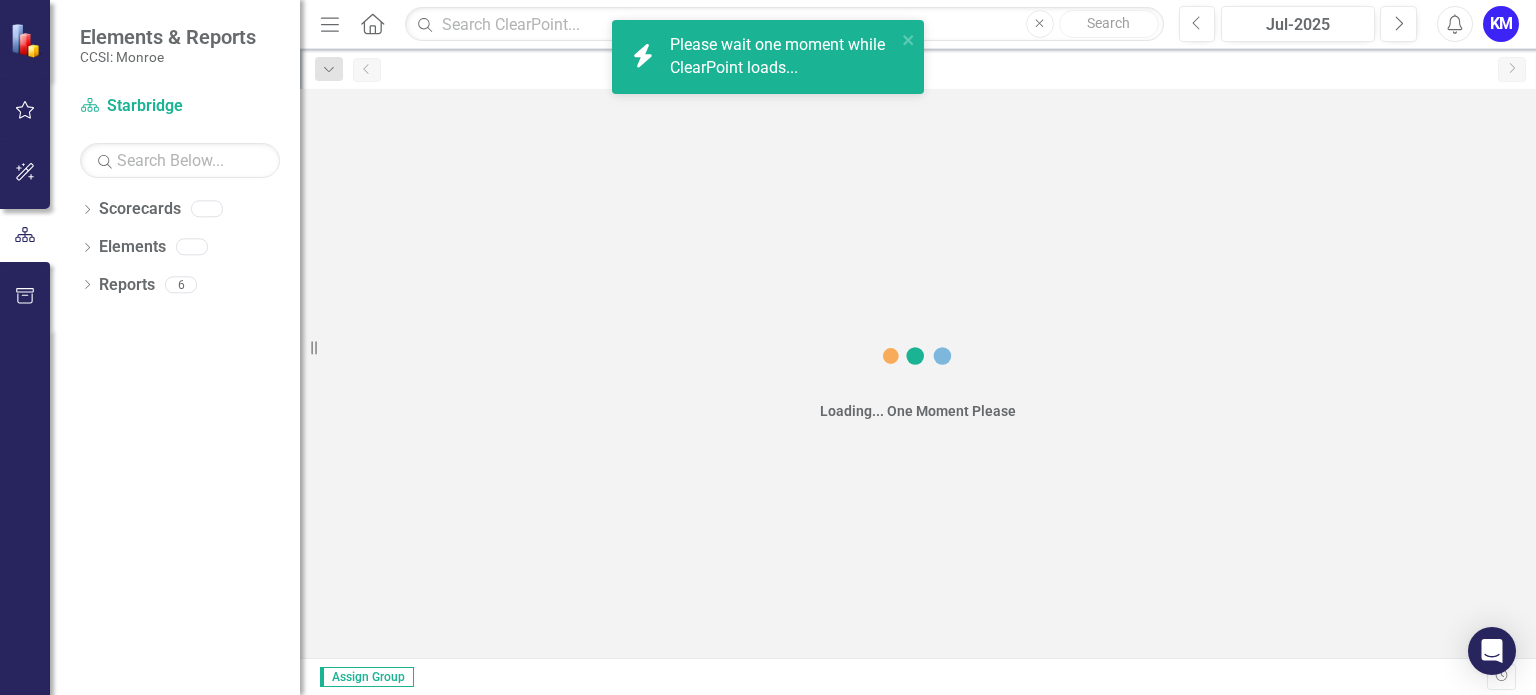 scroll, scrollTop: 0, scrollLeft: 0, axis: both 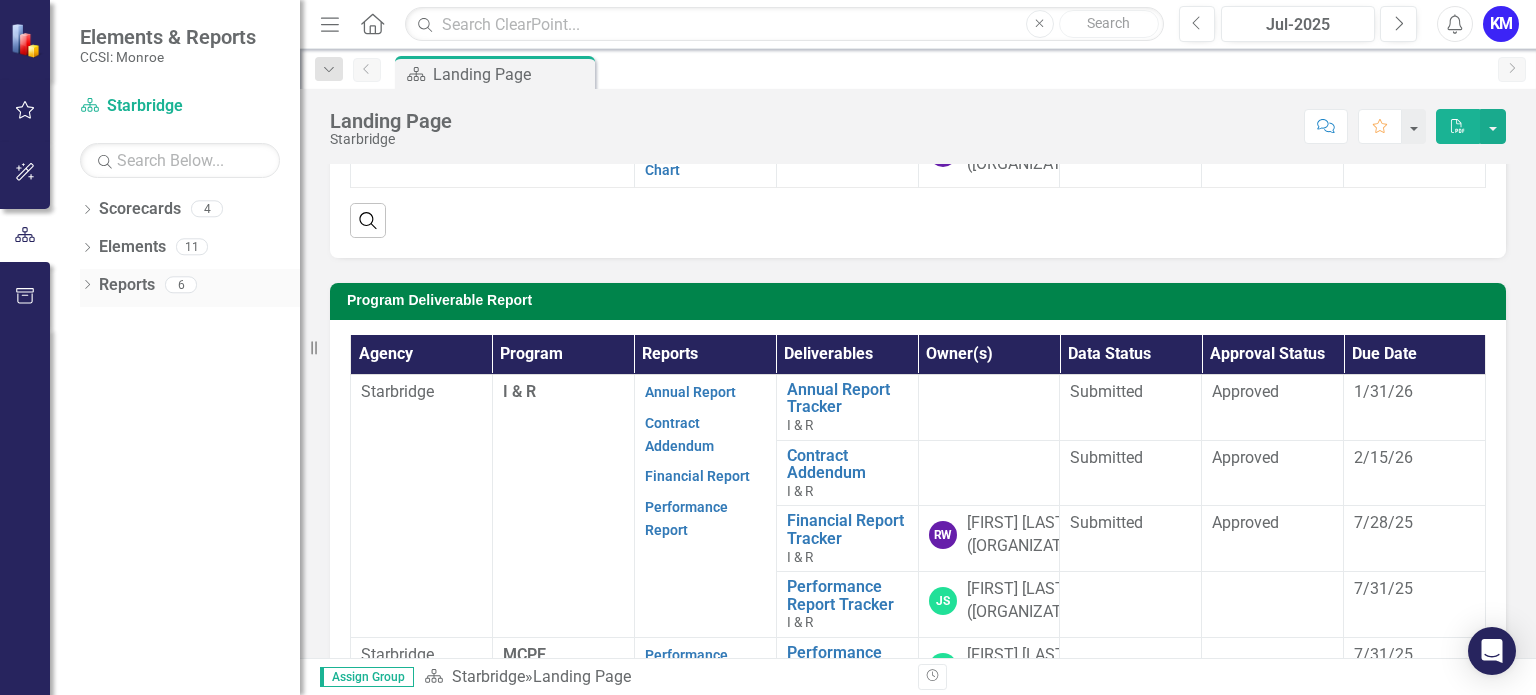 click on "Reports" at bounding box center [127, 285] 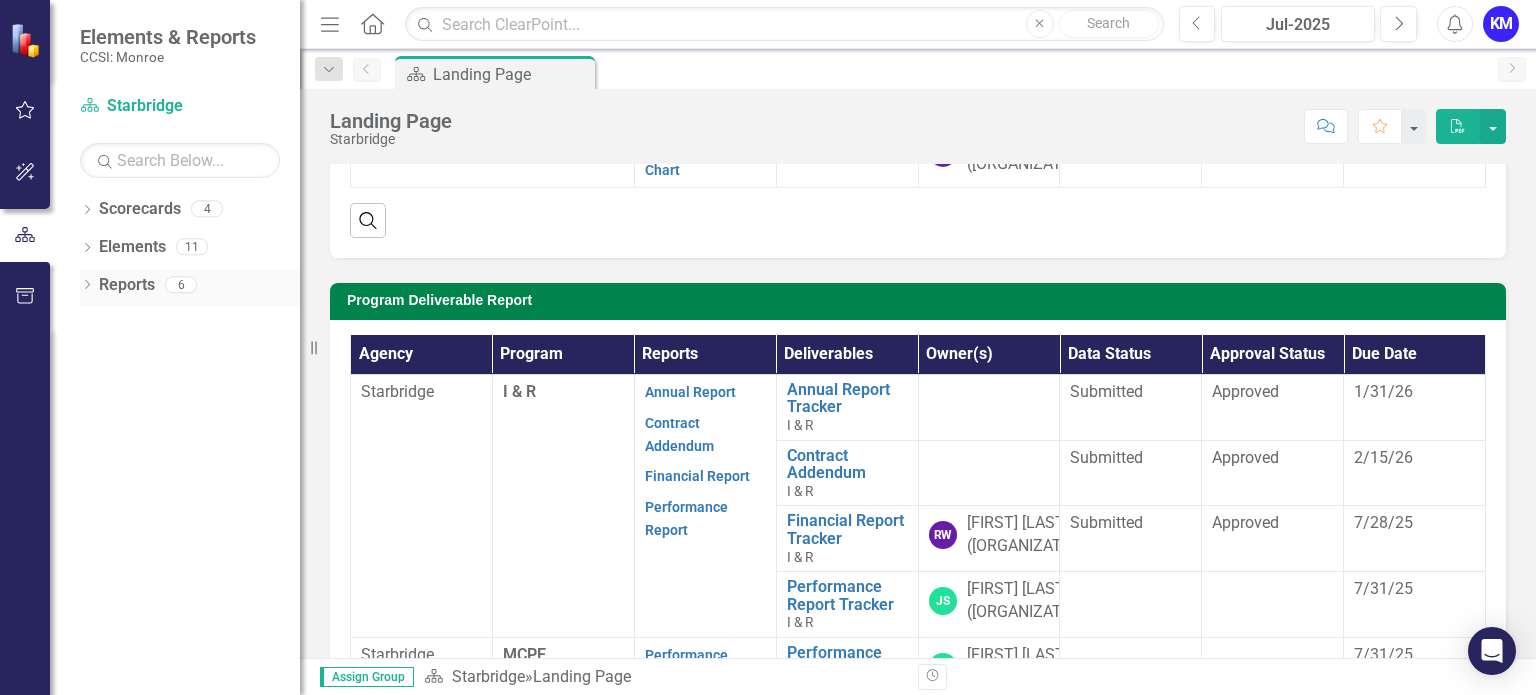 click on "6" at bounding box center [181, 284] 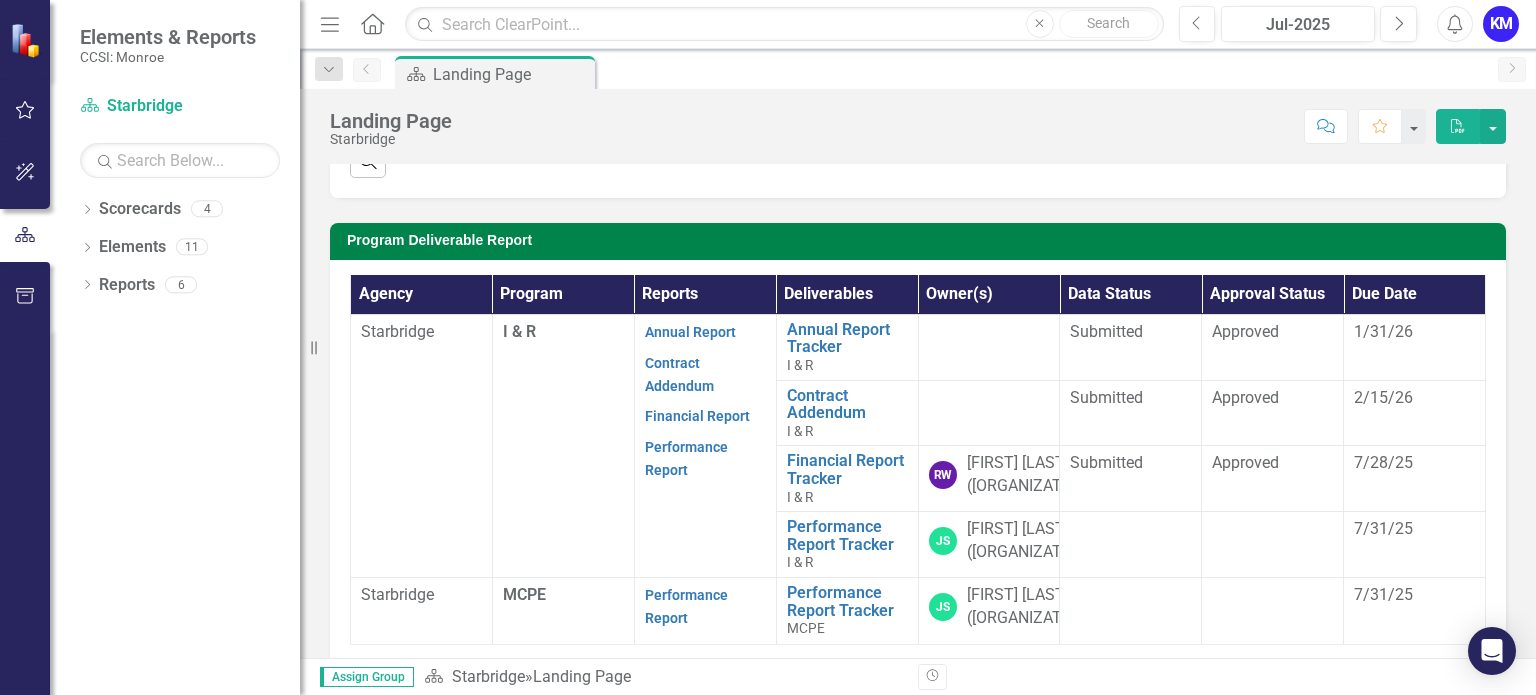scroll, scrollTop: 500, scrollLeft: 0, axis: vertical 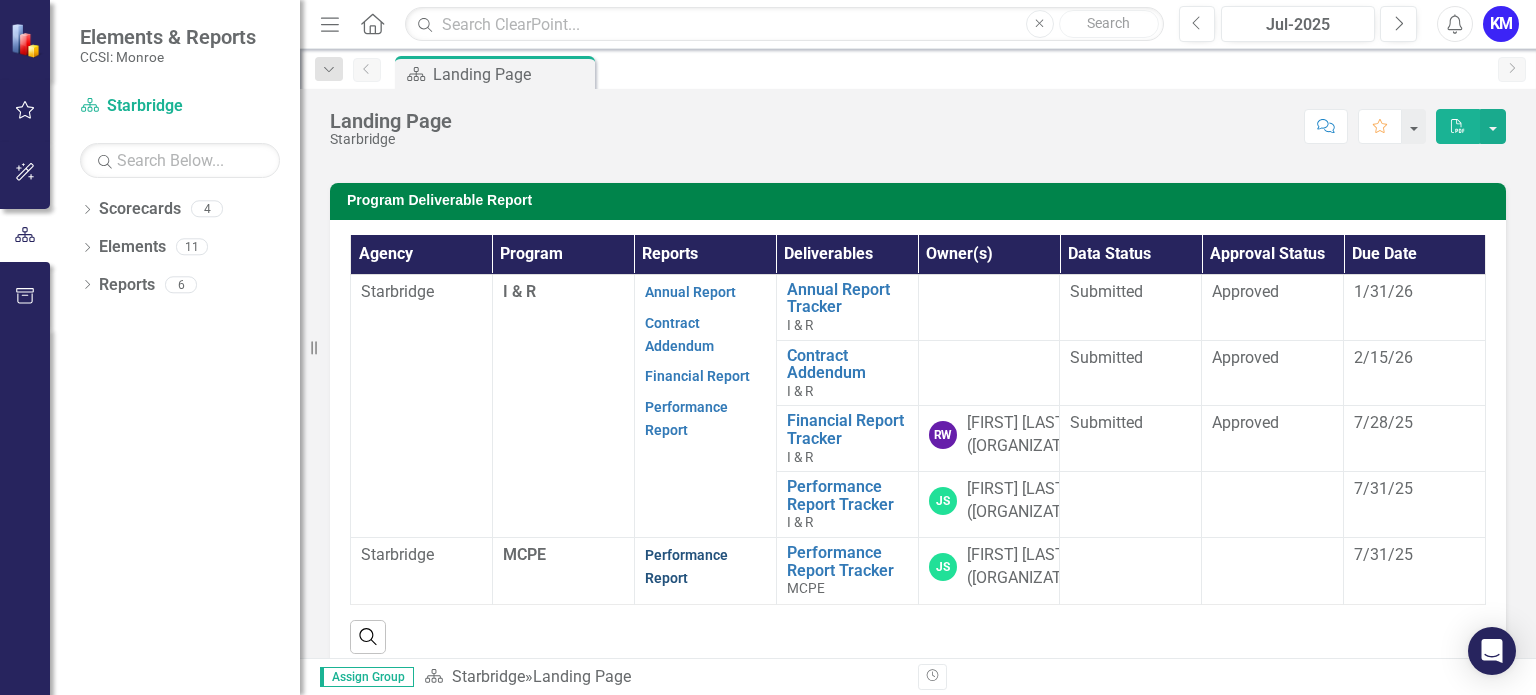 click on "Performance Report" at bounding box center (686, 566) 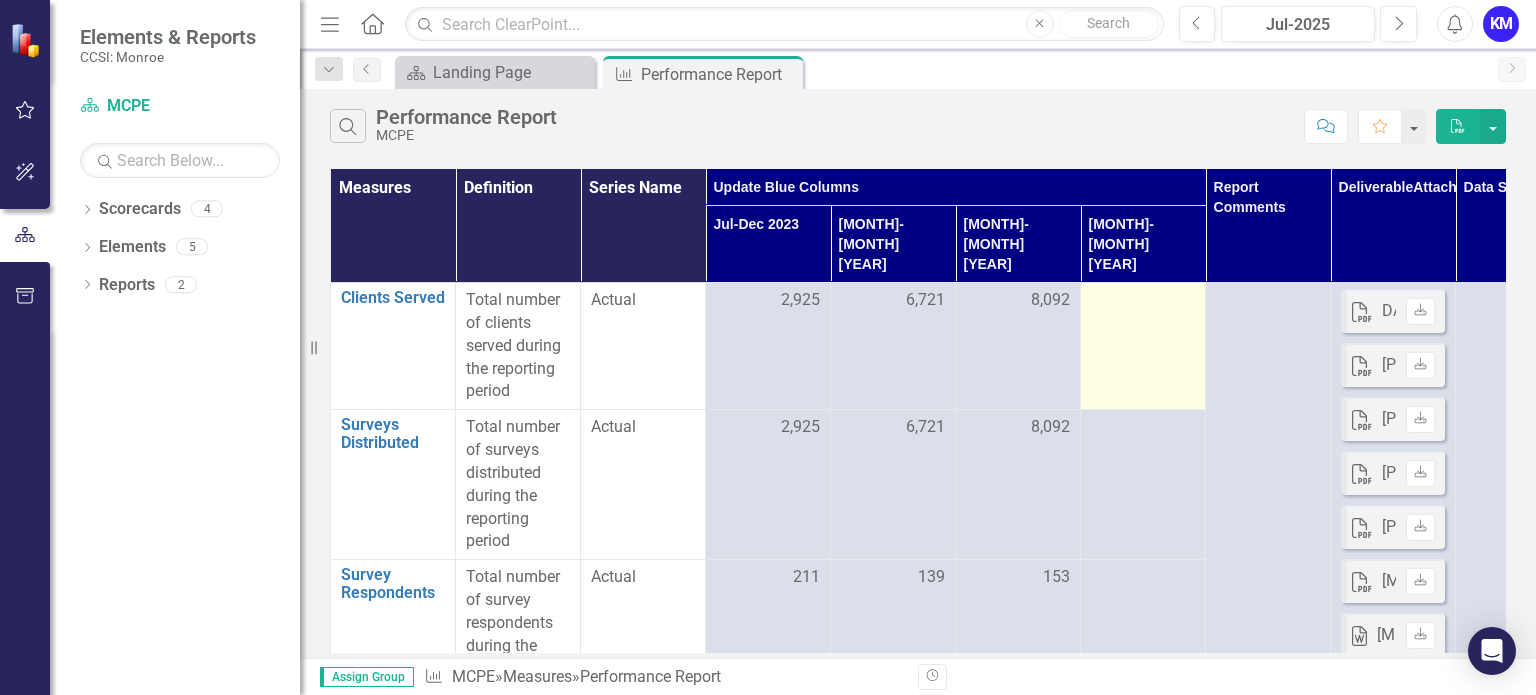 click at bounding box center (1143, 346) 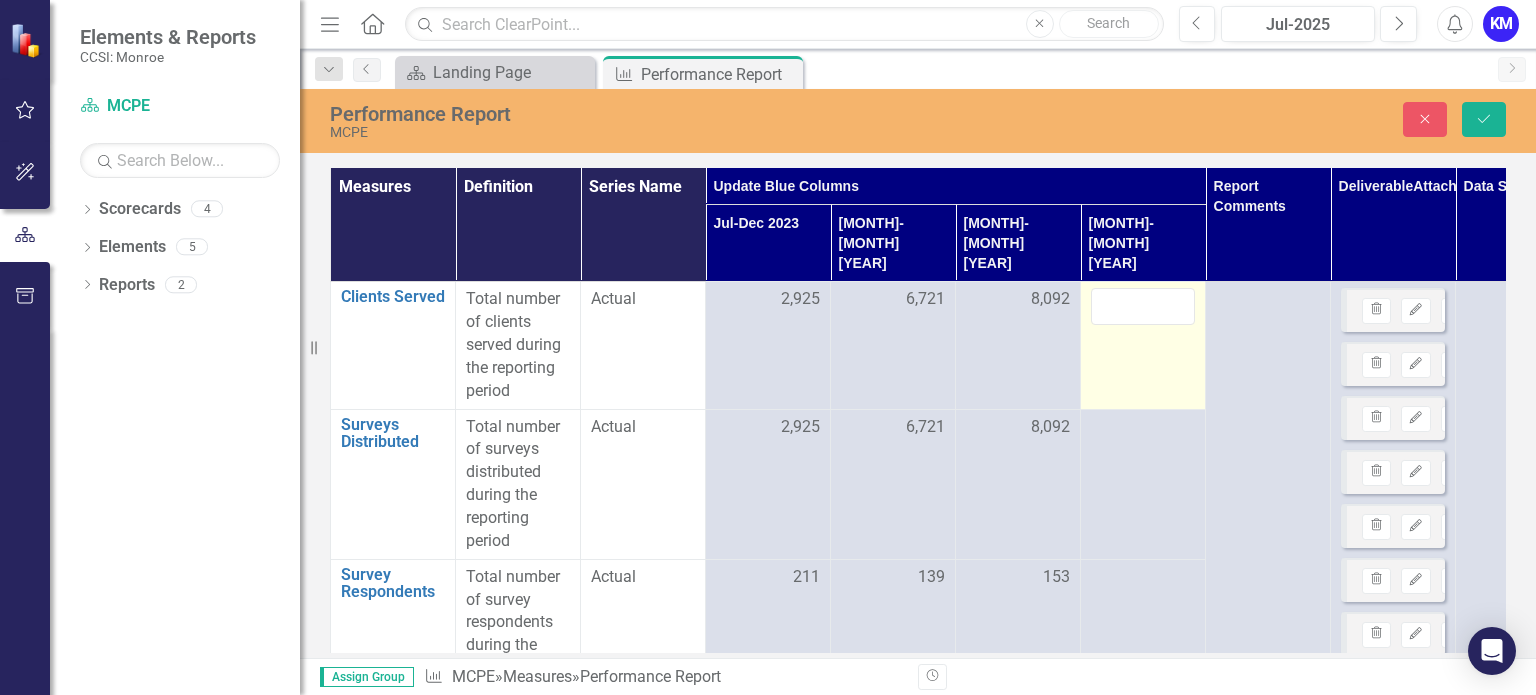 click at bounding box center [1143, 345] 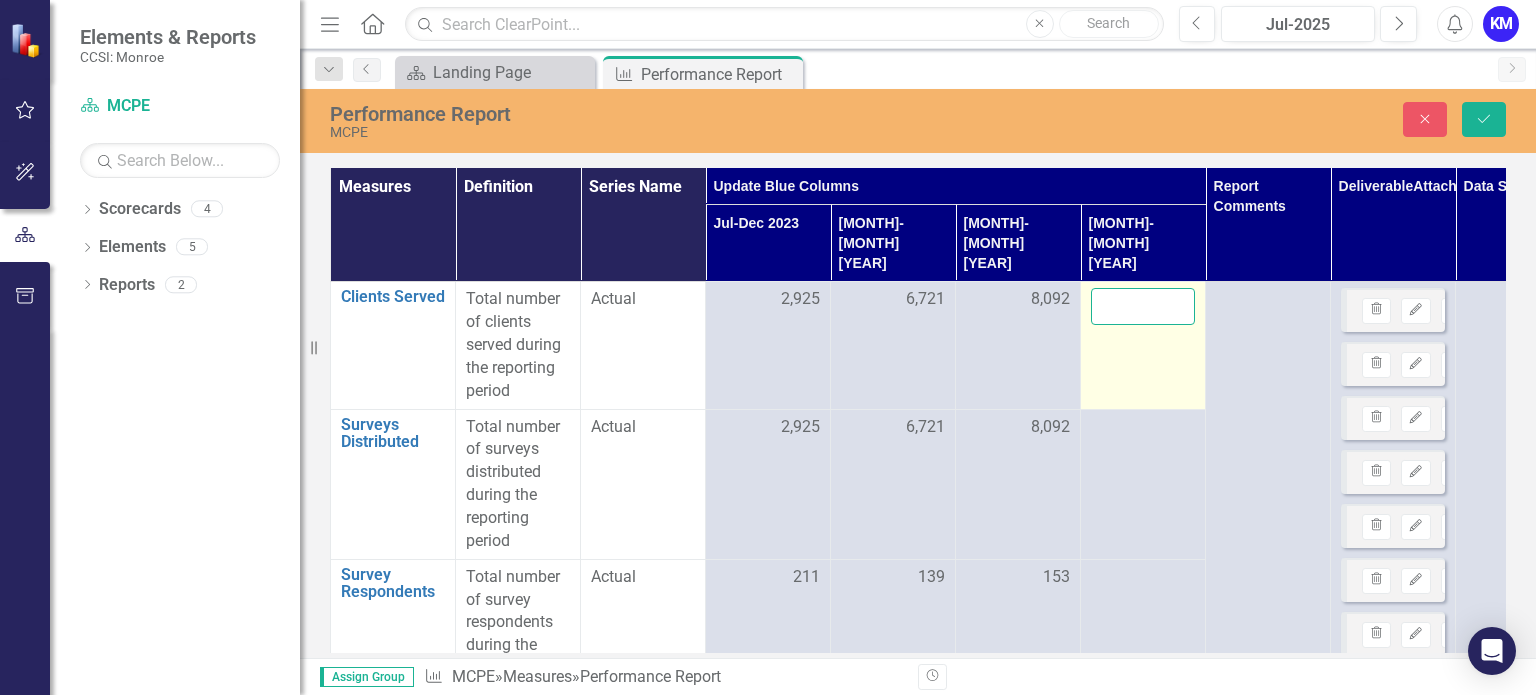 click at bounding box center (1143, 345) 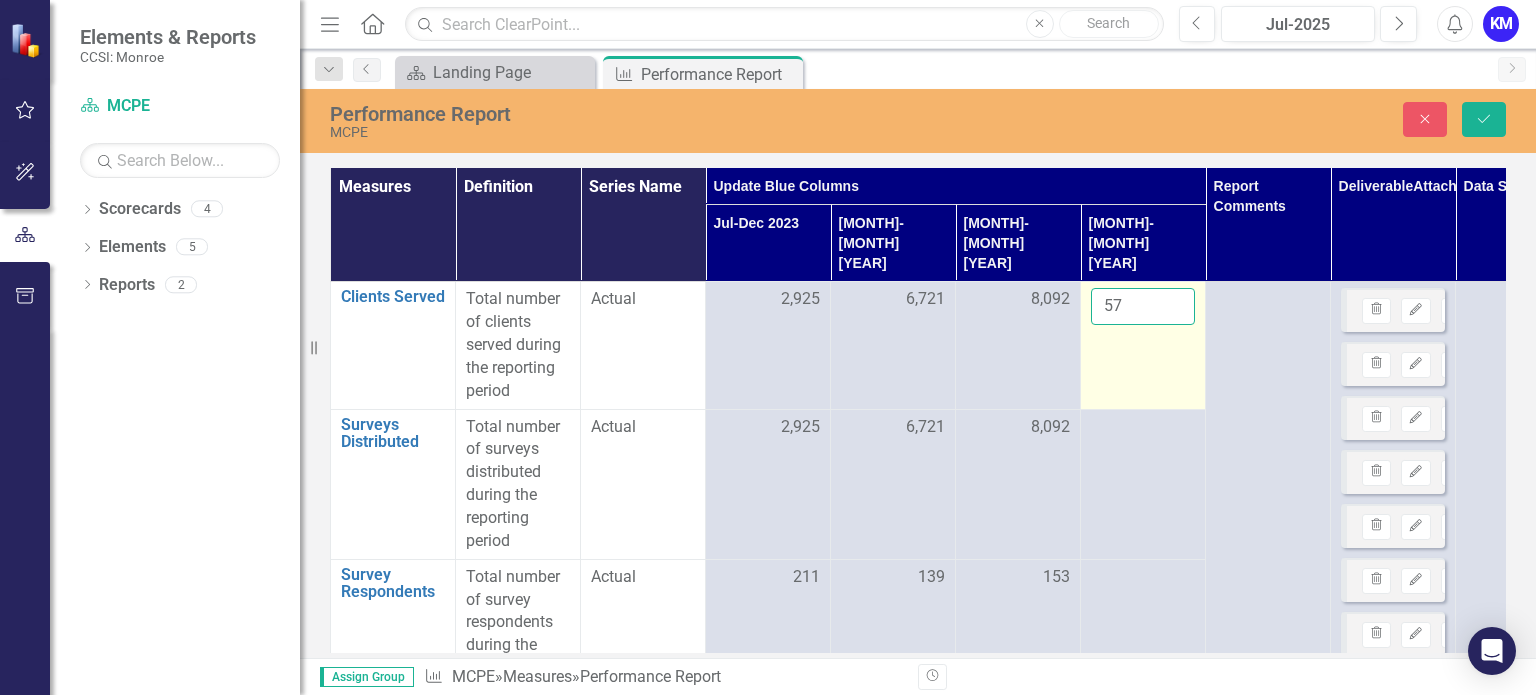 click on "57" at bounding box center [1143, 306] 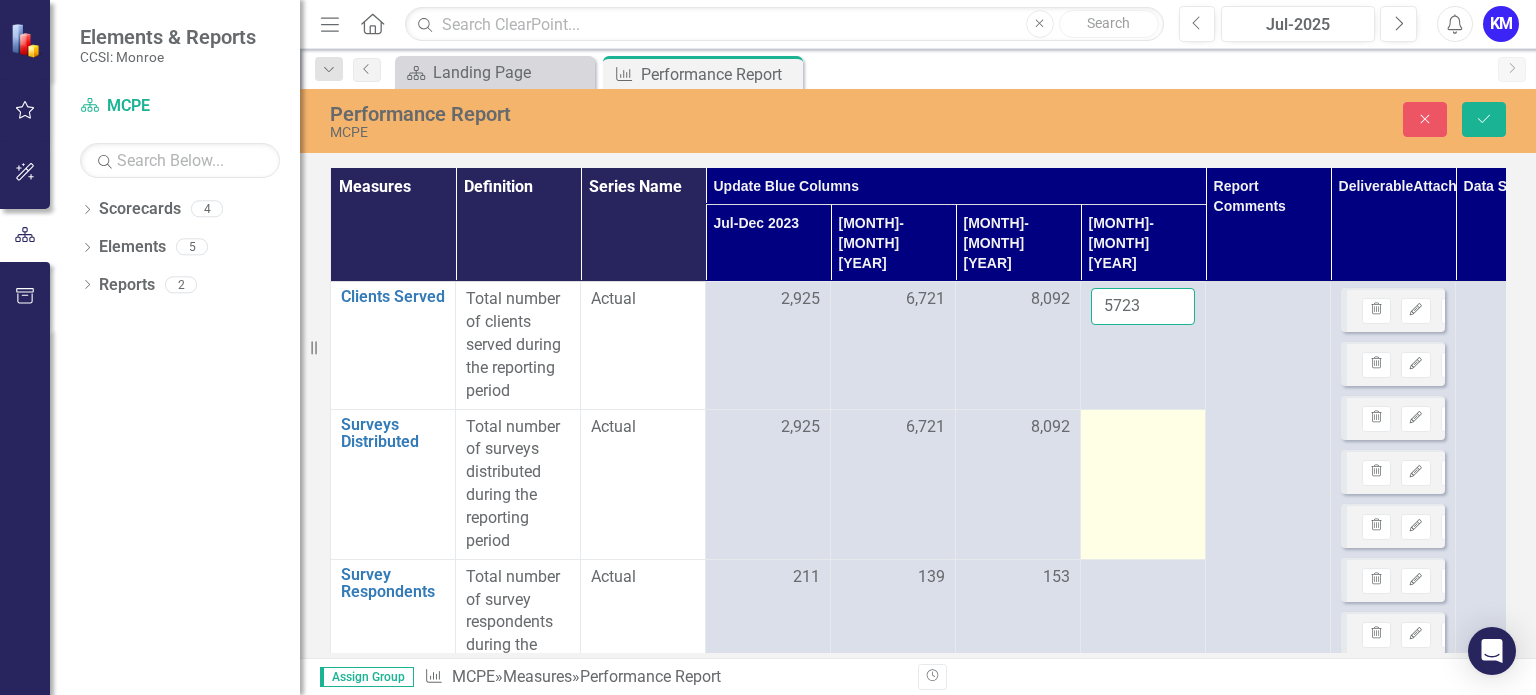 type on "5723" 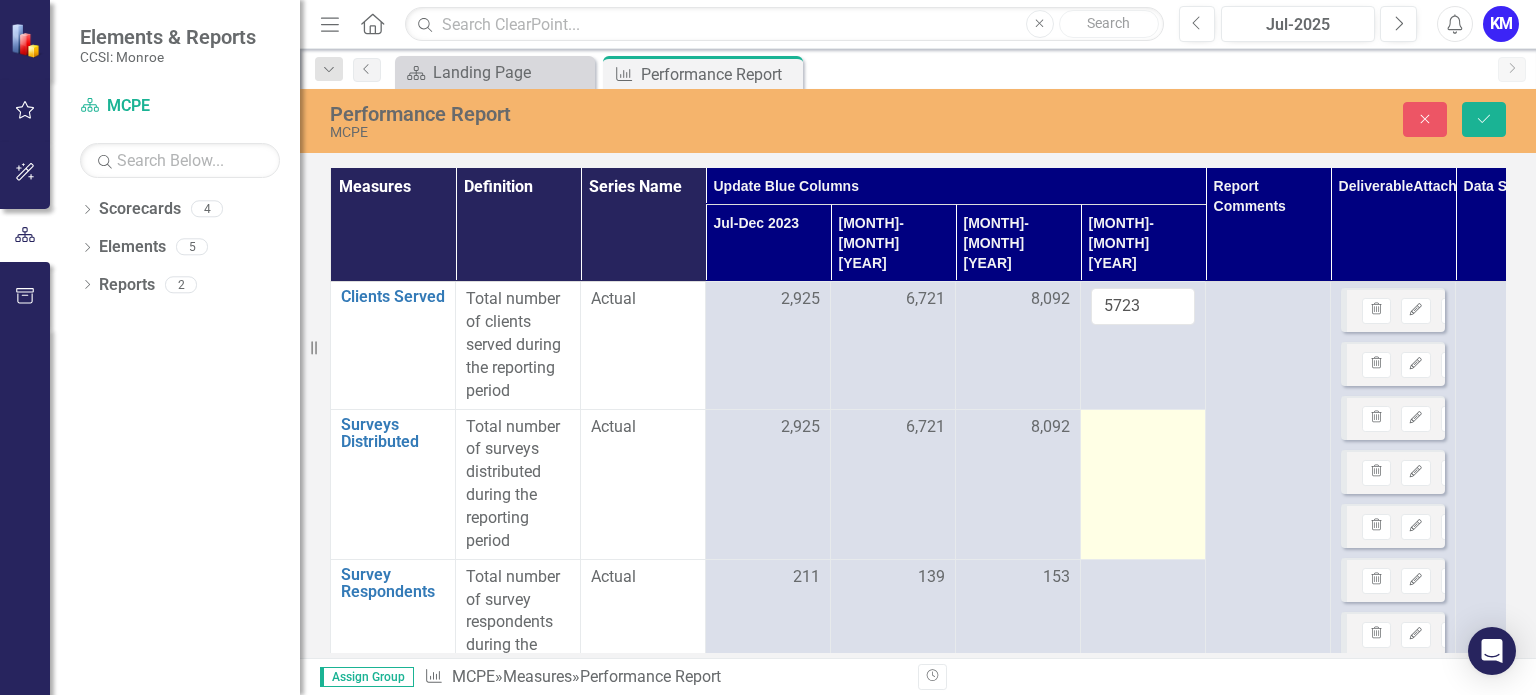 click at bounding box center (1143, 484) 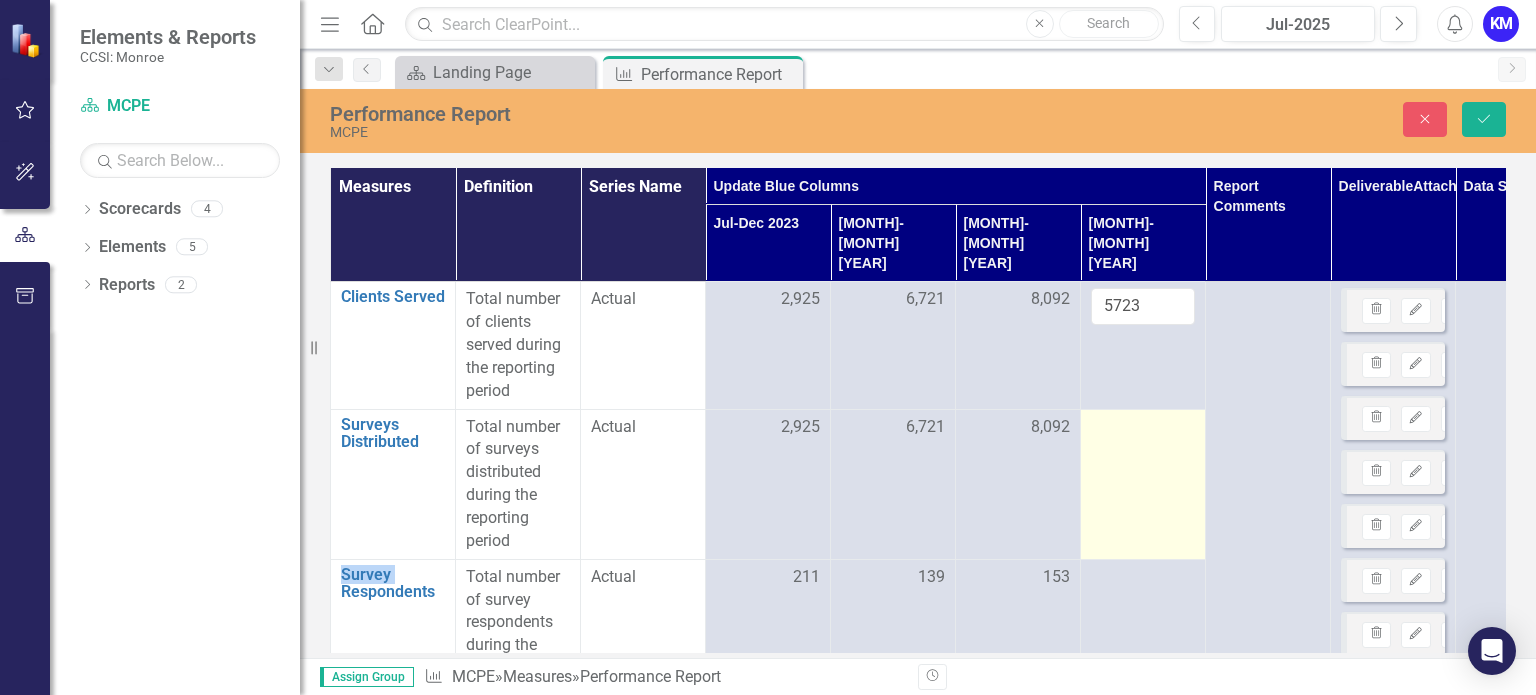 click at bounding box center [1143, 428] 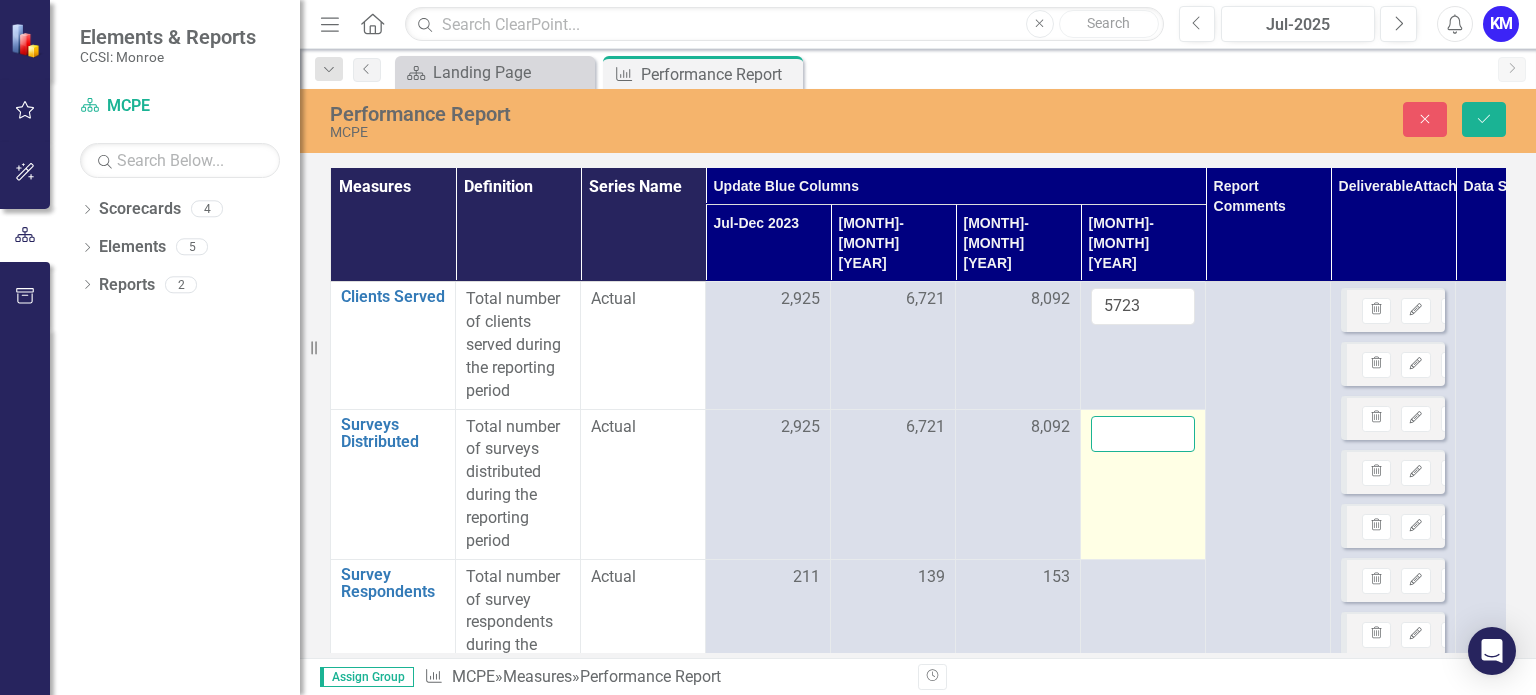click at bounding box center (1143, 434) 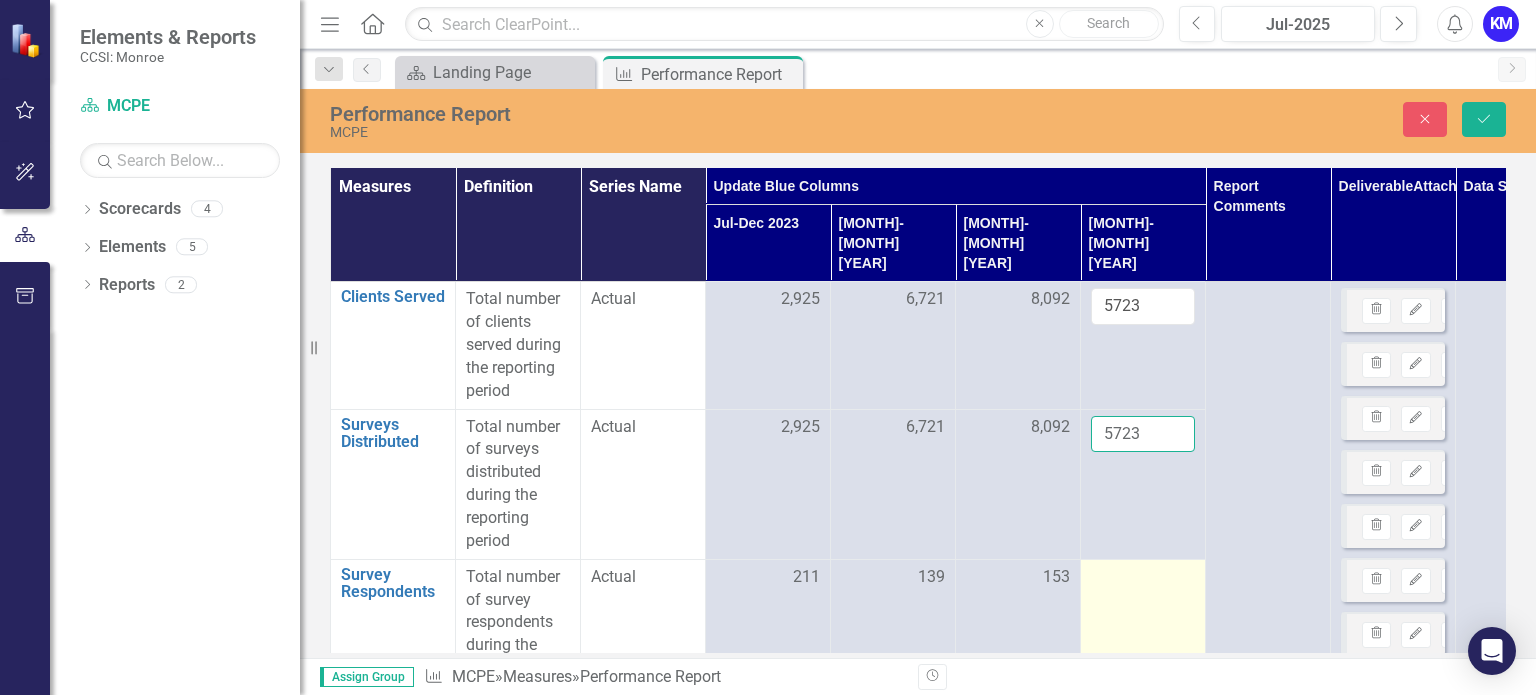 type on "5723" 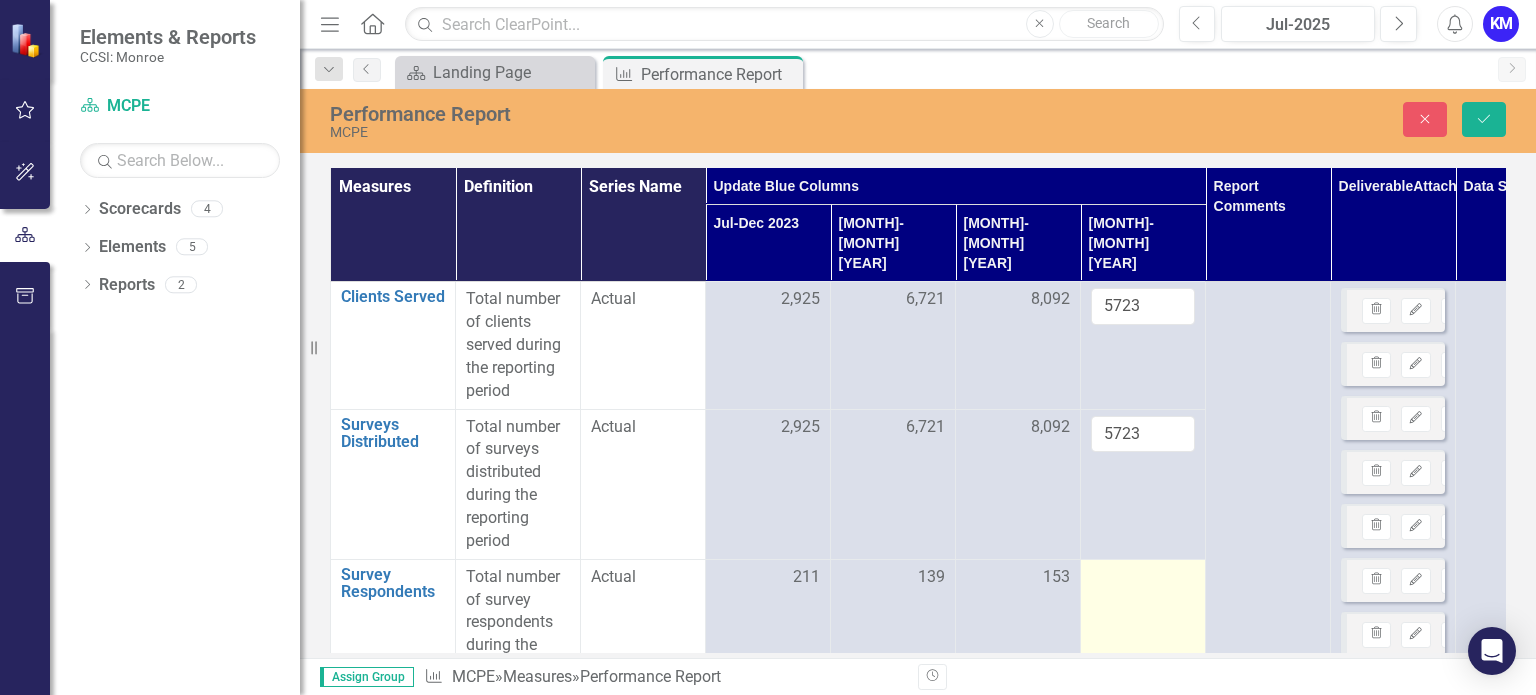 click at bounding box center [1143, 1148] 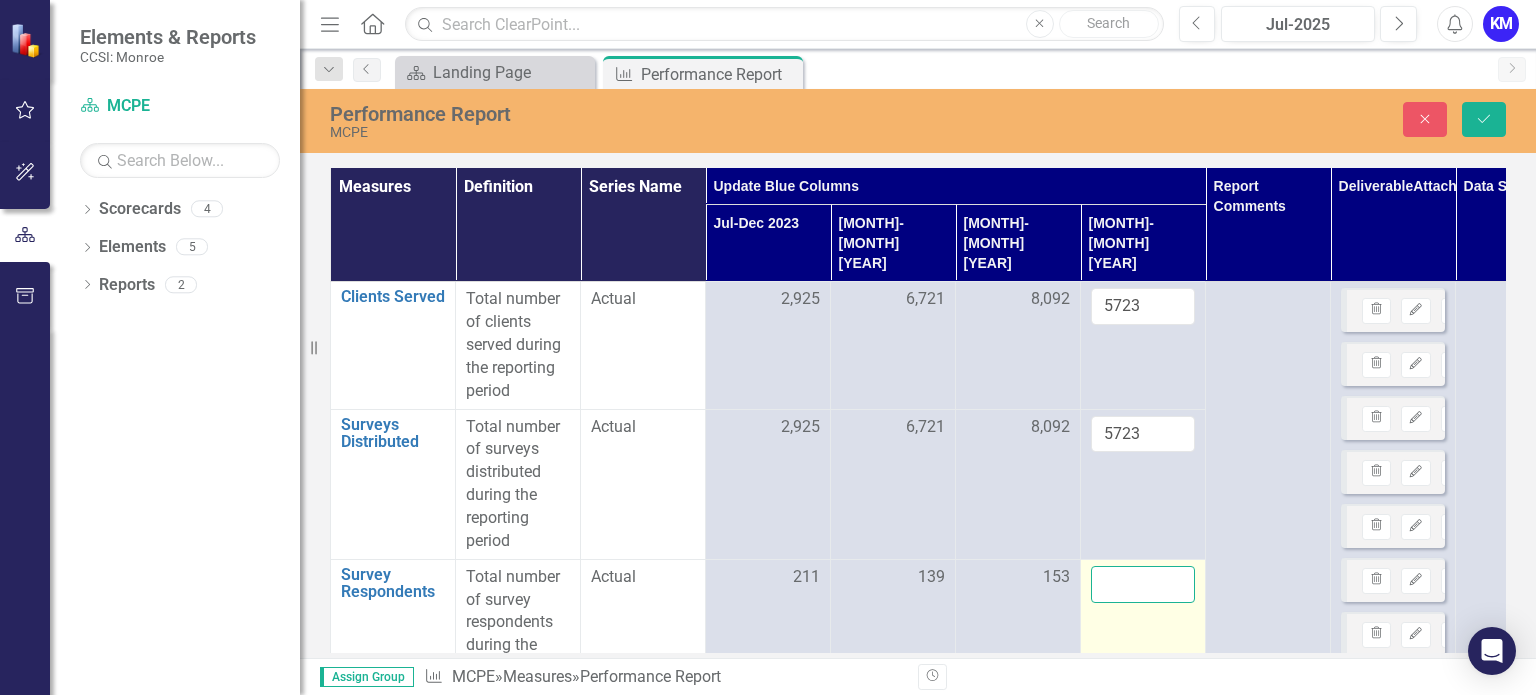 click at bounding box center [1143, 584] 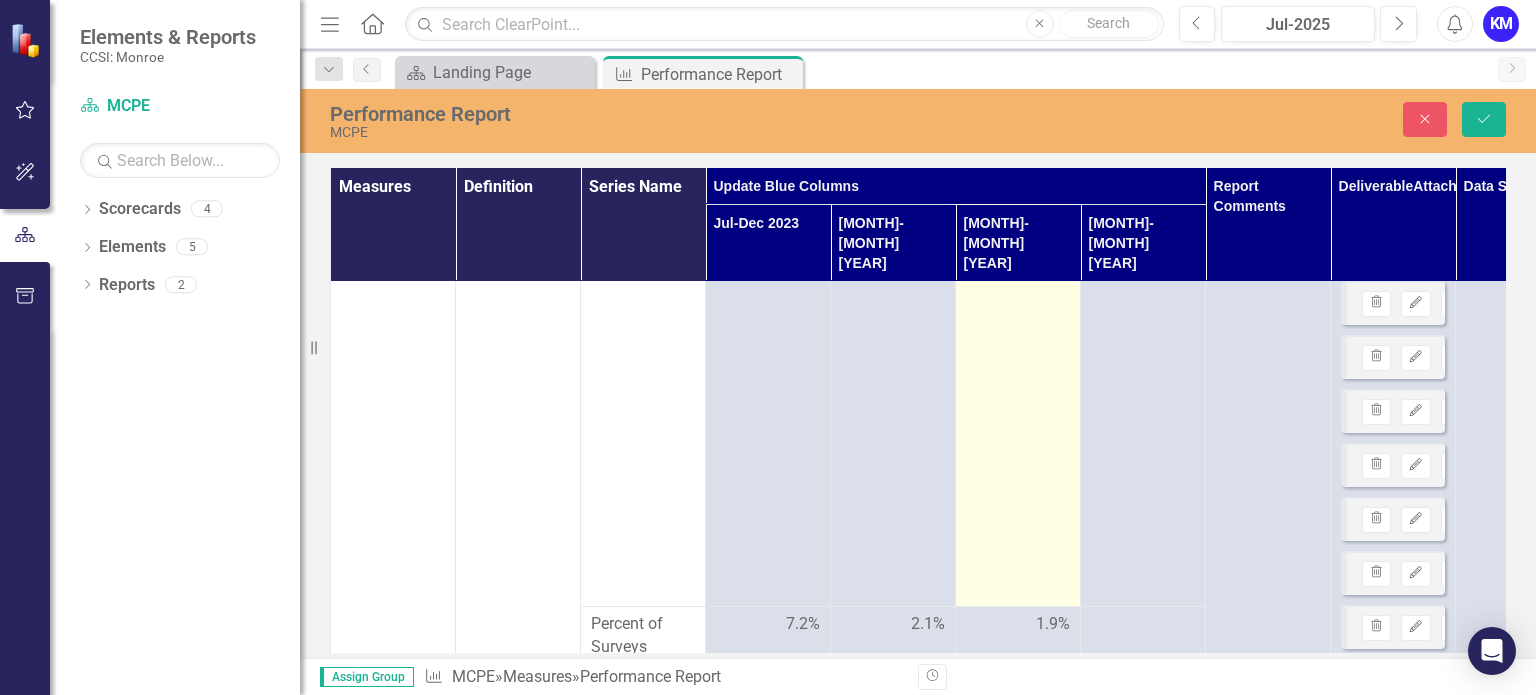 scroll, scrollTop: 1300, scrollLeft: 0, axis: vertical 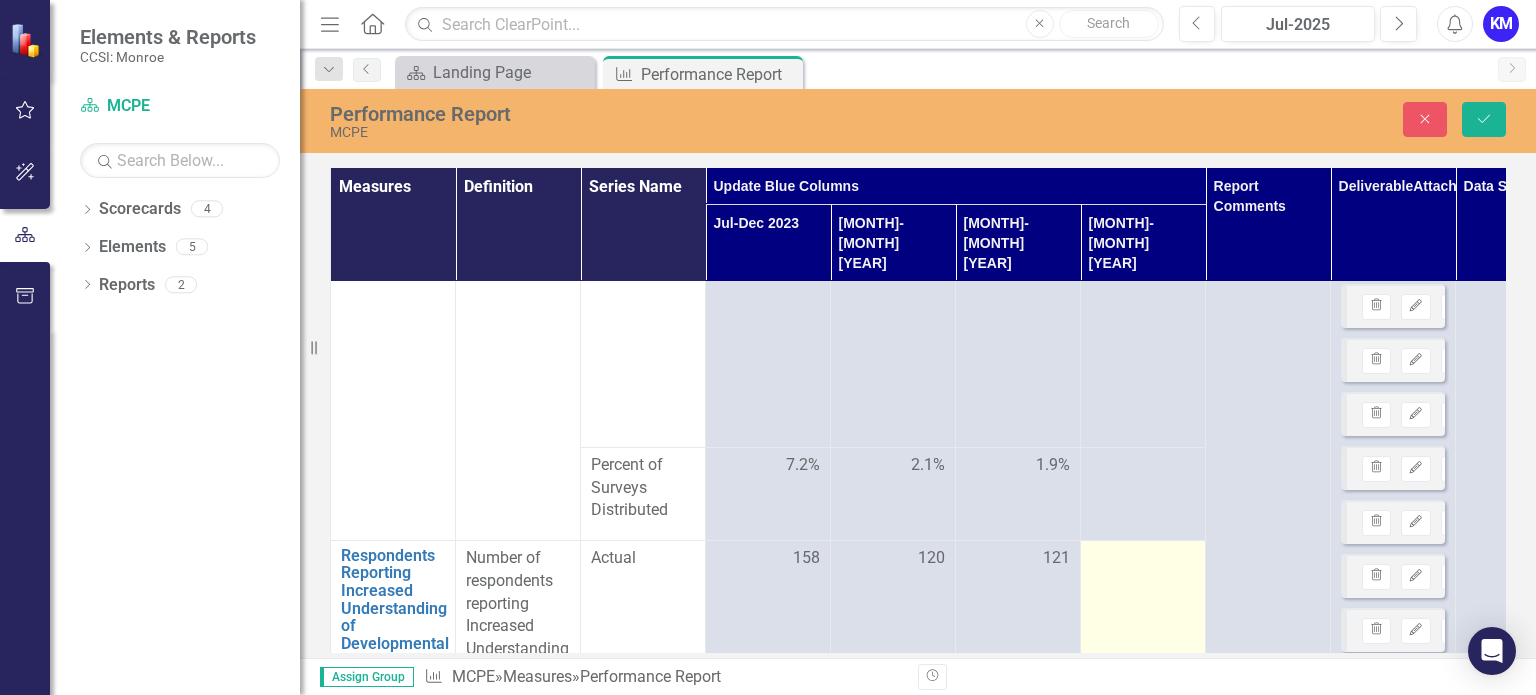 type on "242" 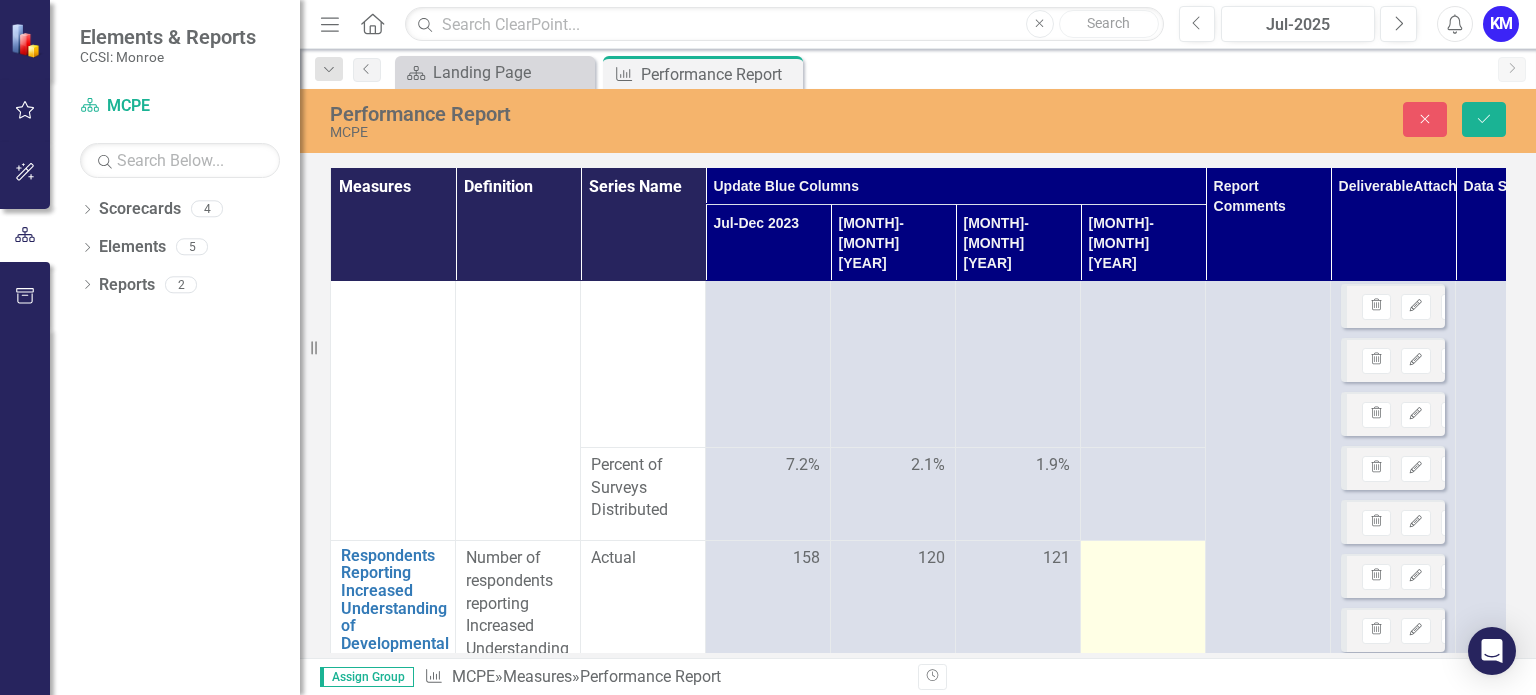 click at bounding box center [1143, 1136] 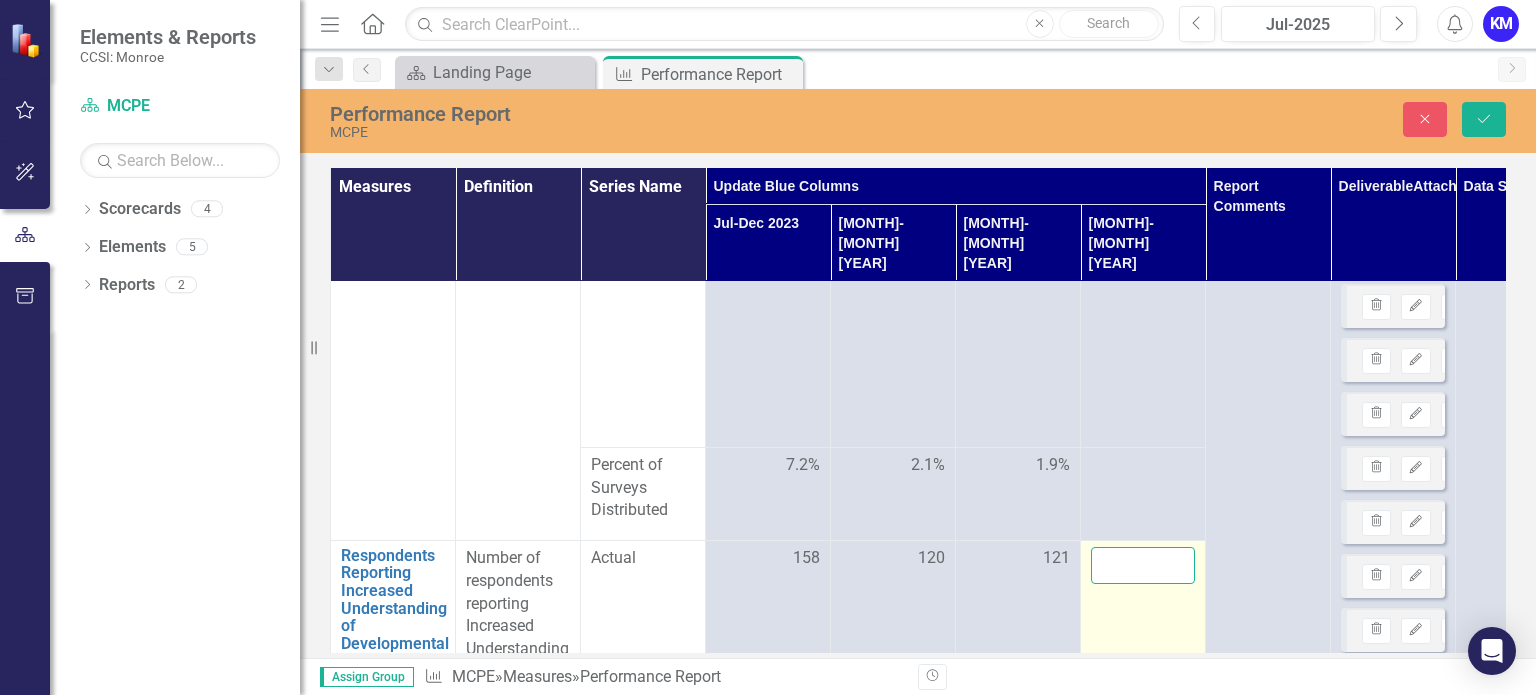 click at bounding box center [1143, 565] 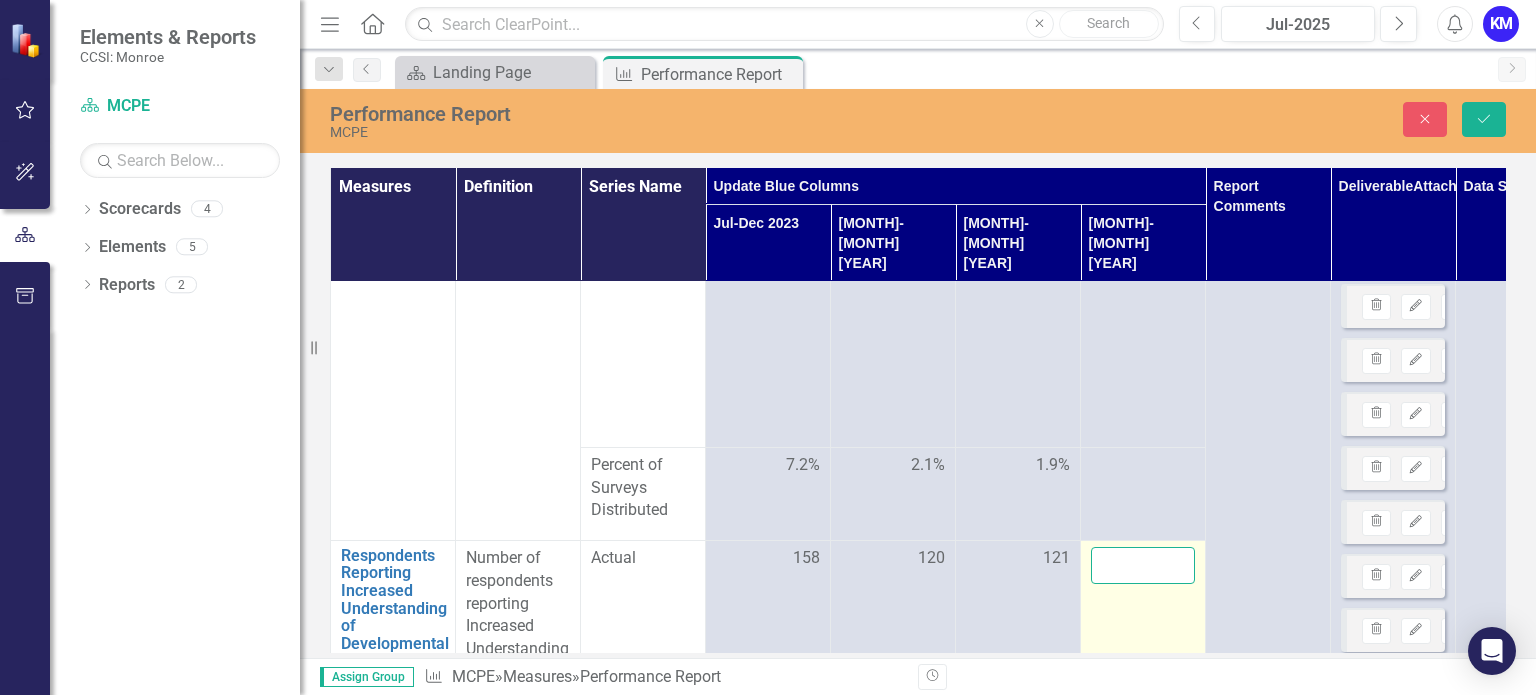 click at bounding box center [1143, 565] 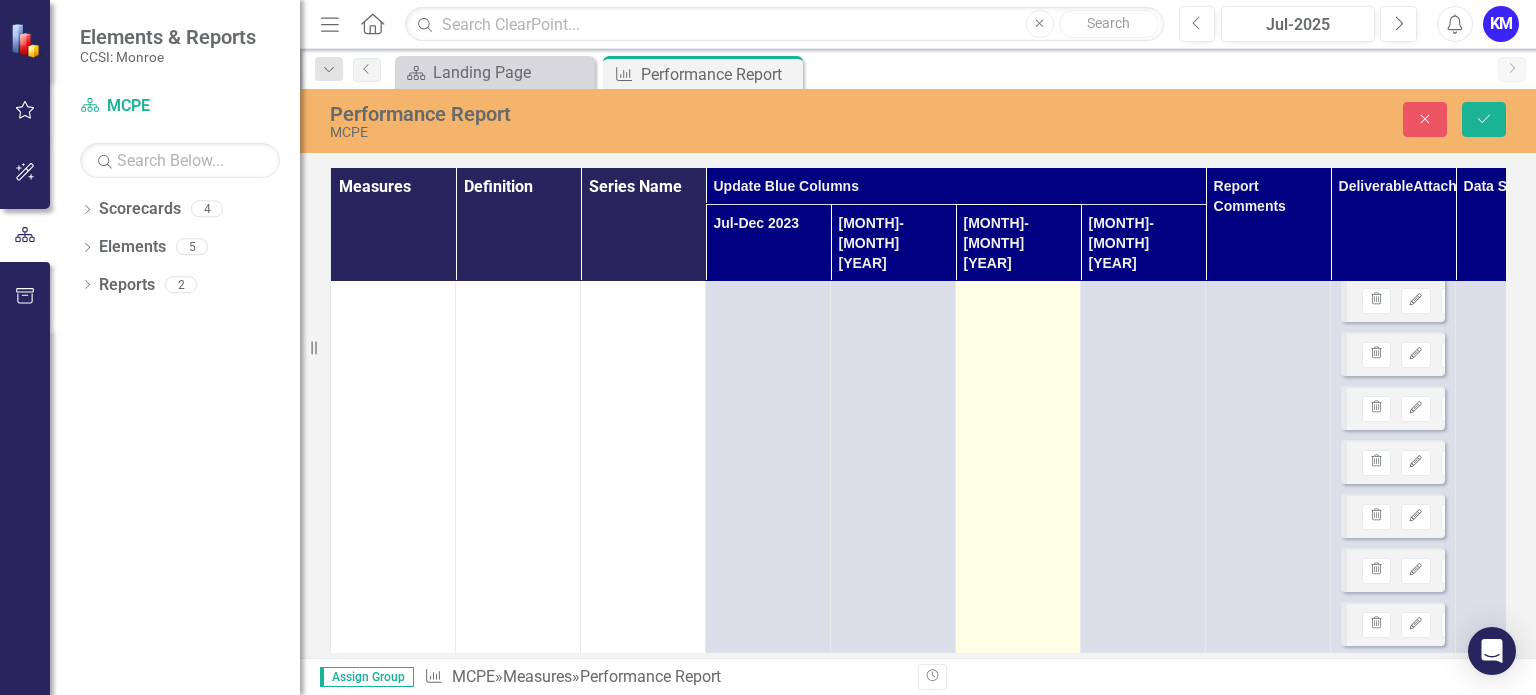 scroll, scrollTop: 2148, scrollLeft: 0, axis: vertical 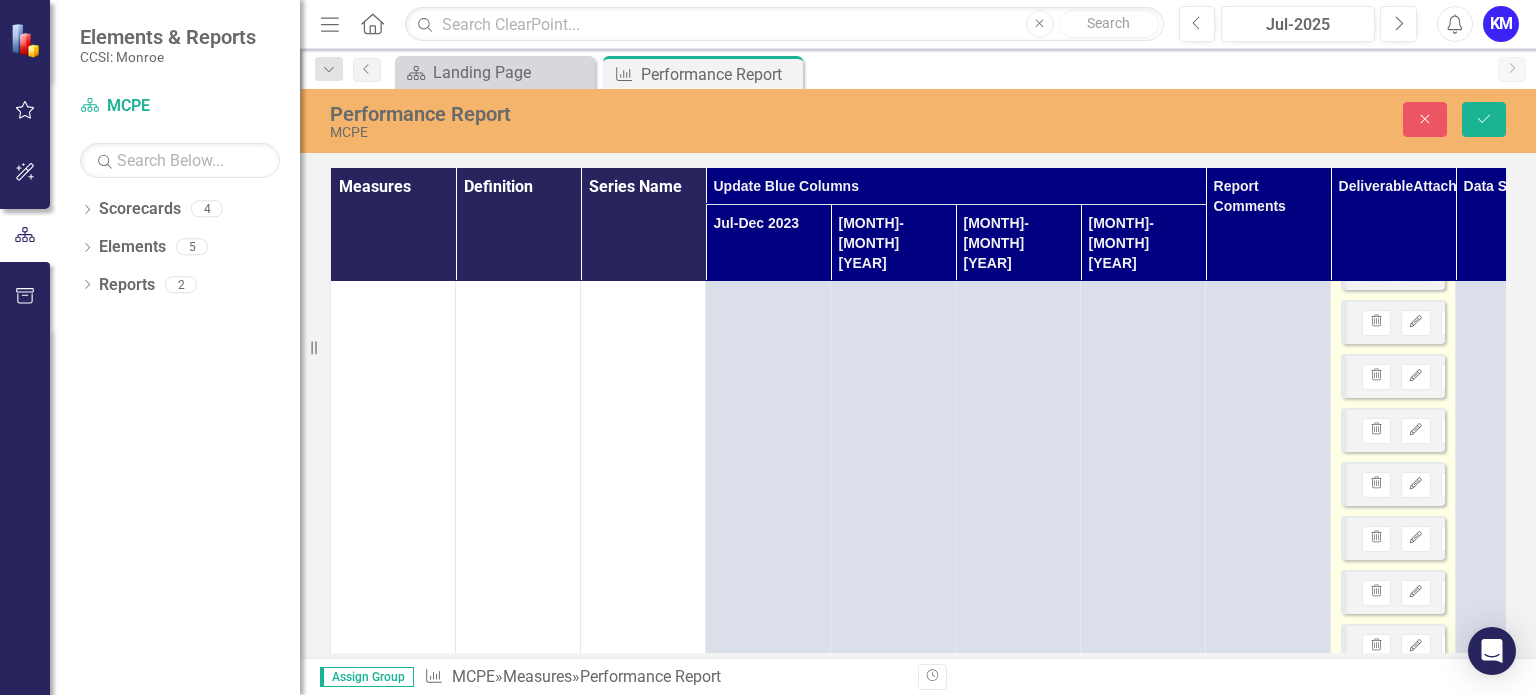 type on "185" 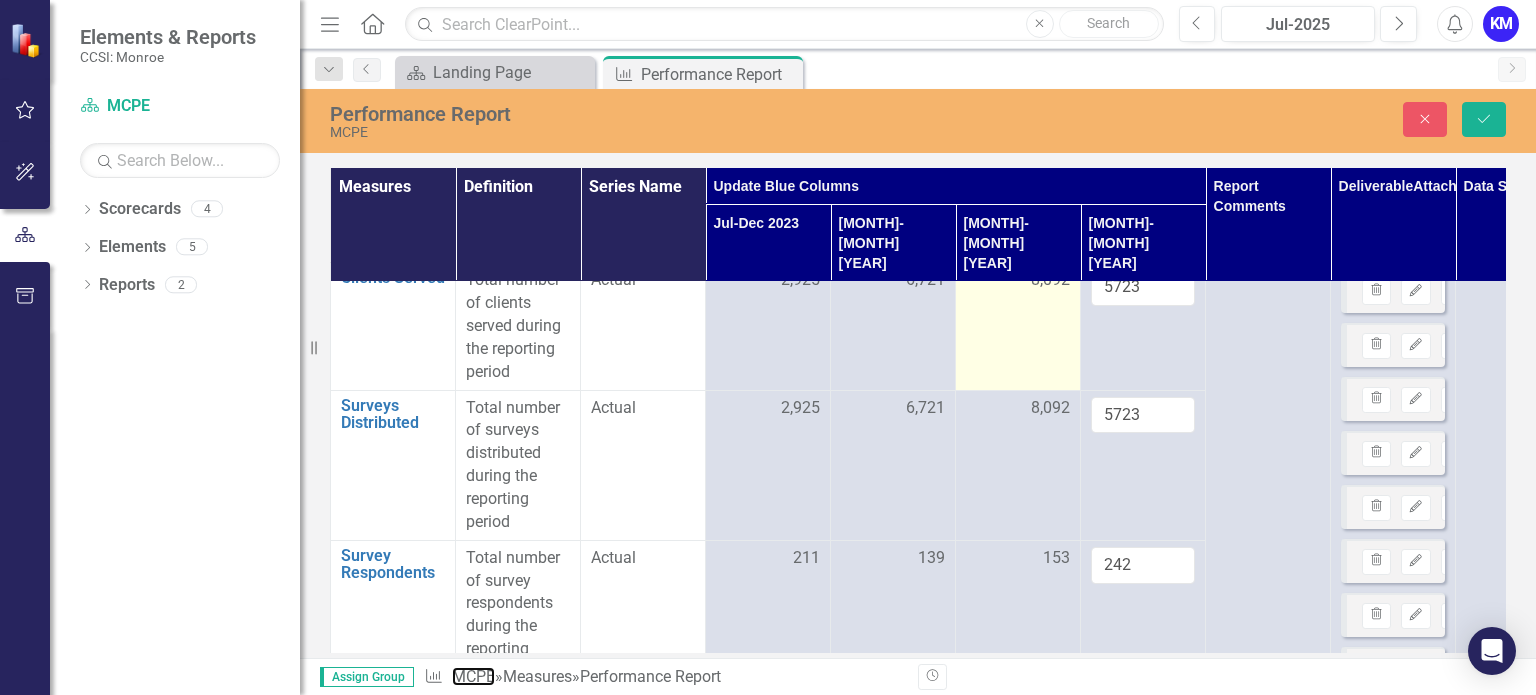 scroll, scrollTop: 0, scrollLeft: 0, axis: both 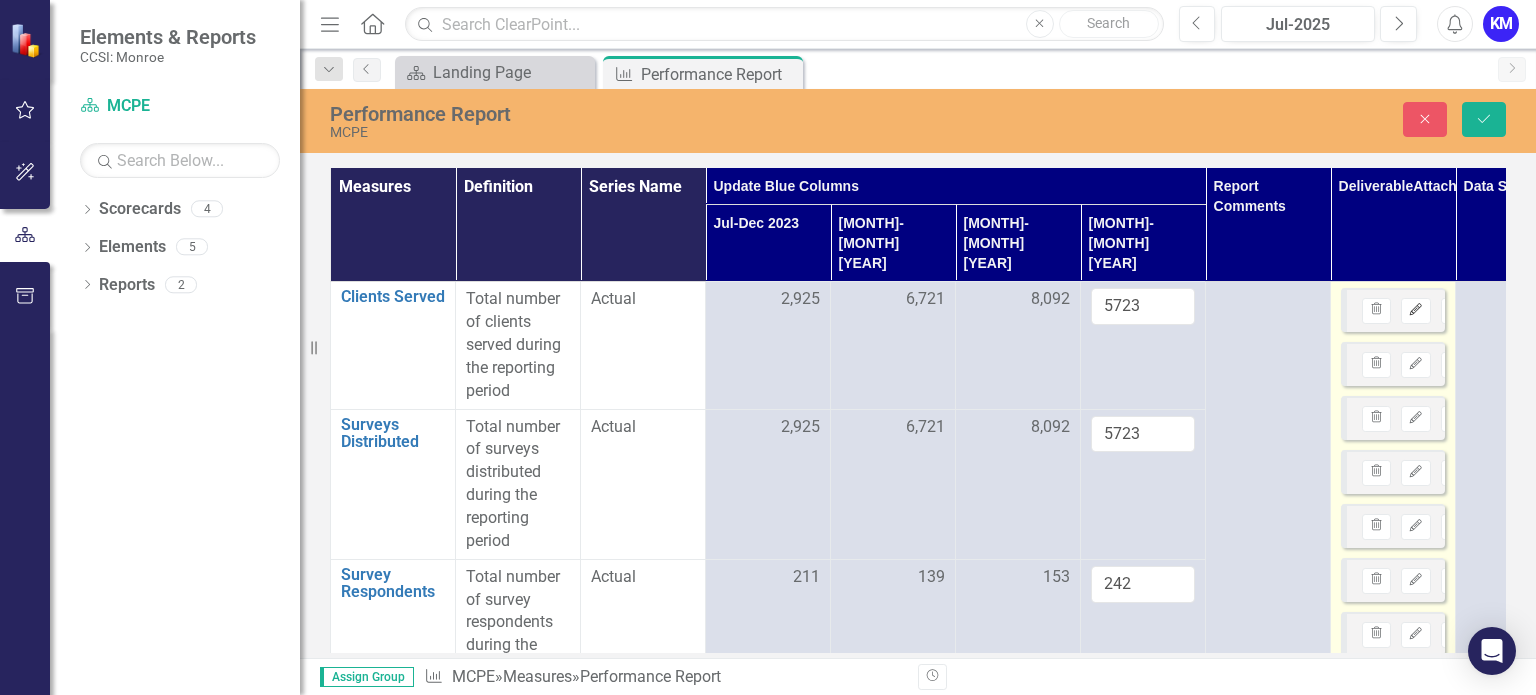 click on "Edit" 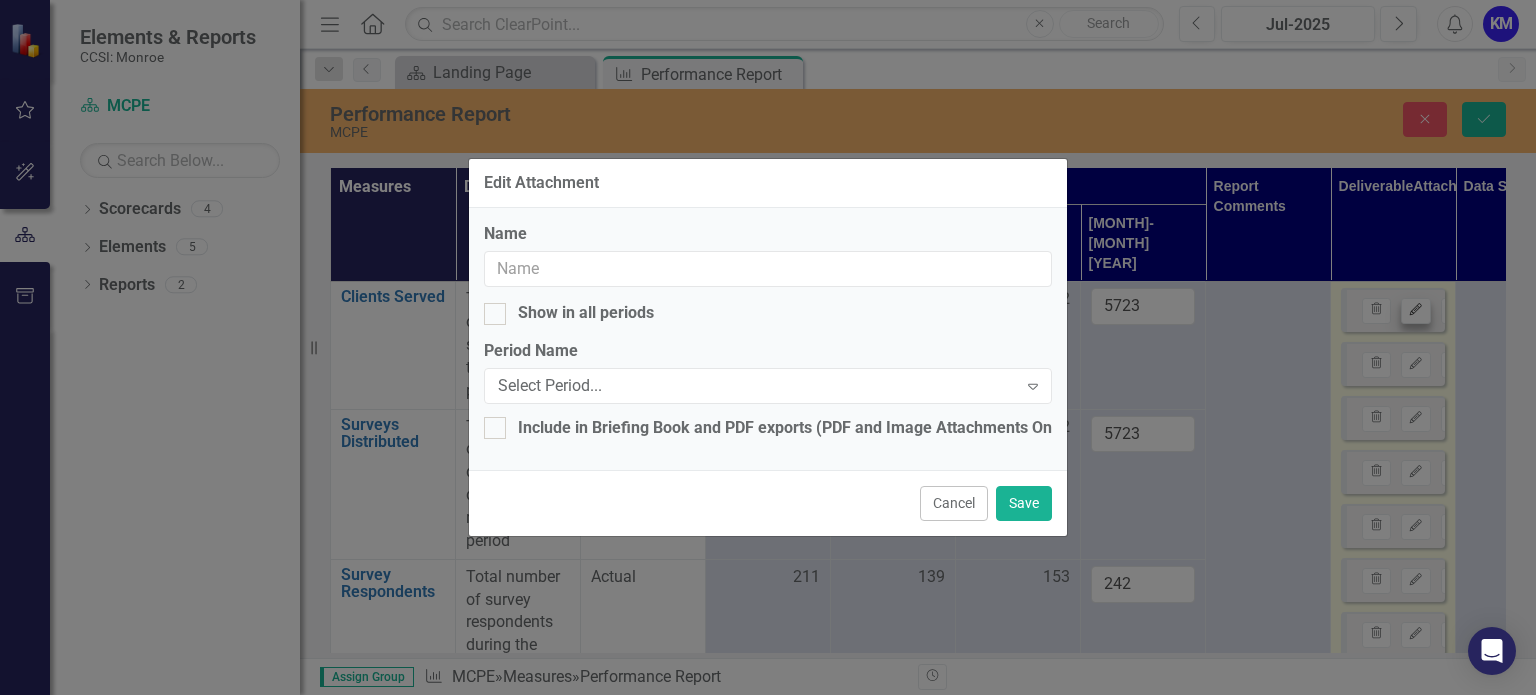 type on "DA - College Collaboration - [MONTH]-[MONTH] [YEAR].pdf" 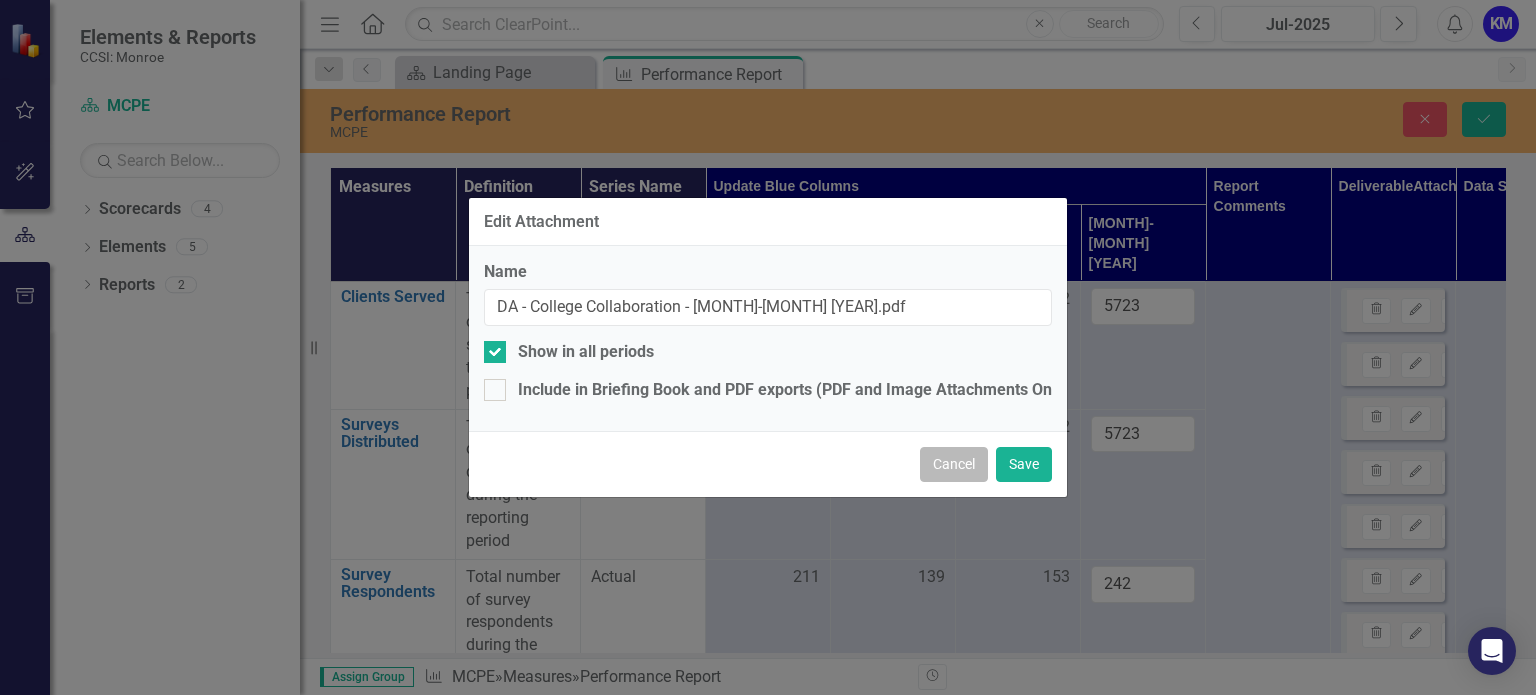 click on "Cancel" at bounding box center [954, 464] 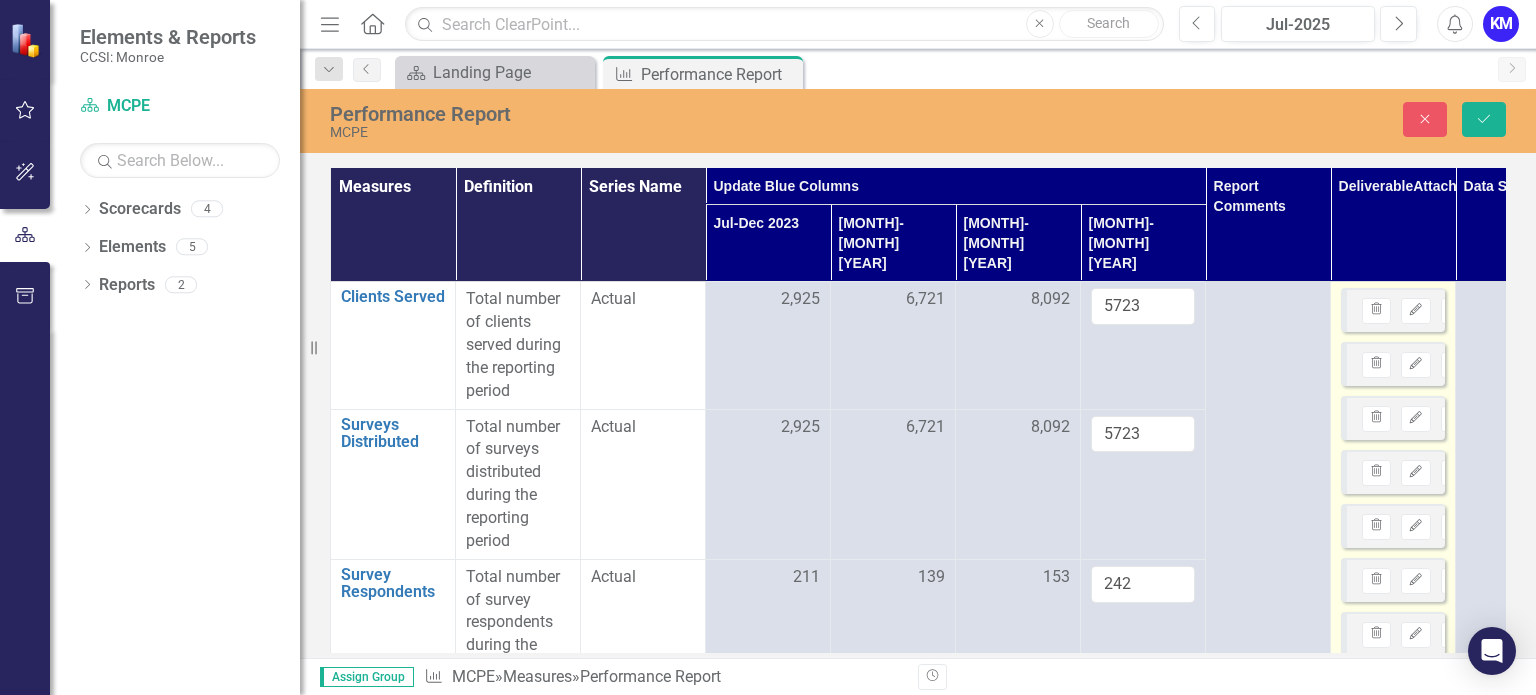 click on "Download" at bounding box center [1455, 365] 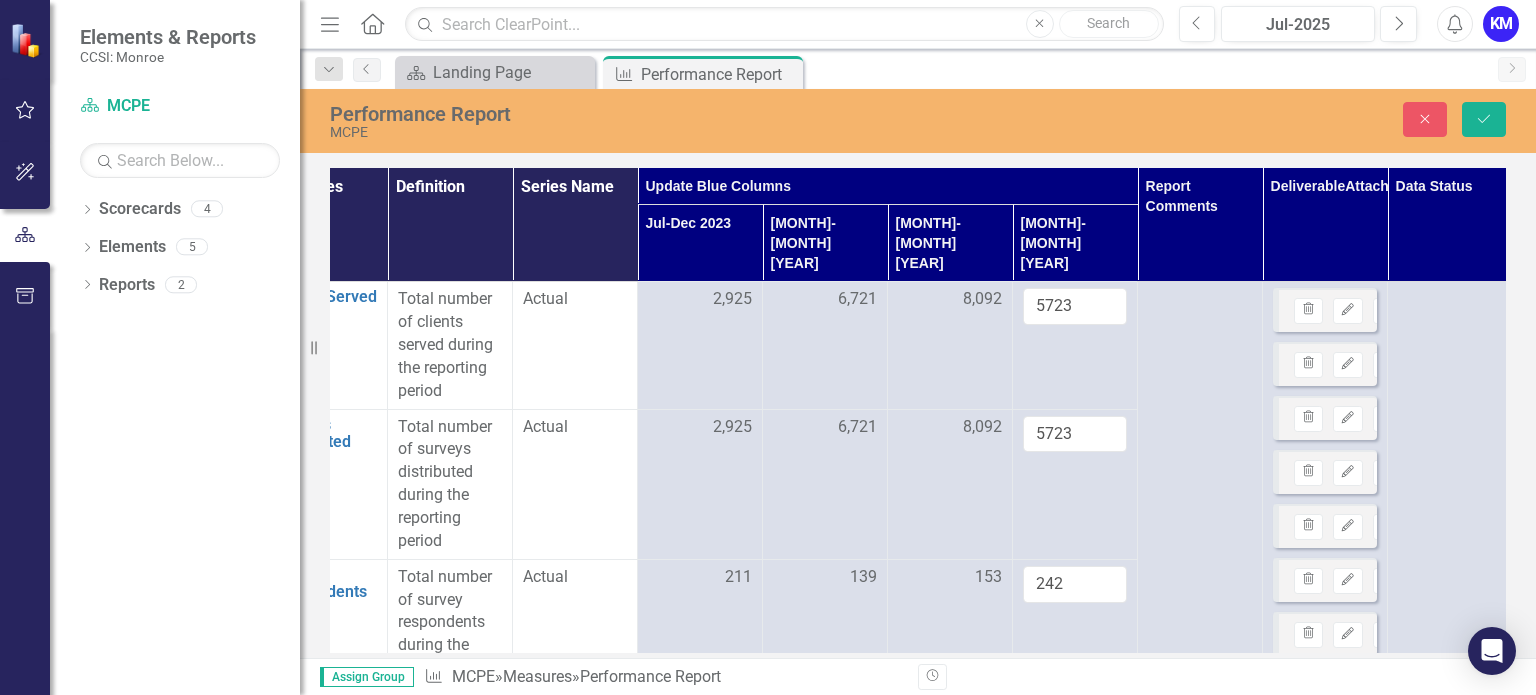 scroll, scrollTop: 0, scrollLeft: 88, axis: horizontal 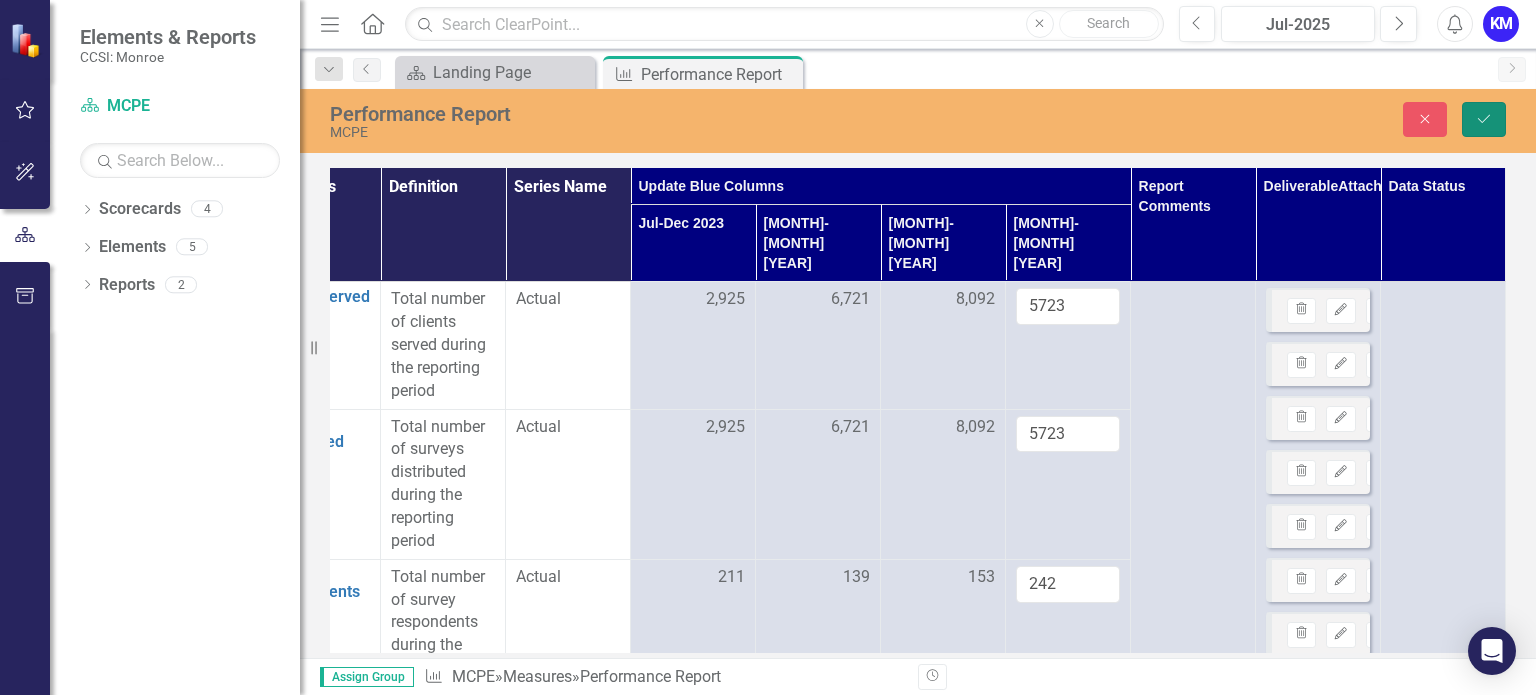 click on "Save" 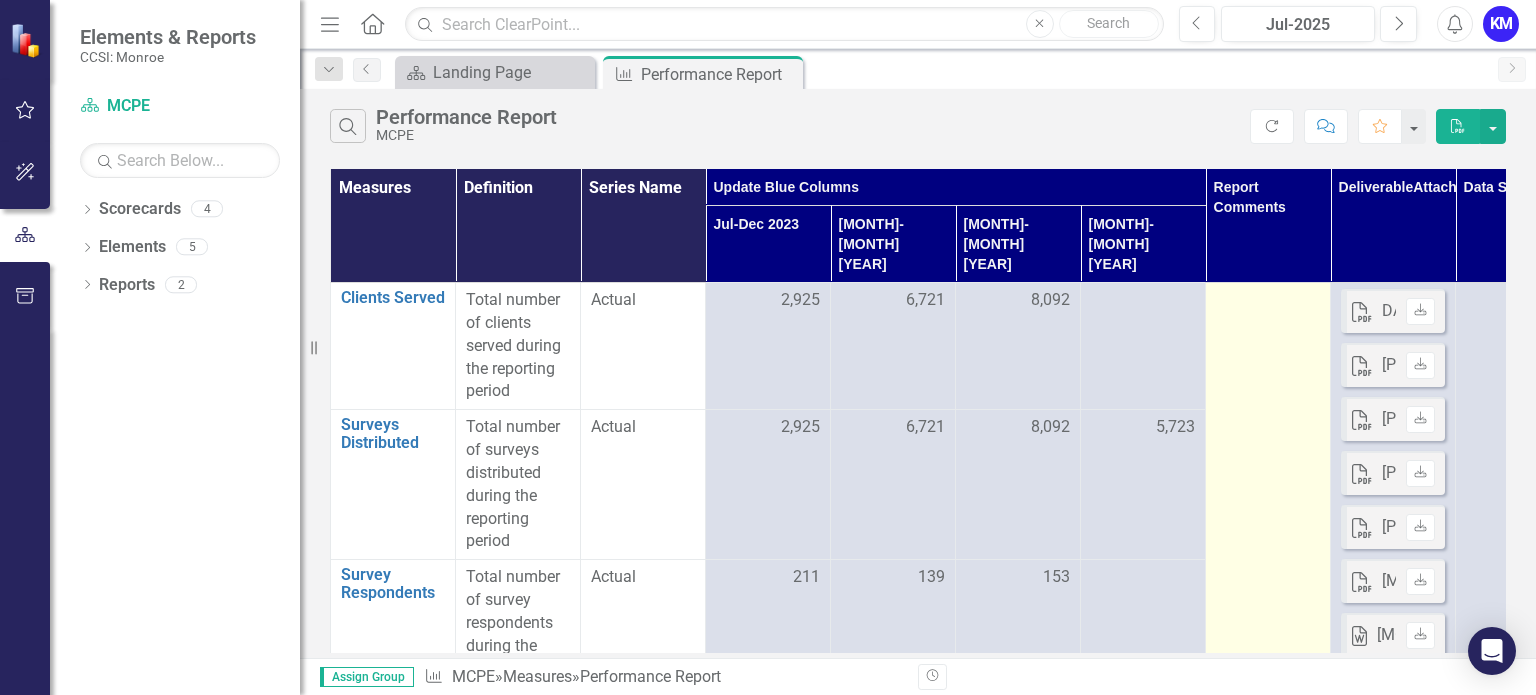 click at bounding box center (1268, 1612) 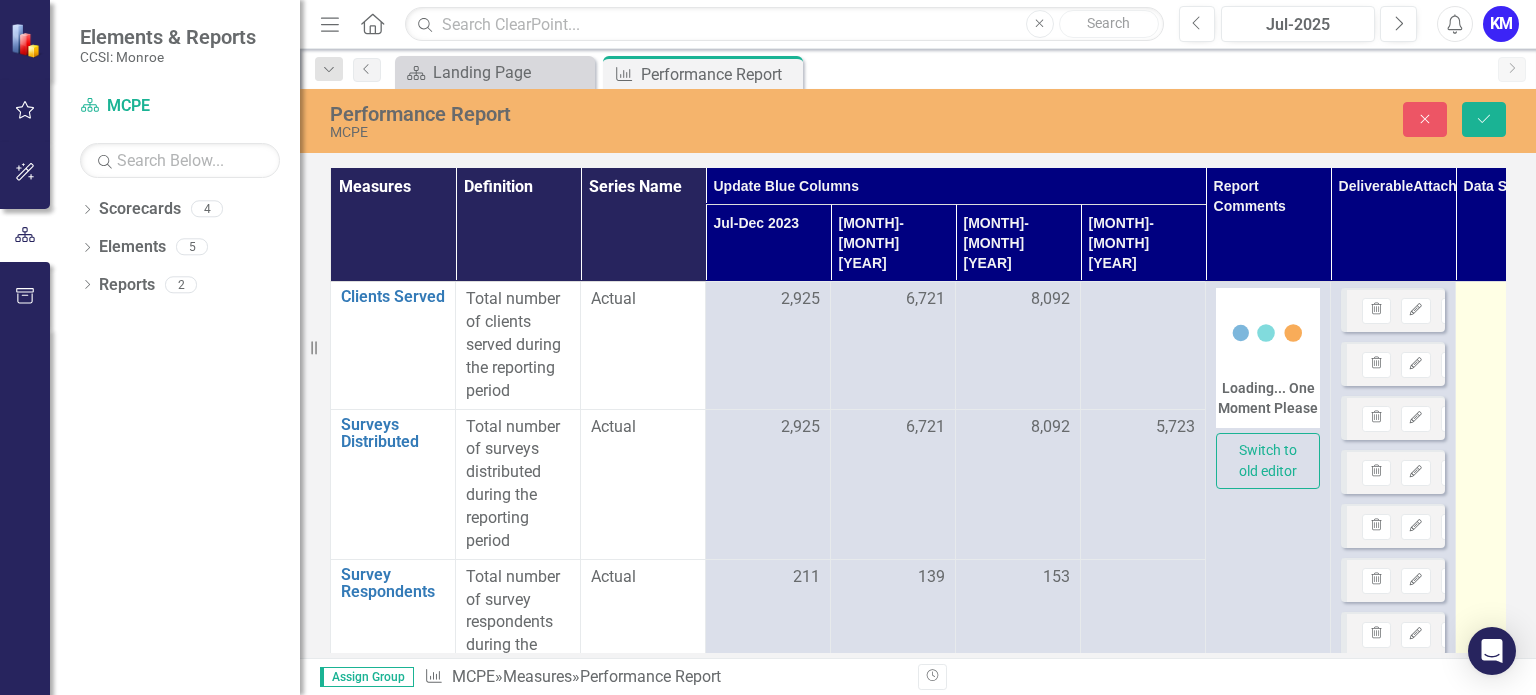 click at bounding box center (1518, 300) 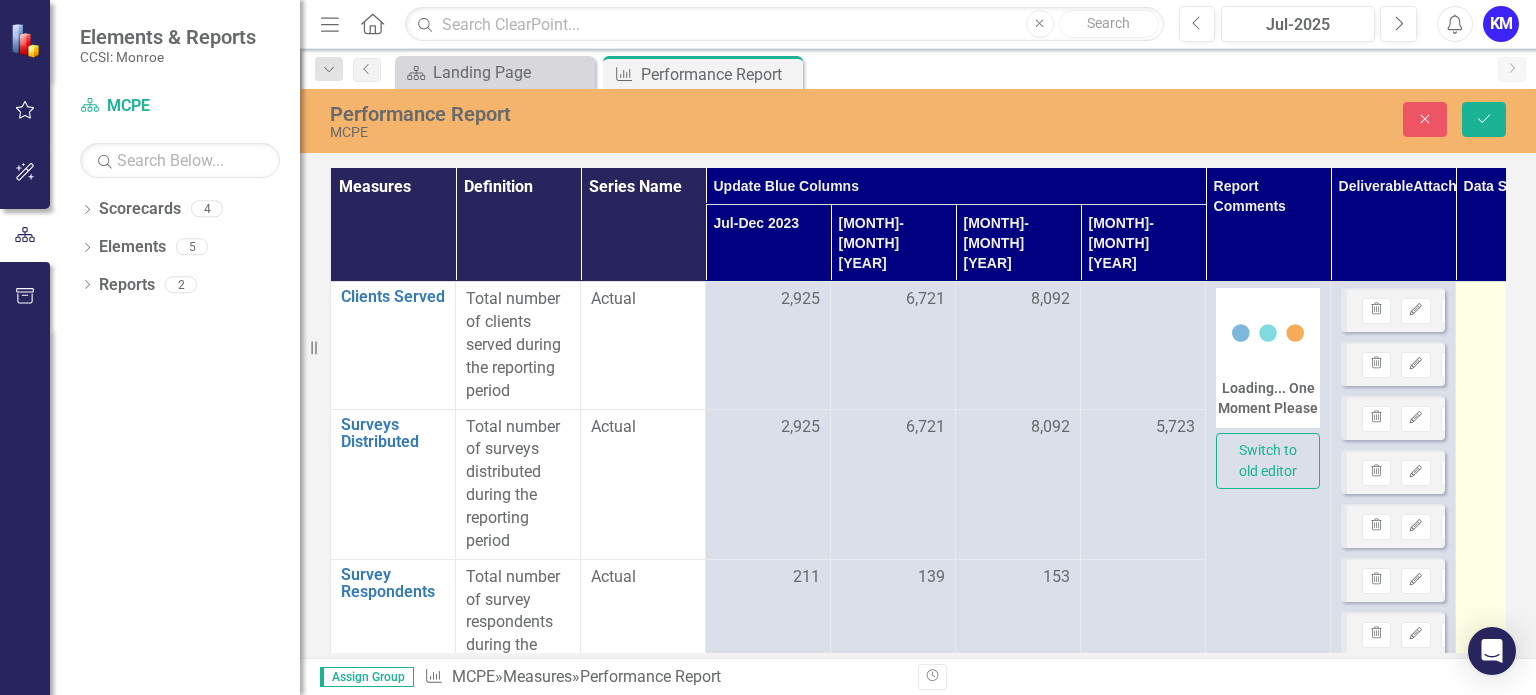click at bounding box center (1518, 300) 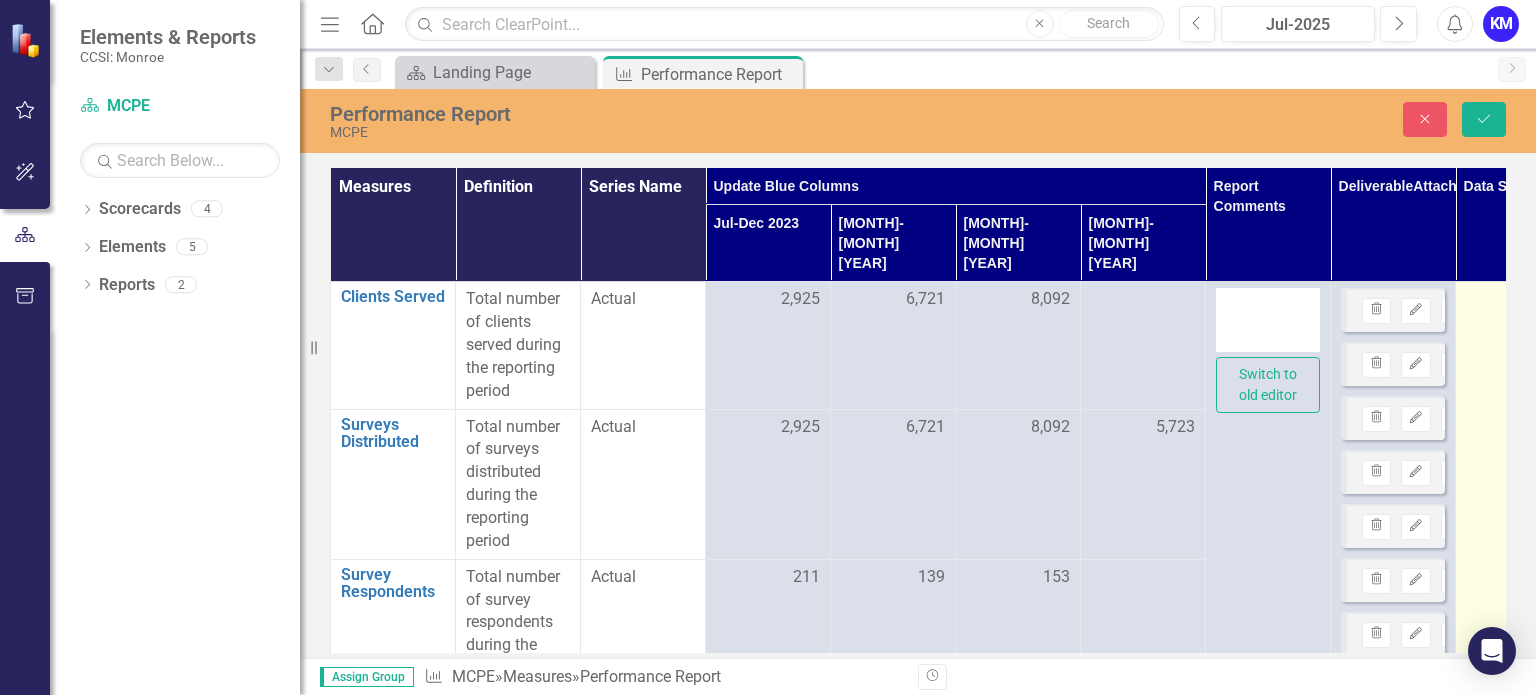 click at bounding box center (1518, 300) 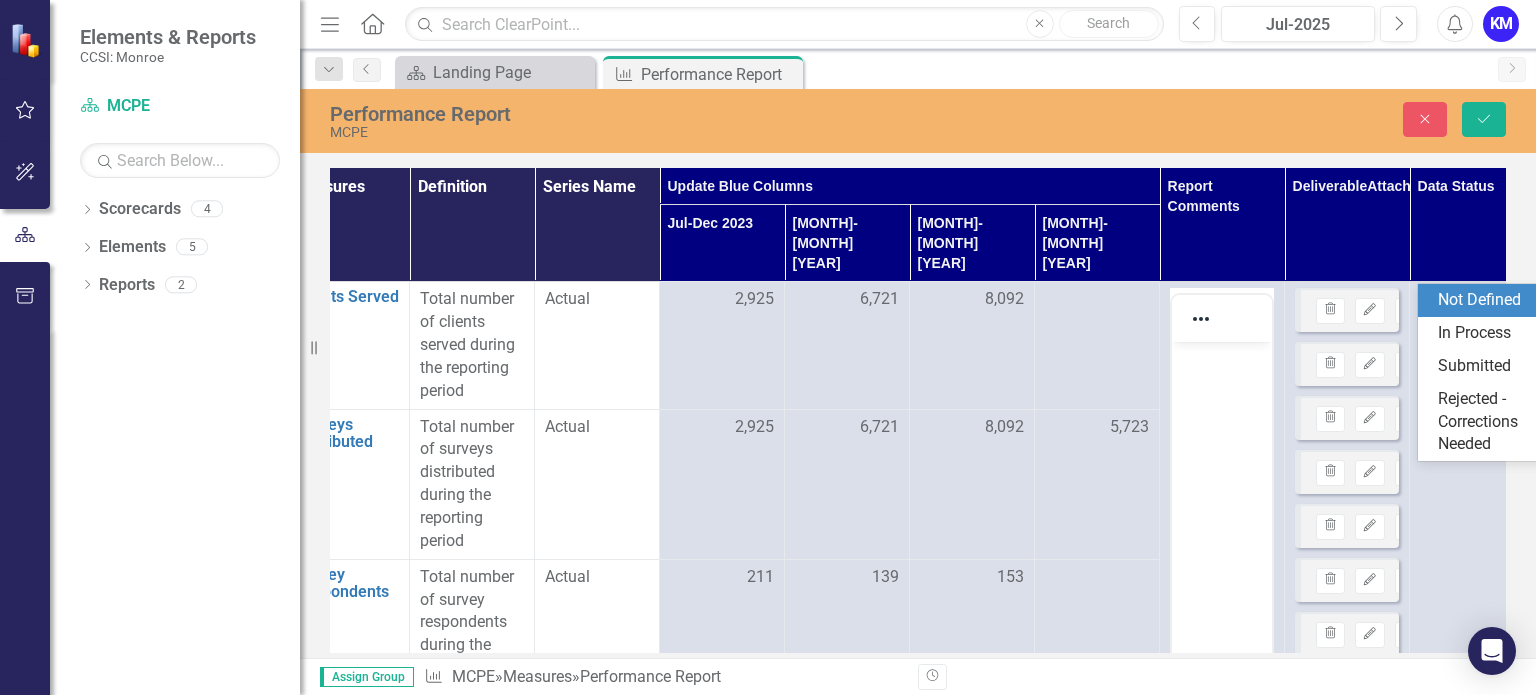 scroll, scrollTop: 0, scrollLeft: 74, axis: horizontal 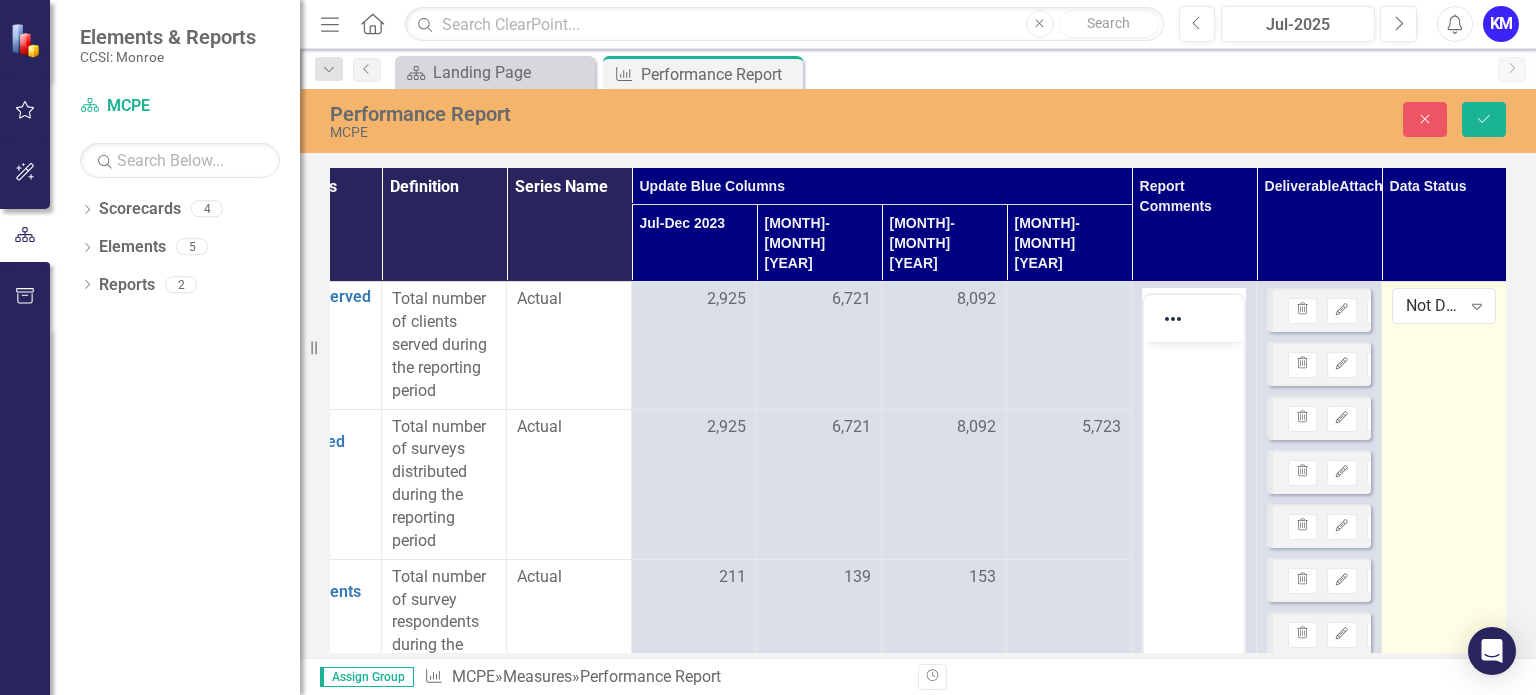 click on "Not Defined Expand" at bounding box center (1444, 1724) 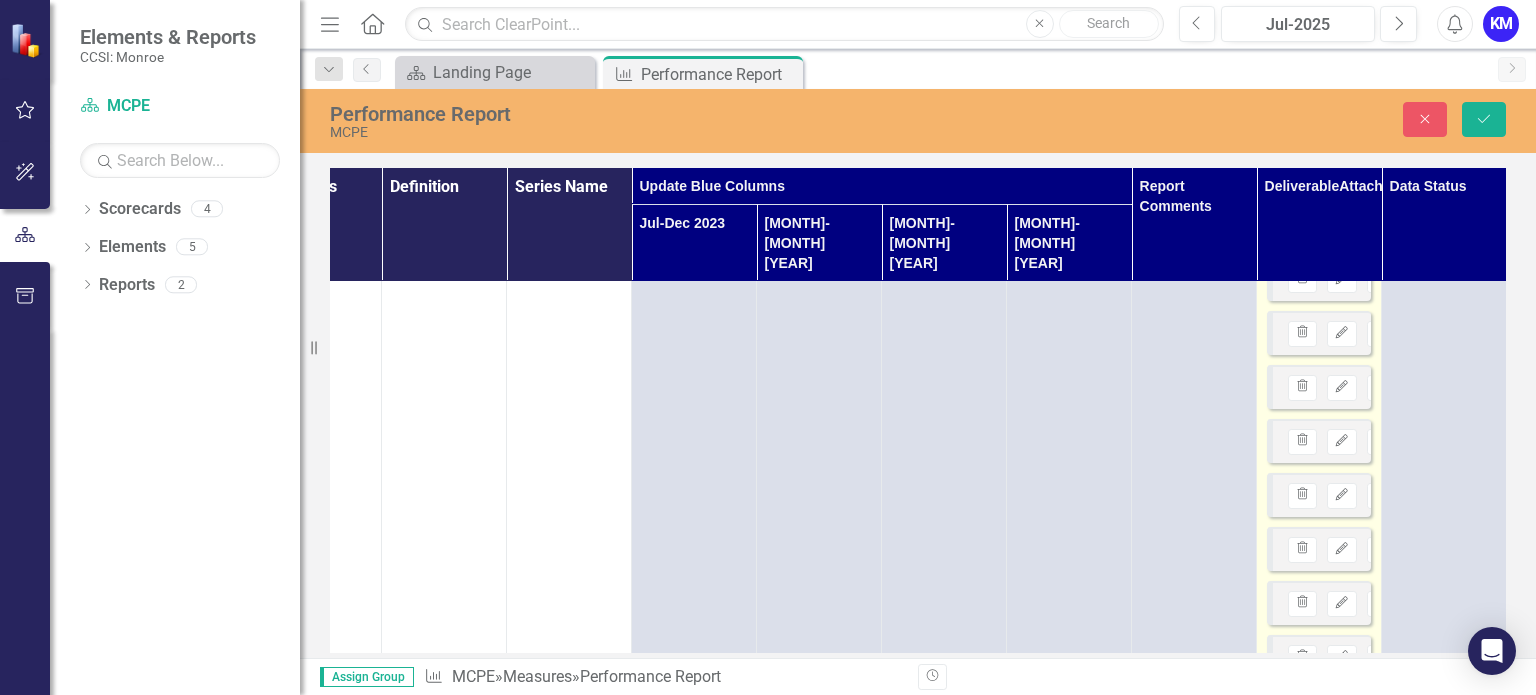scroll, scrollTop: 2486, scrollLeft: 74, axis: both 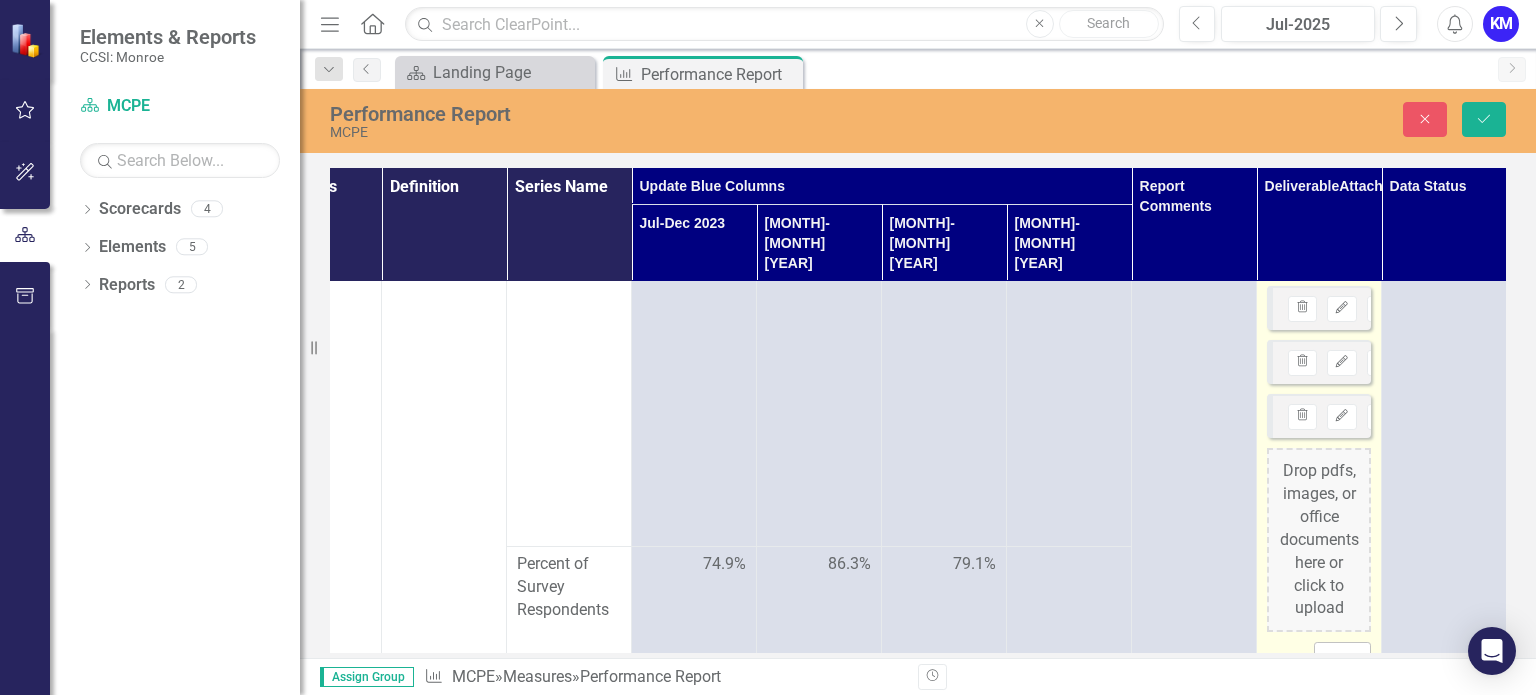 click on "Drop pdfs, images, or office documents here or click to upload" at bounding box center [1319, 540] 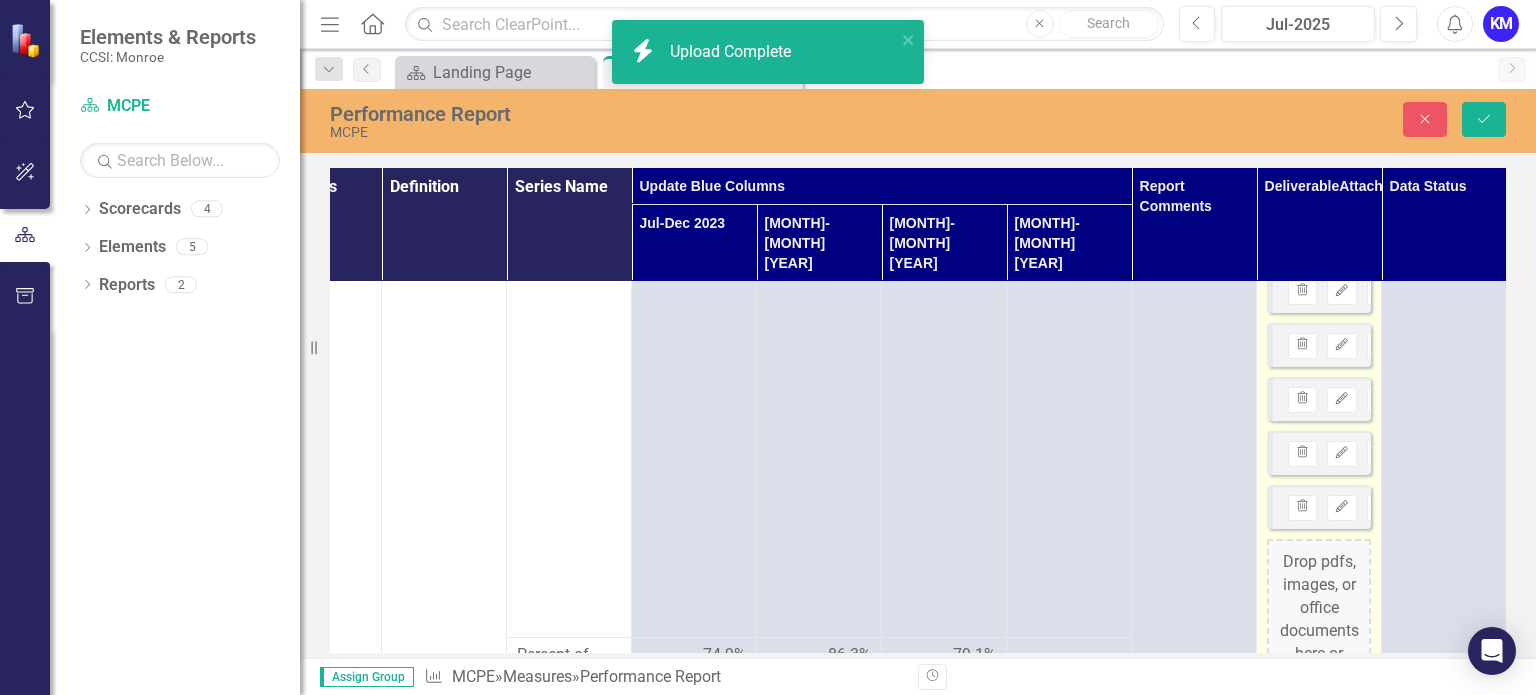 scroll, scrollTop: 2486, scrollLeft: 74, axis: both 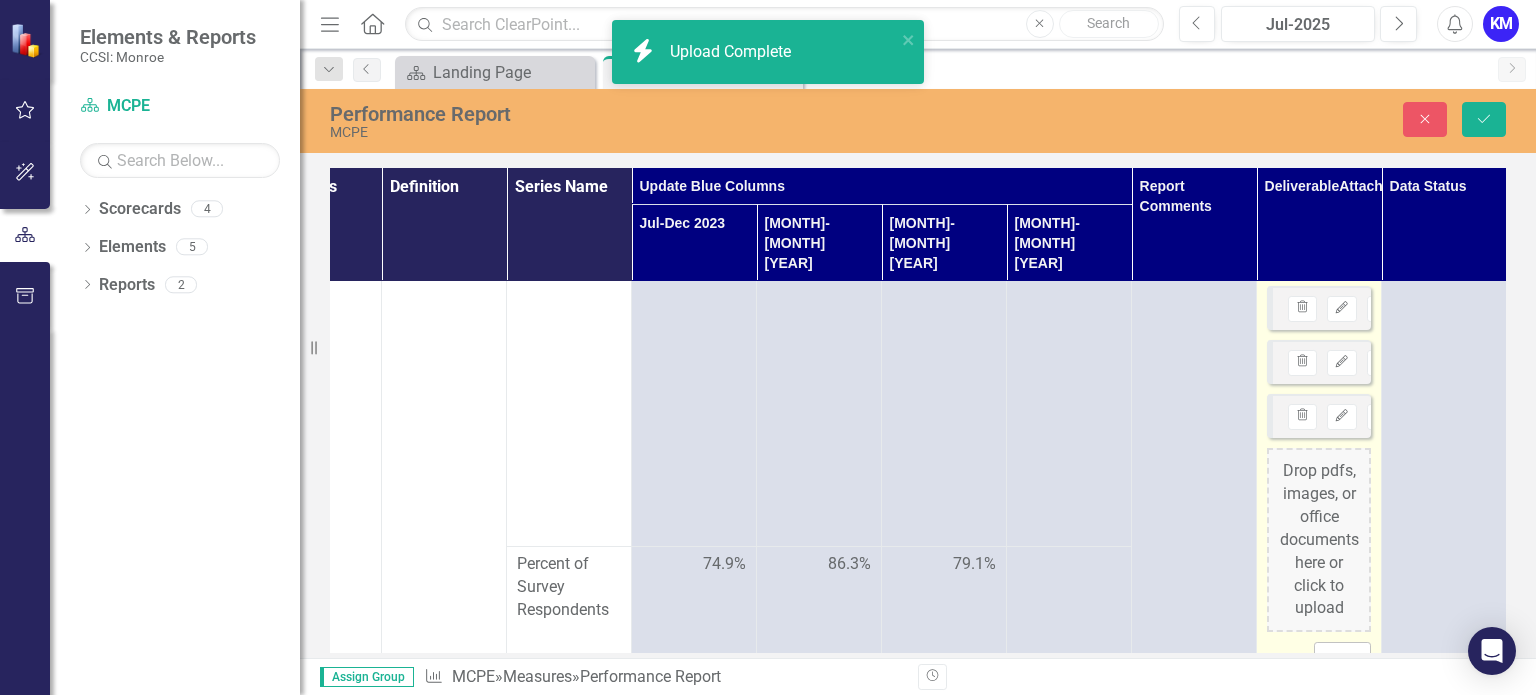 click on "Drop pdfs, images, or office documents here or click to upload" at bounding box center (1319, 540) 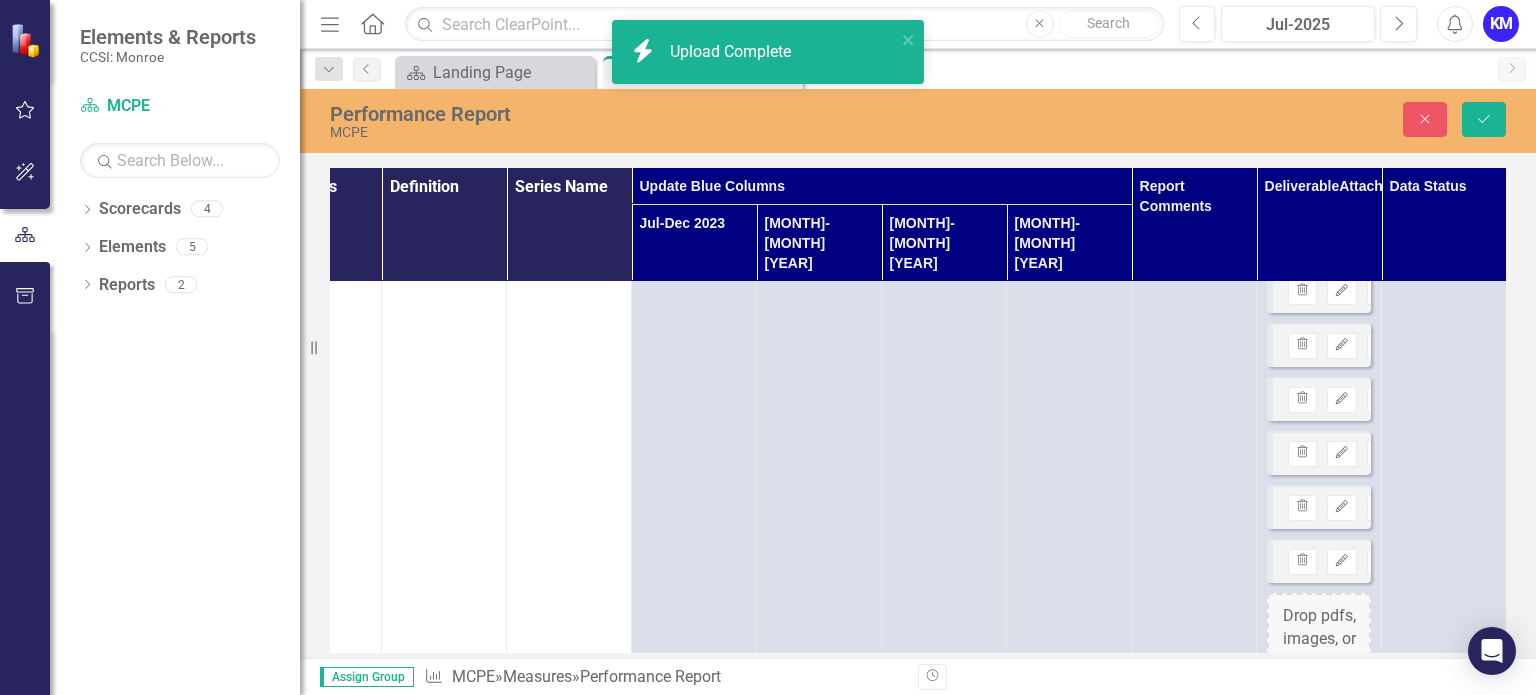 scroll, scrollTop: 2486, scrollLeft: 74, axis: both 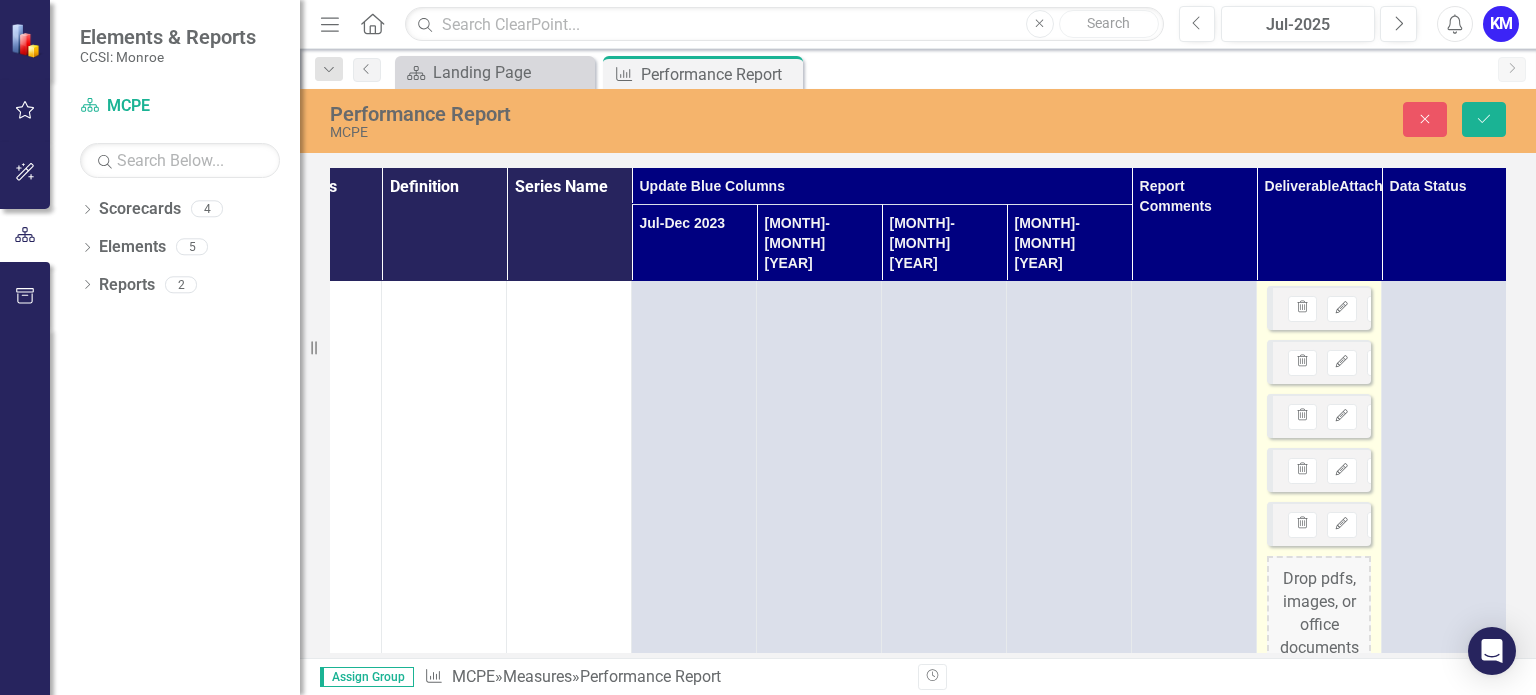 click on "Drop pdfs, images, or office documents here or click to upload" at bounding box center [1319, 648] 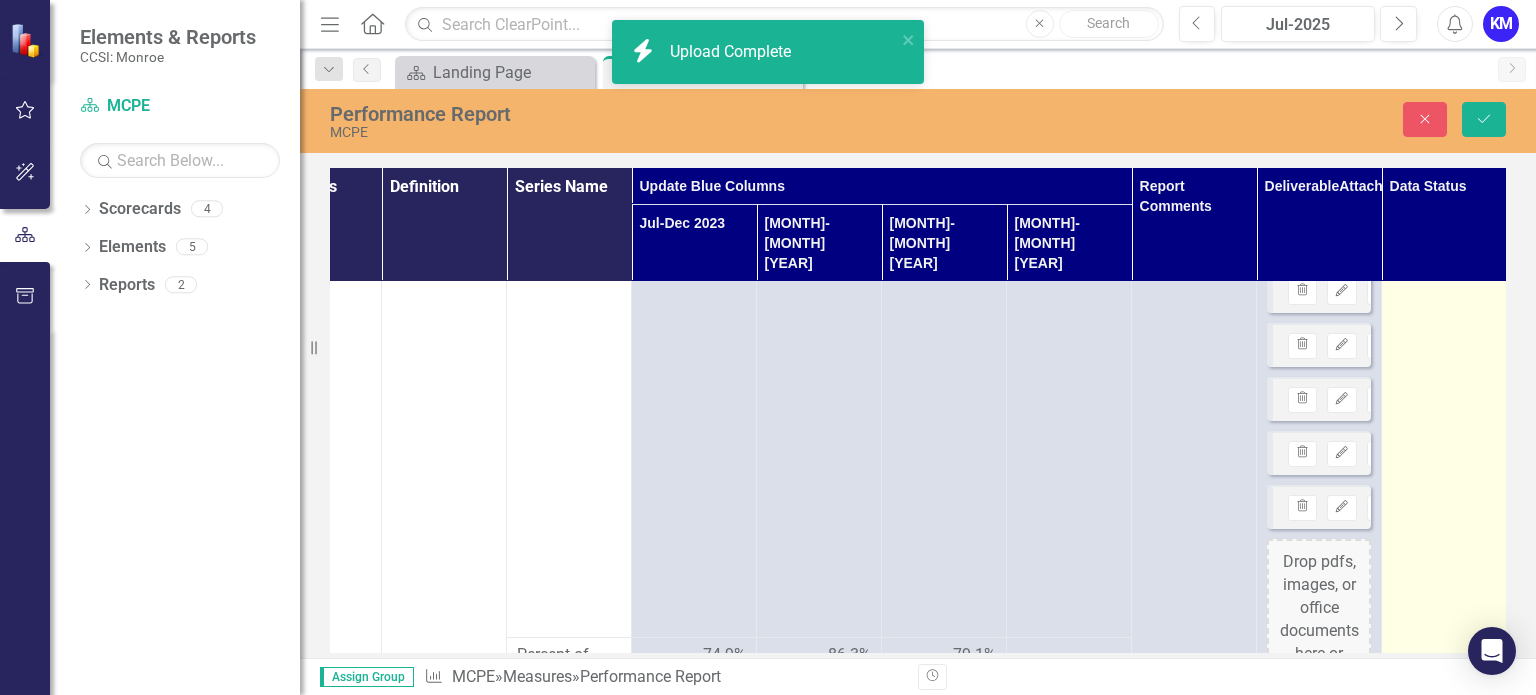 scroll, scrollTop: 2594, scrollLeft: 74, axis: both 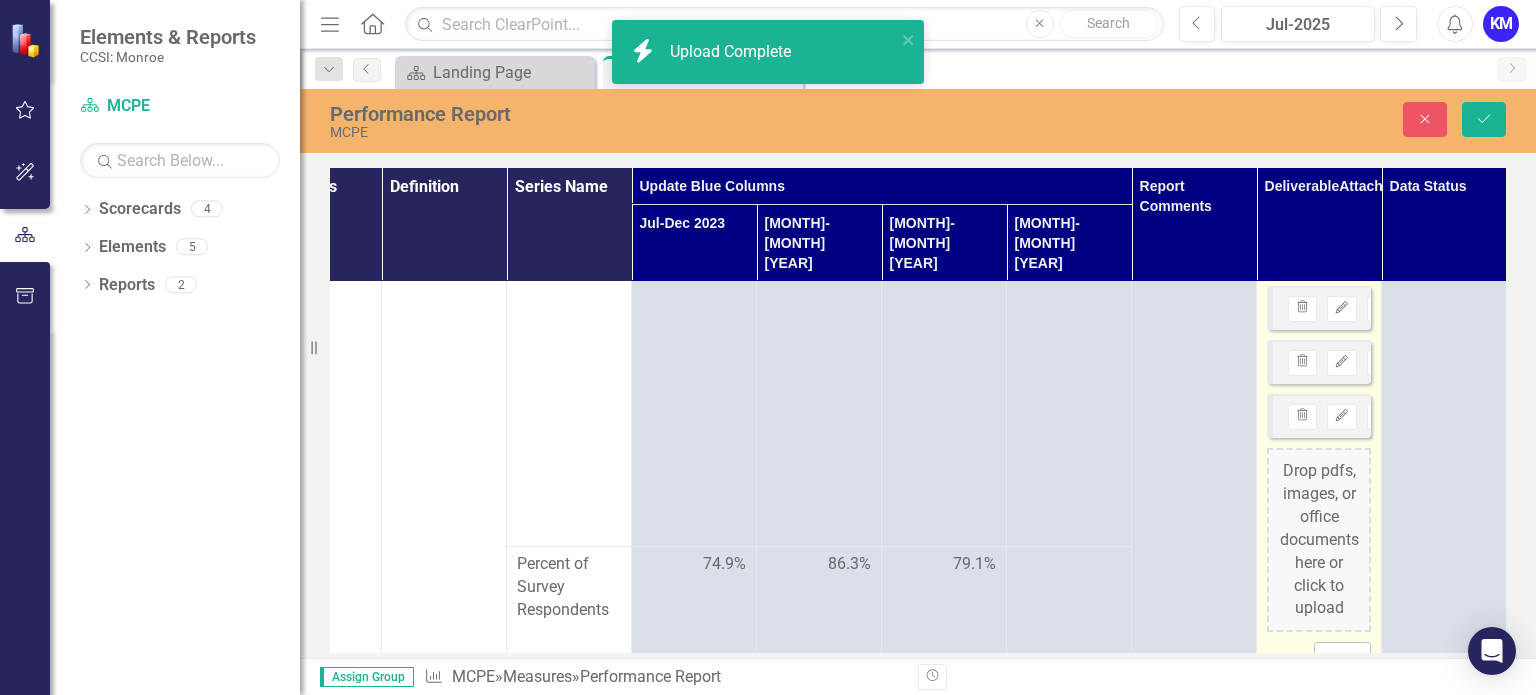 click on "Drop pdfs, images, or office documents here or click to upload" at bounding box center (1319, 540) 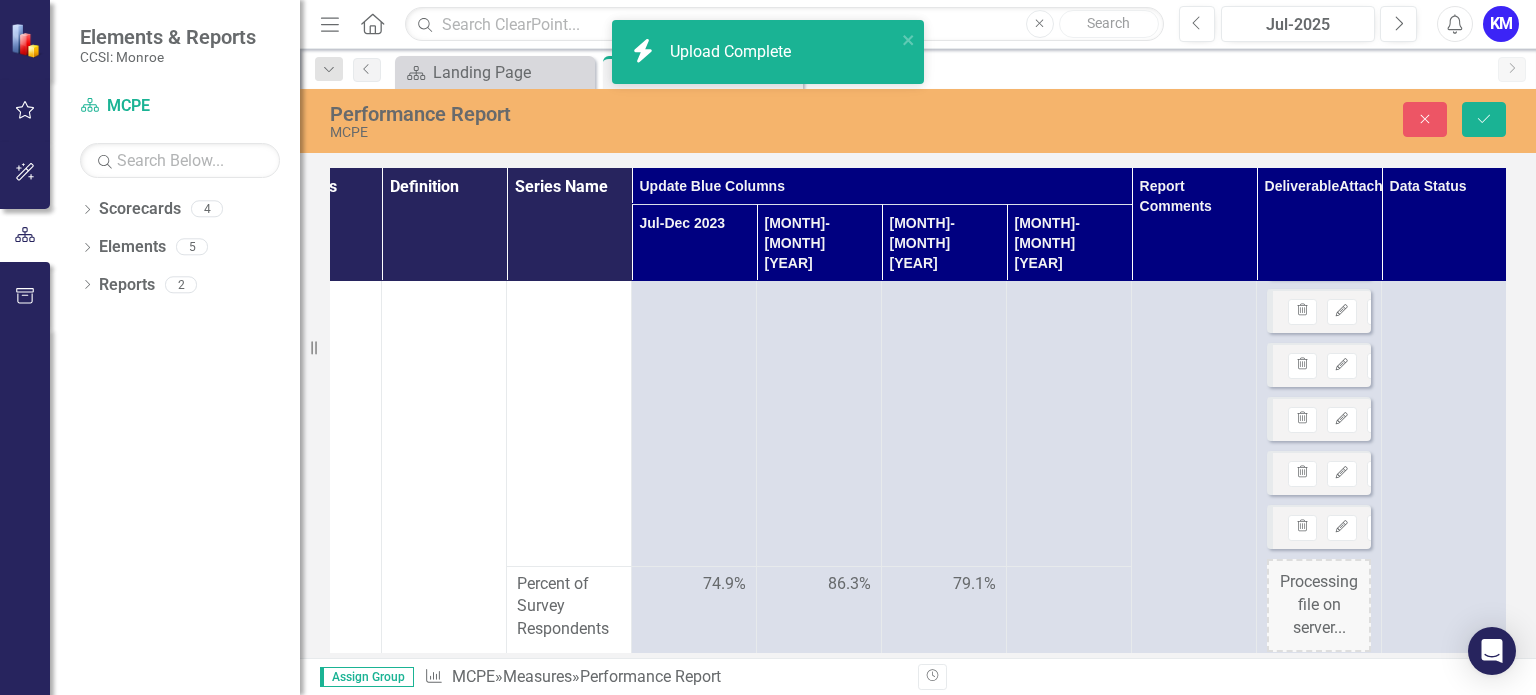scroll, scrollTop: 2503, scrollLeft: 74, axis: both 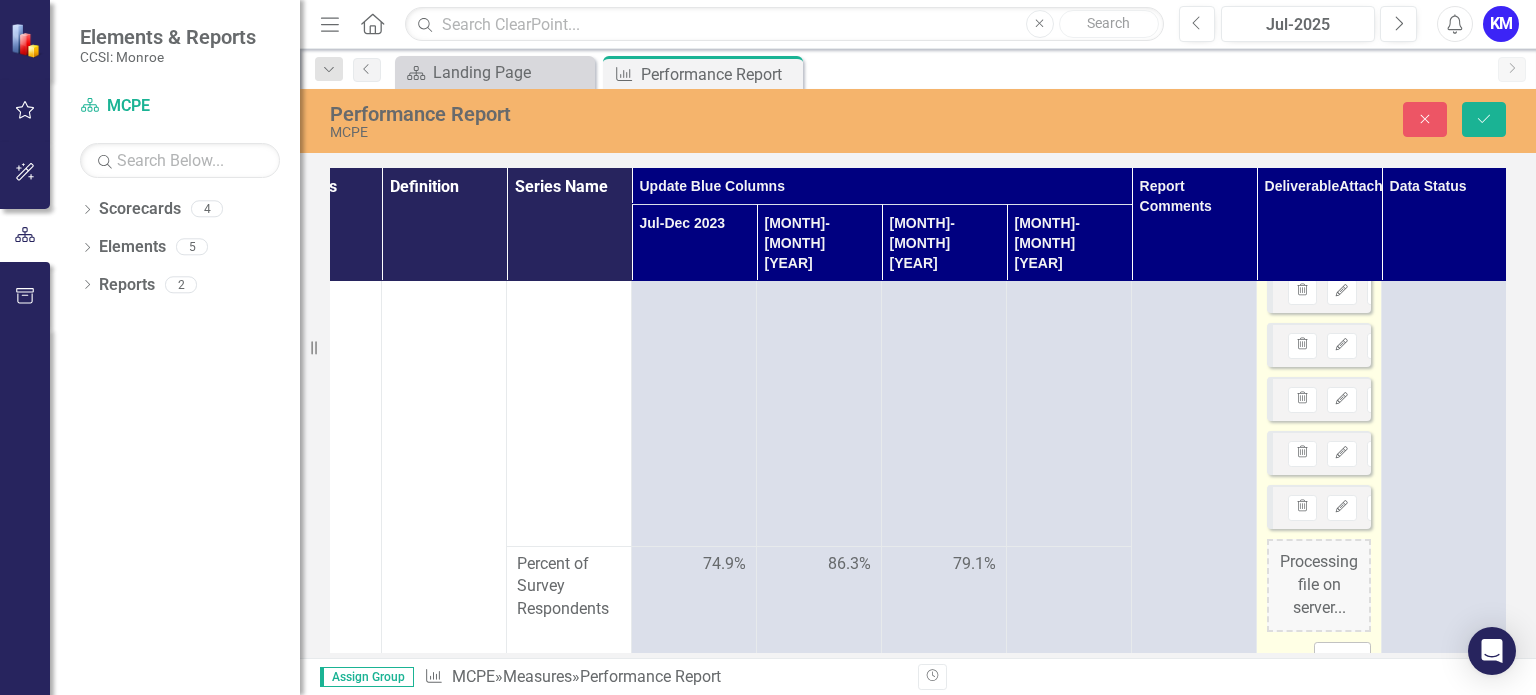 click on "Processing file on server..." at bounding box center (1319, 585) 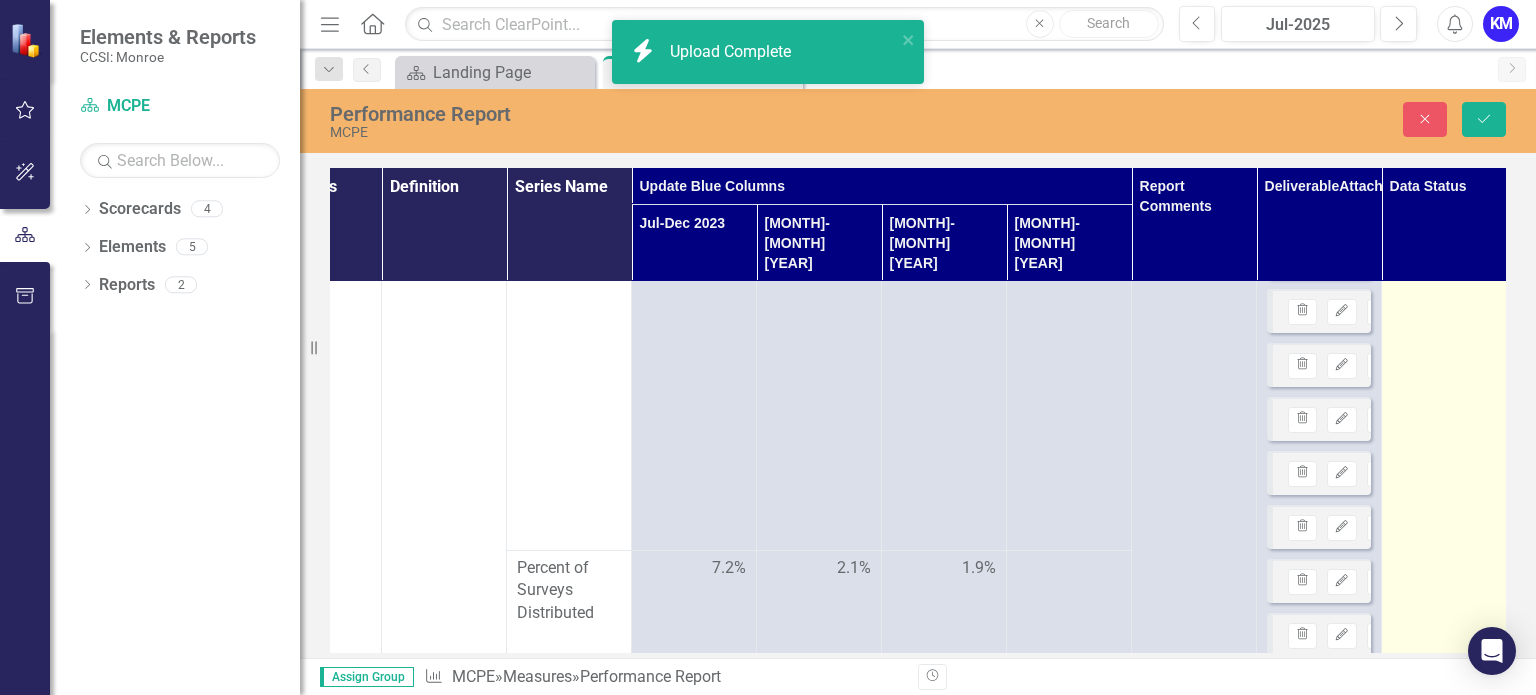 scroll, scrollTop: 948, scrollLeft: 74, axis: both 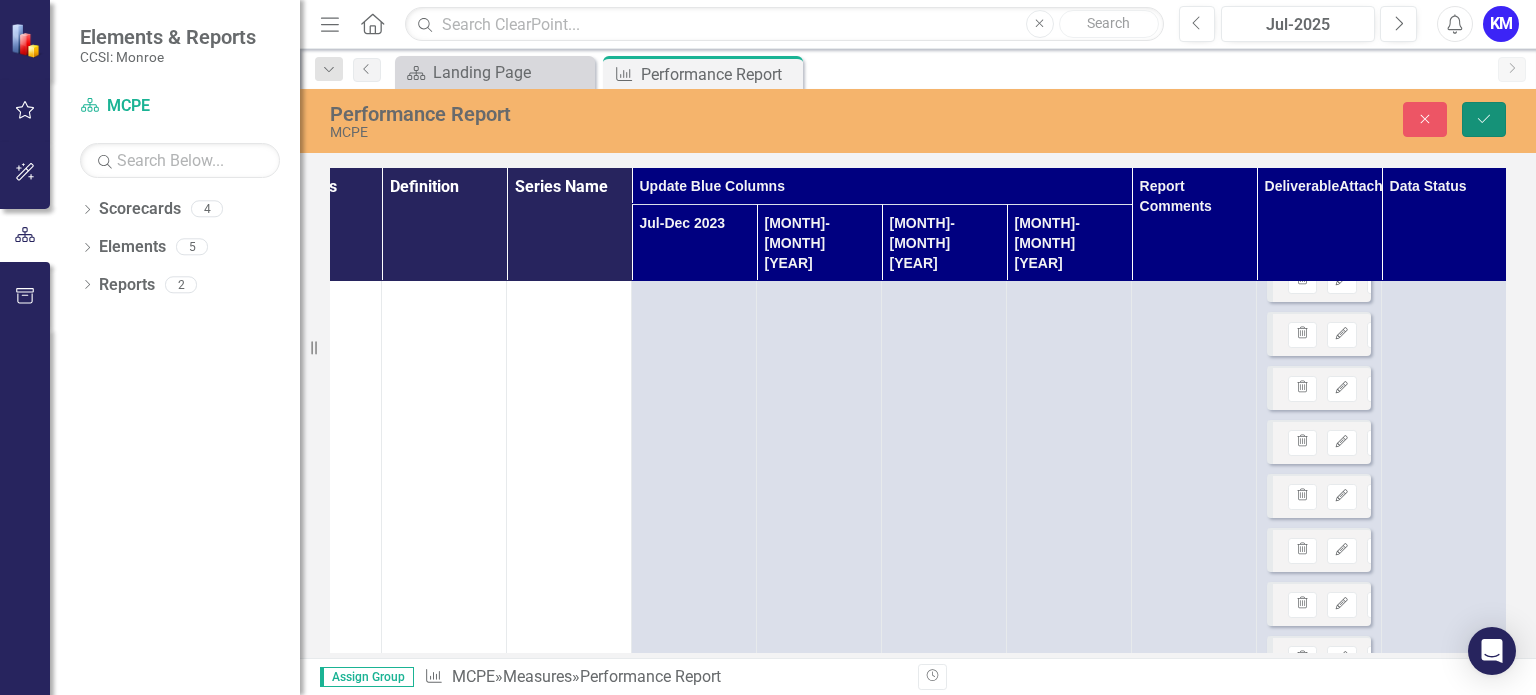 click on "Save" 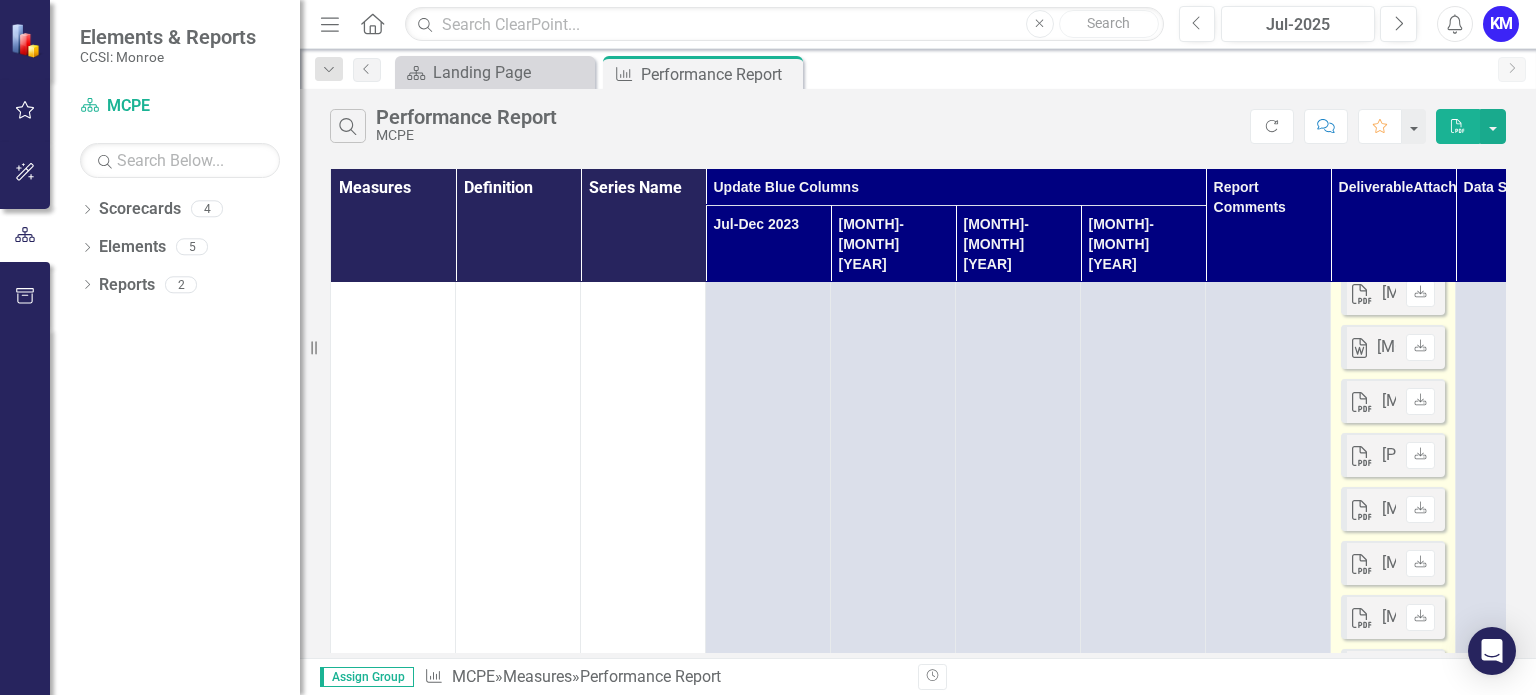 scroll, scrollTop: 500, scrollLeft: 0, axis: vertical 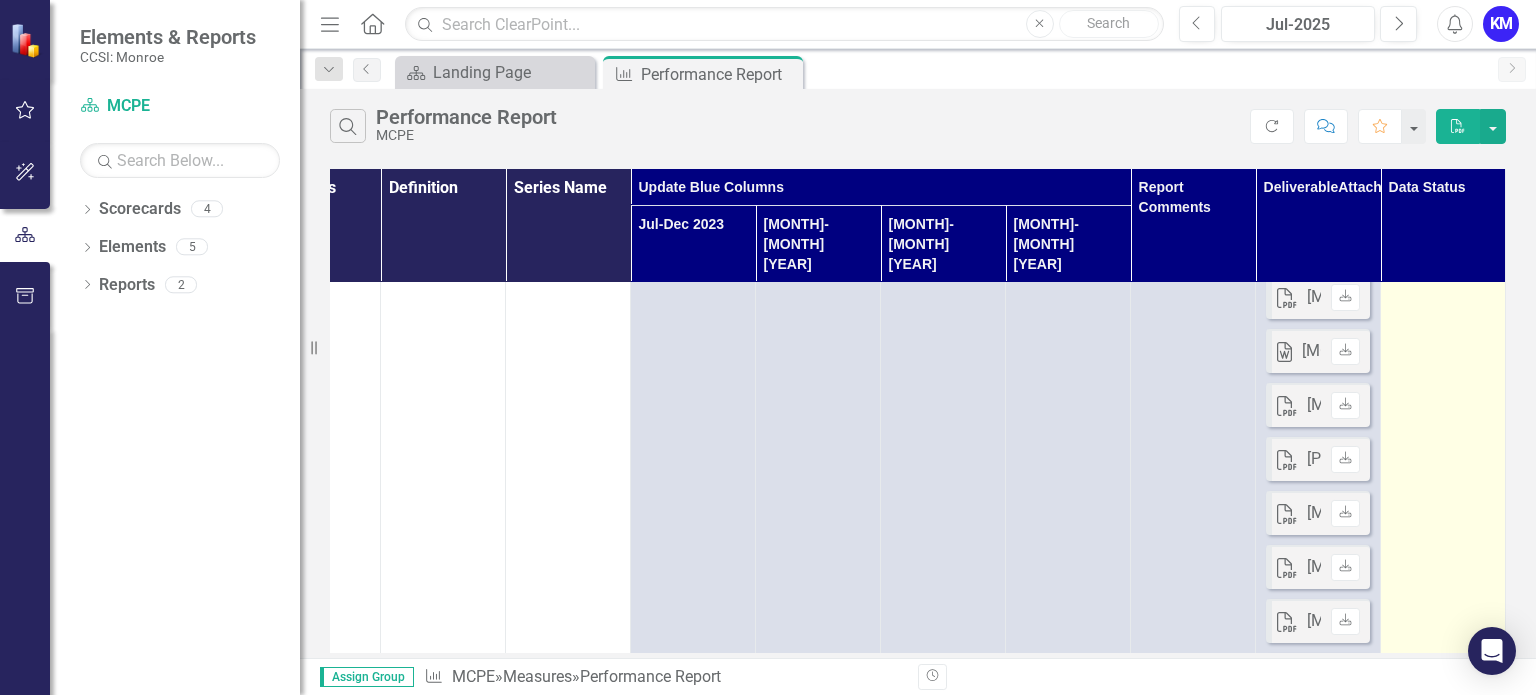 click at bounding box center (1443, 1220) 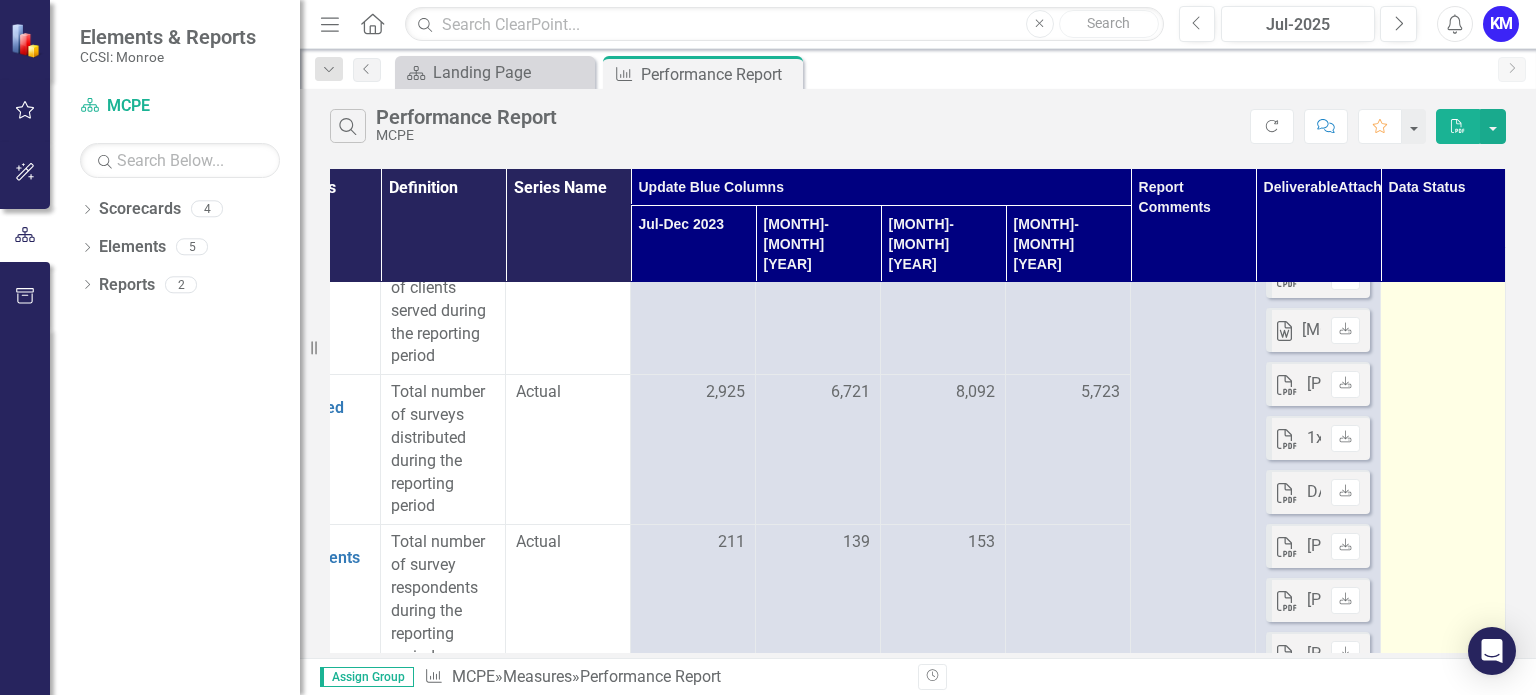 scroll, scrollTop: 0, scrollLeft: 88, axis: horizontal 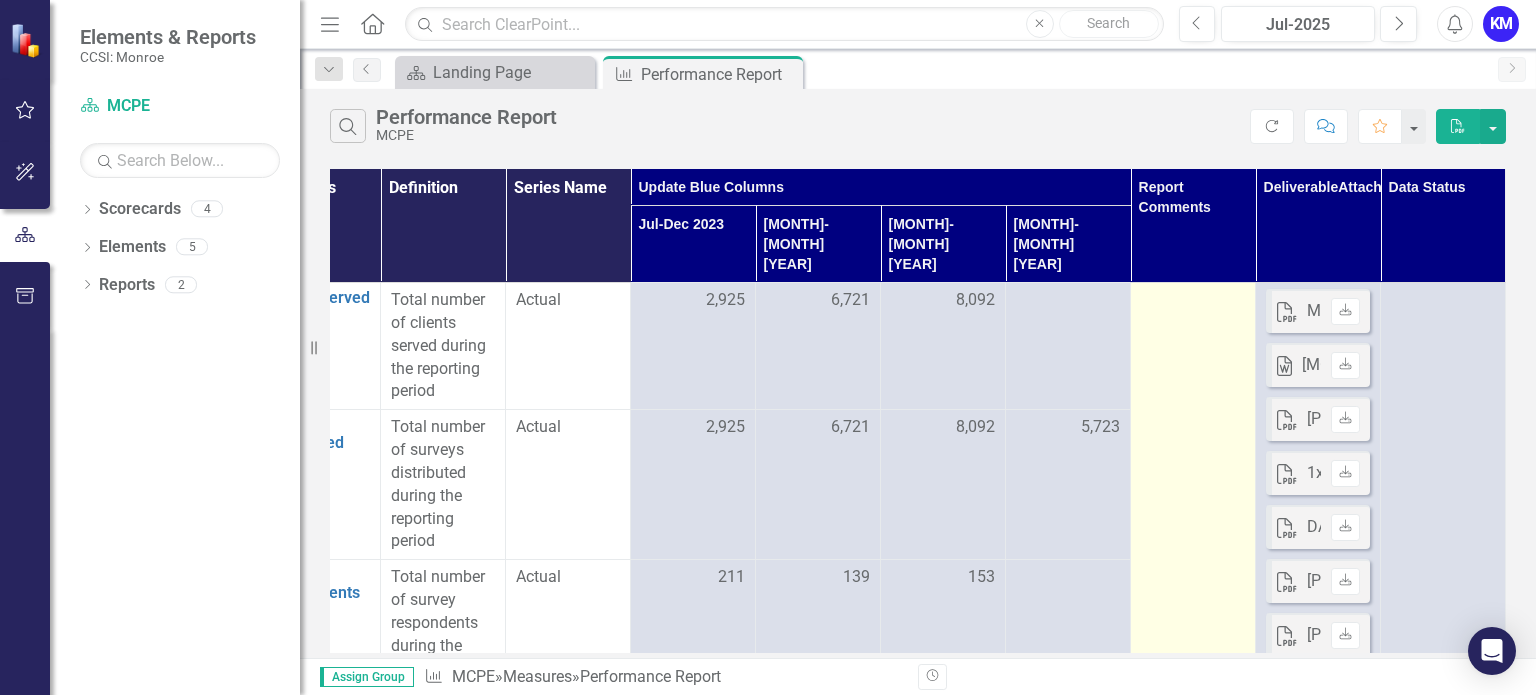 click at bounding box center (1193, 1720) 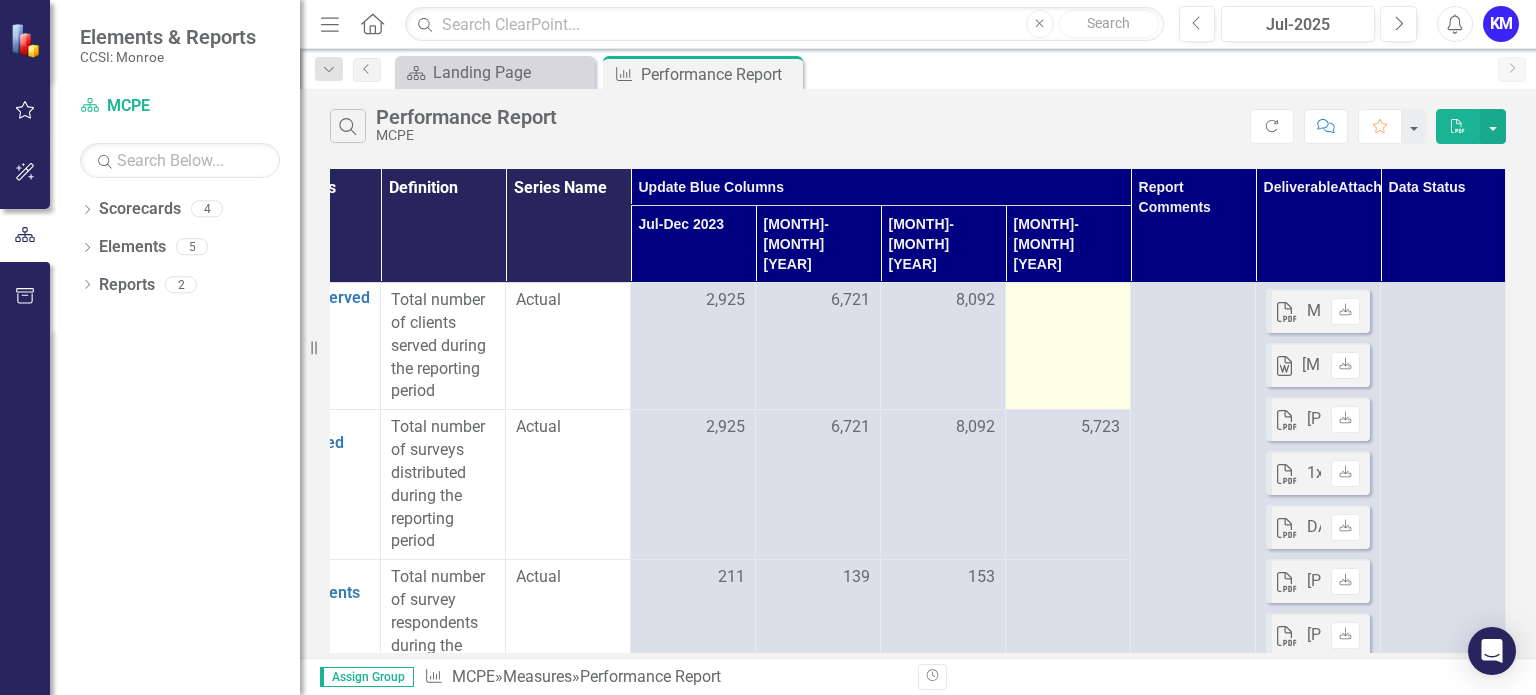 click at bounding box center (1068, 346) 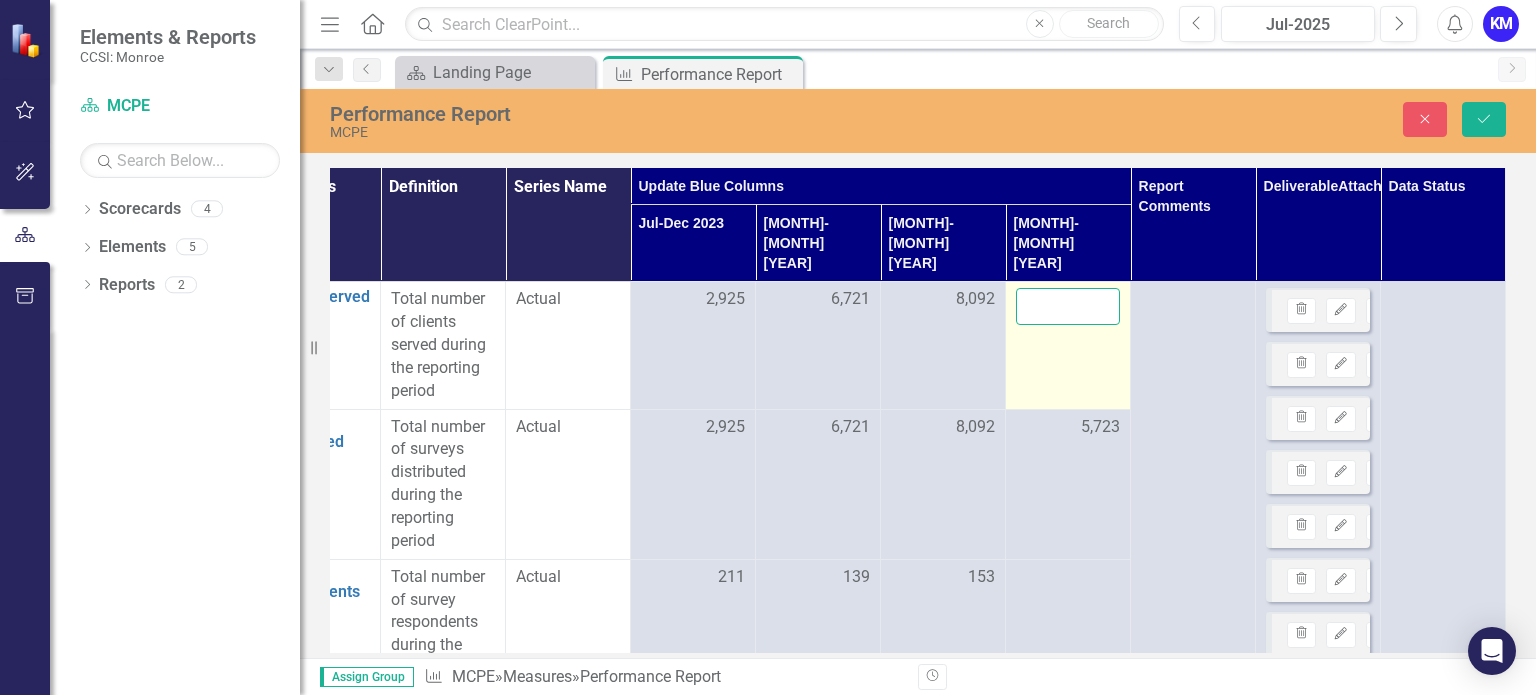 click at bounding box center (1068, 306) 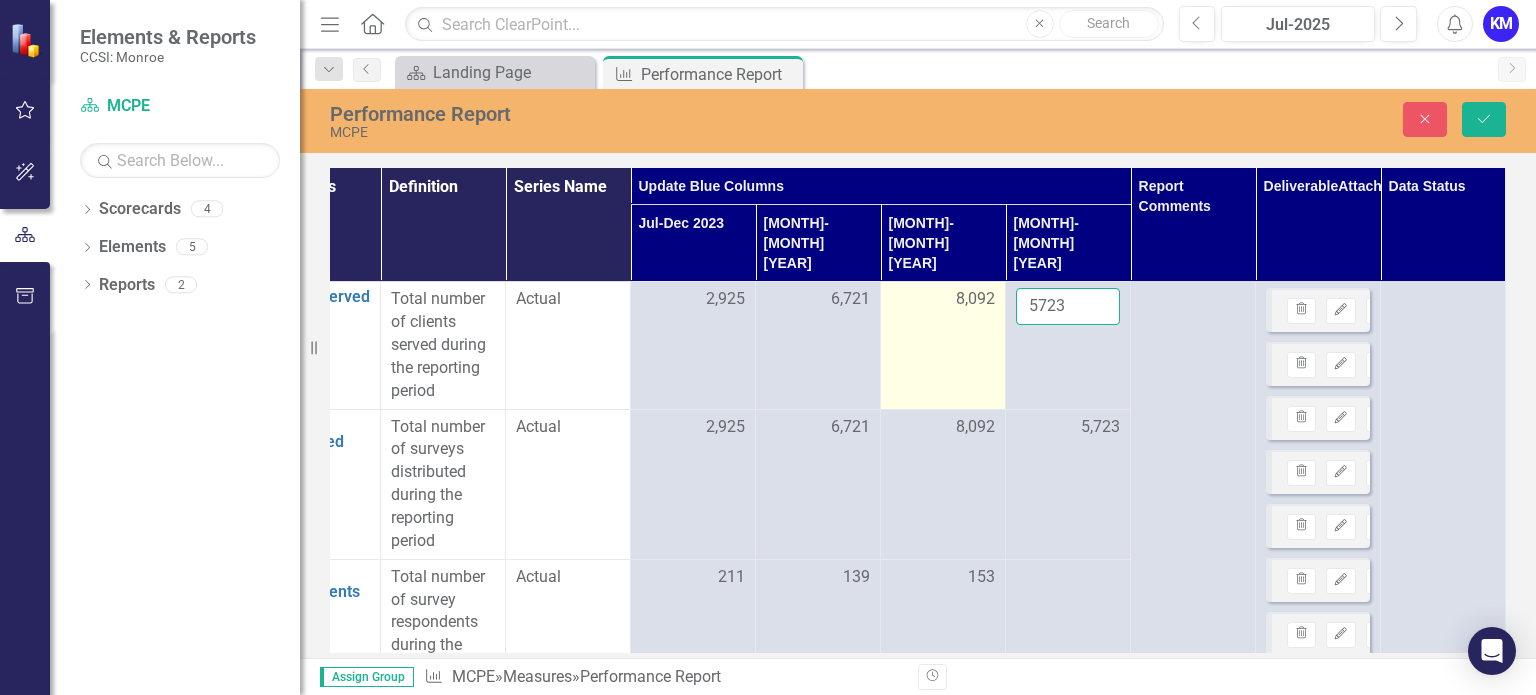 type on "5723" 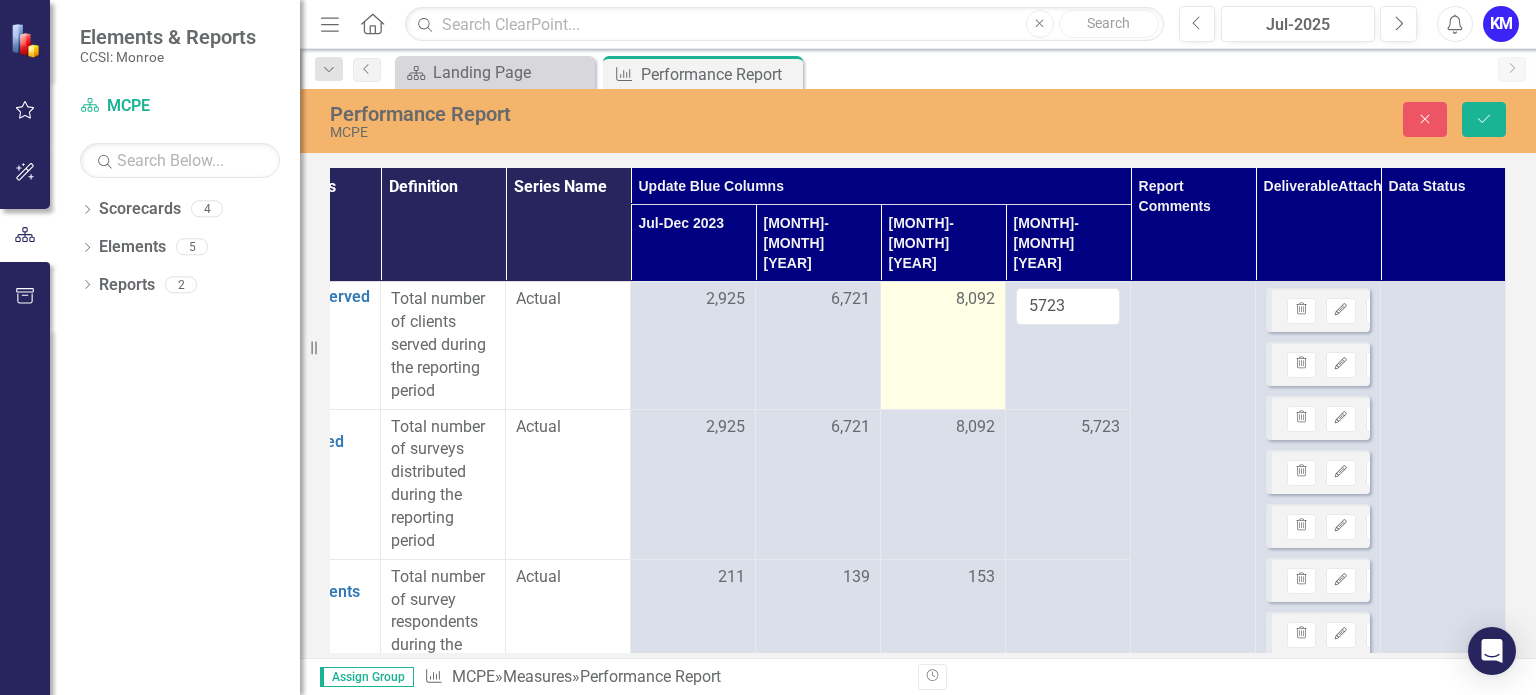 type 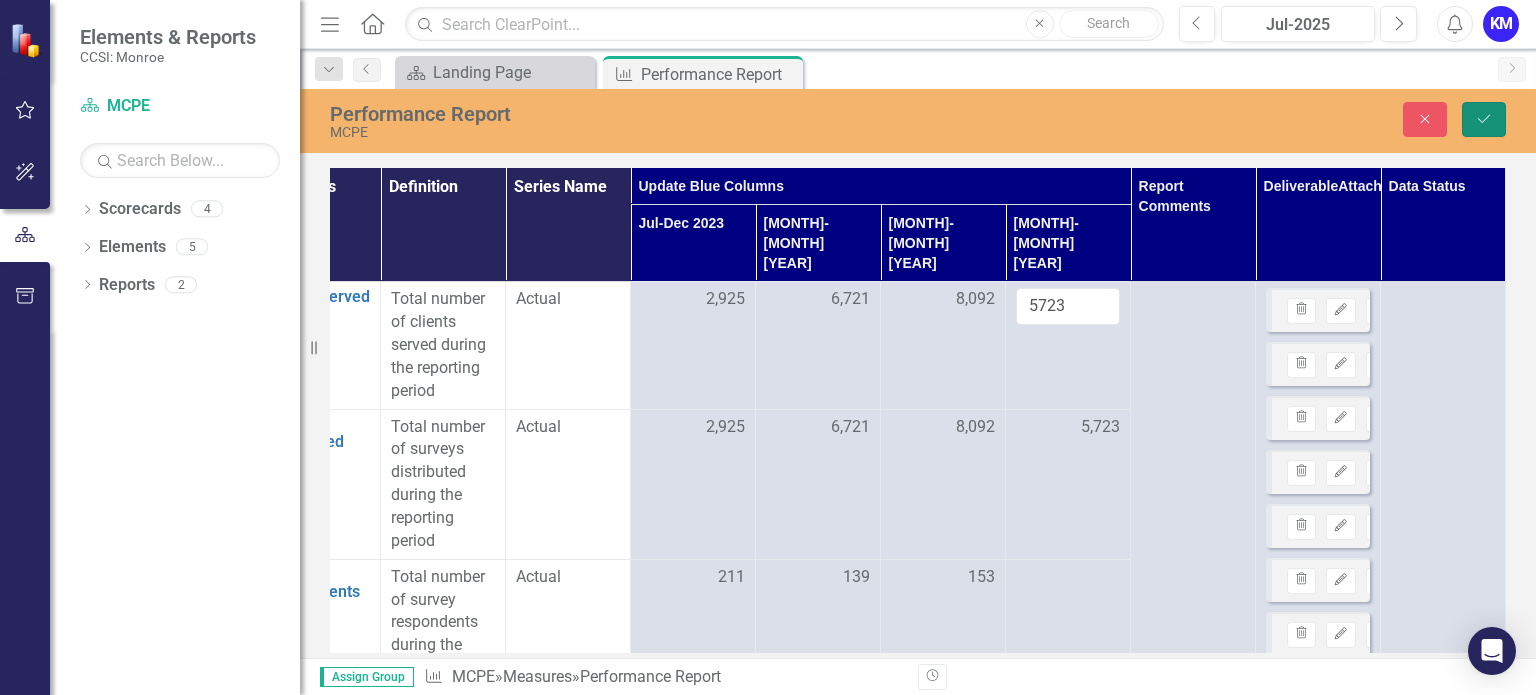 click on "Save" 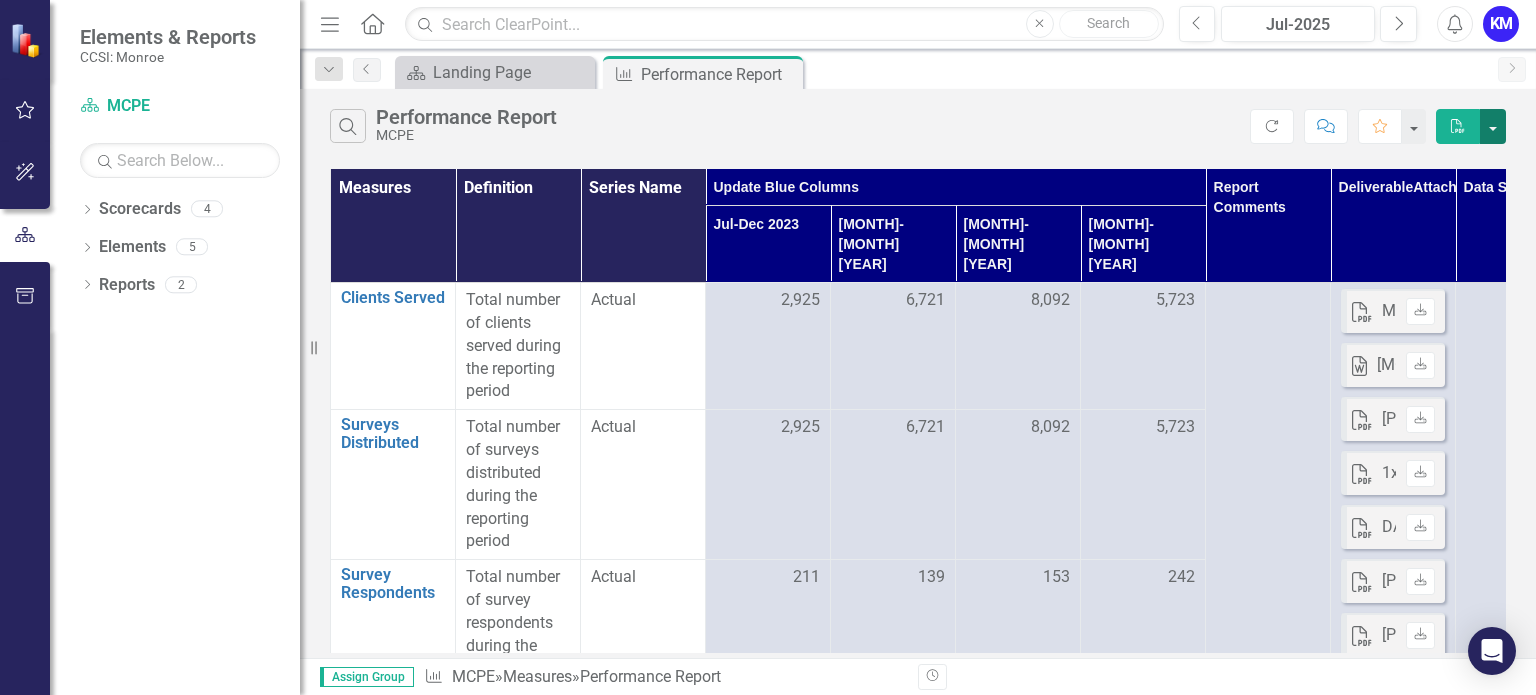click at bounding box center (1493, 126) 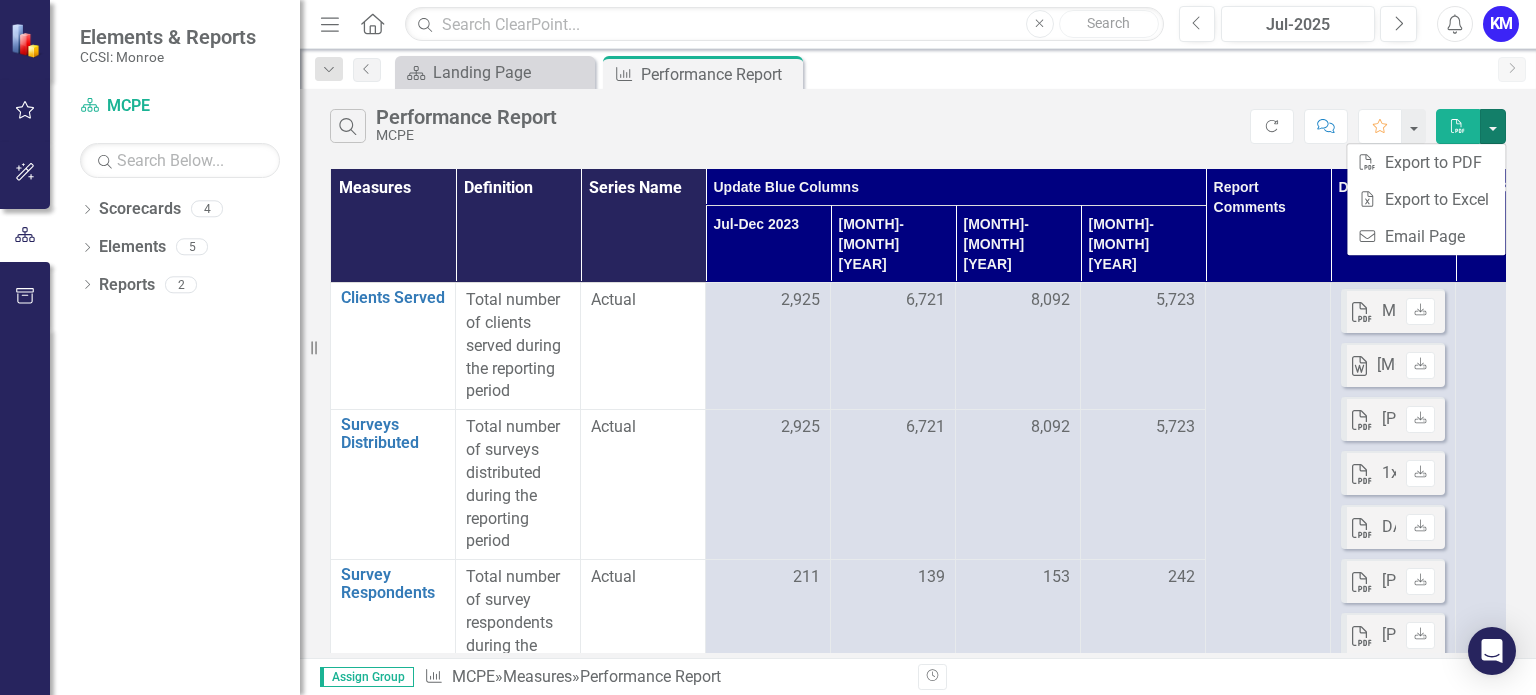 scroll, scrollTop: 0, scrollLeft: 88, axis: horizontal 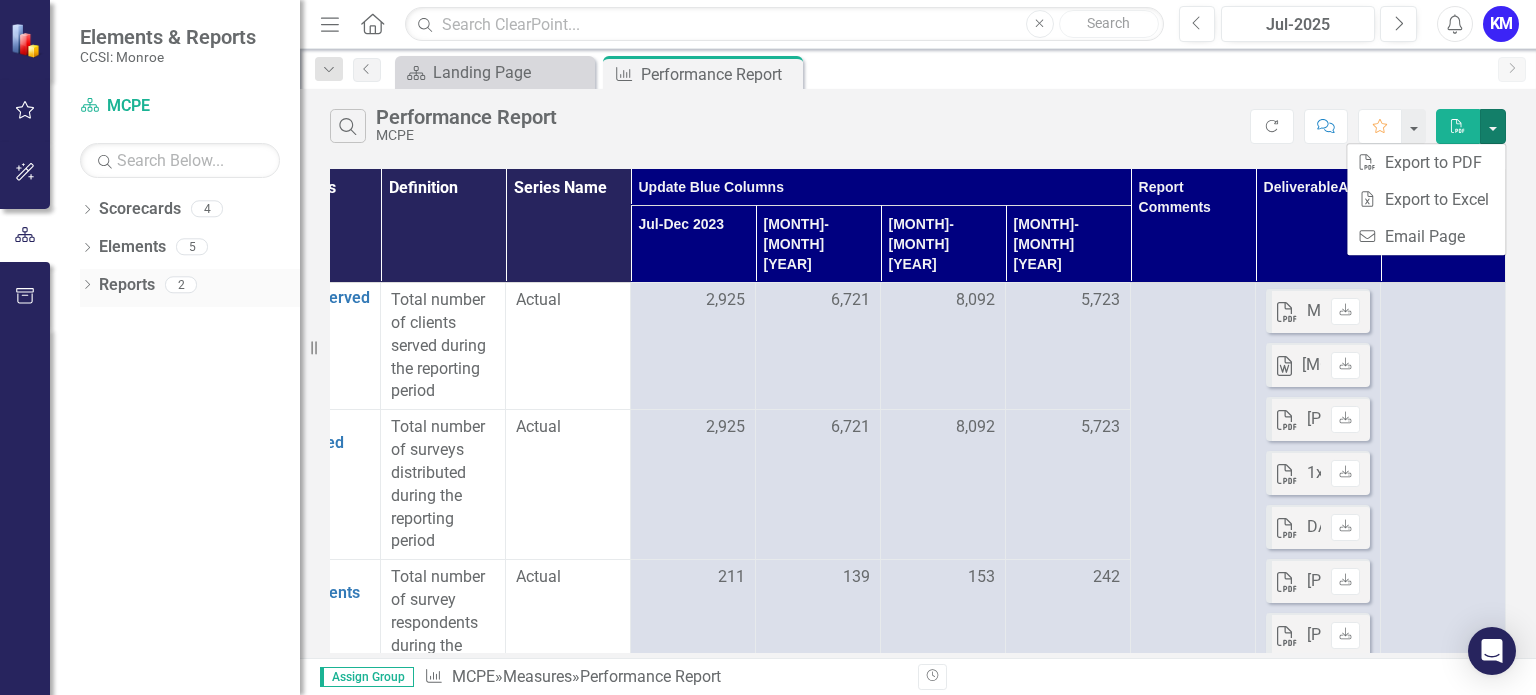 click on "2" at bounding box center (181, 284) 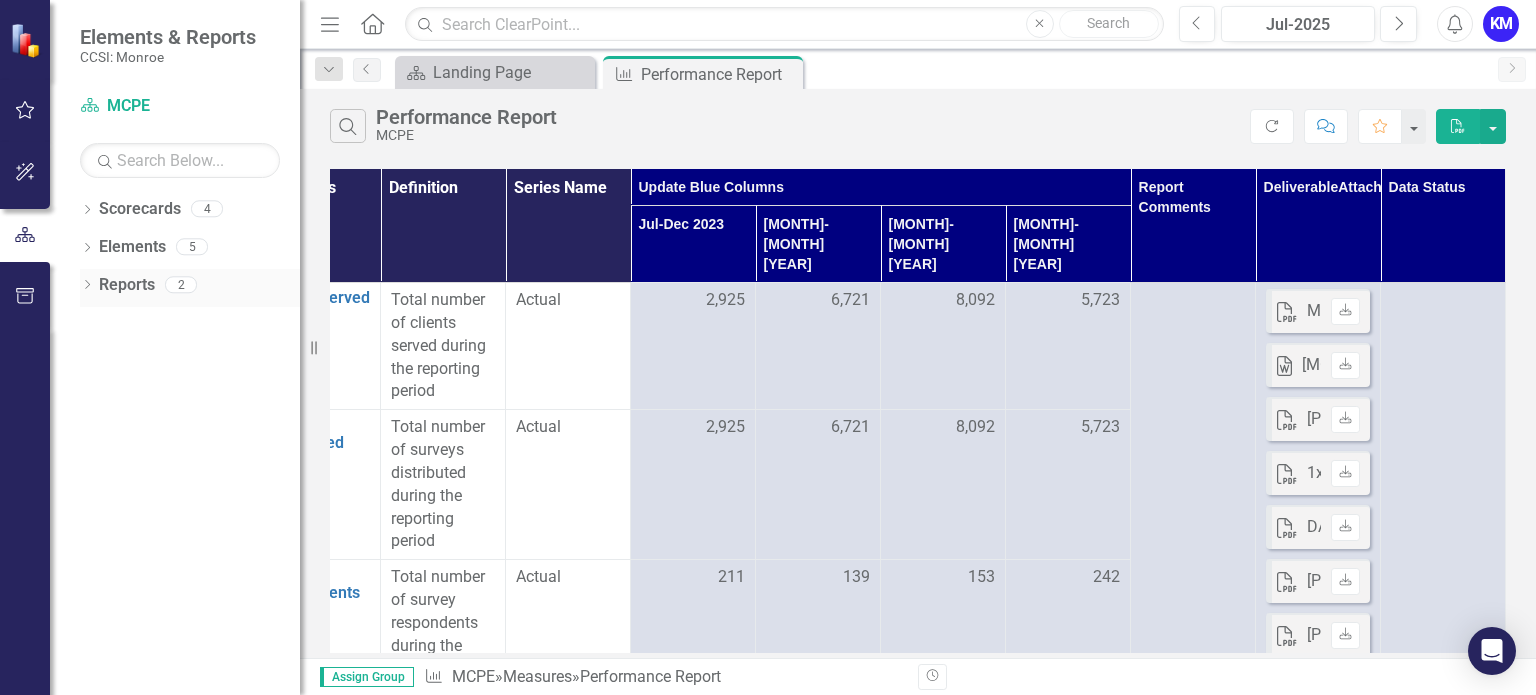 click on "2" at bounding box center (181, 284) 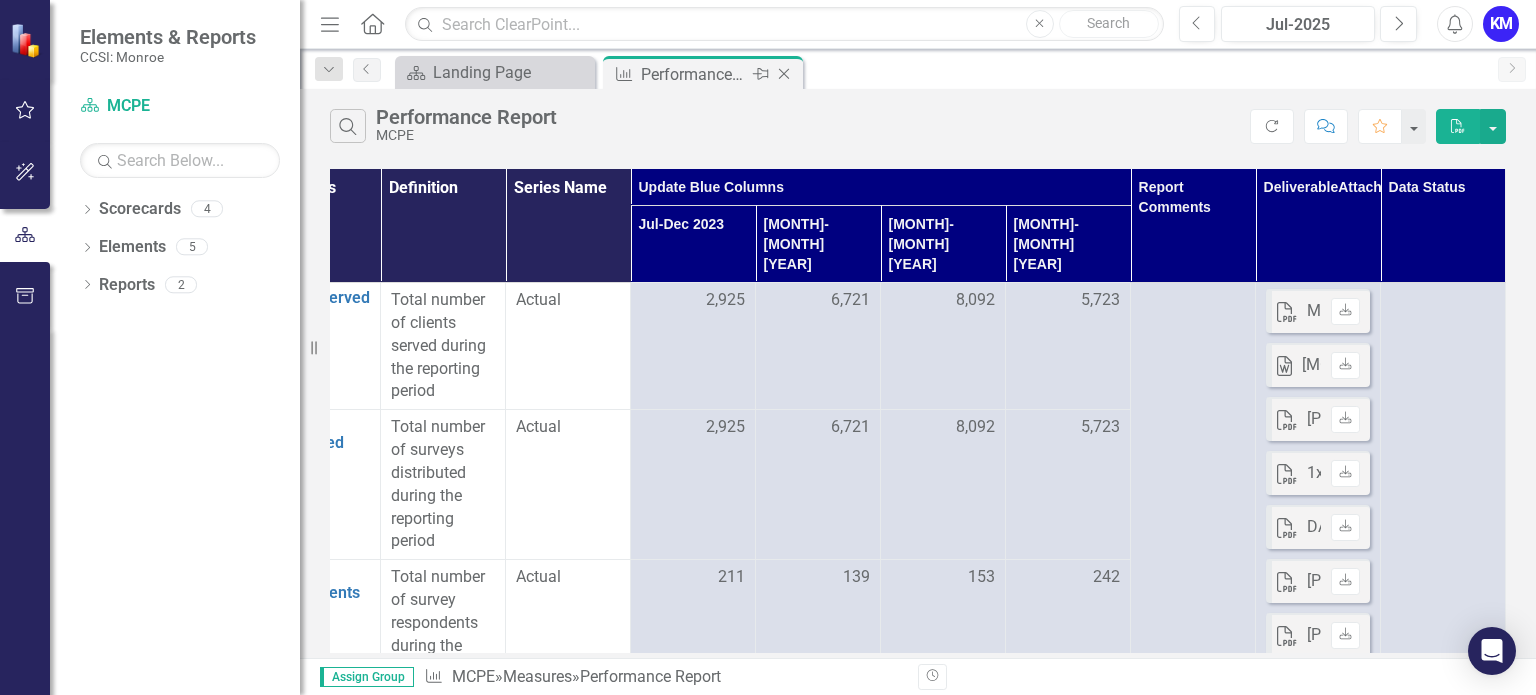 click on "Performance Report" at bounding box center (694, 74) 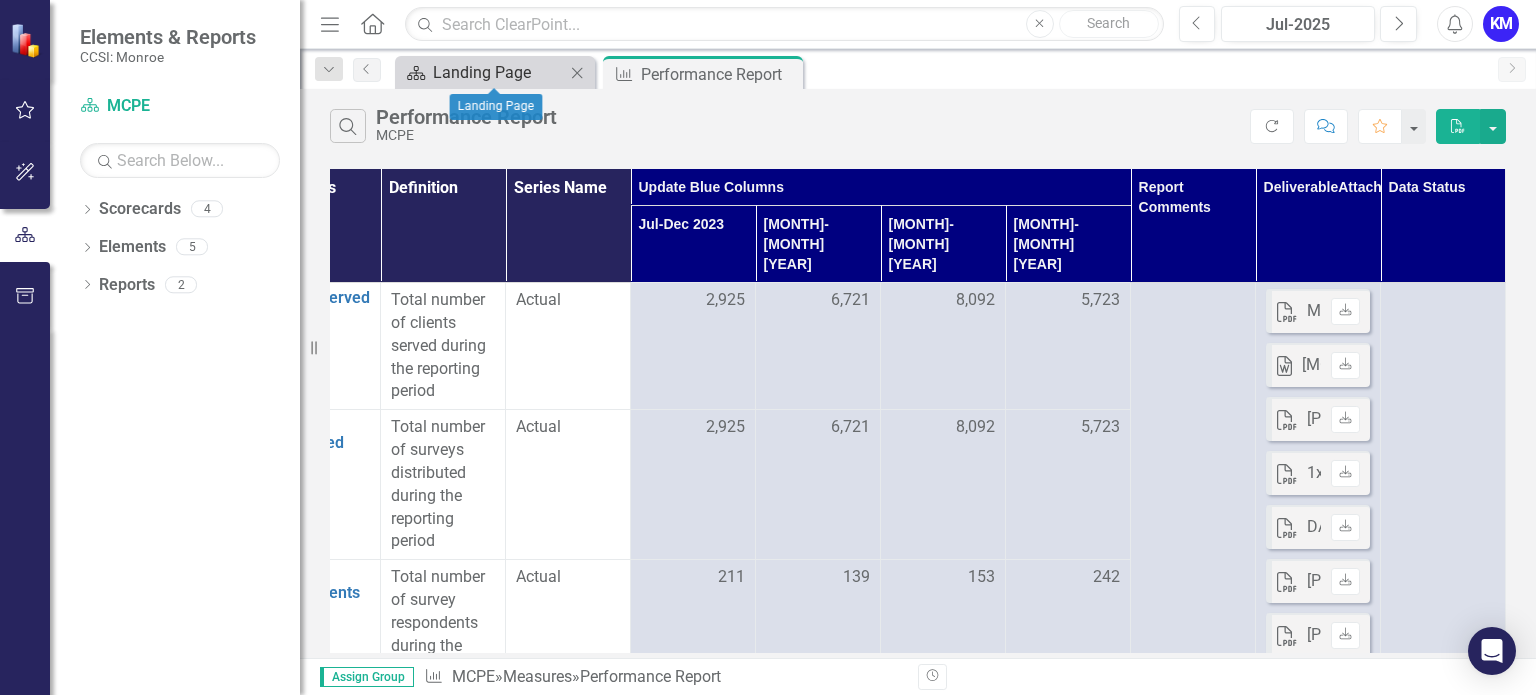 click on "Landing Page" at bounding box center [499, 72] 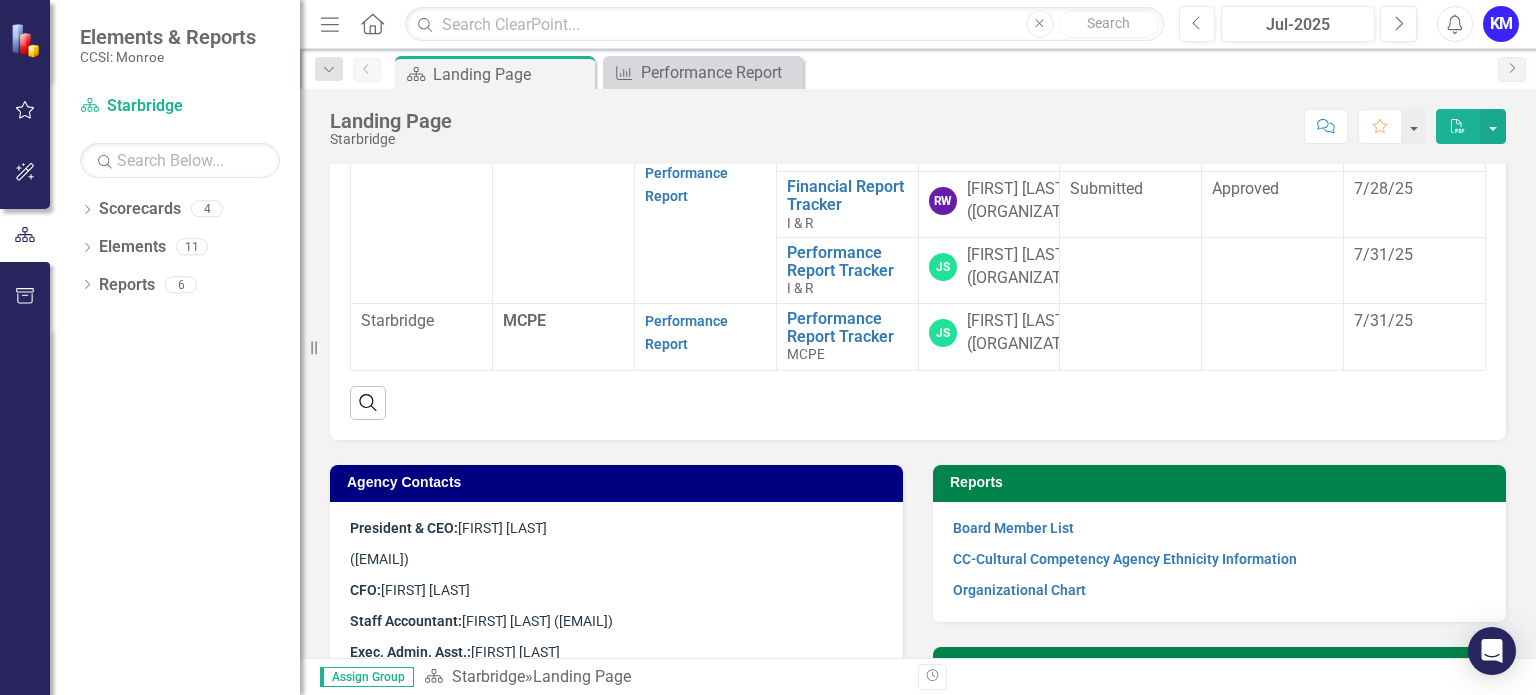 scroll, scrollTop: 700, scrollLeft: 0, axis: vertical 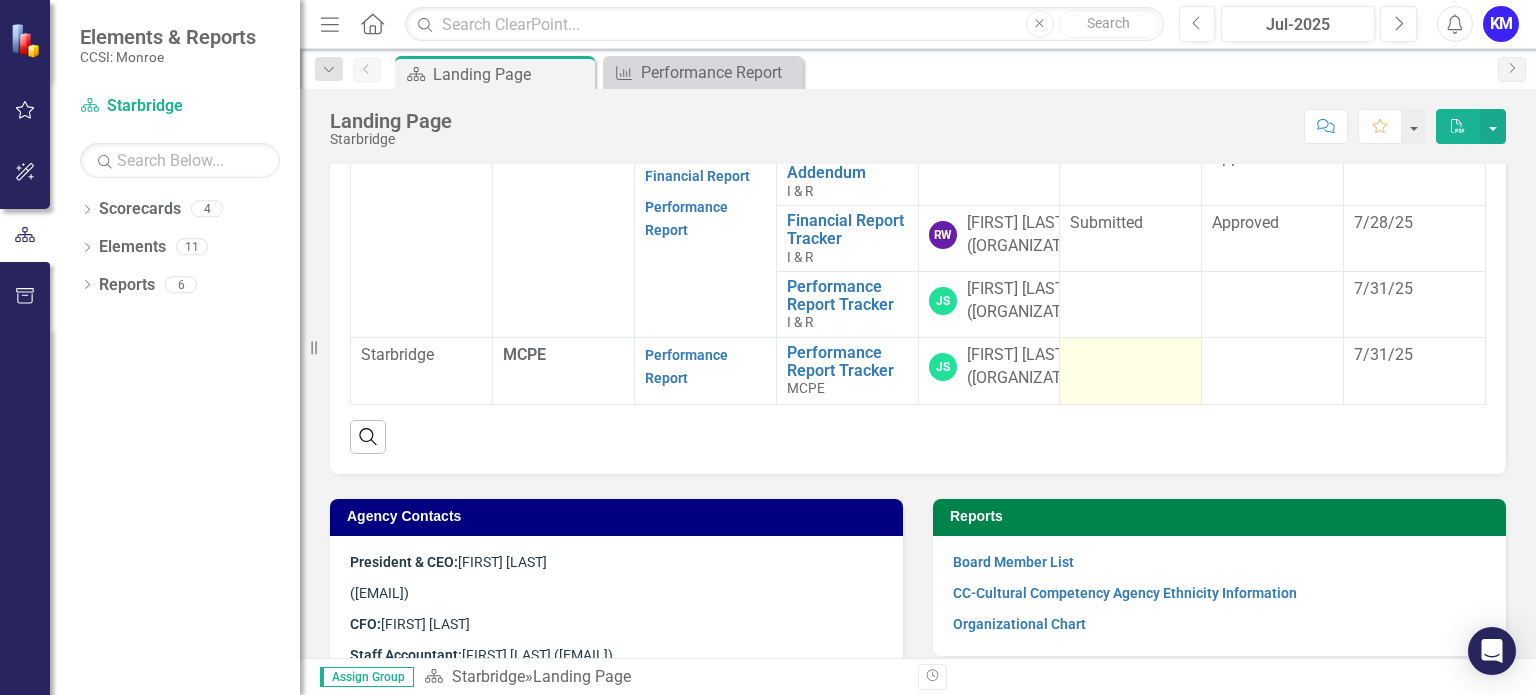 click at bounding box center (1130, 356) 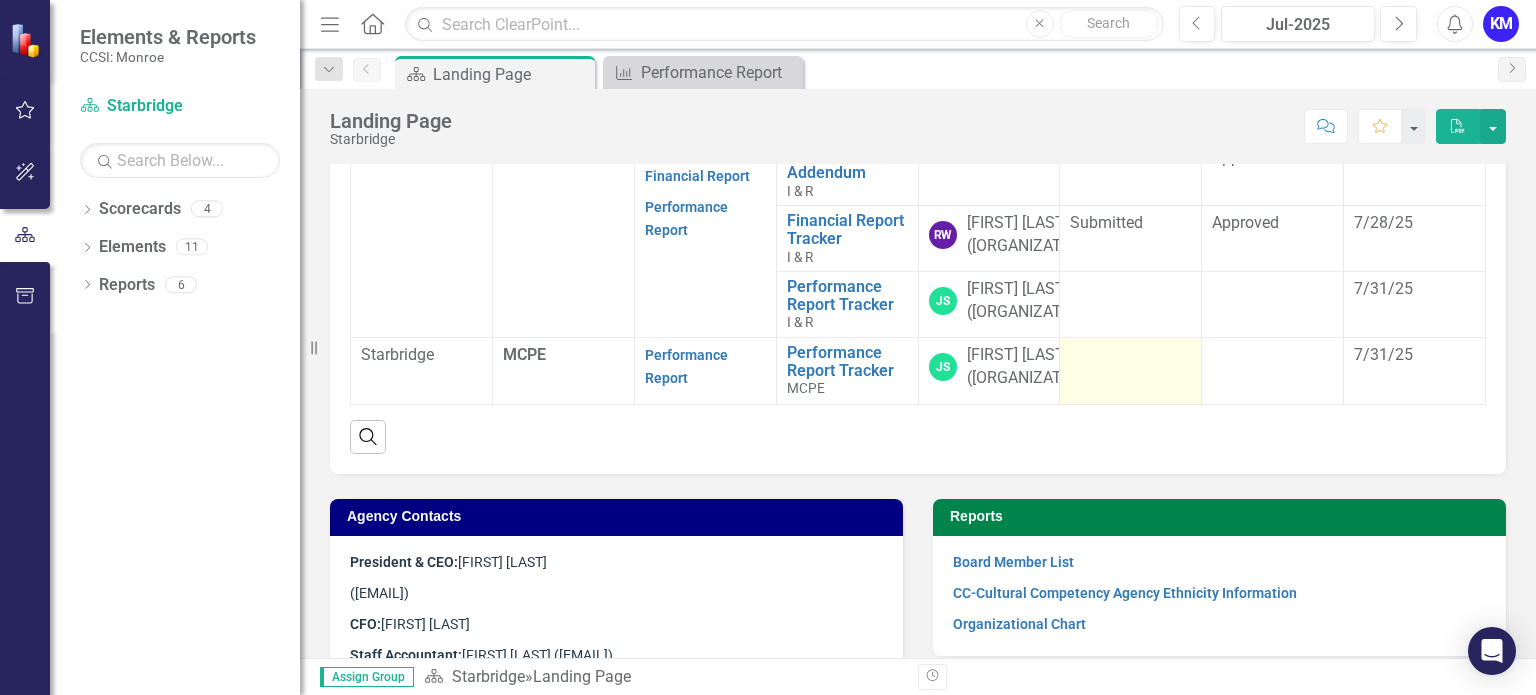 click at bounding box center (1130, 356) 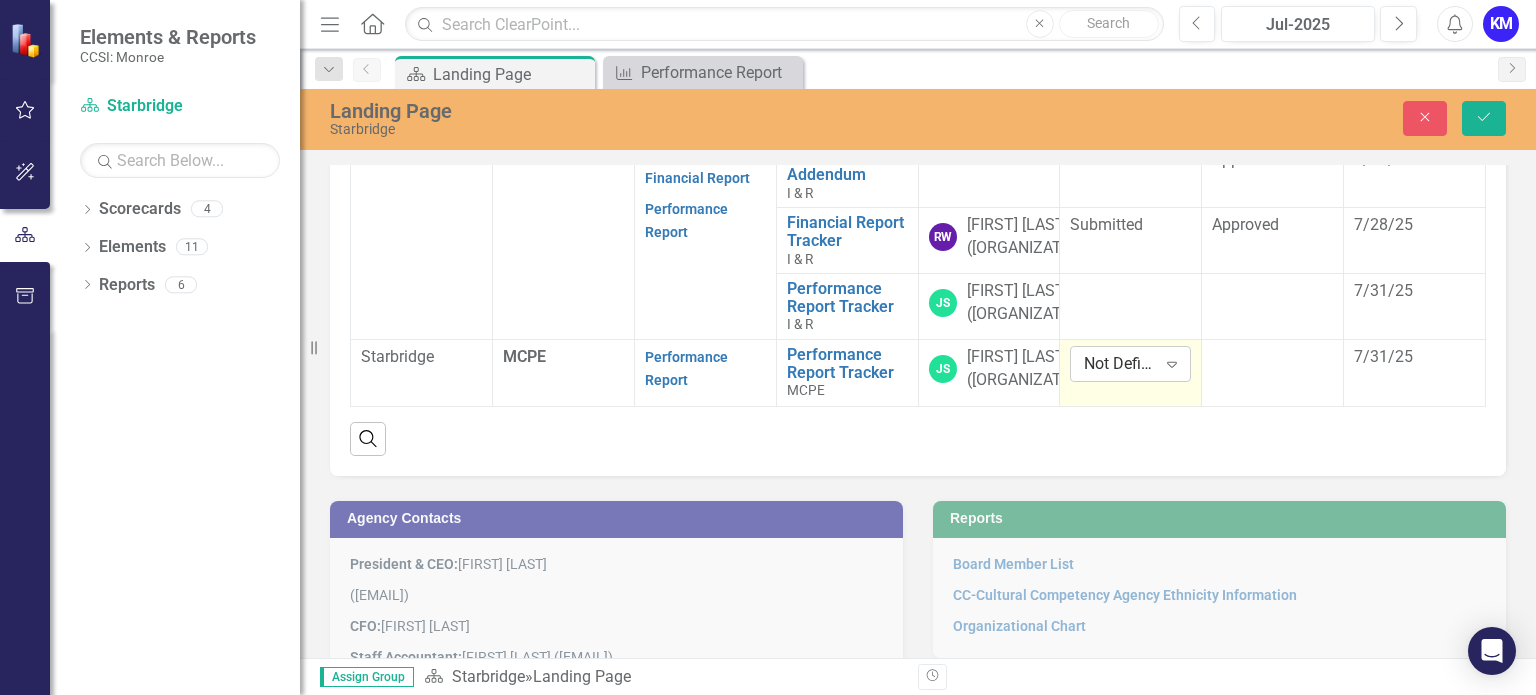 click on "Not Defined" at bounding box center [1119, 364] 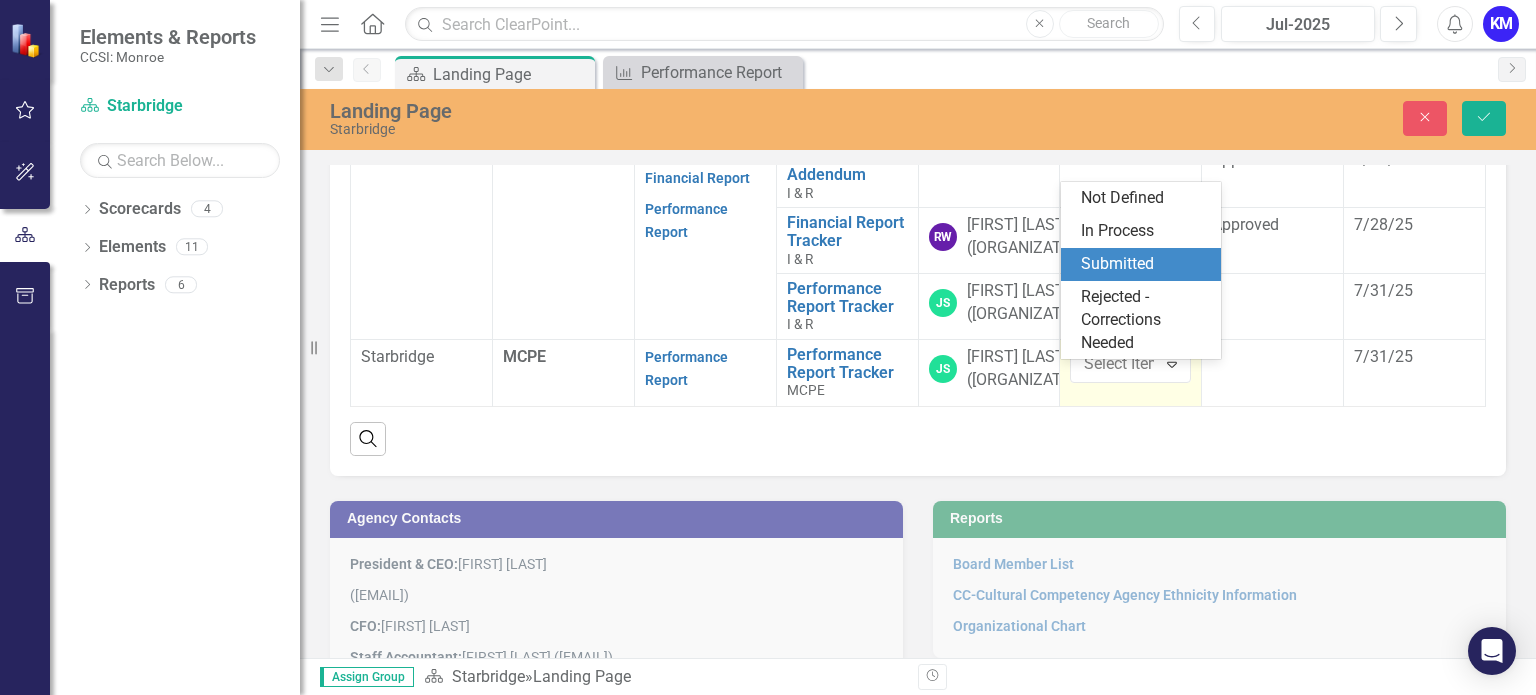 click on "Submitted" at bounding box center (1145, 264) 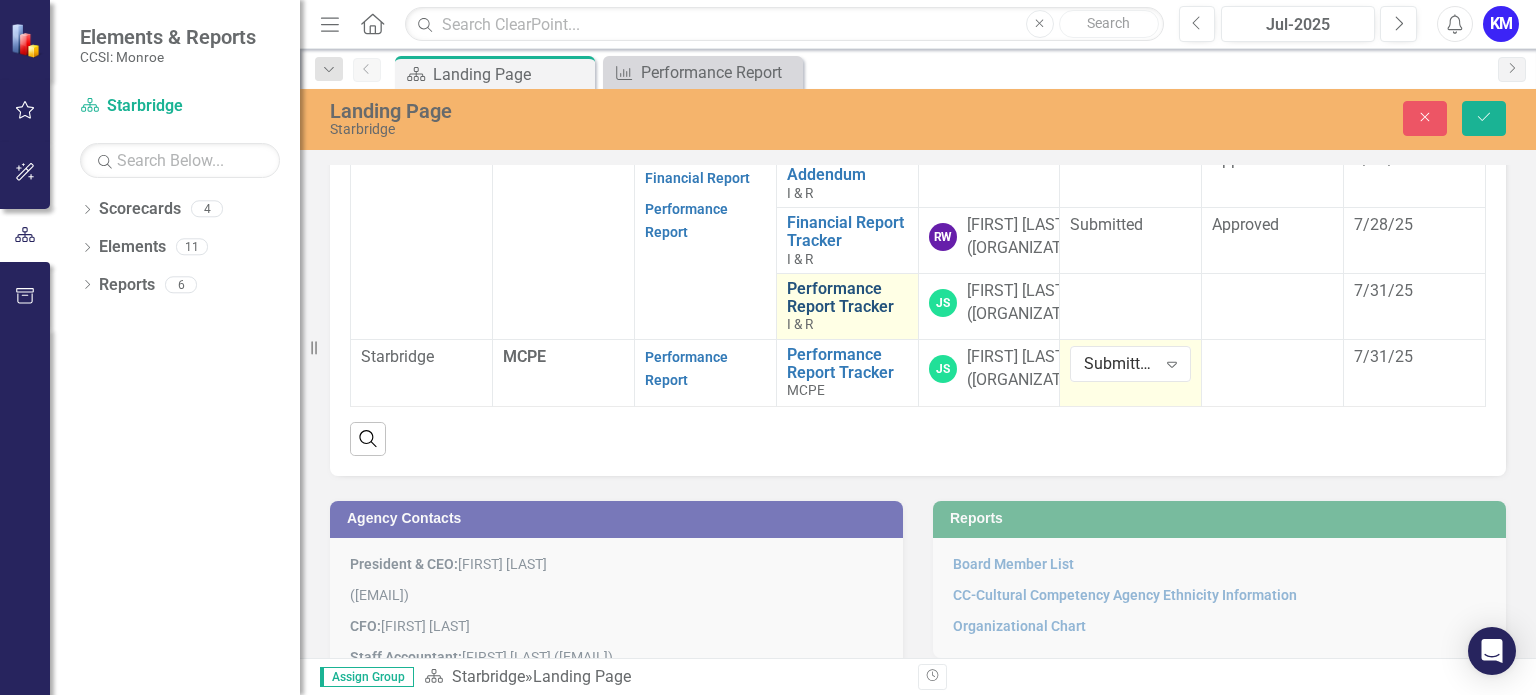 click on "Performance Report Tracker" at bounding box center [847, 297] 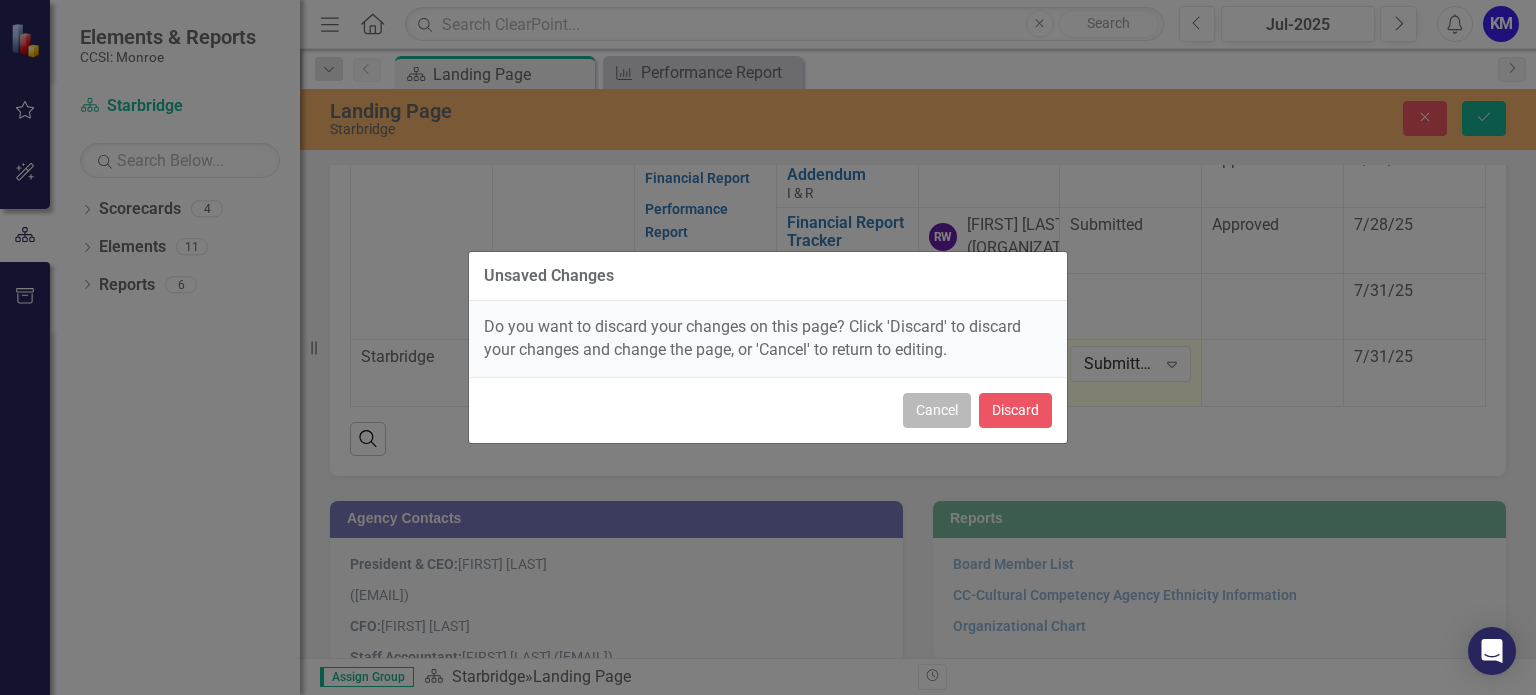 click on "Cancel" at bounding box center (937, 410) 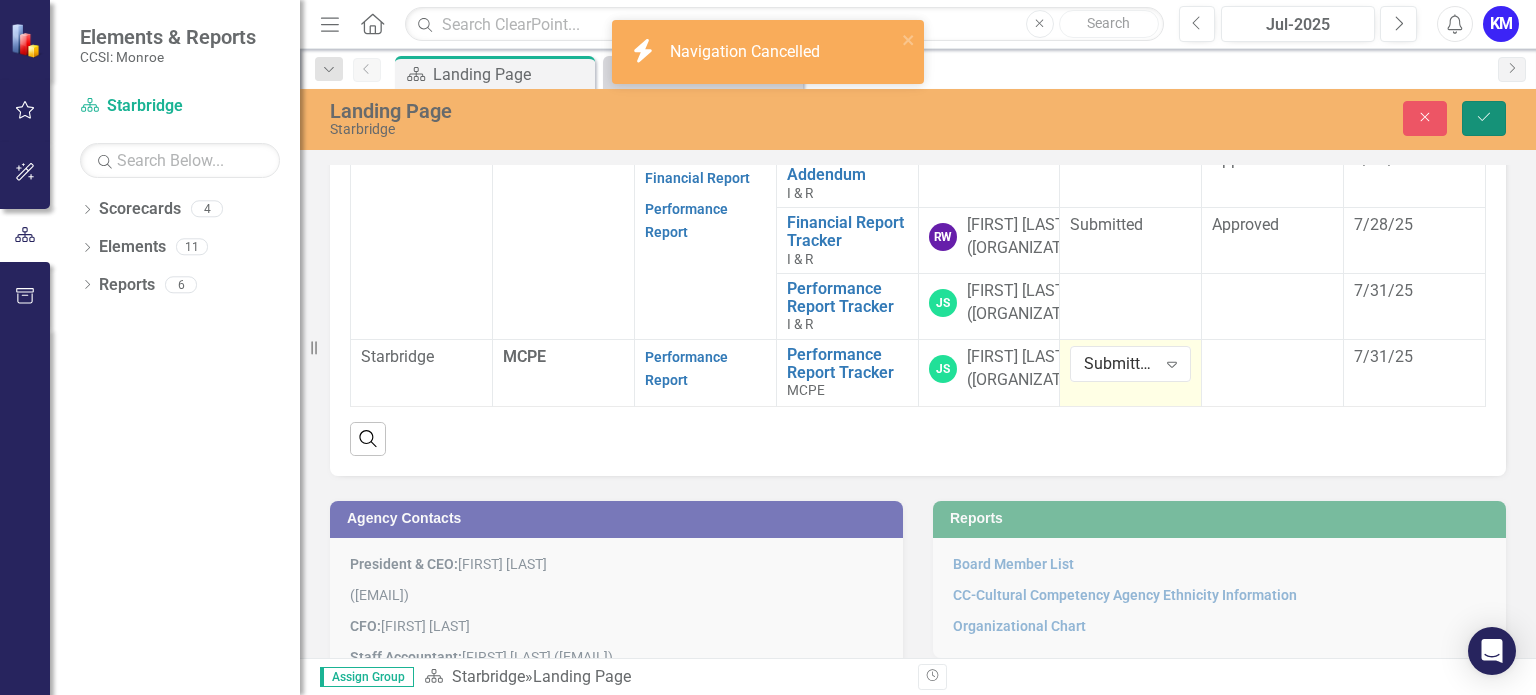click on "Save" 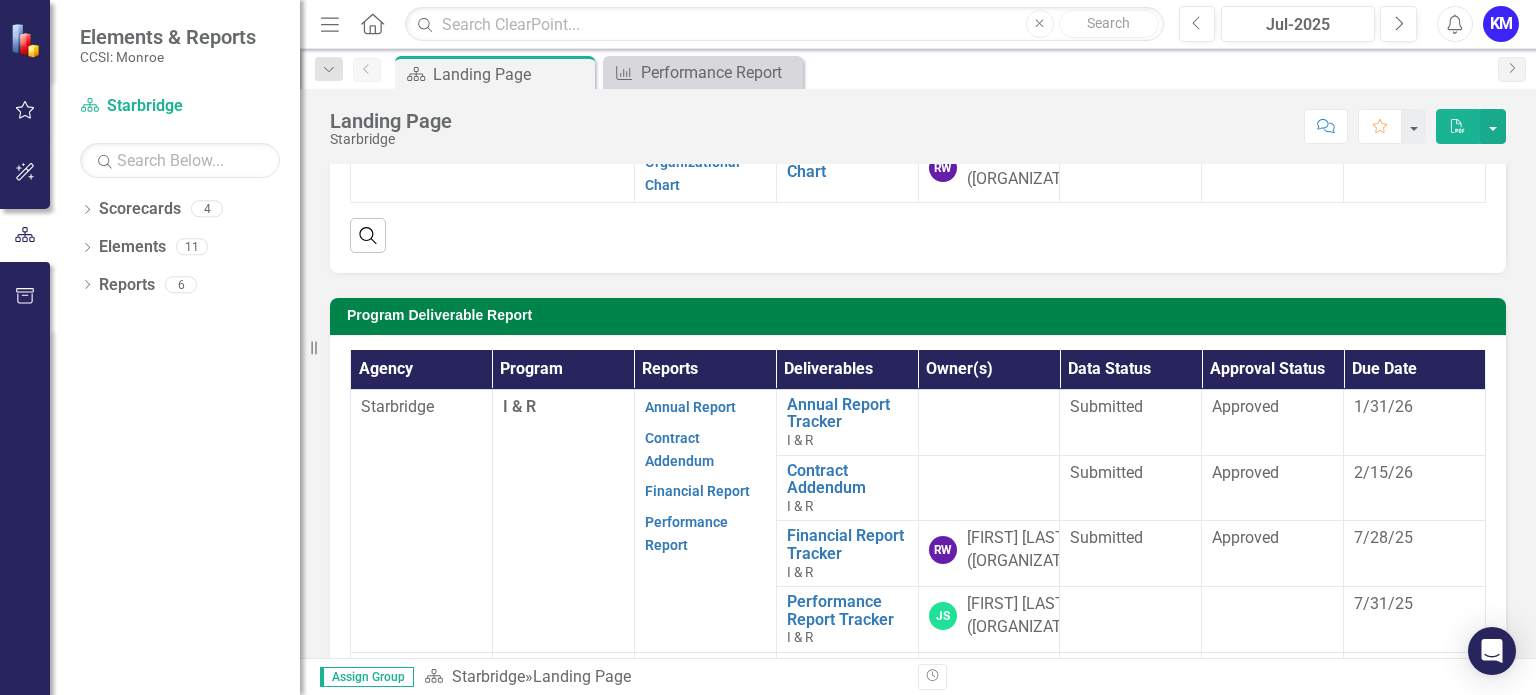 scroll, scrollTop: 500, scrollLeft: 0, axis: vertical 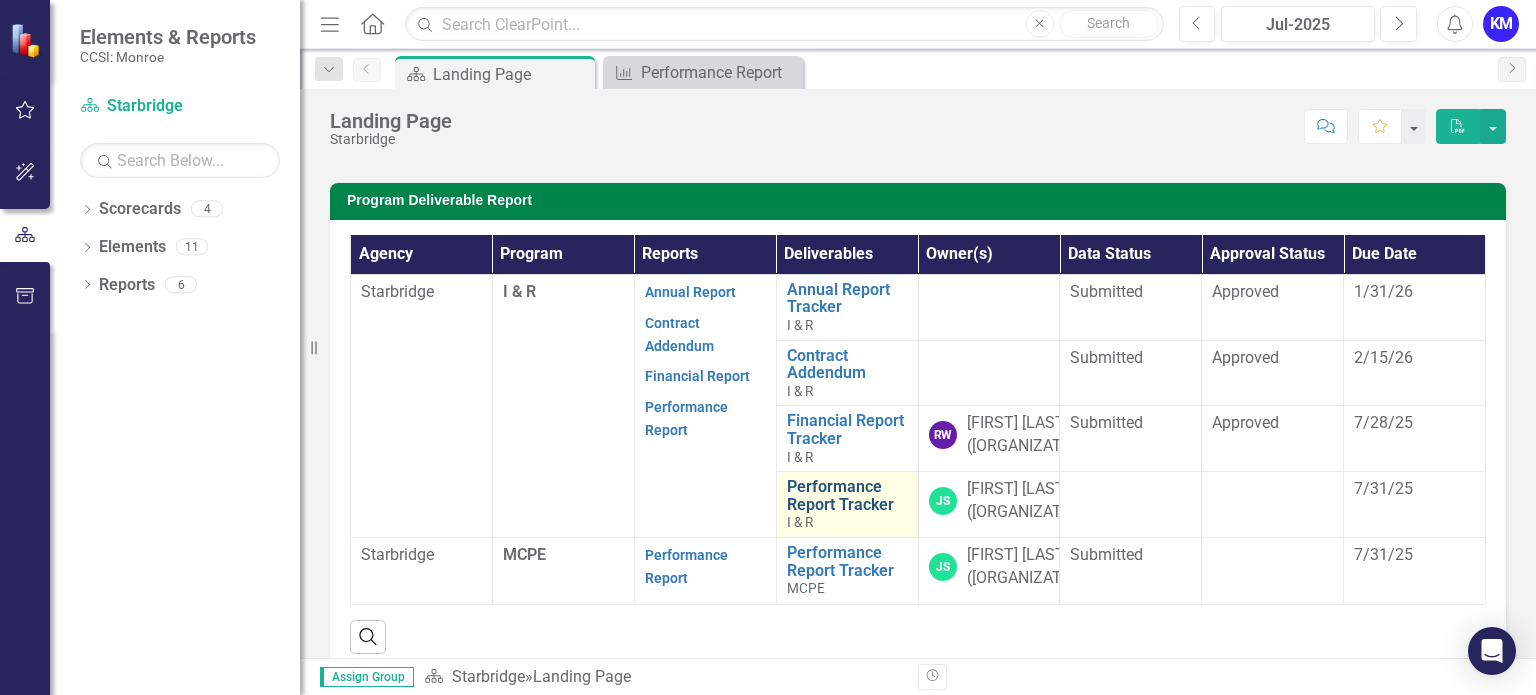 click on "Performance Report Tracker" at bounding box center (847, 495) 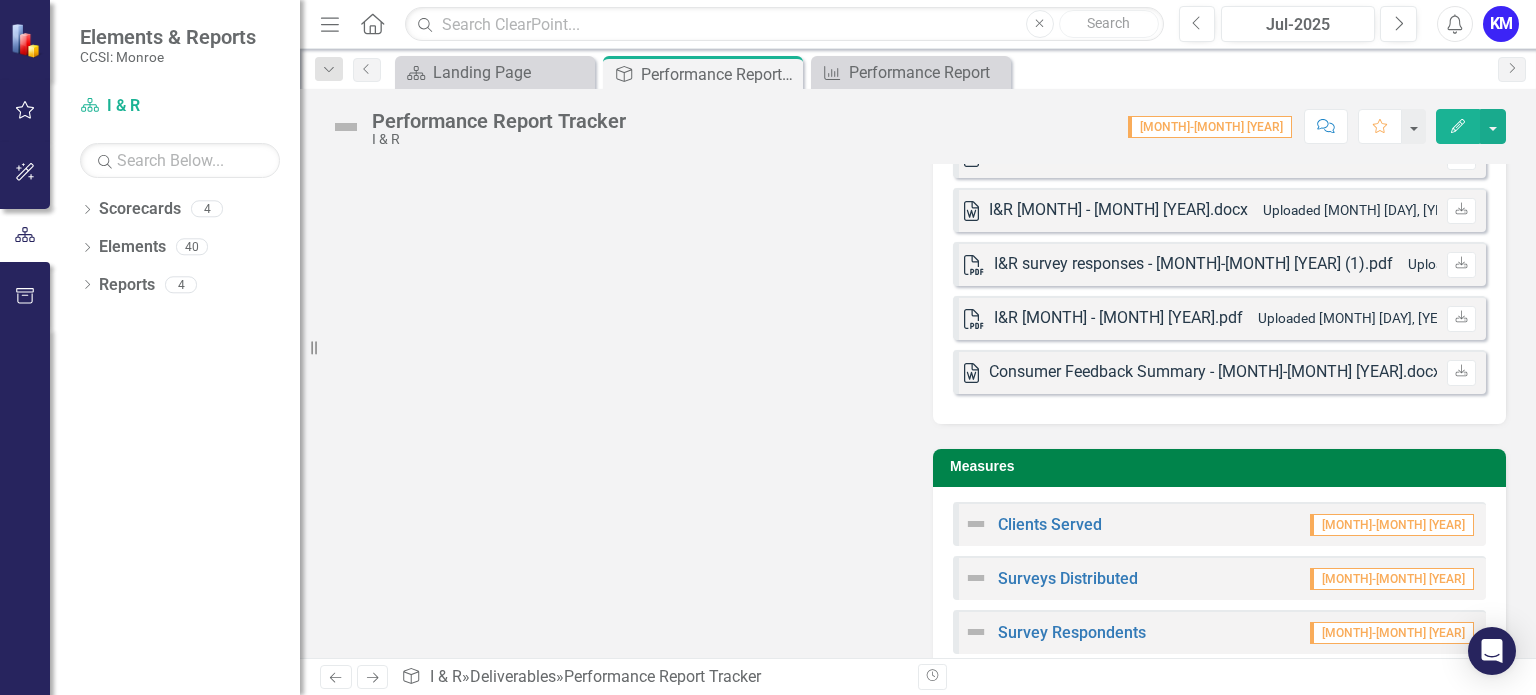 scroll, scrollTop: 1200, scrollLeft: 0, axis: vertical 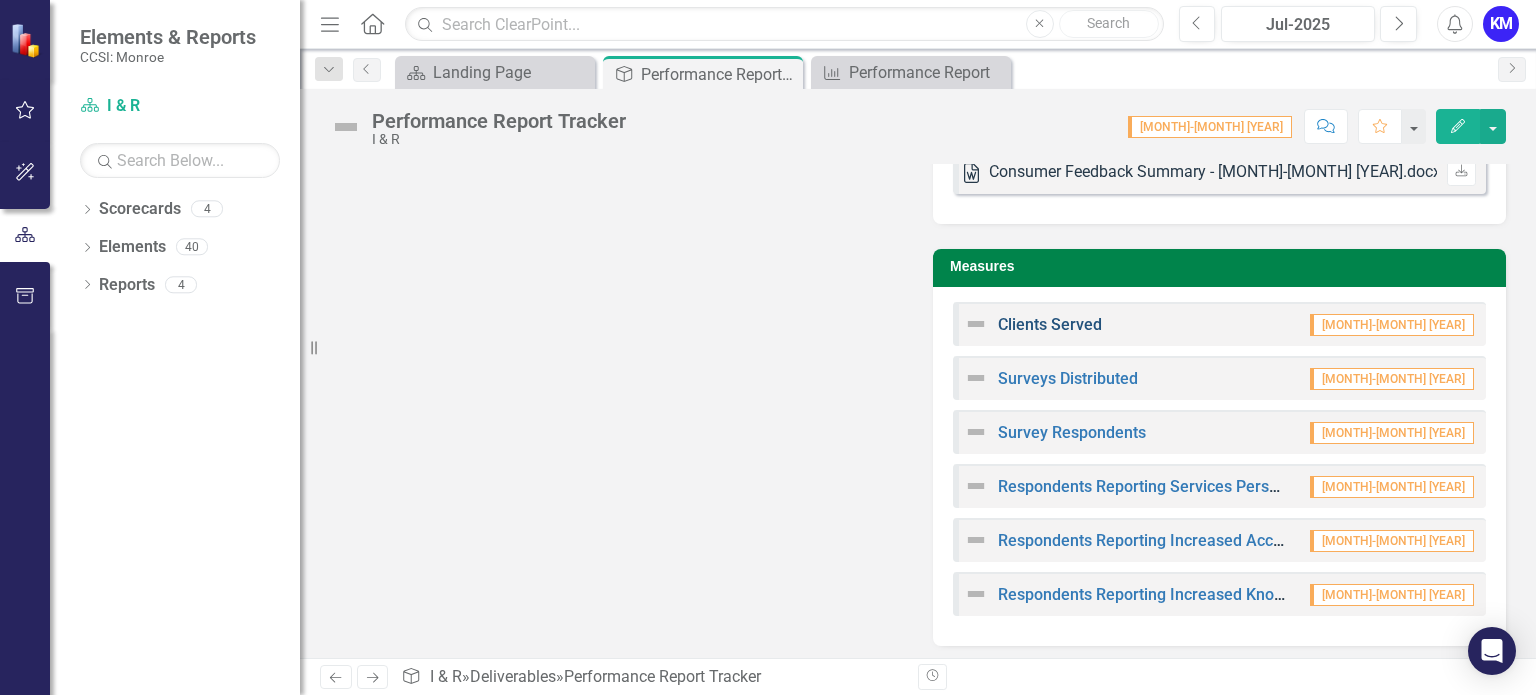 click on "Clients Served" at bounding box center [1050, 324] 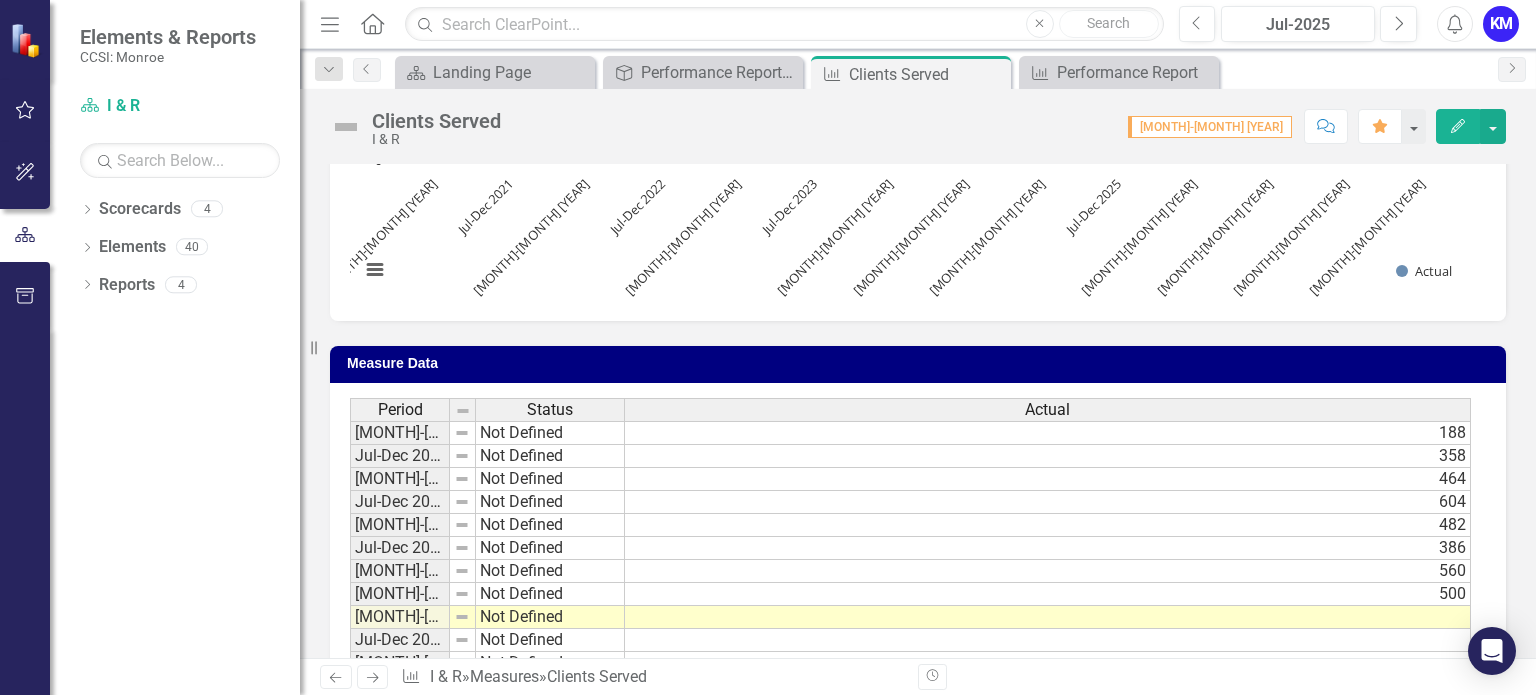 scroll, scrollTop: 0, scrollLeft: 0, axis: both 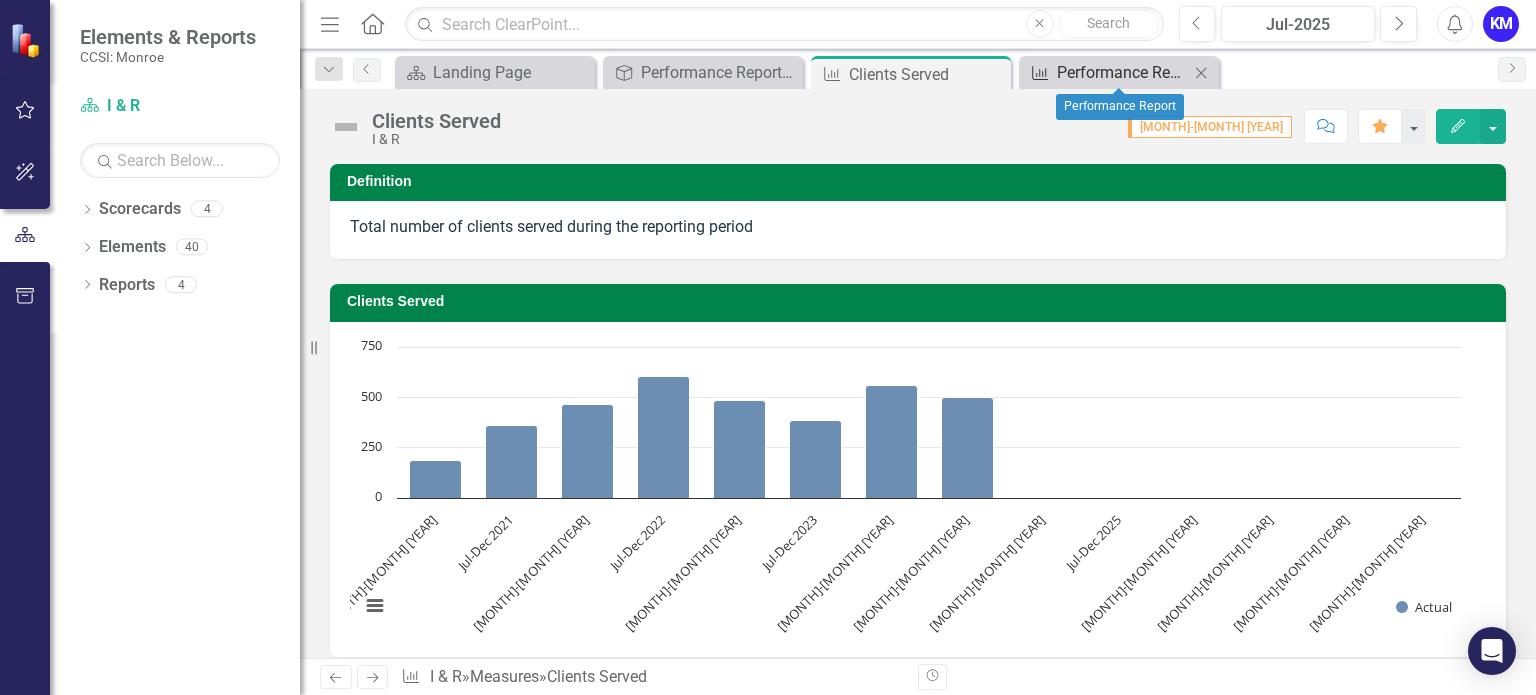 click on "Performance Report" at bounding box center [1123, 72] 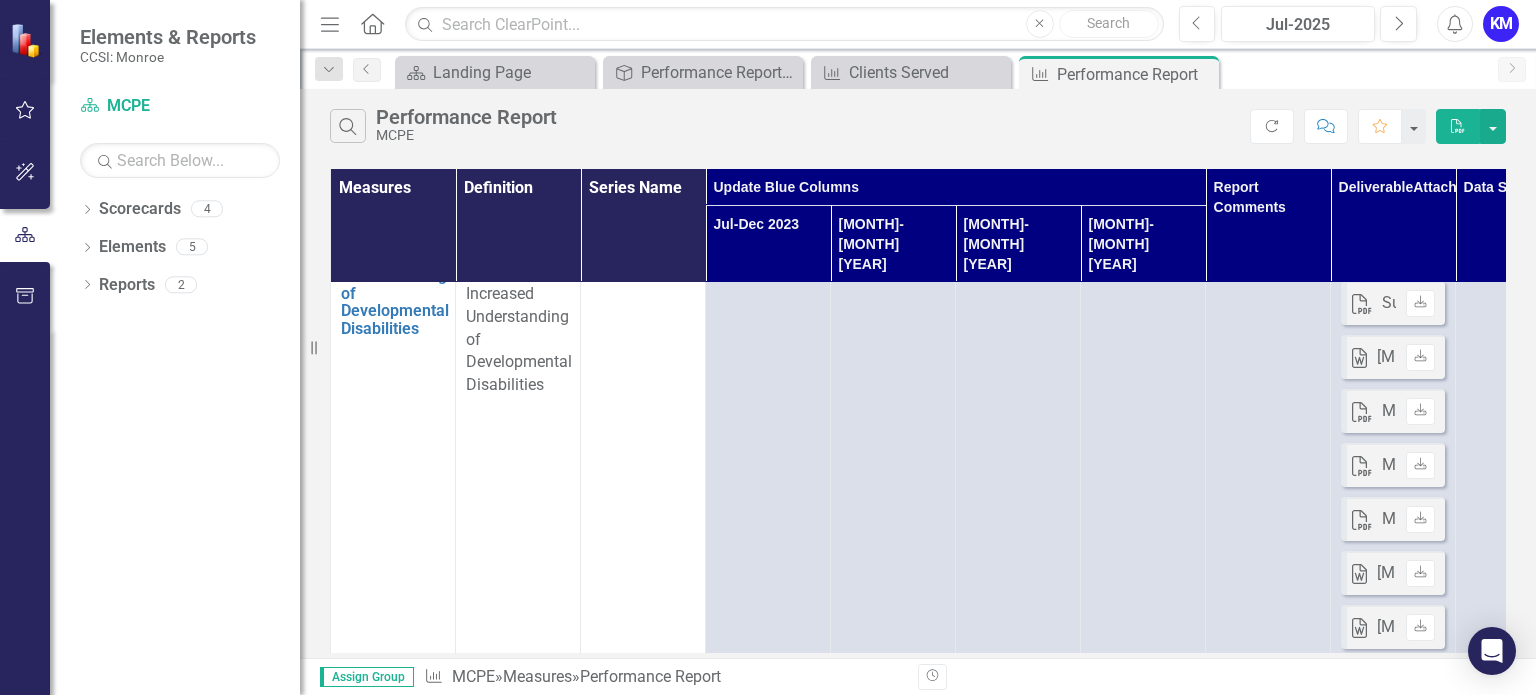 scroll, scrollTop: 1277, scrollLeft: 0, axis: vertical 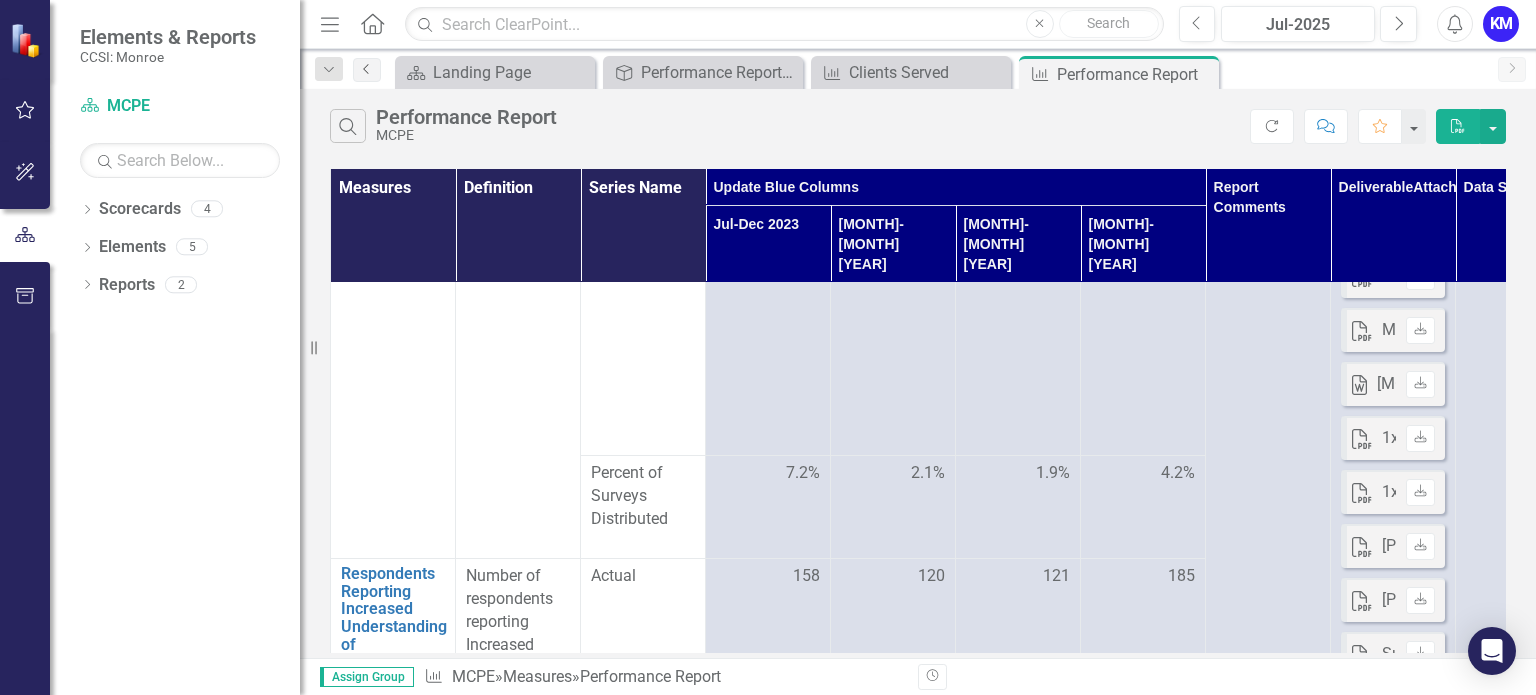 click on "Previous" 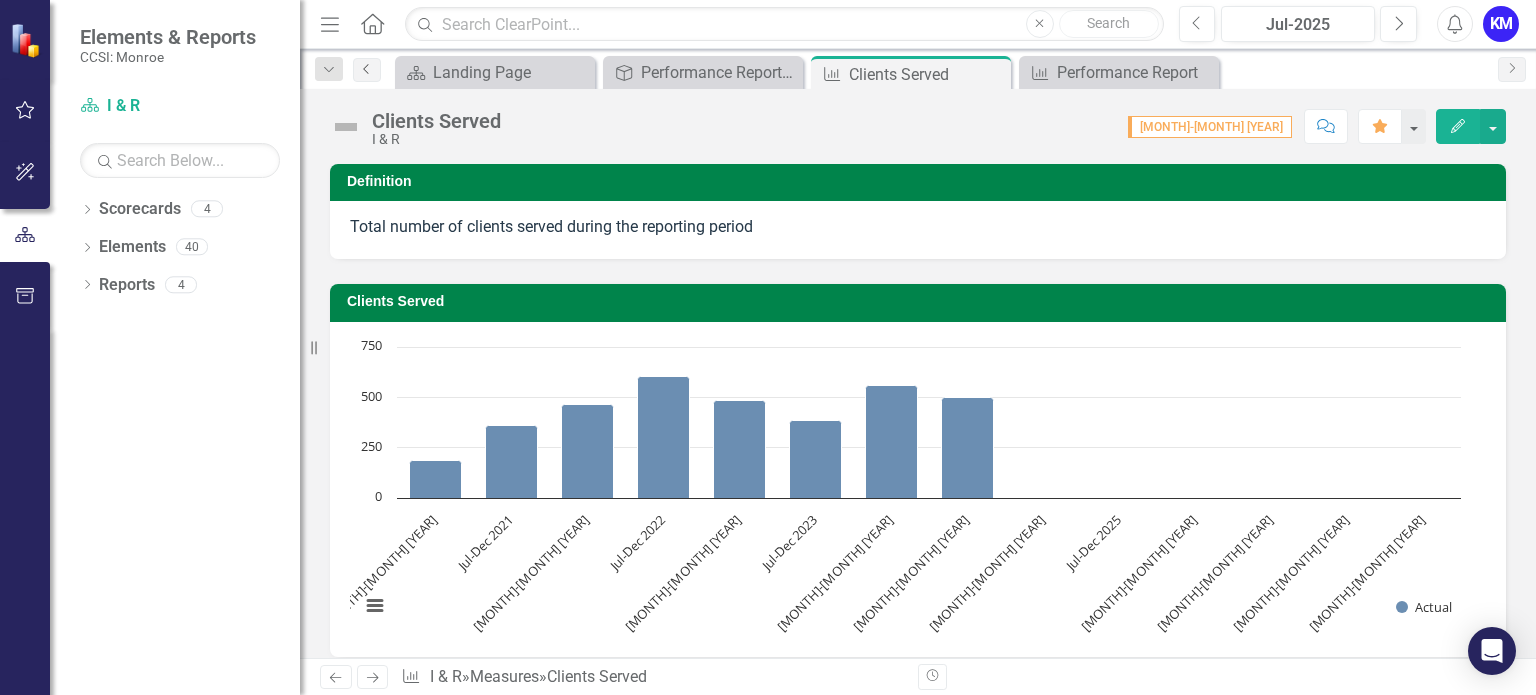 click on "Previous" 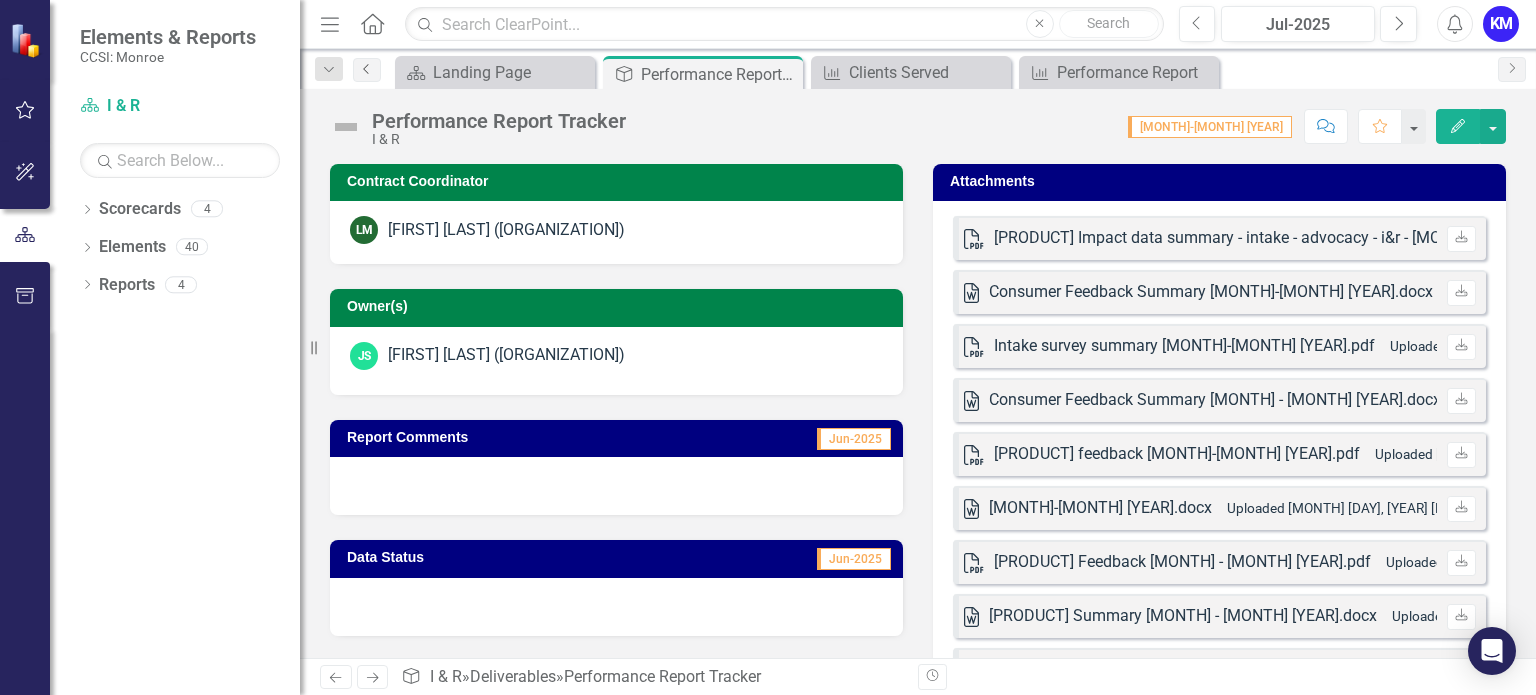 click 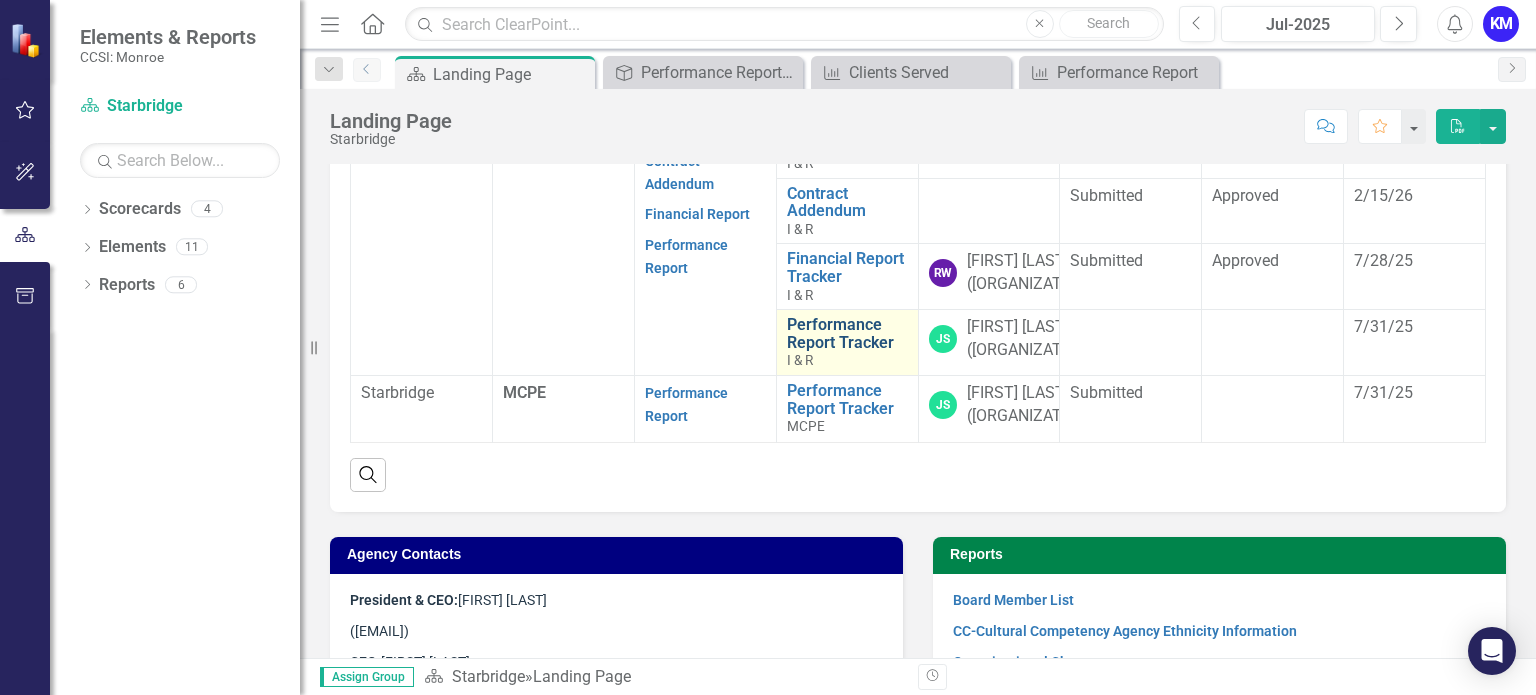 scroll, scrollTop: 643, scrollLeft: 0, axis: vertical 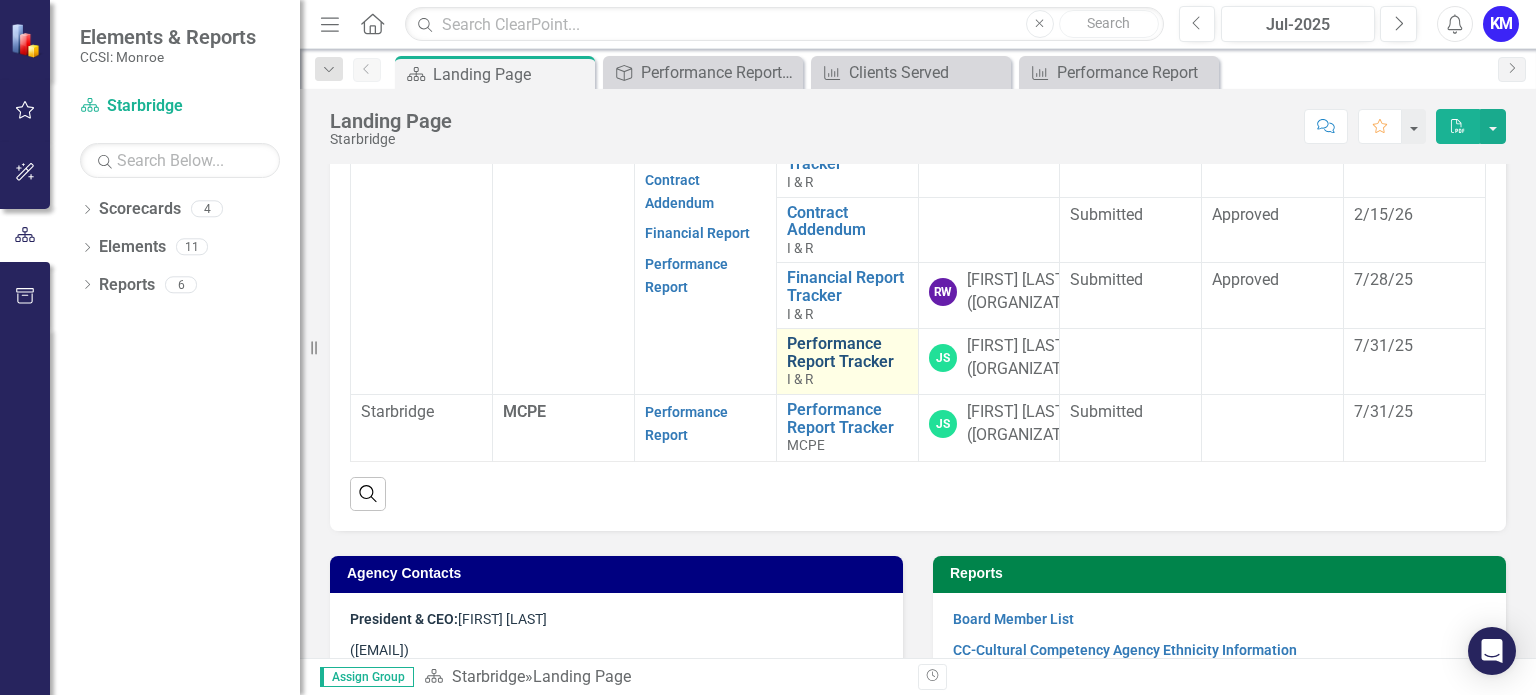 click on "Performance Report Tracker" at bounding box center (847, 352) 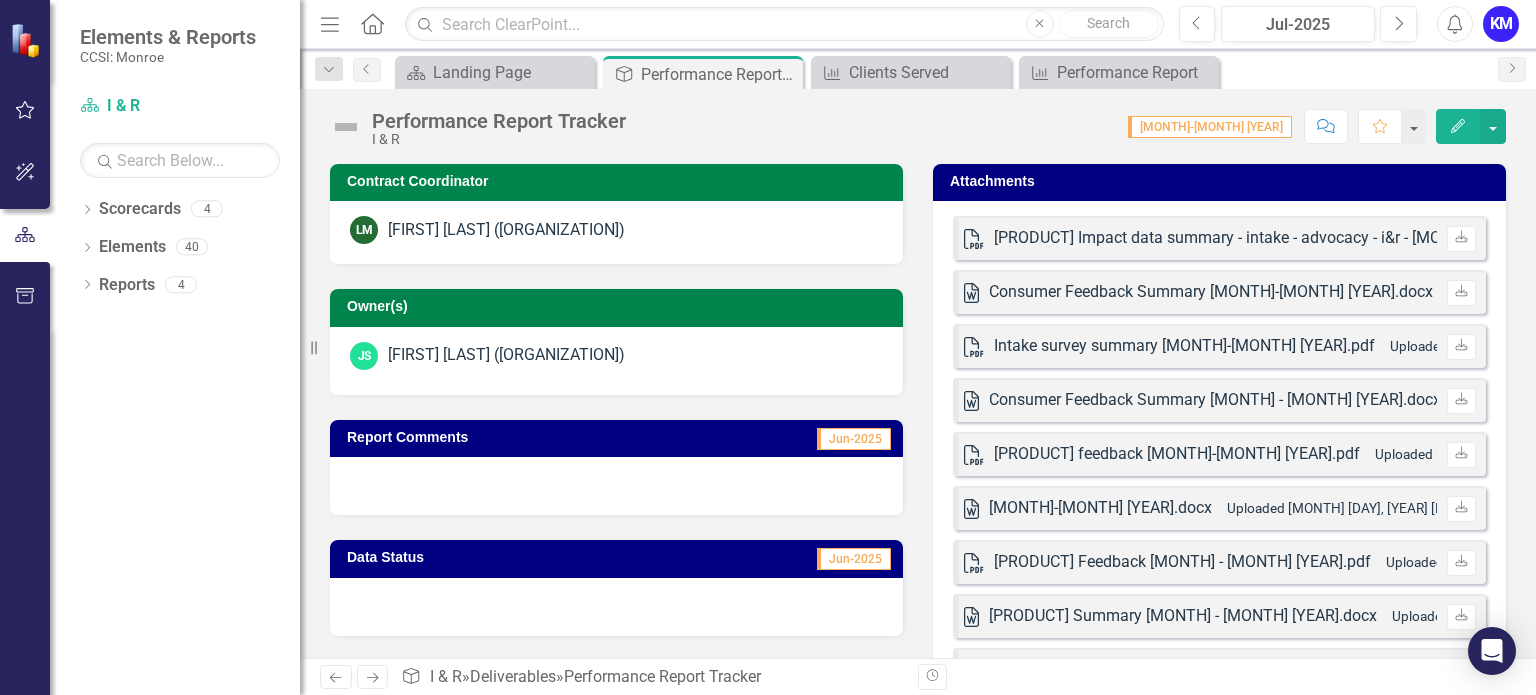 click on "Jun-2025" at bounding box center [854, 439] 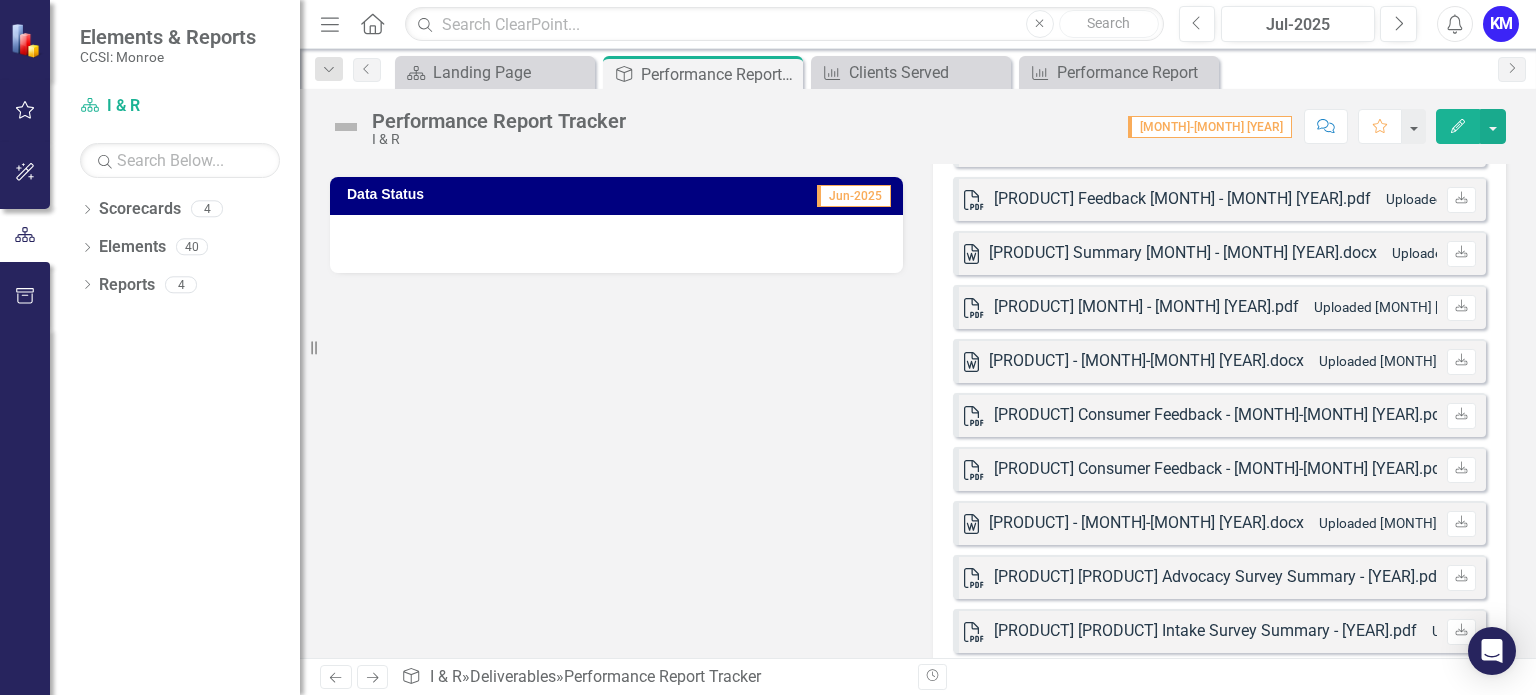 scroll, scrollTop: 400, scrollLeft: 0, axis: vertical 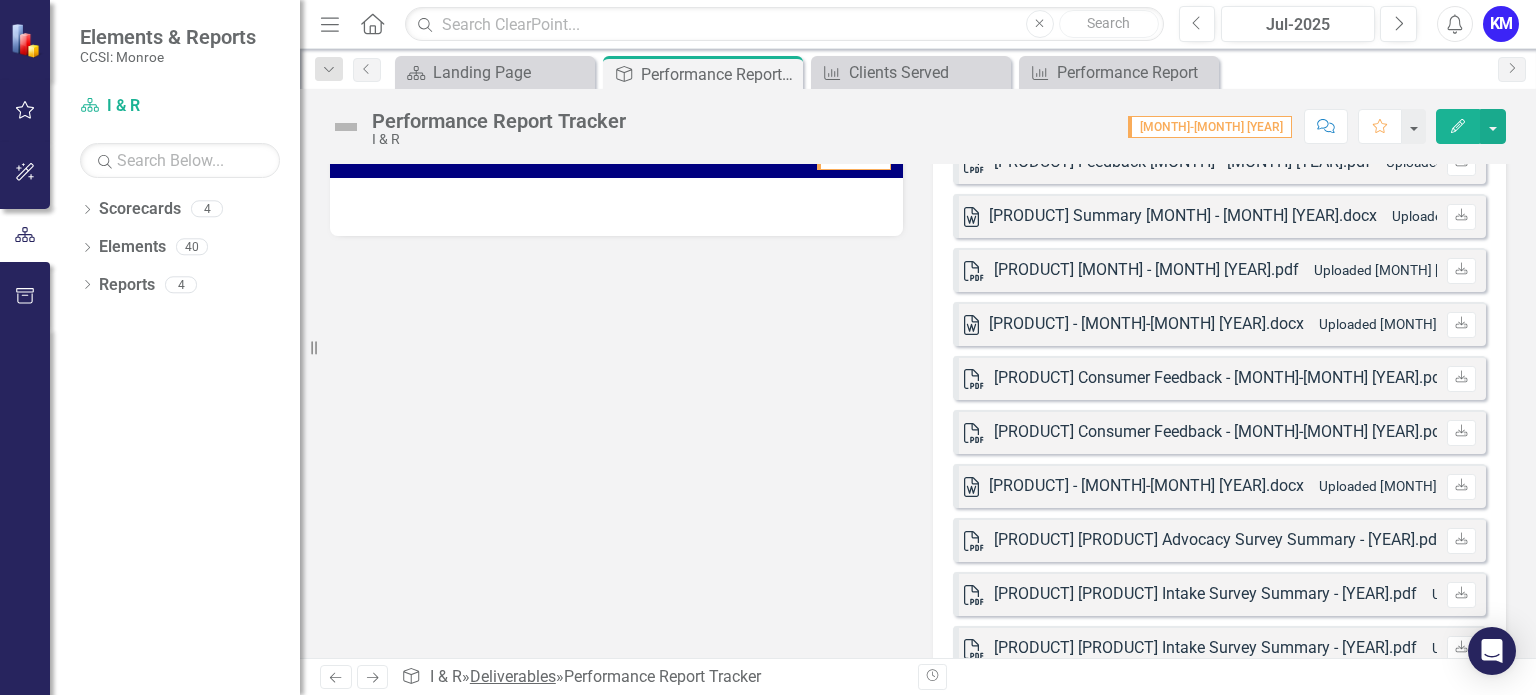 click on "Deliverables" at bounding box center [513, 676] 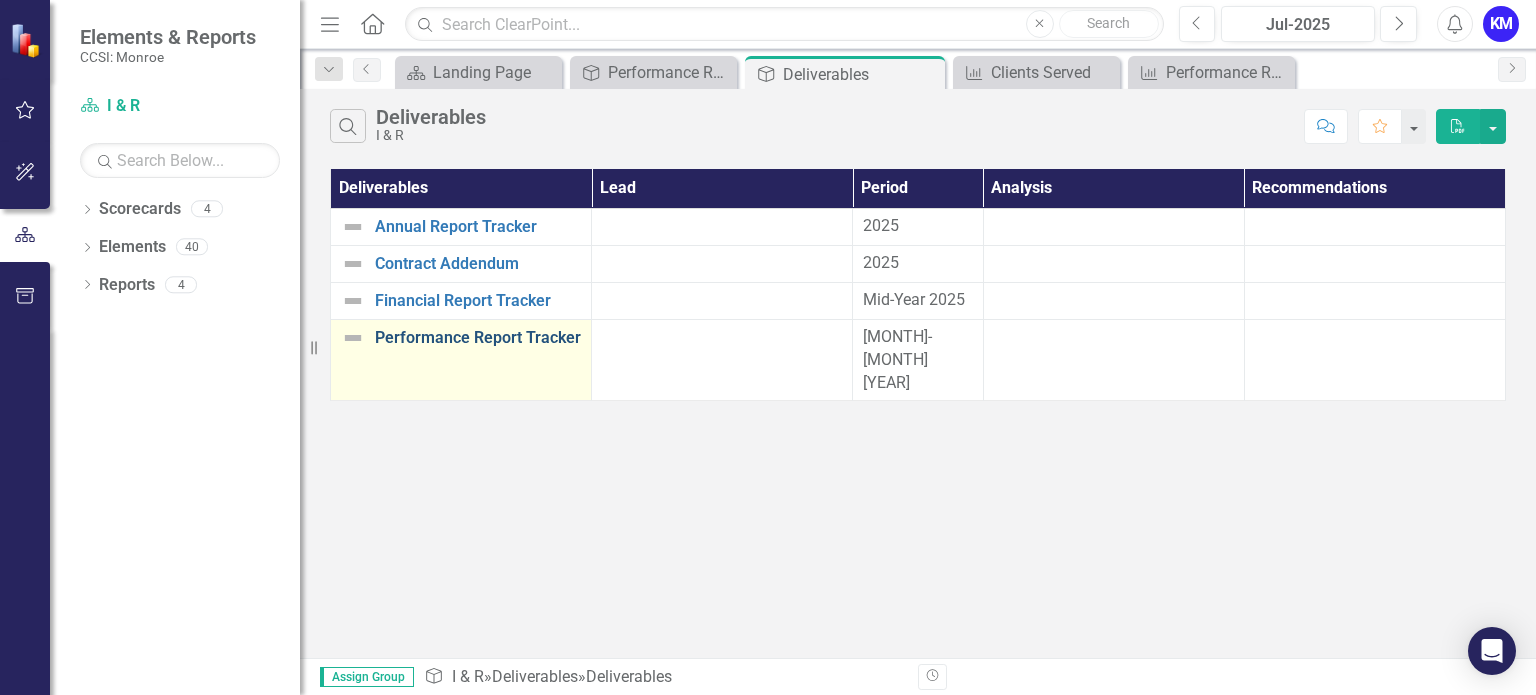 click on "Performance Report Tracker" at bounding box center (478, 338) 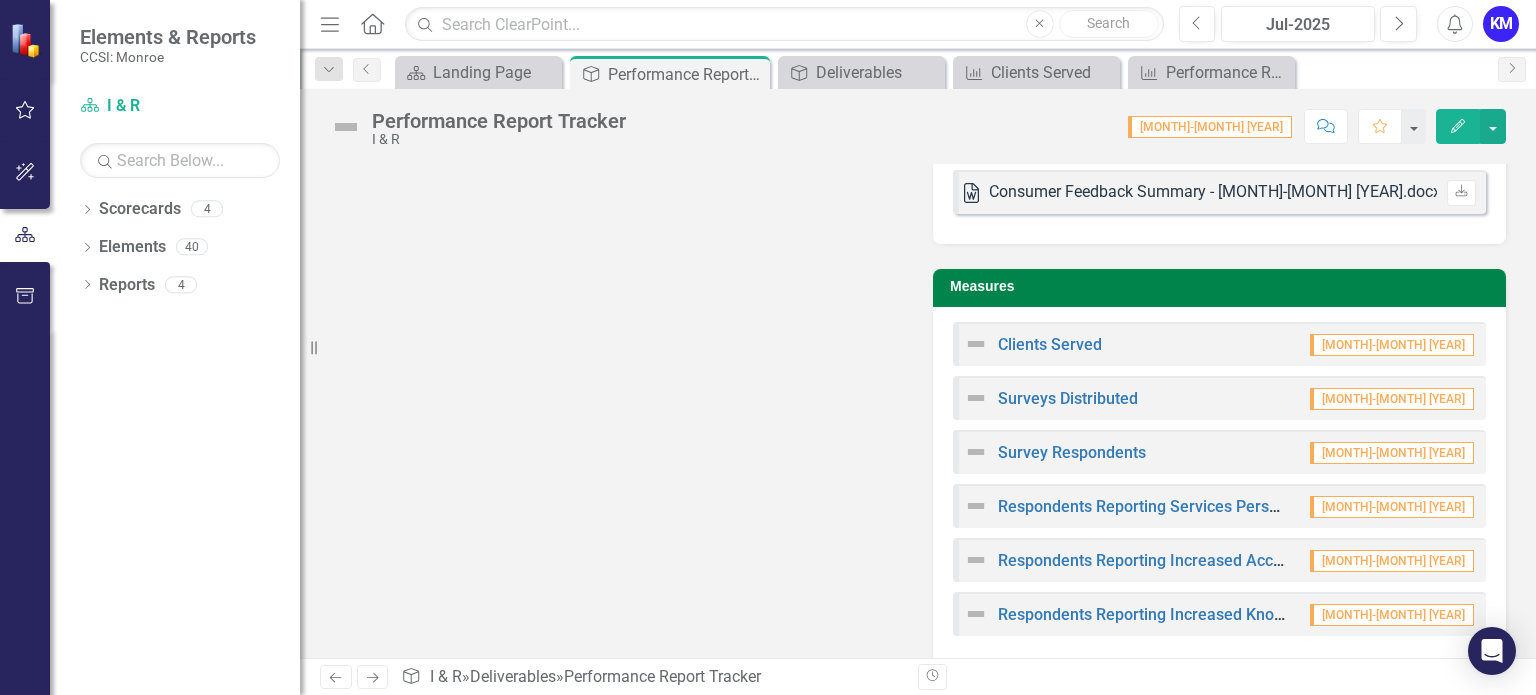 scroll, scrollTop: 1200, scrollLeft: 0, axis: vertical 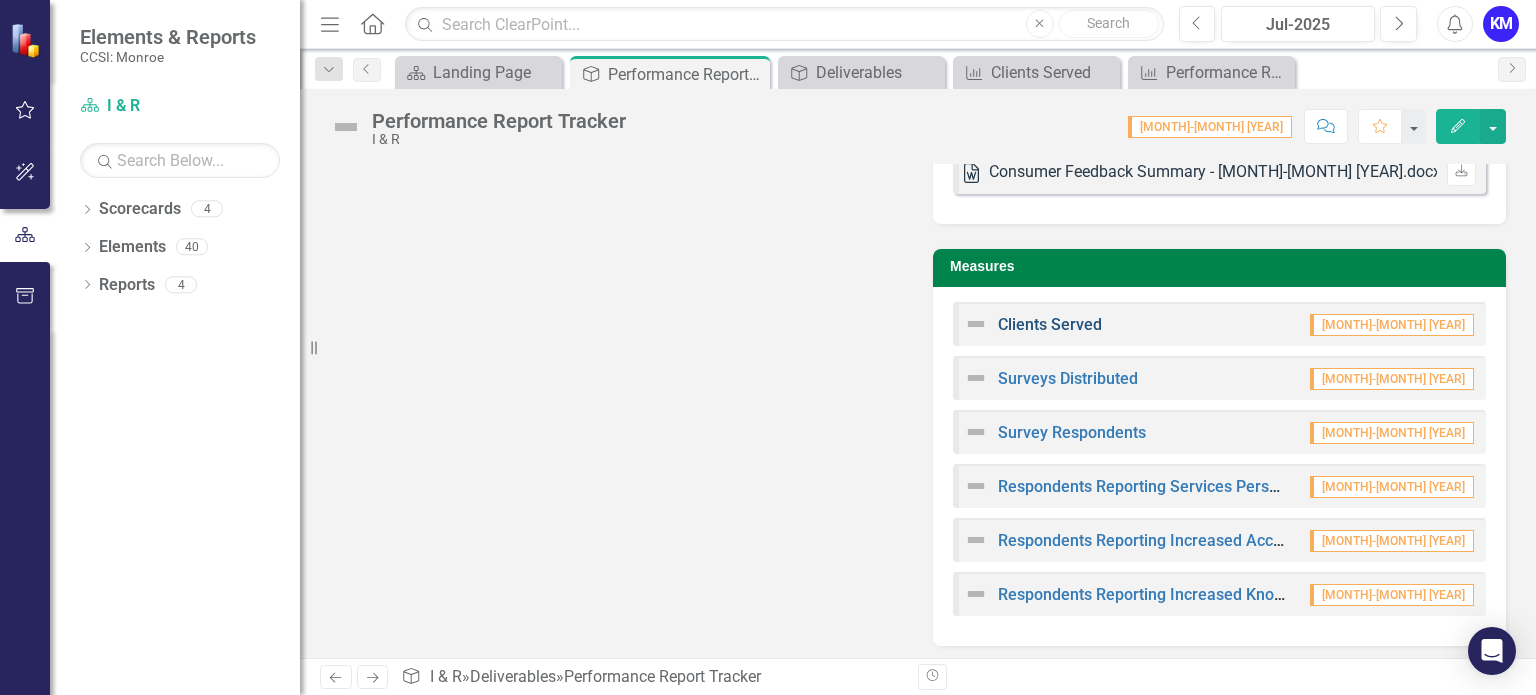 click on "Clients Served" at bounding box center [1050, 324] 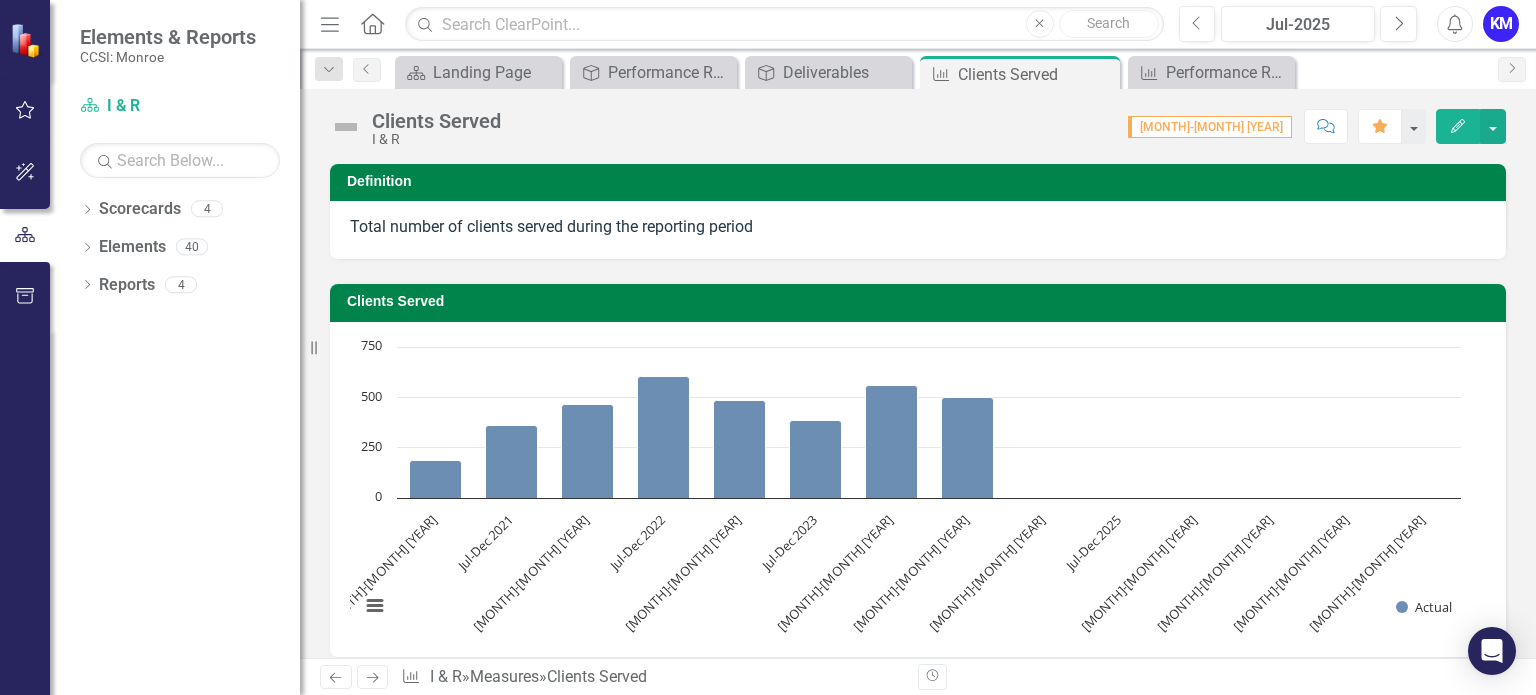 click 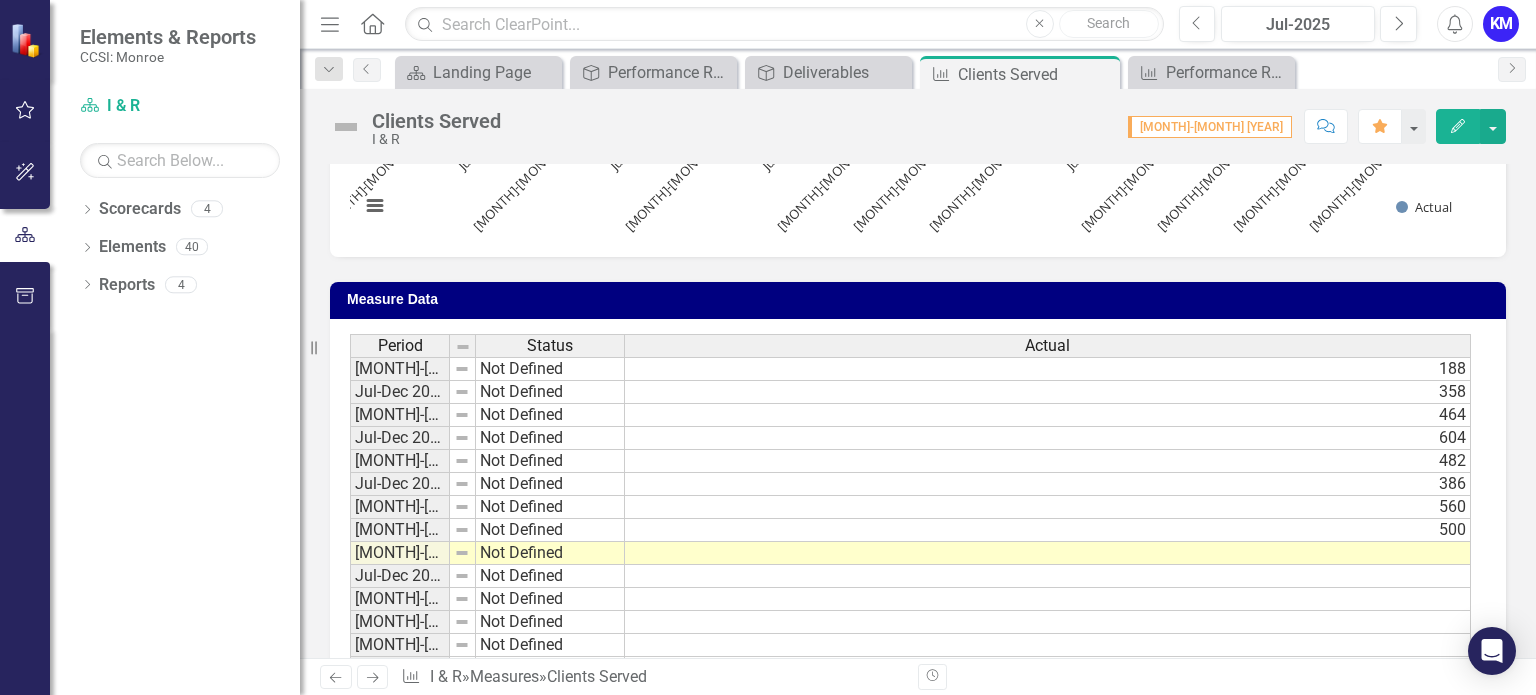 scroll, scrollTop: 471, scrollLeft: 0, axis: vertical 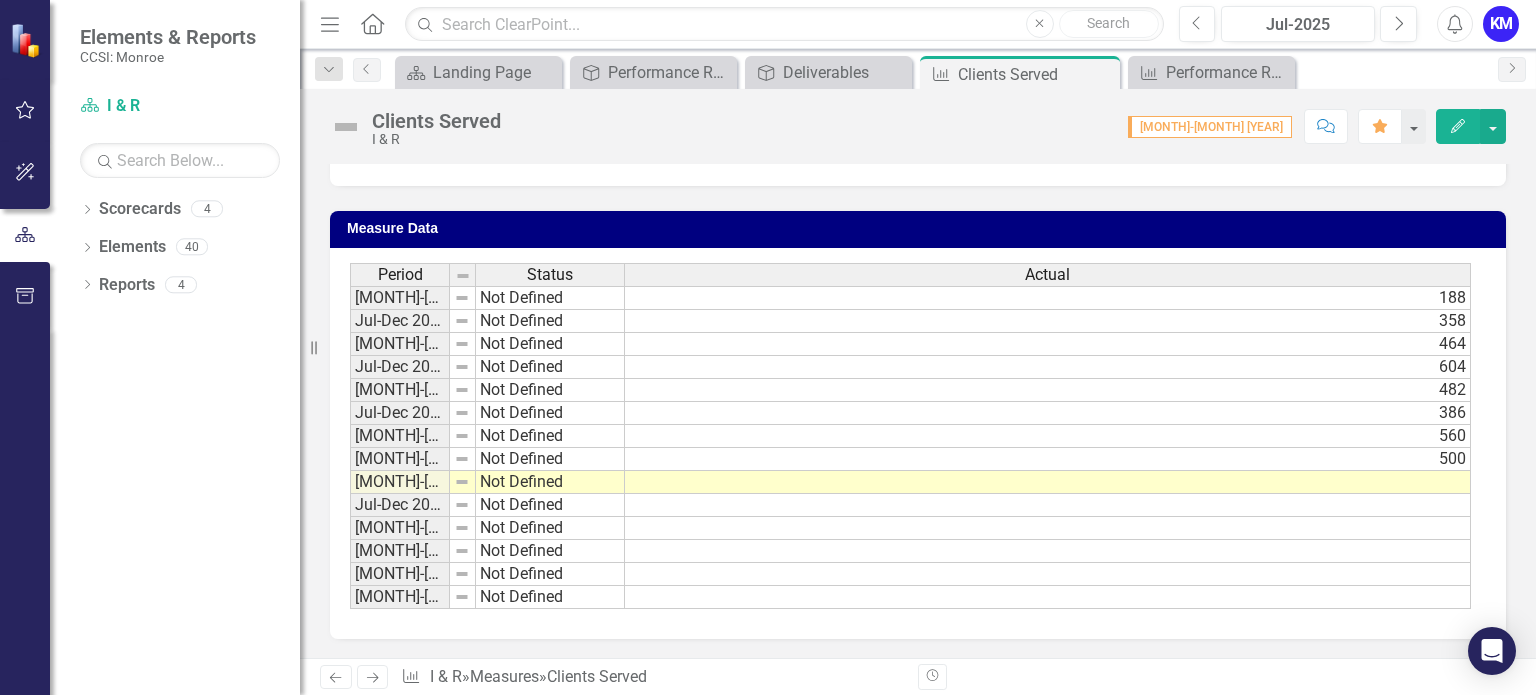 click at bounding box center (1048, 482) 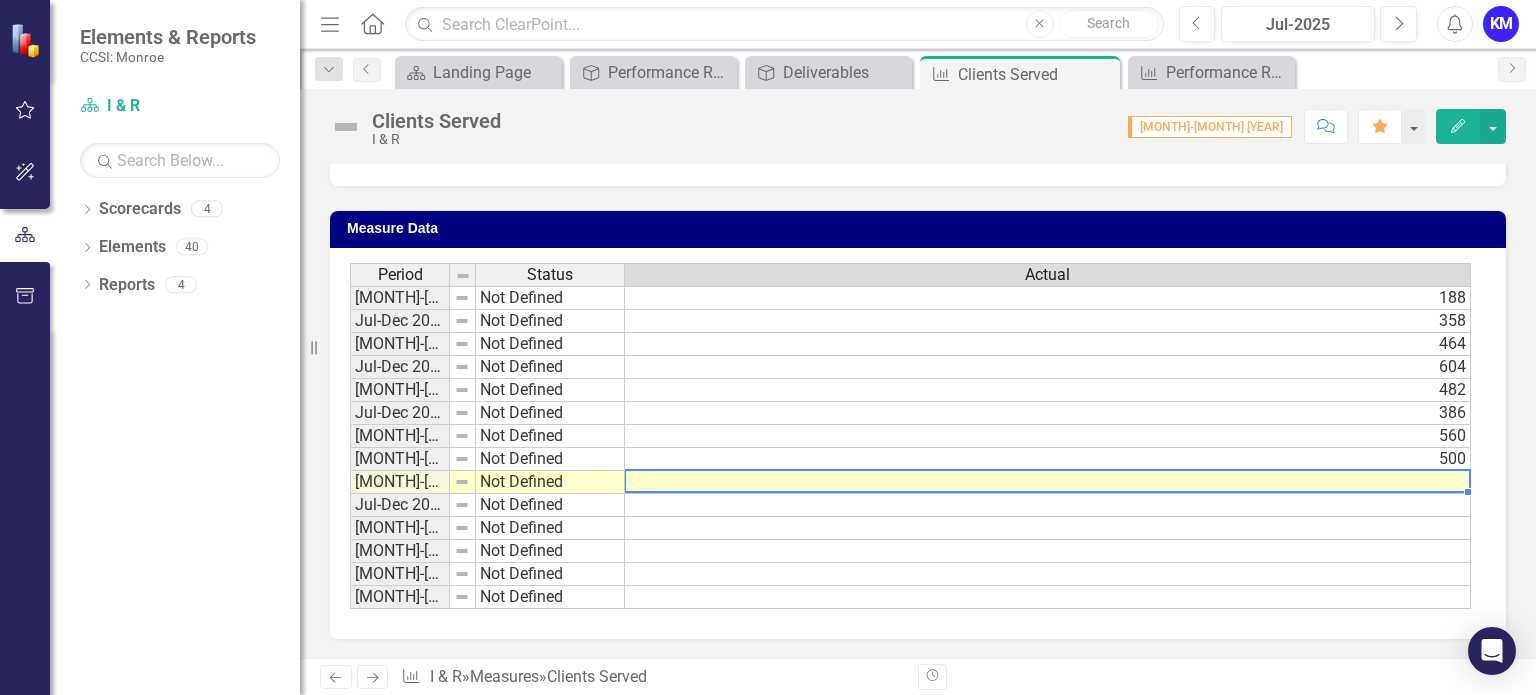 click at bounding box center [1048, 482] 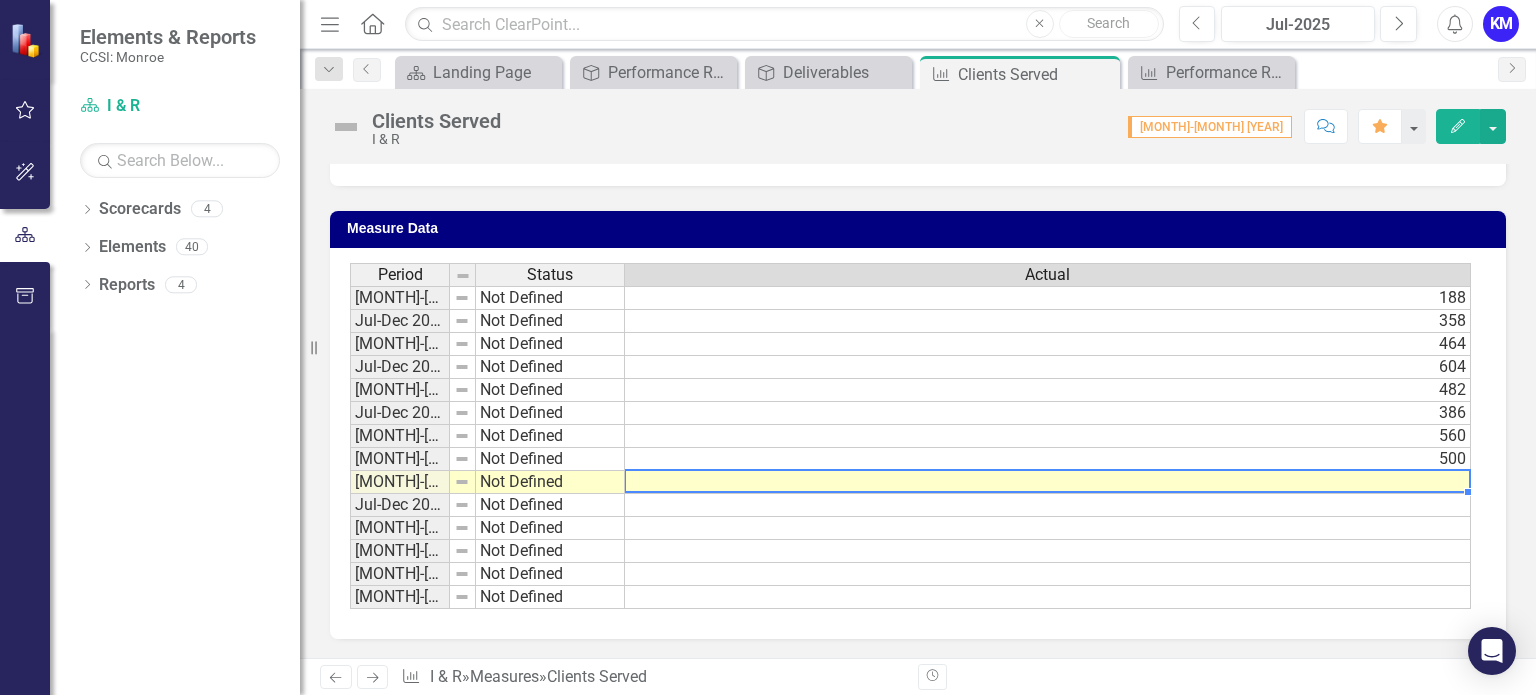click at bounding box center [1048, 482] 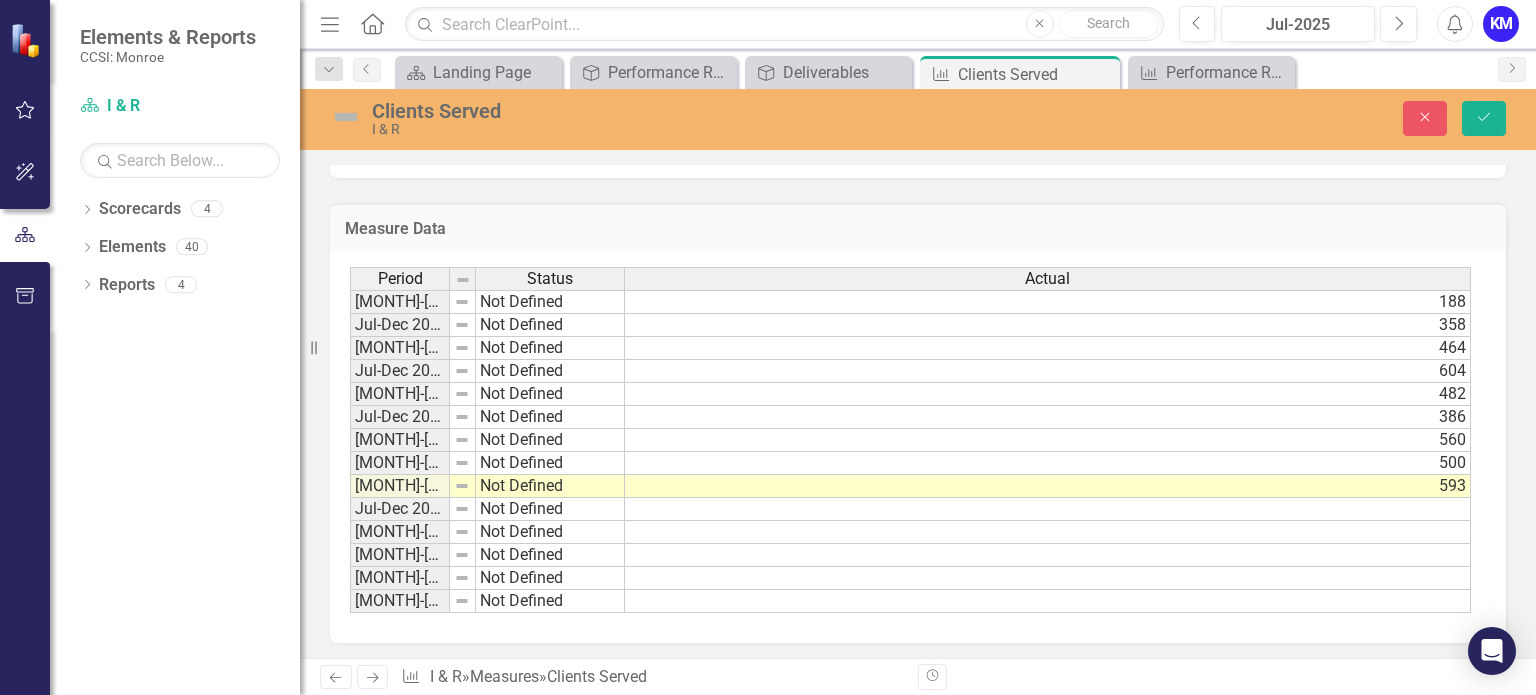 scroll, scrollTop: 483, scrollLeft: 0, axis: vertical 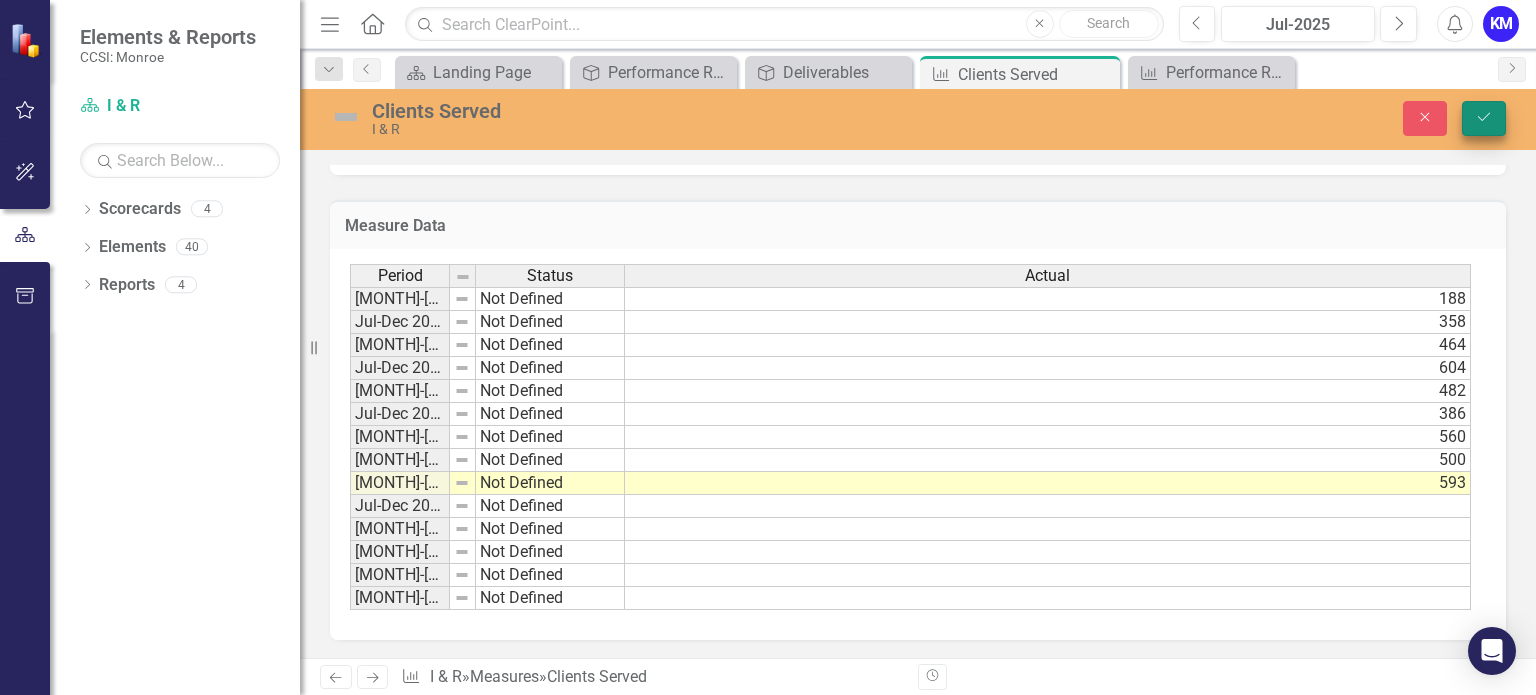 type on "593" 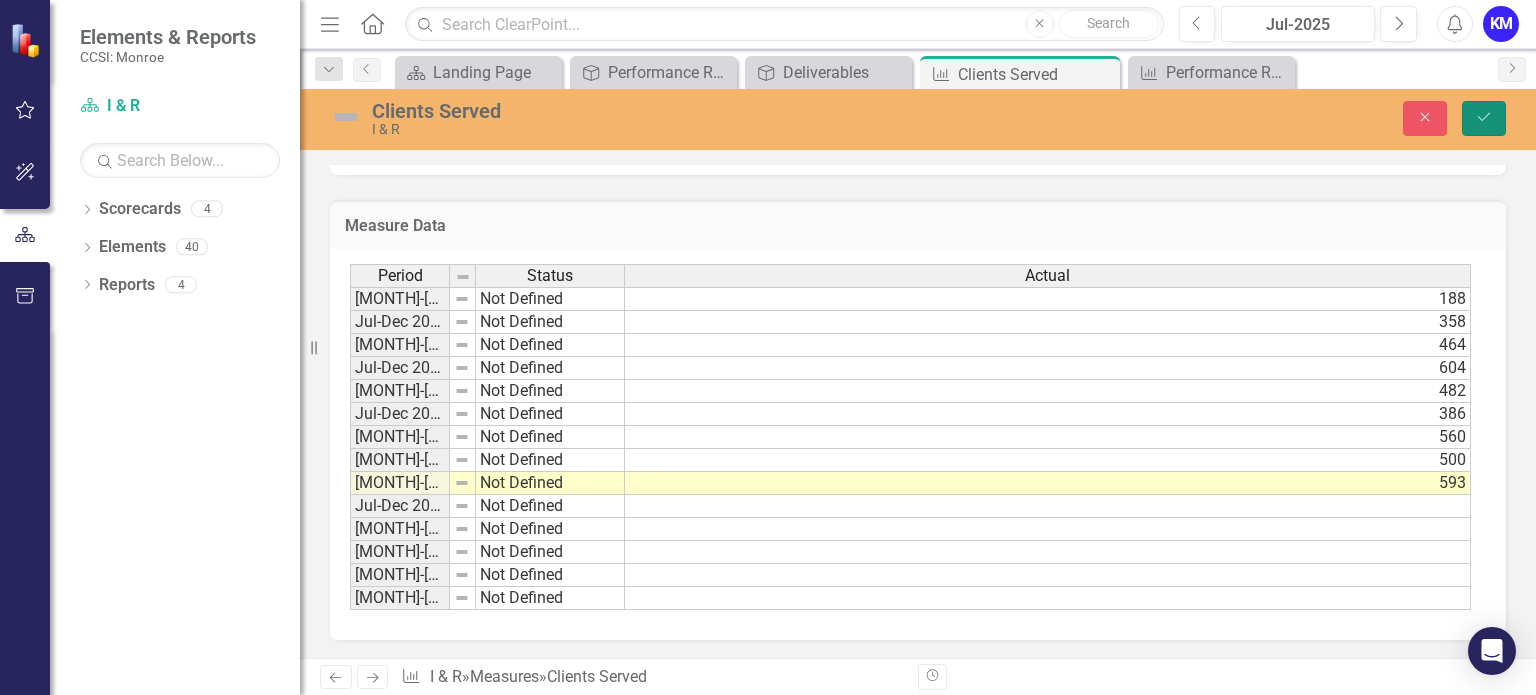 click on "Save" at bounding box center (1484, 118) 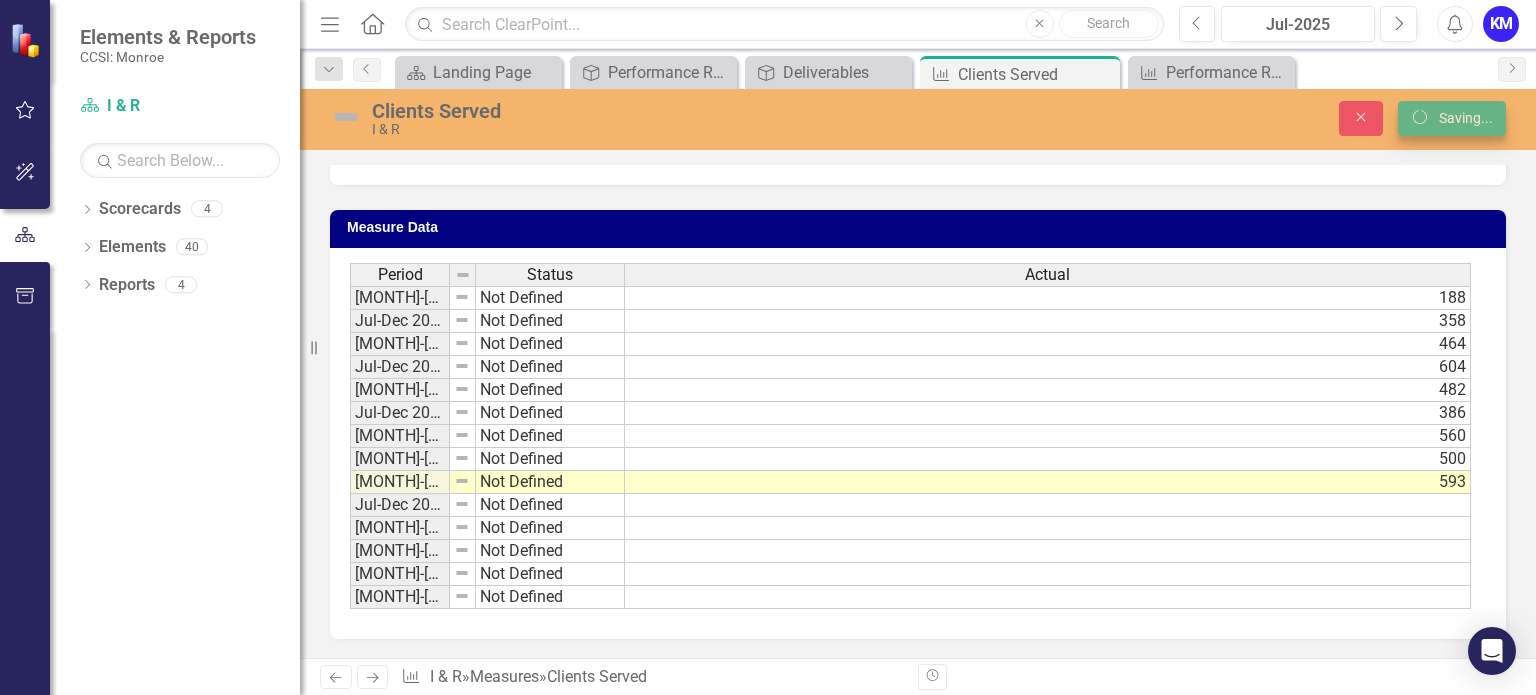 scroll, scrollTop: 472, scrollLeft: 0, axis: vertical 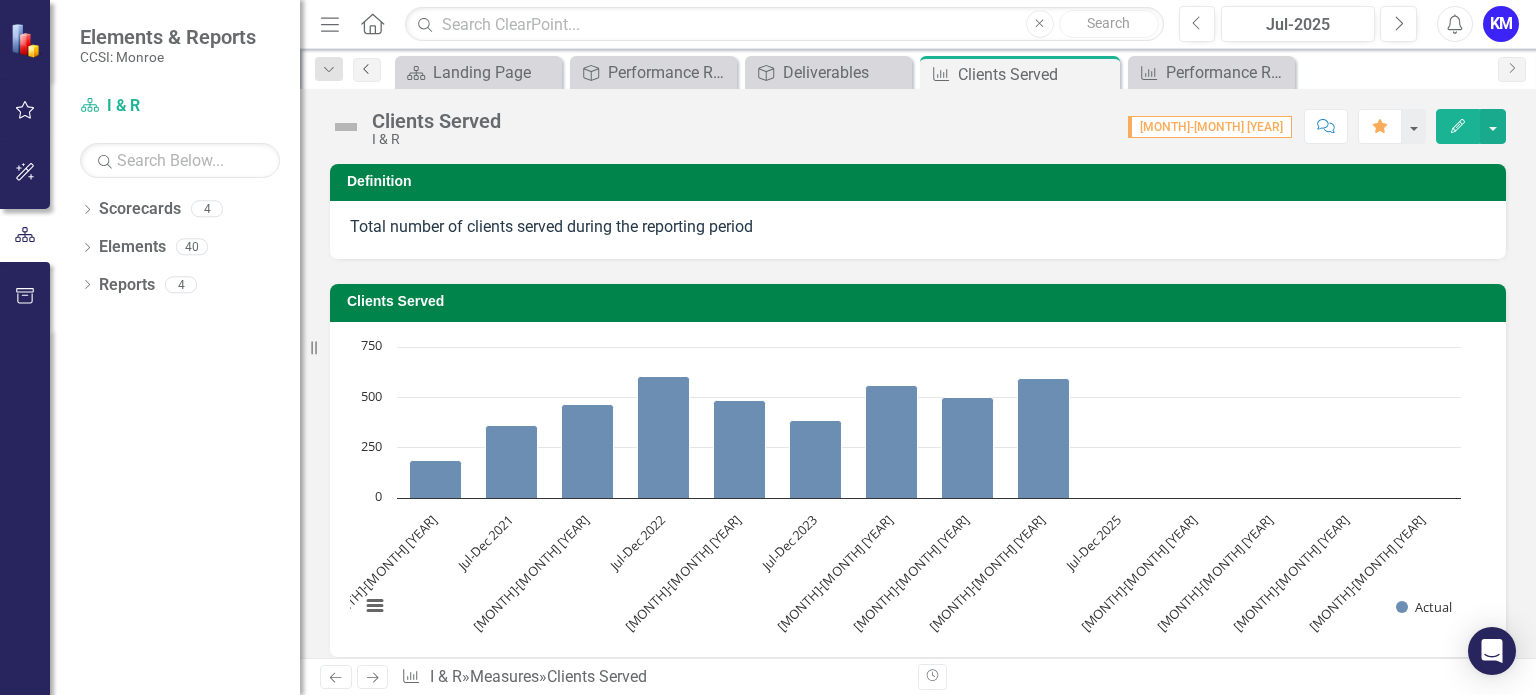 click on "Previous" 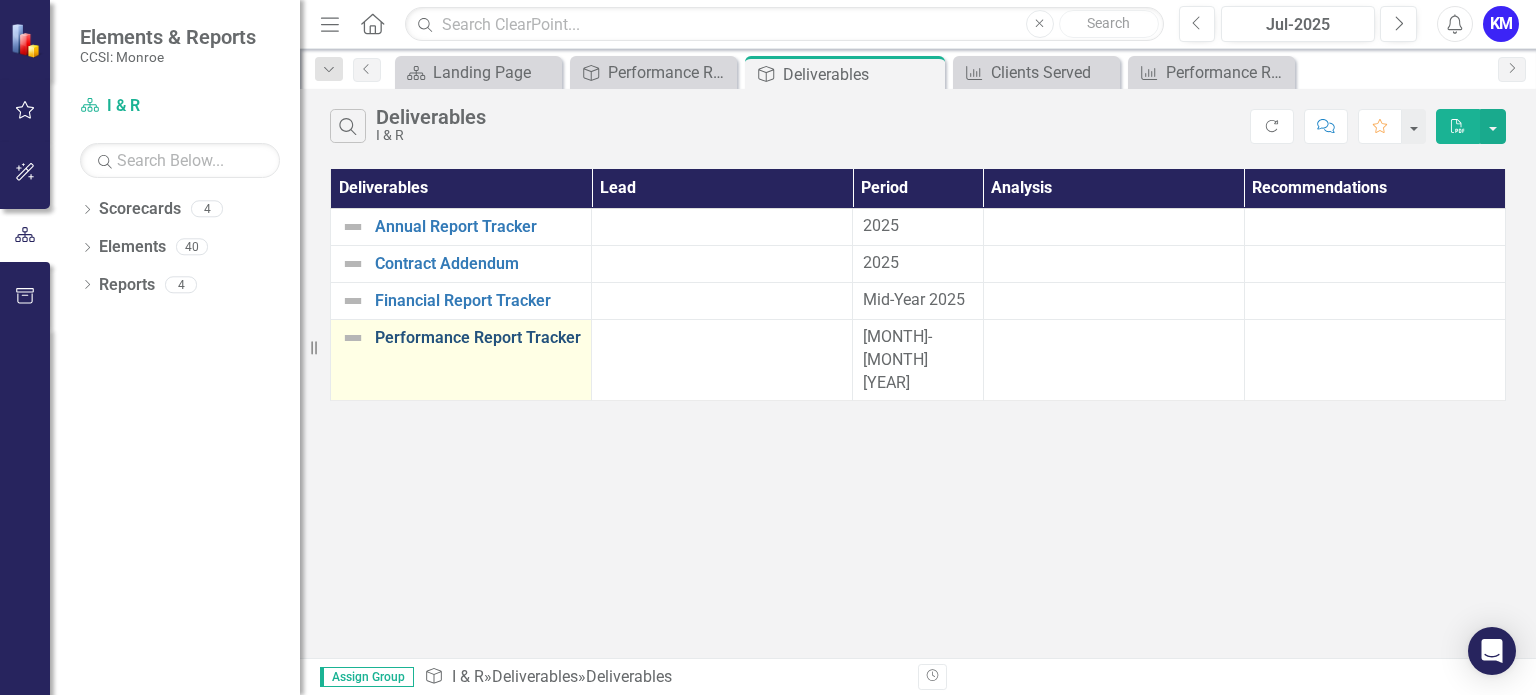 click on "Performance Report Tracker" at bounding box center [478, 338] 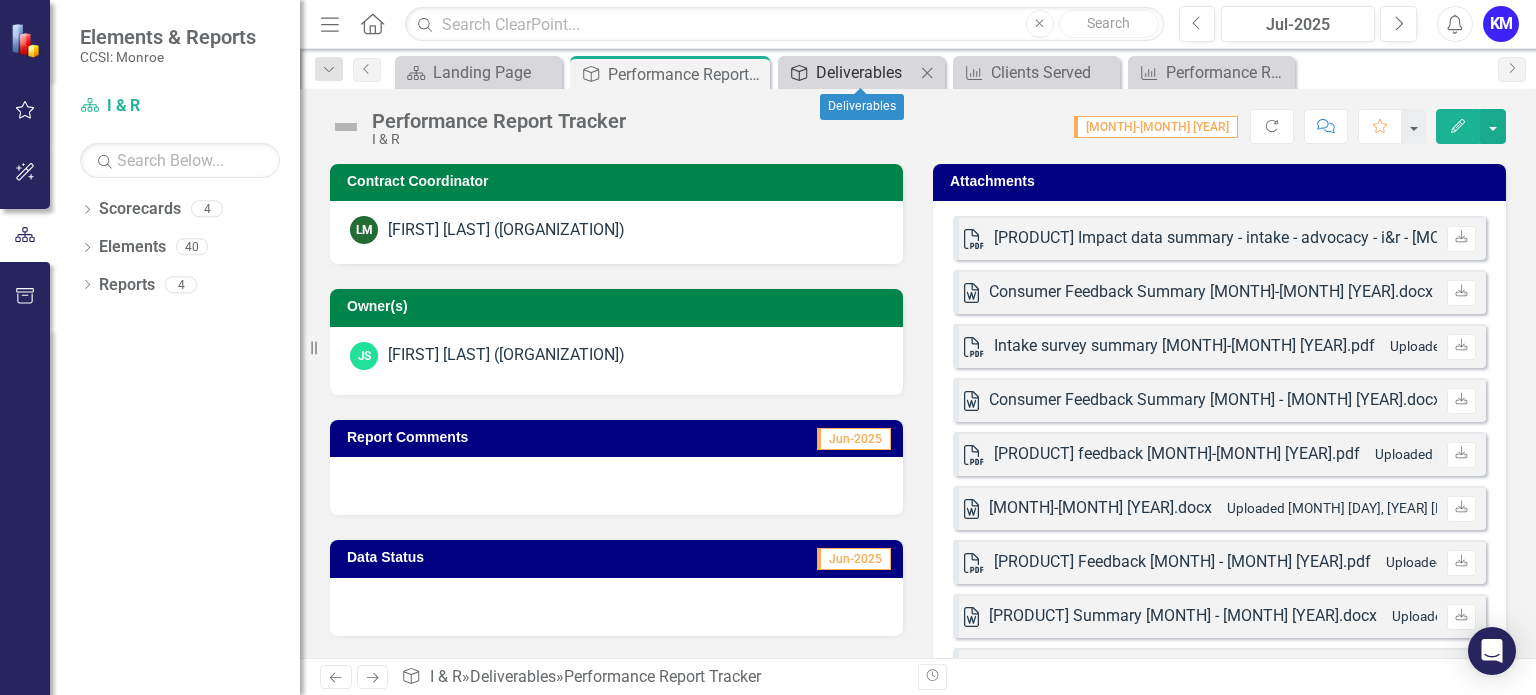 click on "Deliverables" at bounding box center (865, 72) 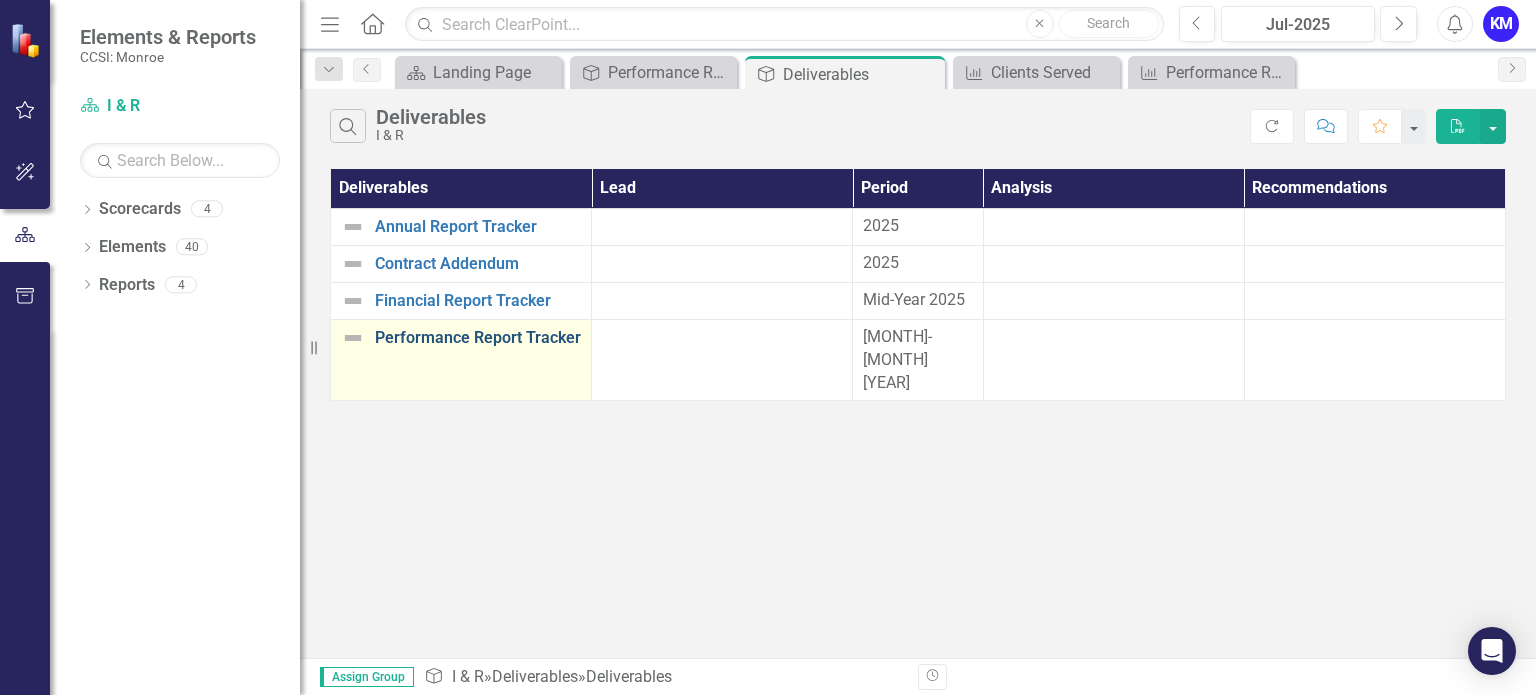 click on "Performance Report Tracker" at bounding box center [478, 338] 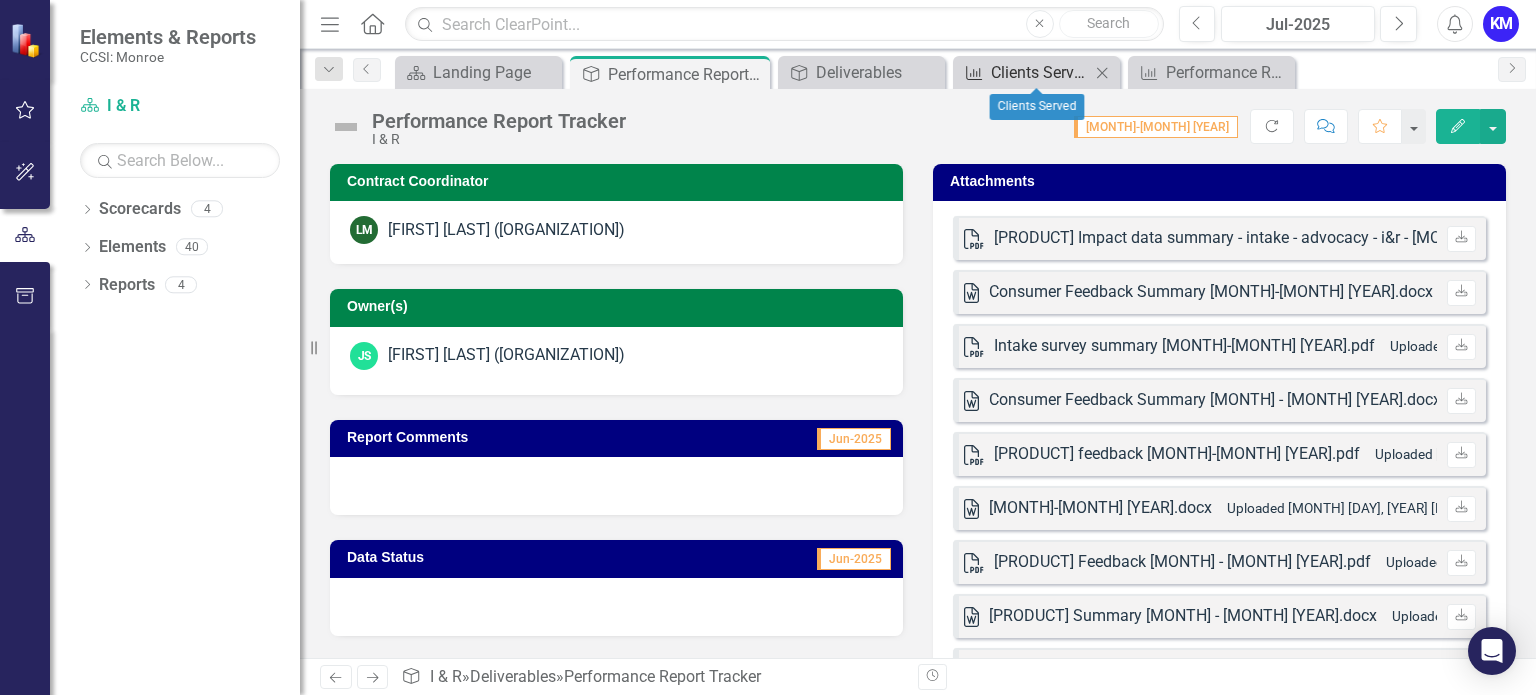 click on "Clients Served" at bounding box center [1040, 72] 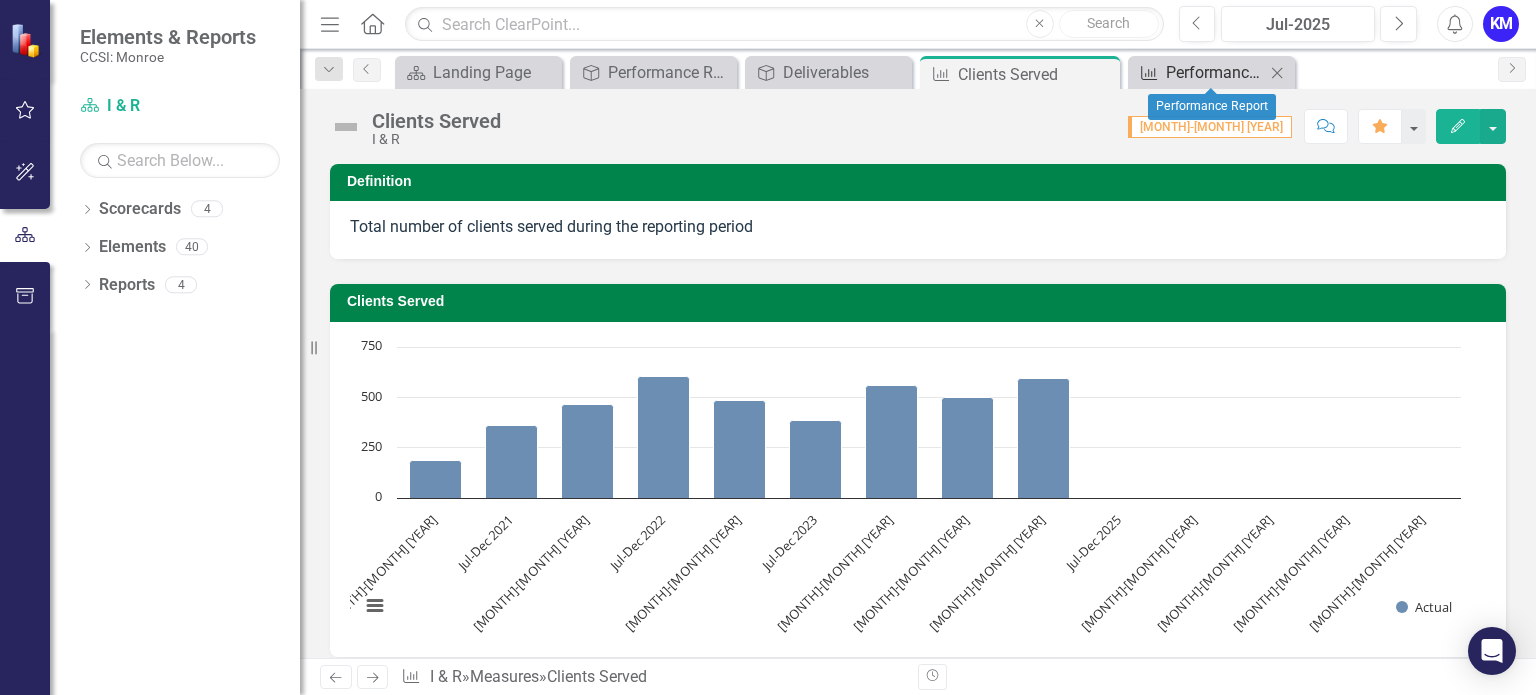 click on "Performance Report" at bounding box center (1215, 72) 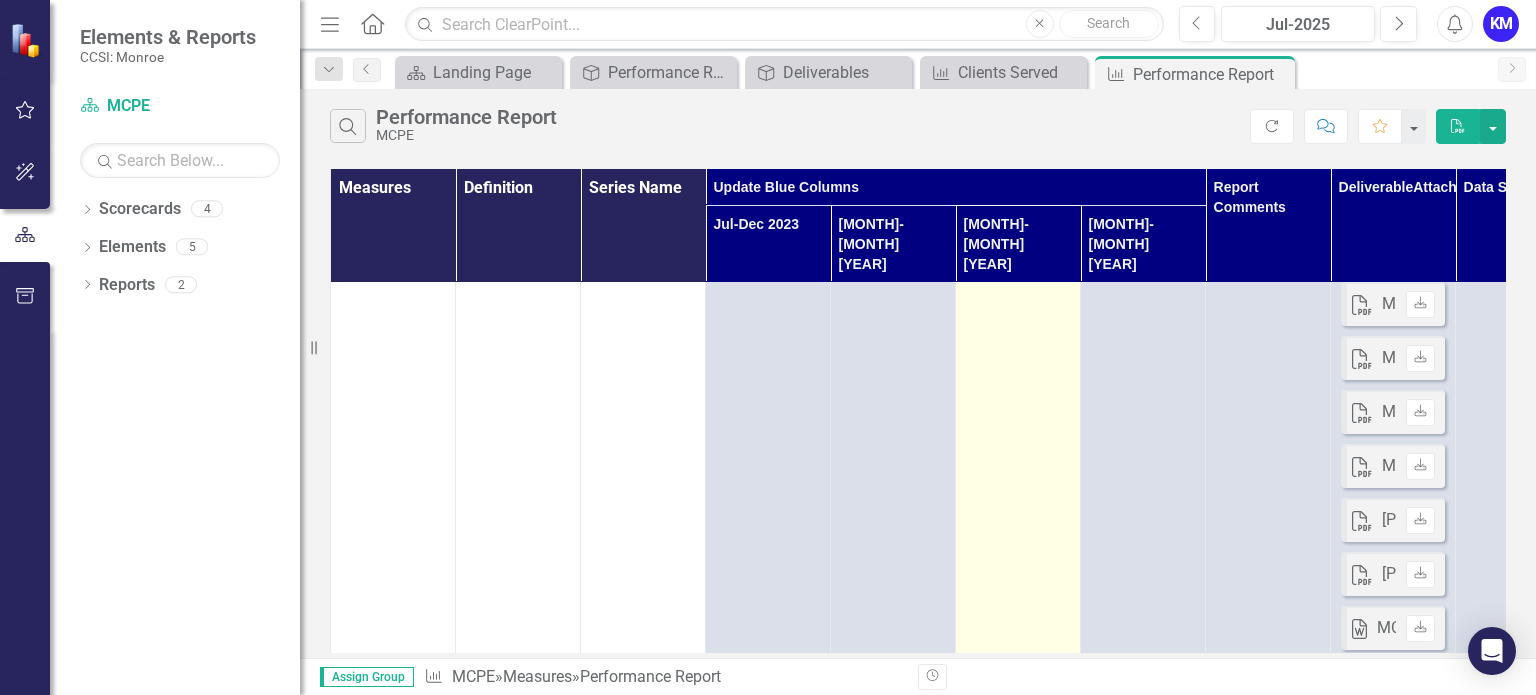 scroll, scrollTop: 2477, scrollLeft: 0, axis: vertical 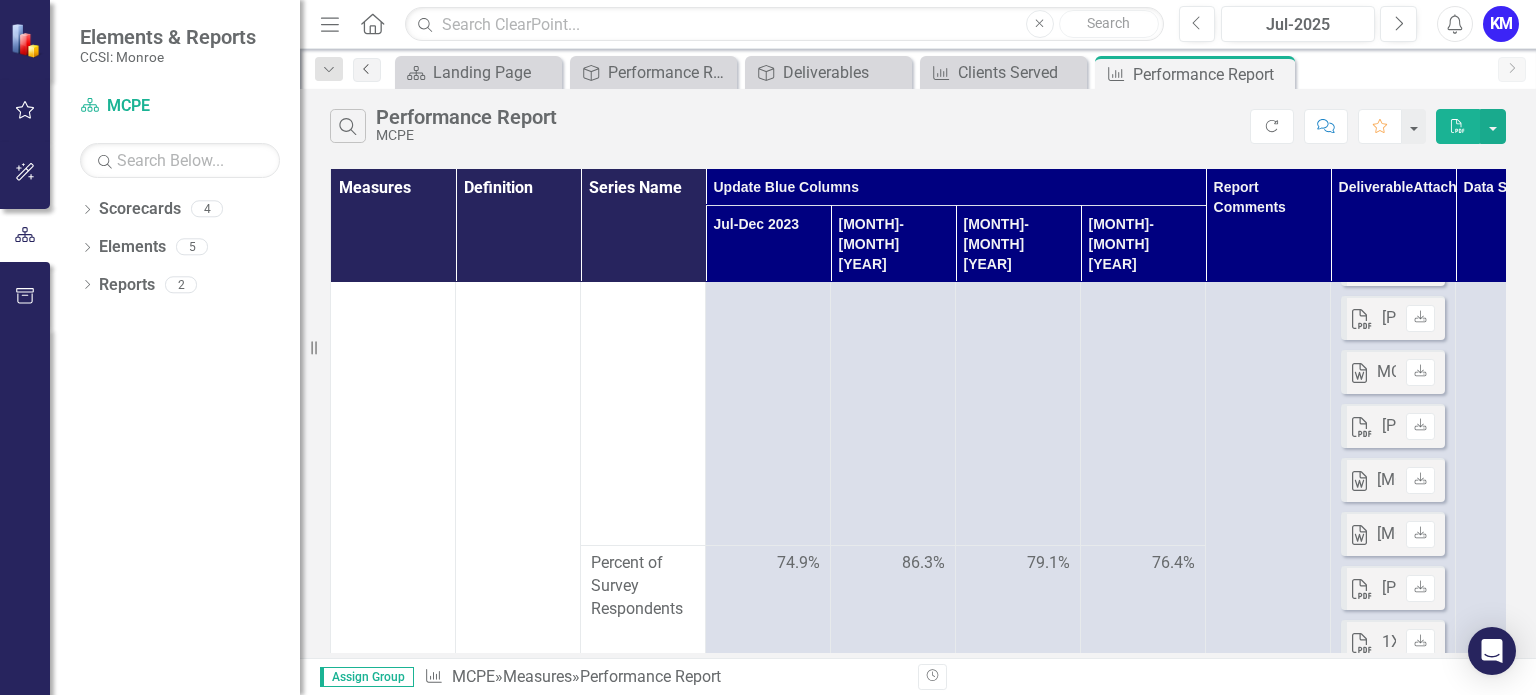 click on "Previous" 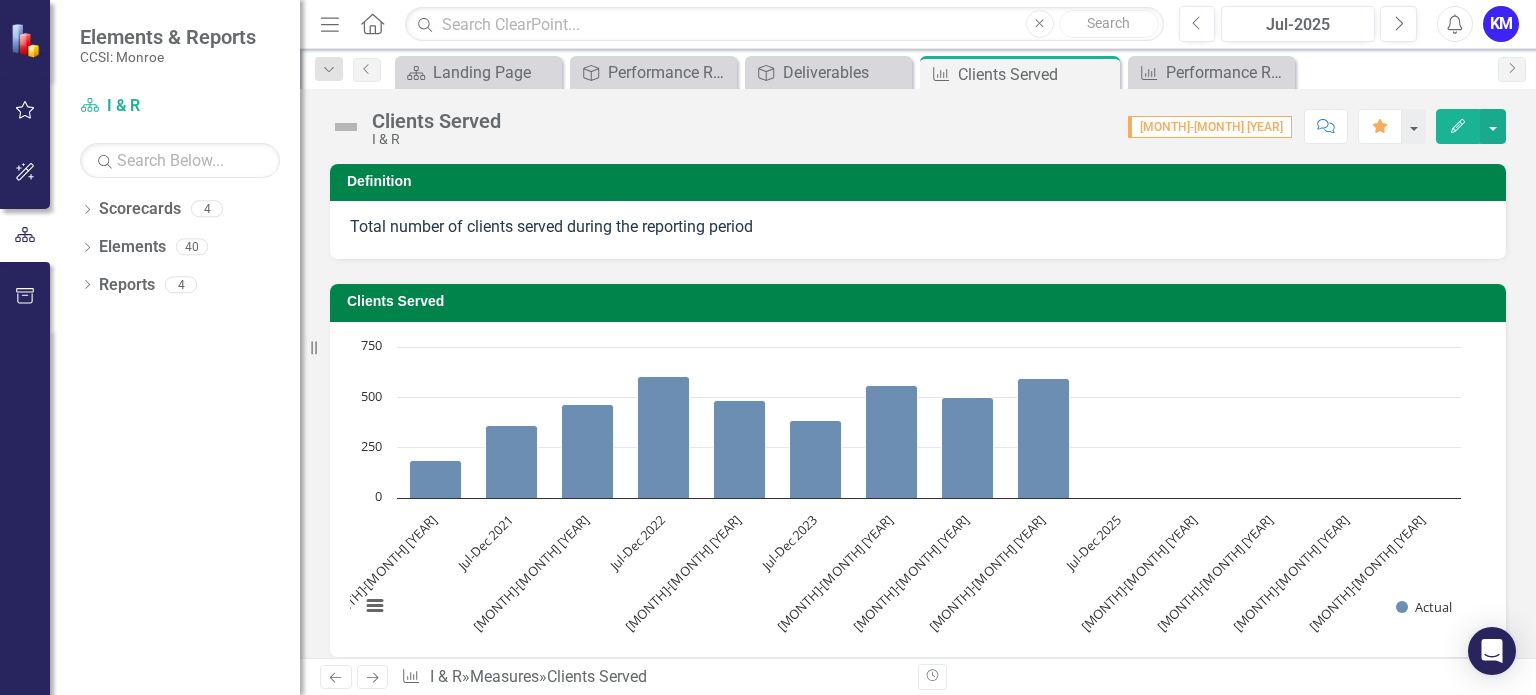 click 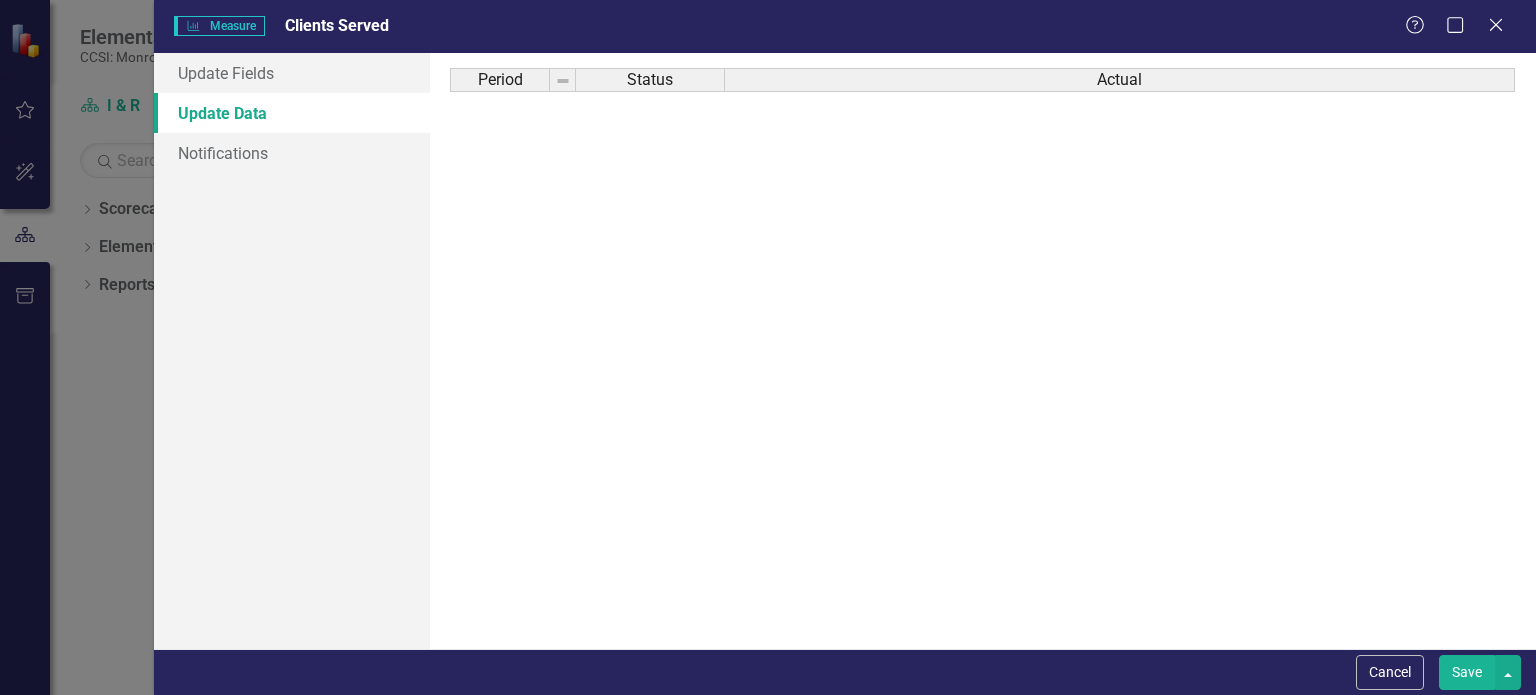 scroll, scrollTop: 0, scrollLeft: 0, axis: both 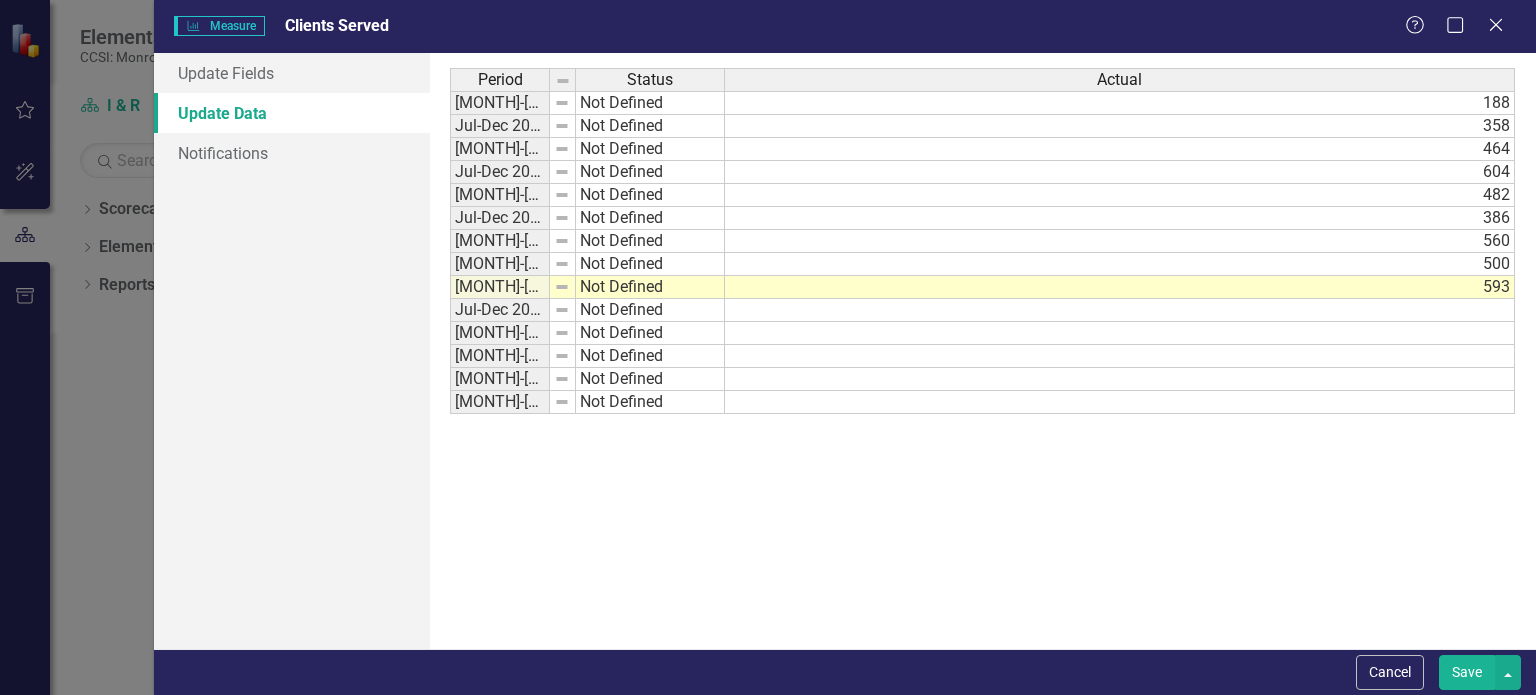click on "Measure Measure Clients Served Help Maximize Close Update Fields Update  Data Notifications "Update" fields in ClearPoint are the fields that change from reporting period to reporting period. For example, the element status would vary from period to period.   Learn more in the ClearPoint Support Center. Close Help Copy Forward Status Not Defined Expand Please note you are updating status for the "[MONTH]-[MONTH] [YEAR]" reporting period. Copy Forward Measure Notes Normal Text To open the popup, press Shift+Enter To open the popup, press Shift+Enter 16px Arial To open the popup, press Shift+Enter To open the popup, press Shift+Enter Switch to old editor Copy Forward Recommendations Normal Text To open the popup, press Shift+Enter To open the popup, press Shift+Enter 16px Arial To open the popup, press Shift+Enter To open the popup, press Shift+Enter Switch to old editor Copy Forward Program Status Not Defined Expand Copy Forward Tracking Status Not Defined Expand Copy Forward Q1 Benchmark Not Defined Expand Not Defined" at bounding box center (768, 347) 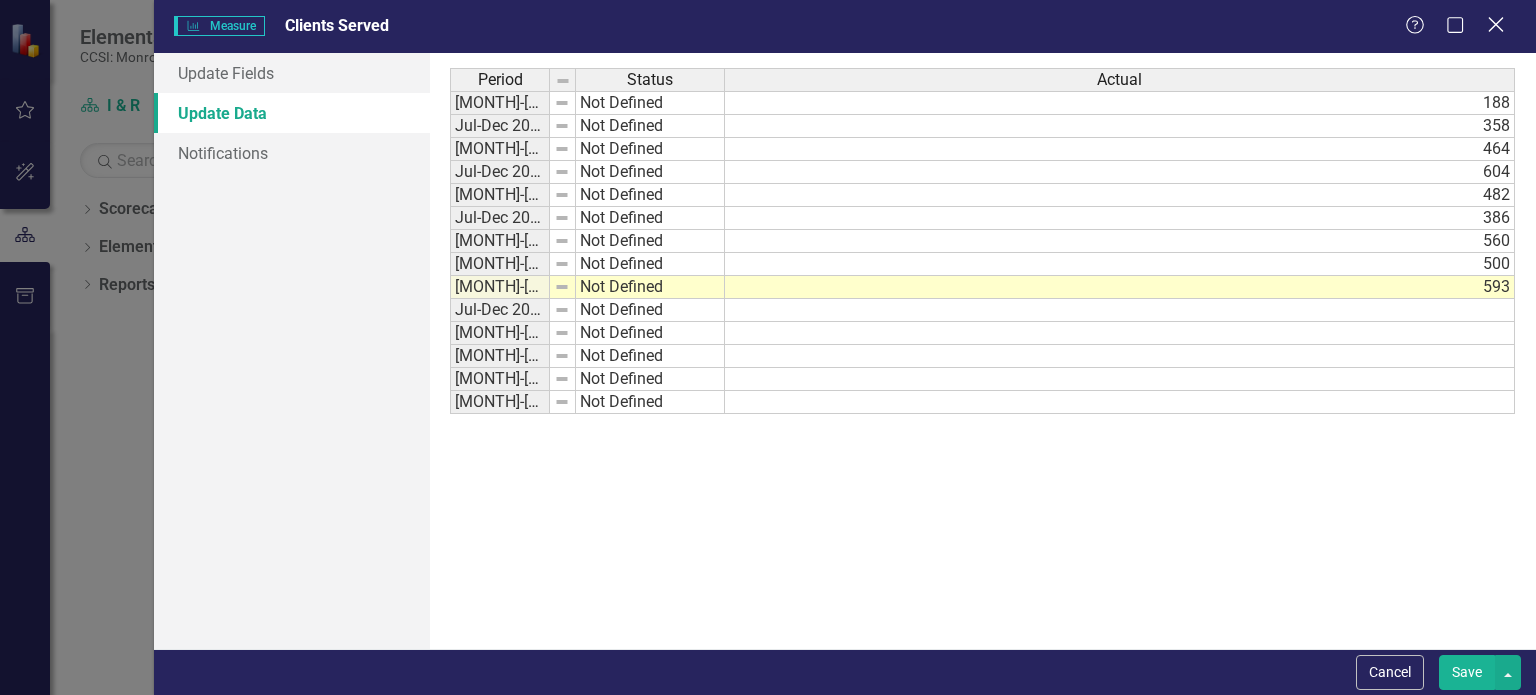 click on "Close" 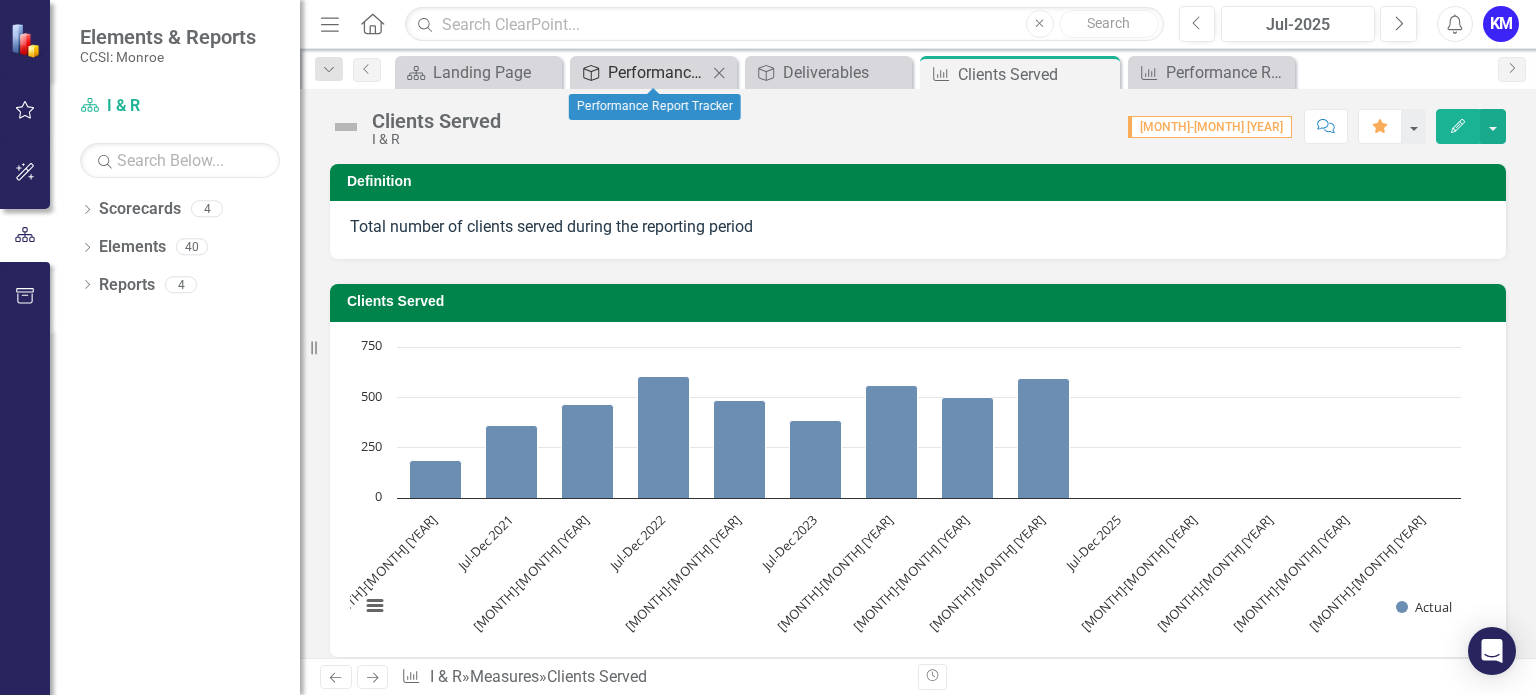 click on "Performance Report Tracker" at bounding box center [657, 72] 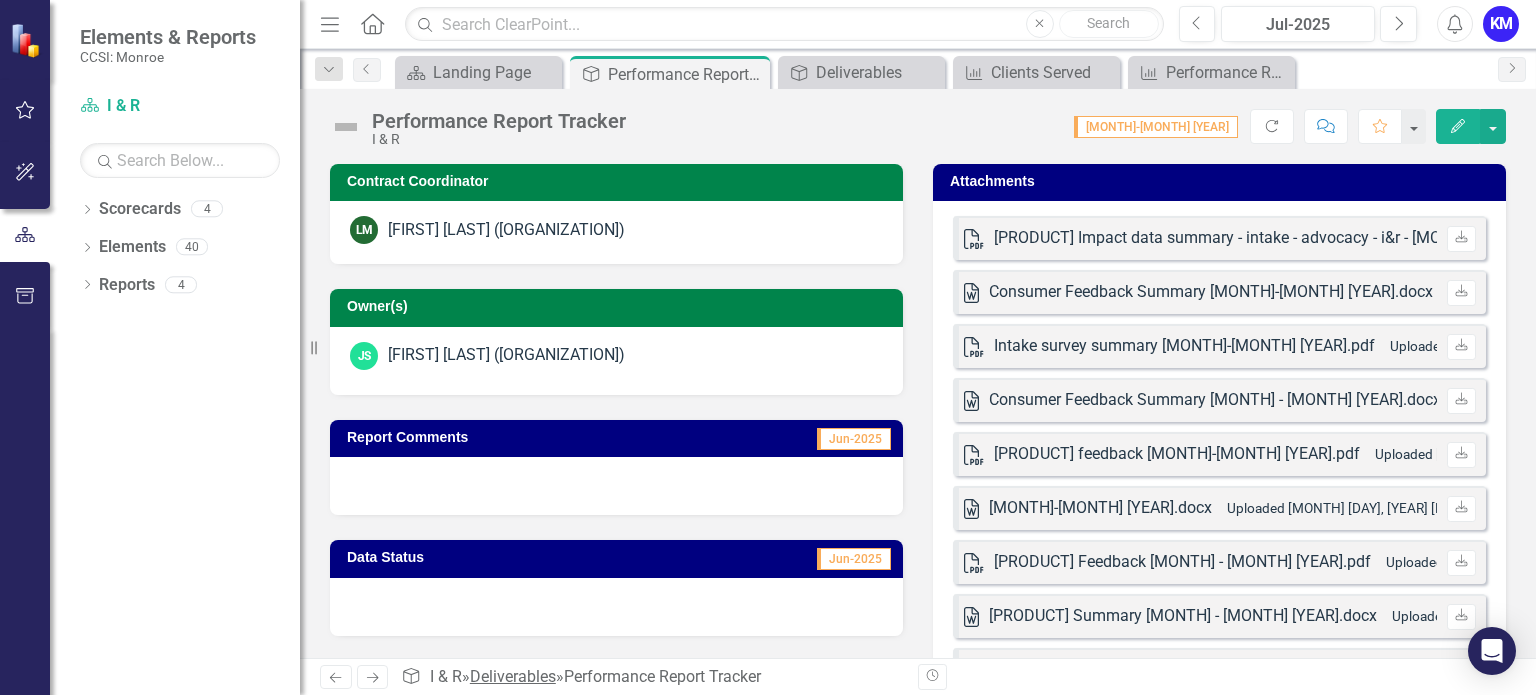 click on "Deliverables" at bounding box center [513, 676] 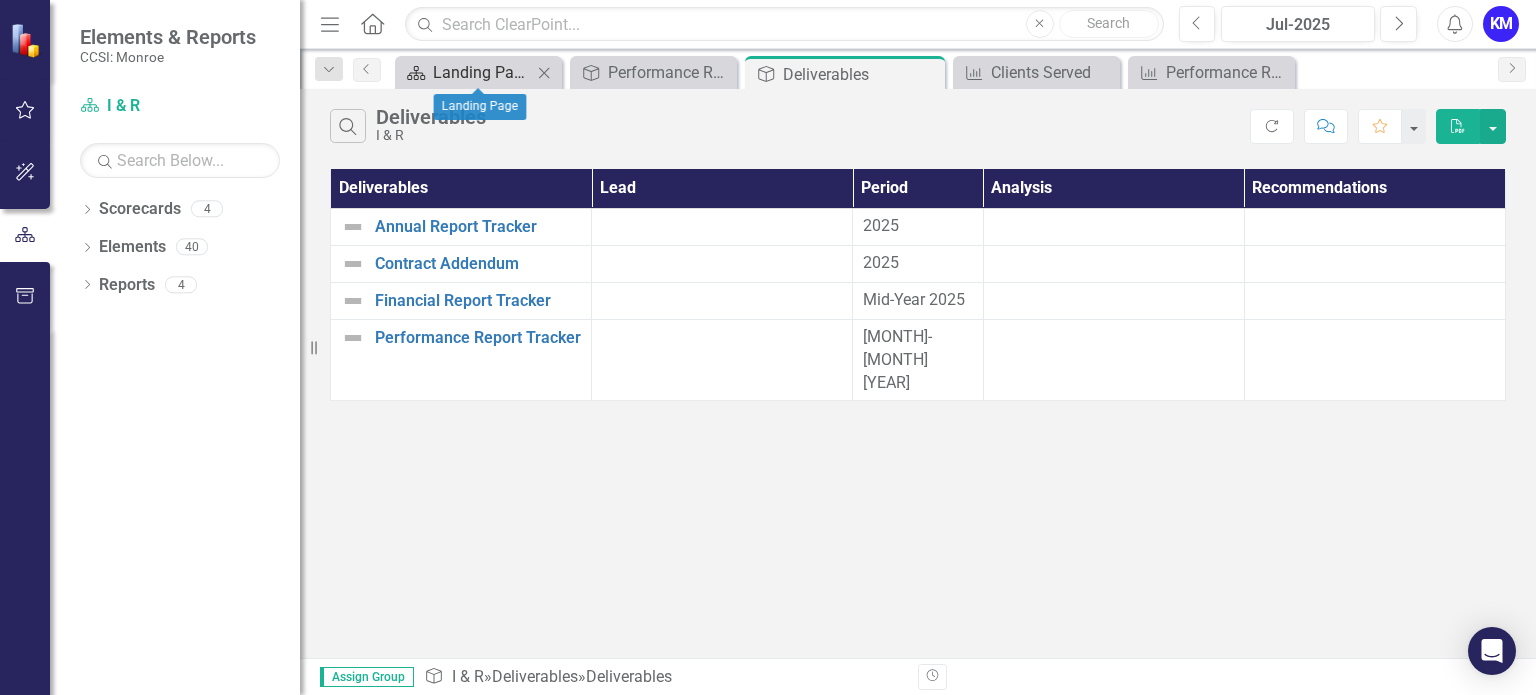 click on "Landing Page" at bounding box center [482, 72] 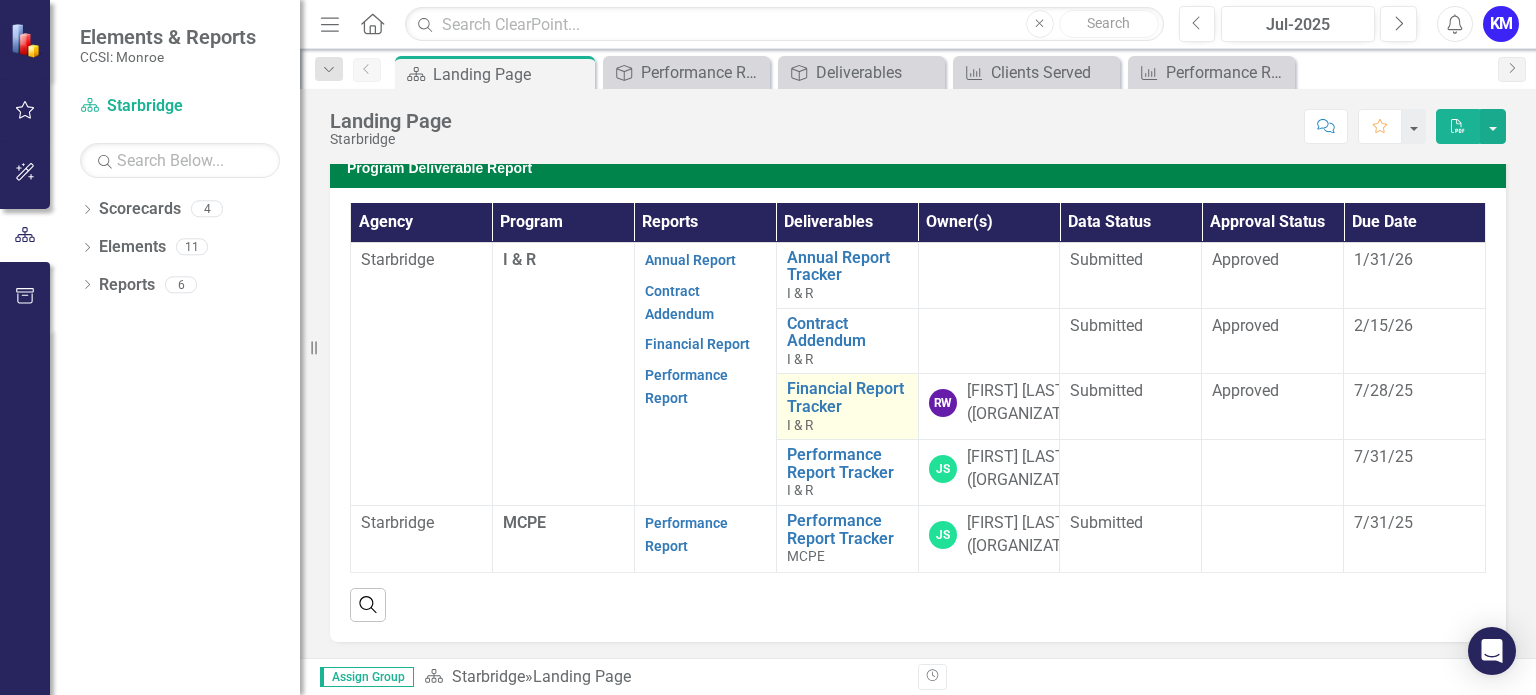 scroll, scrollTop: 500, scrollLeft: 0, axis: vertical 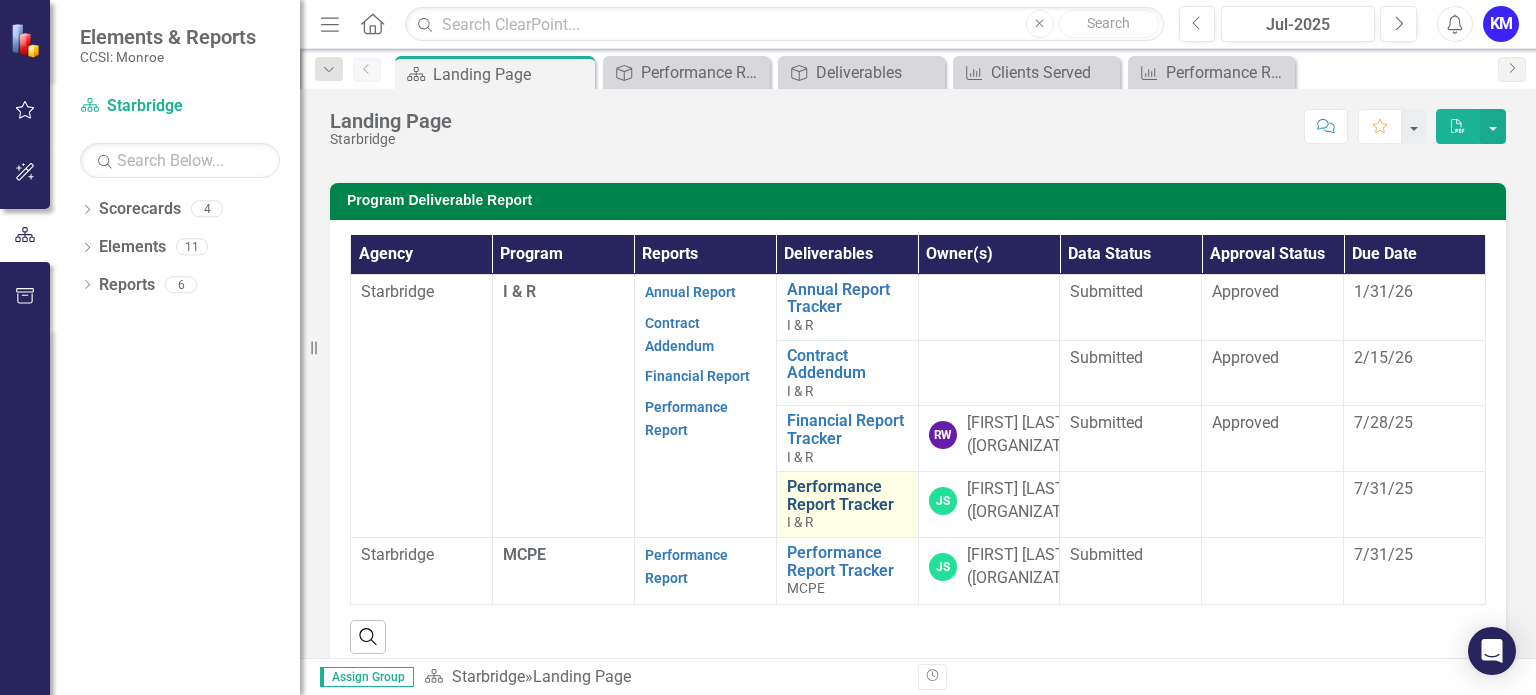 click on "Performance Report Tracker" at bounding box center [847, 495] 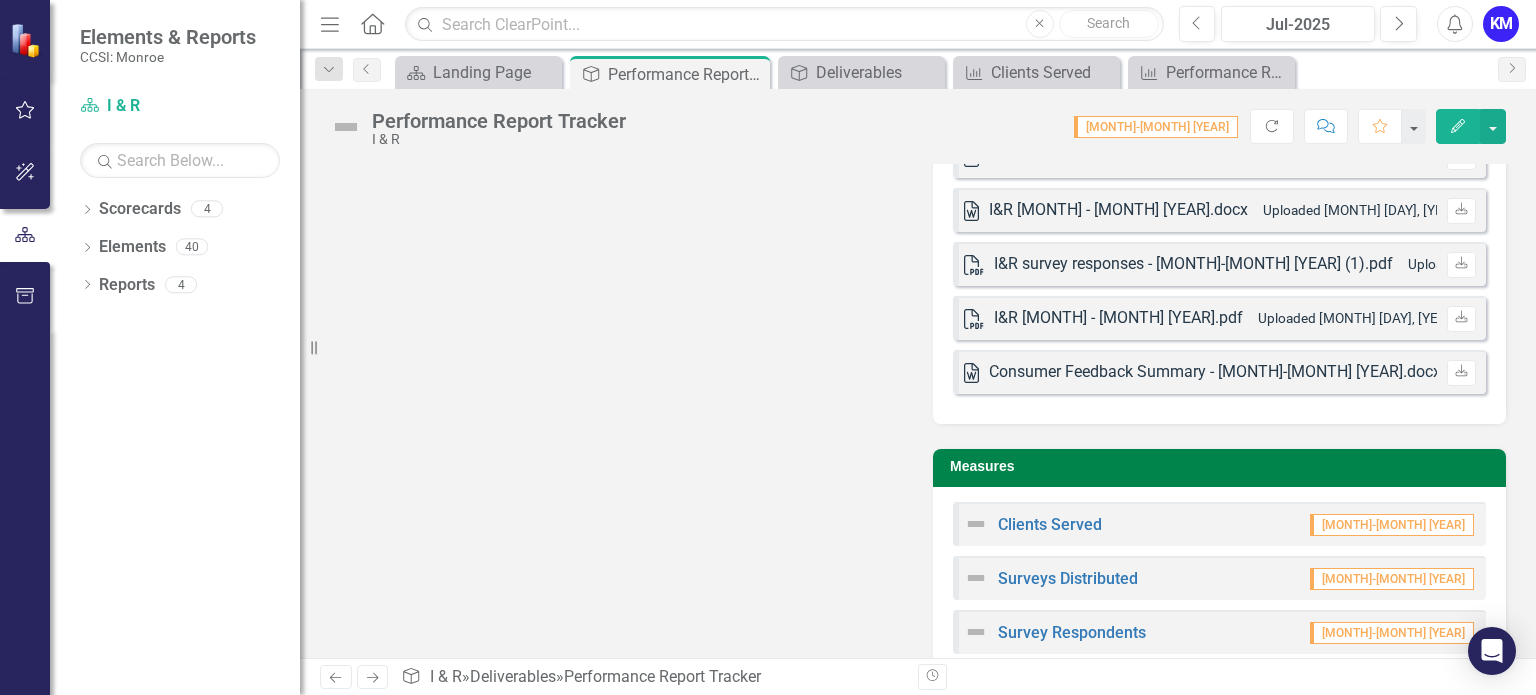 scroll, scrollTop: 1206, scrollLeft: 0, axis: vertical 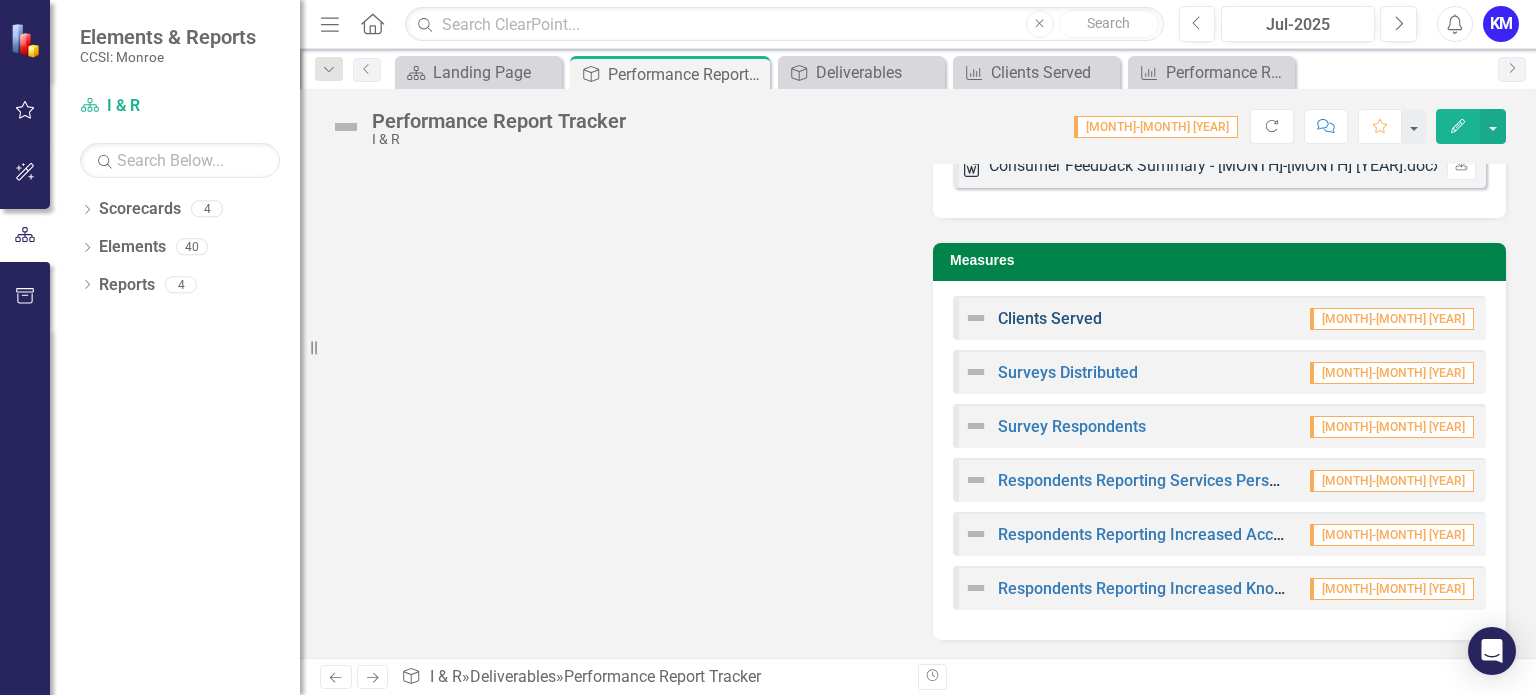 click on "Clients Served" at bounding box center (1050, 318) 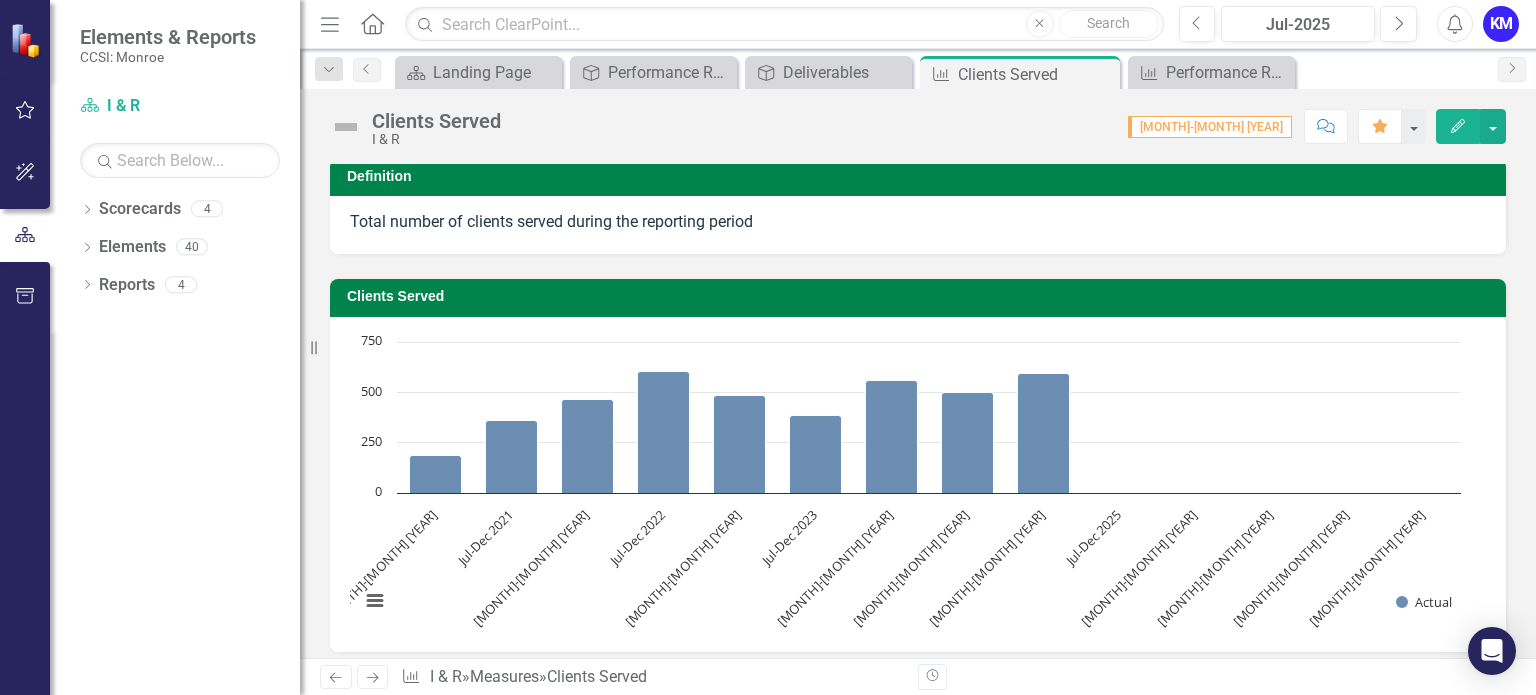scroll, scrollTop: 0, scrollLeft: 0, axis: both 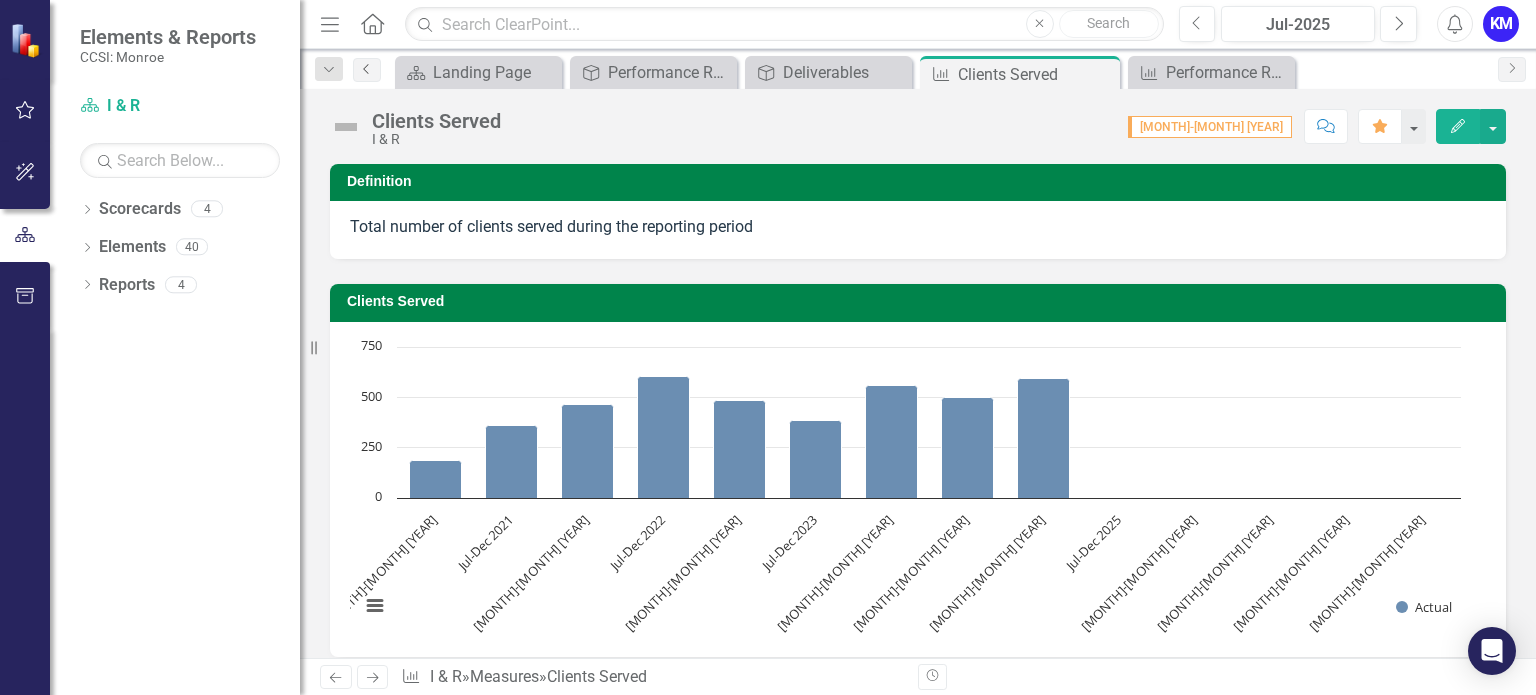 click on "Previous" 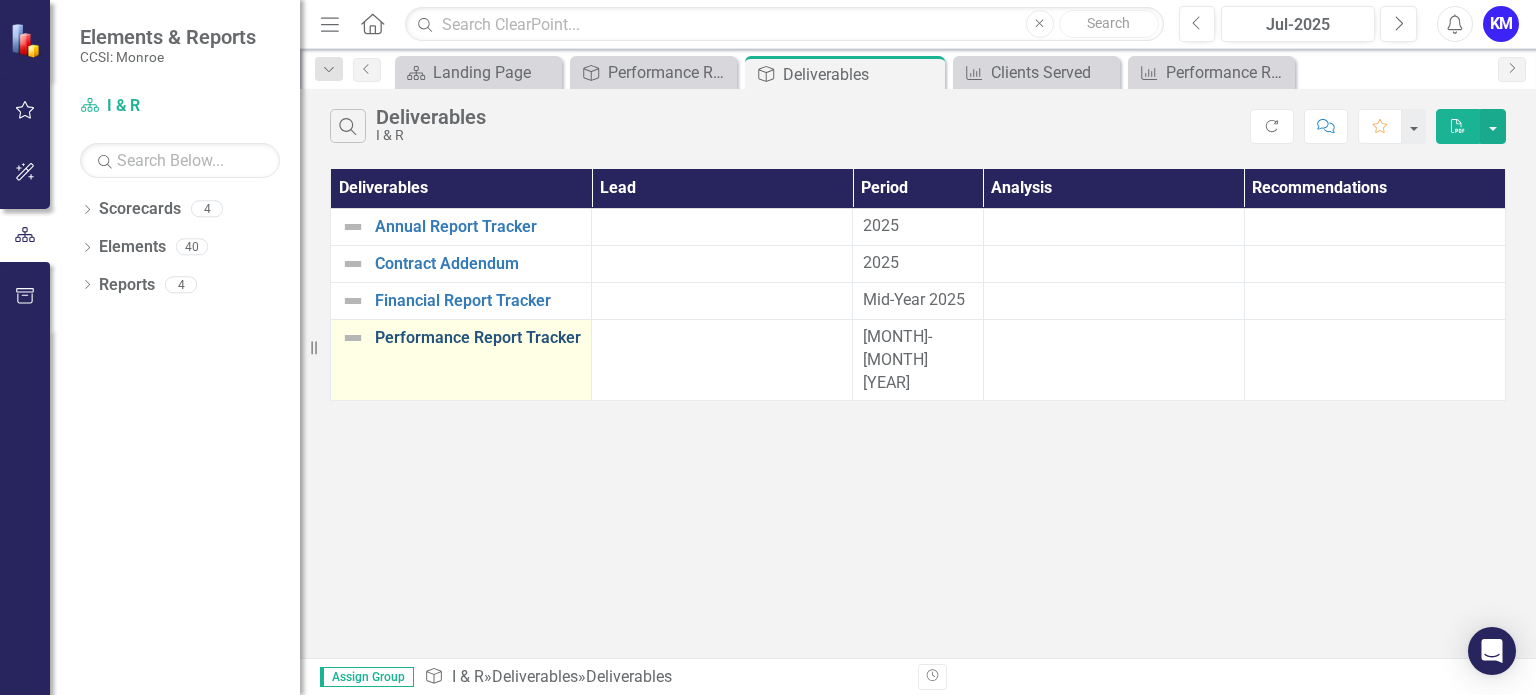 click on "Performance Report Tracker" at bounding box center [478, 338] 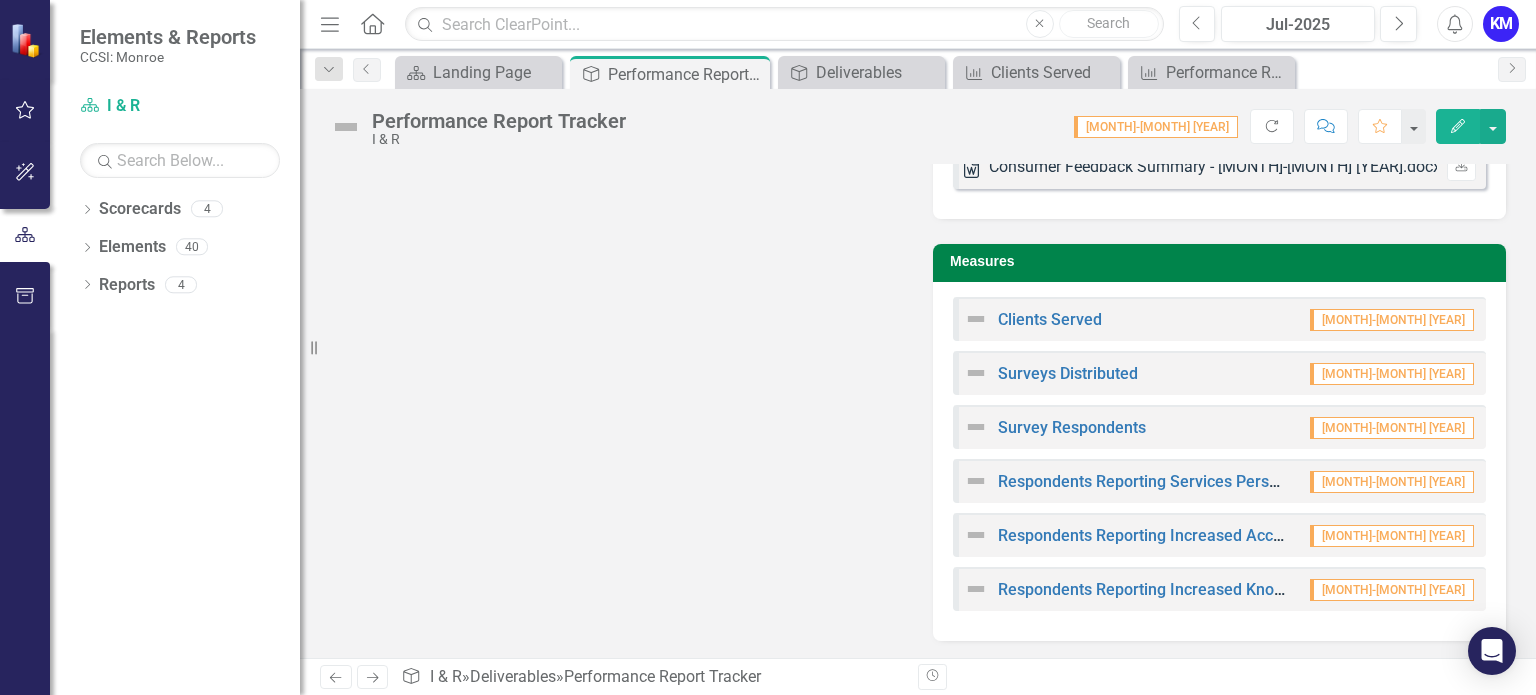 scroll, scrollTop: 1206, scrollLeft: 0, axis: vertical 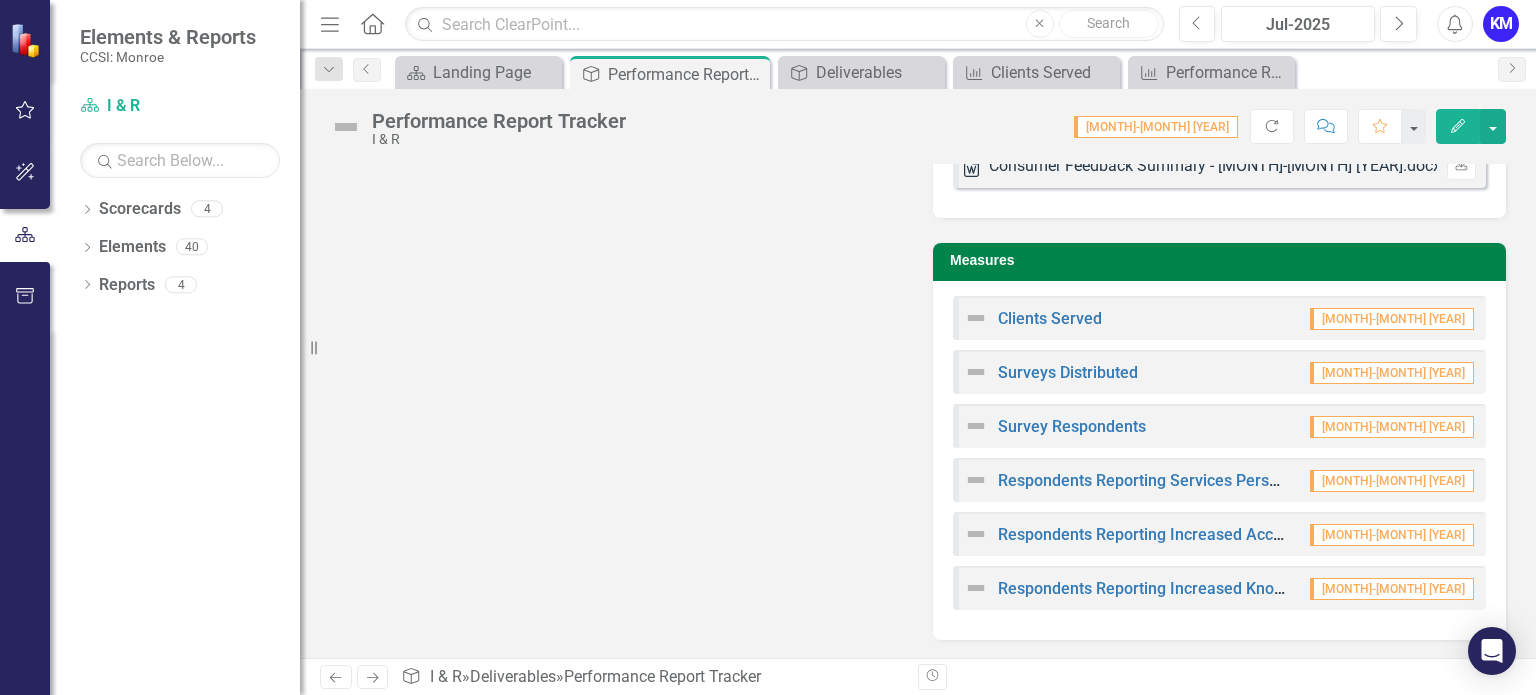 click on "[MONTH]-[MONTH] [YEAR]" at bounding box center (1392, 373) 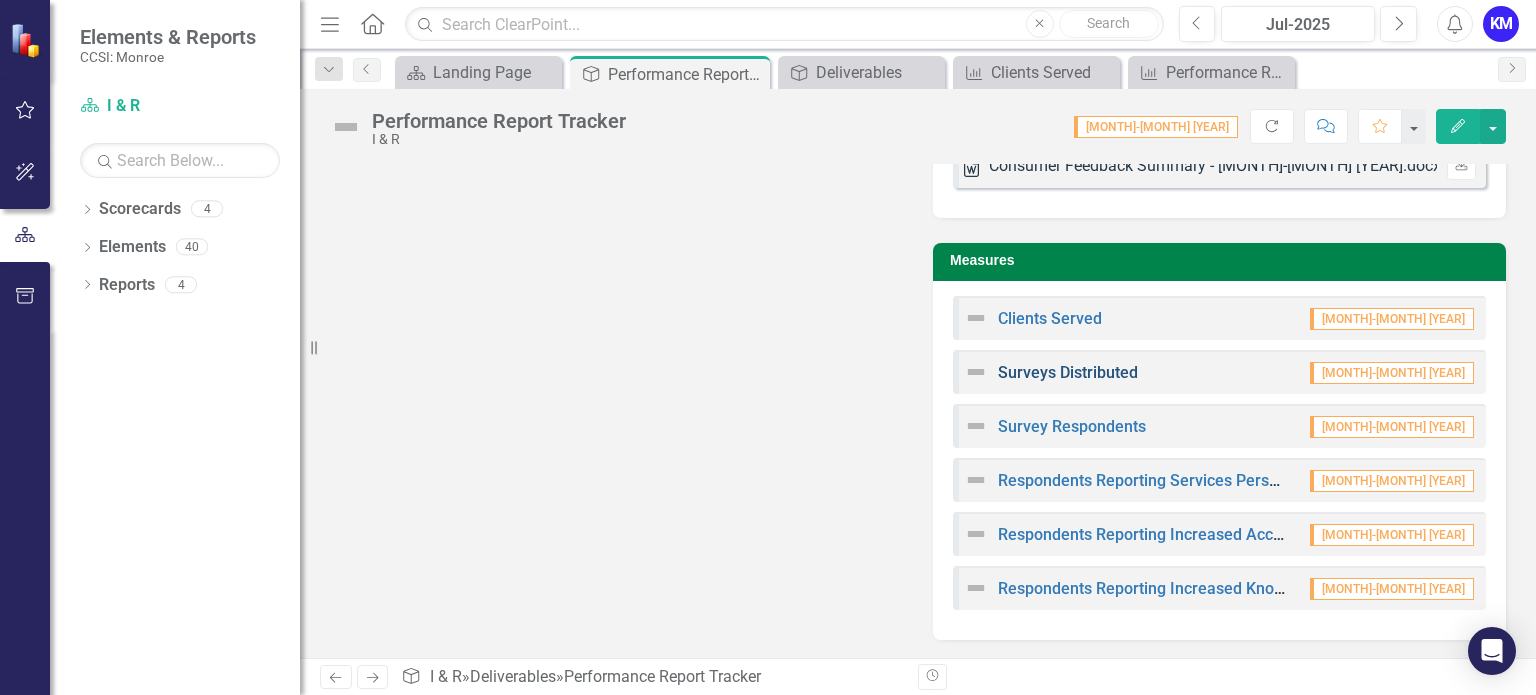 click on "Surveys Distributed" at bounding box center (1068, 372) 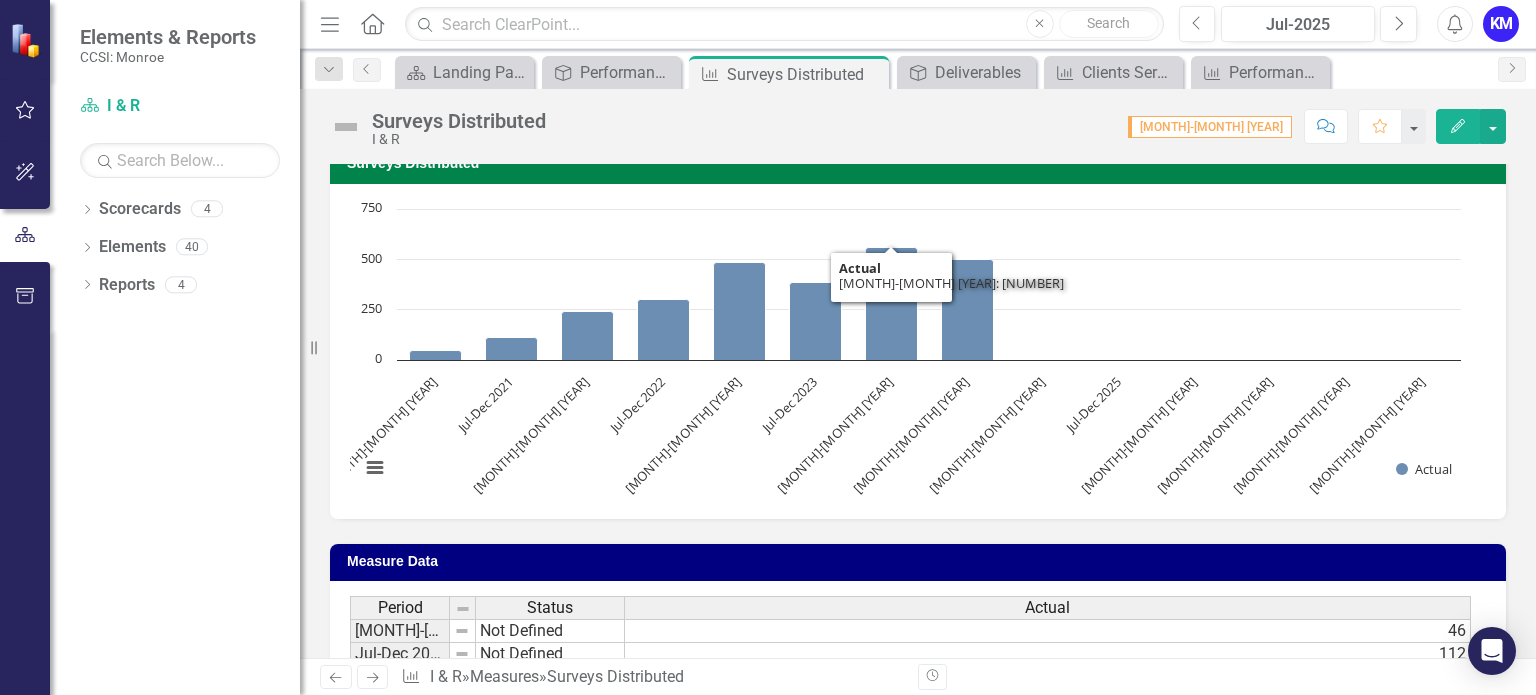 scroll, scrollTop: 400, scrollLeft: 0, axis: vertical 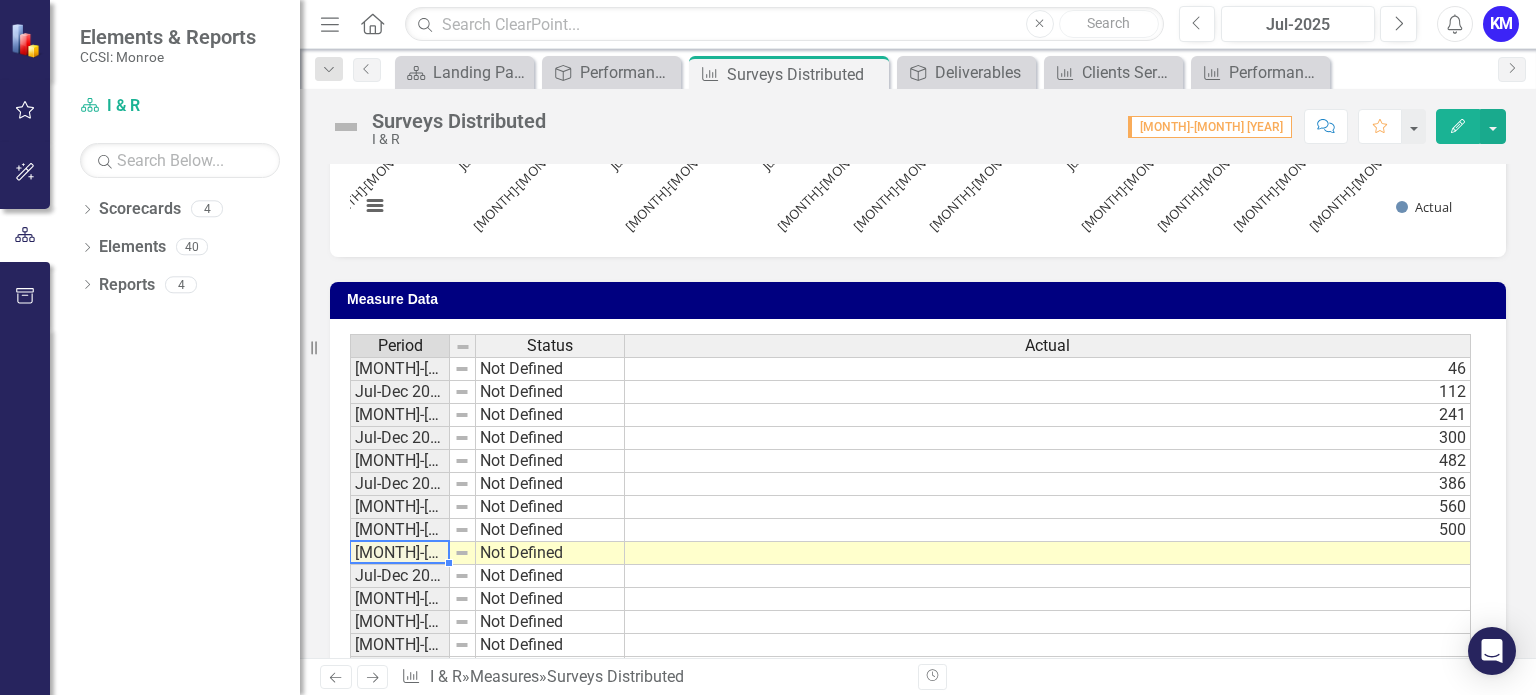 click on "[MONTH]-[MONTH] [YEAR]" at bounding box center [400, 553] 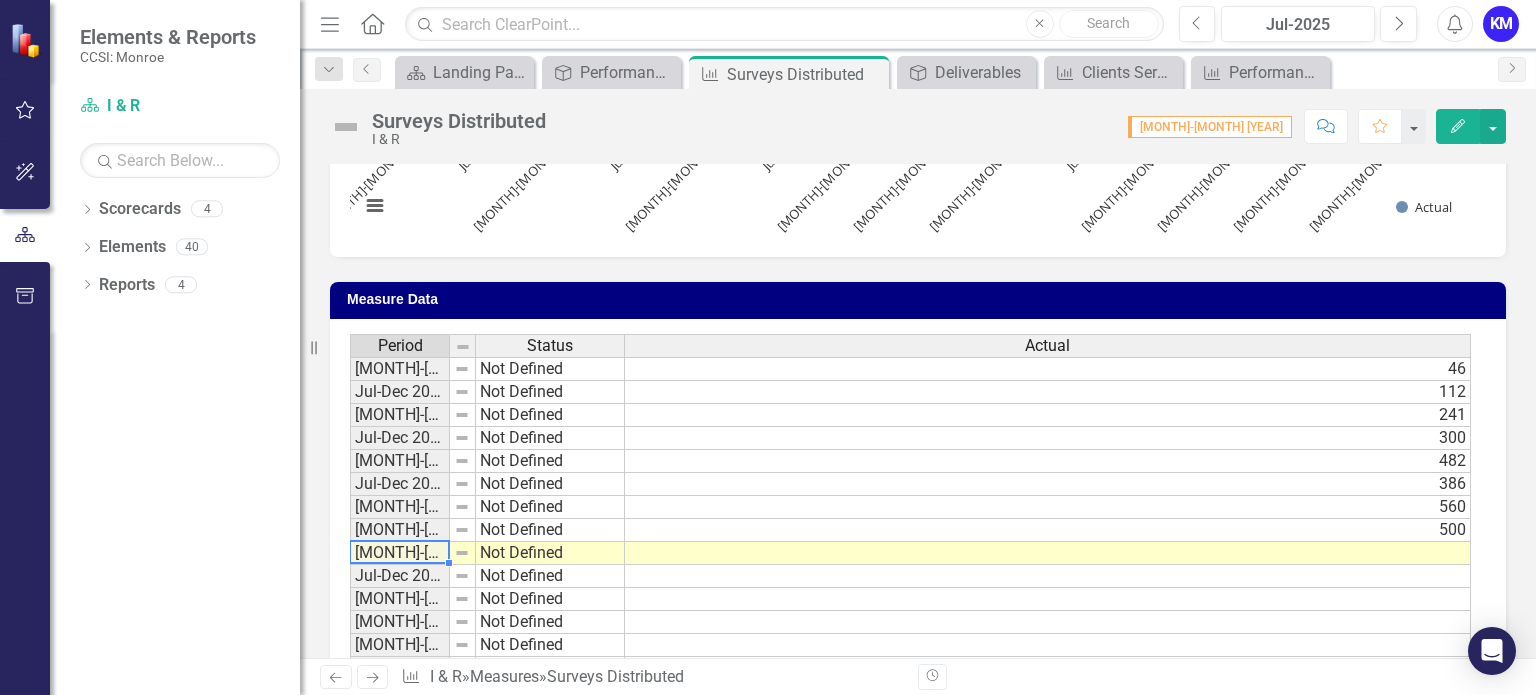 click on "Not Defined" at bounding box center (550, 530) 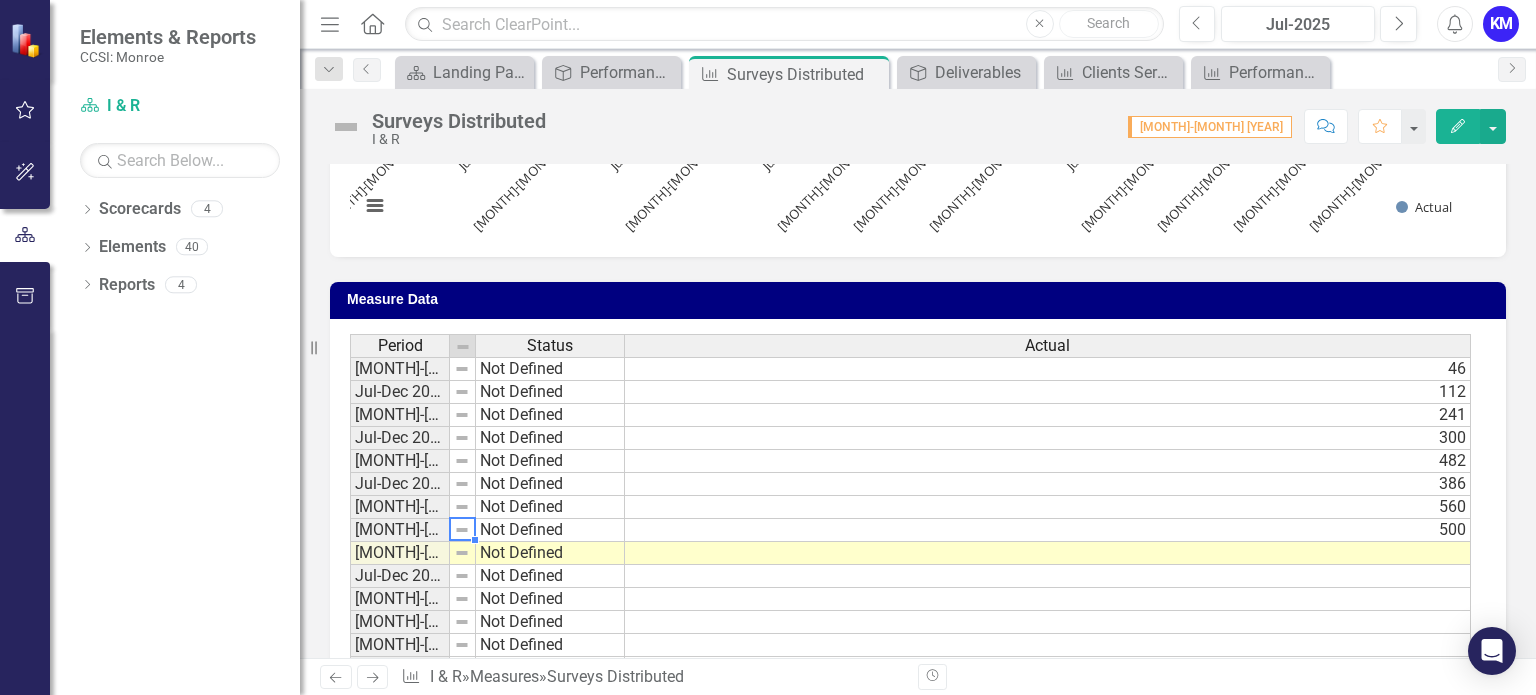 click at bounding box center [462, 530] 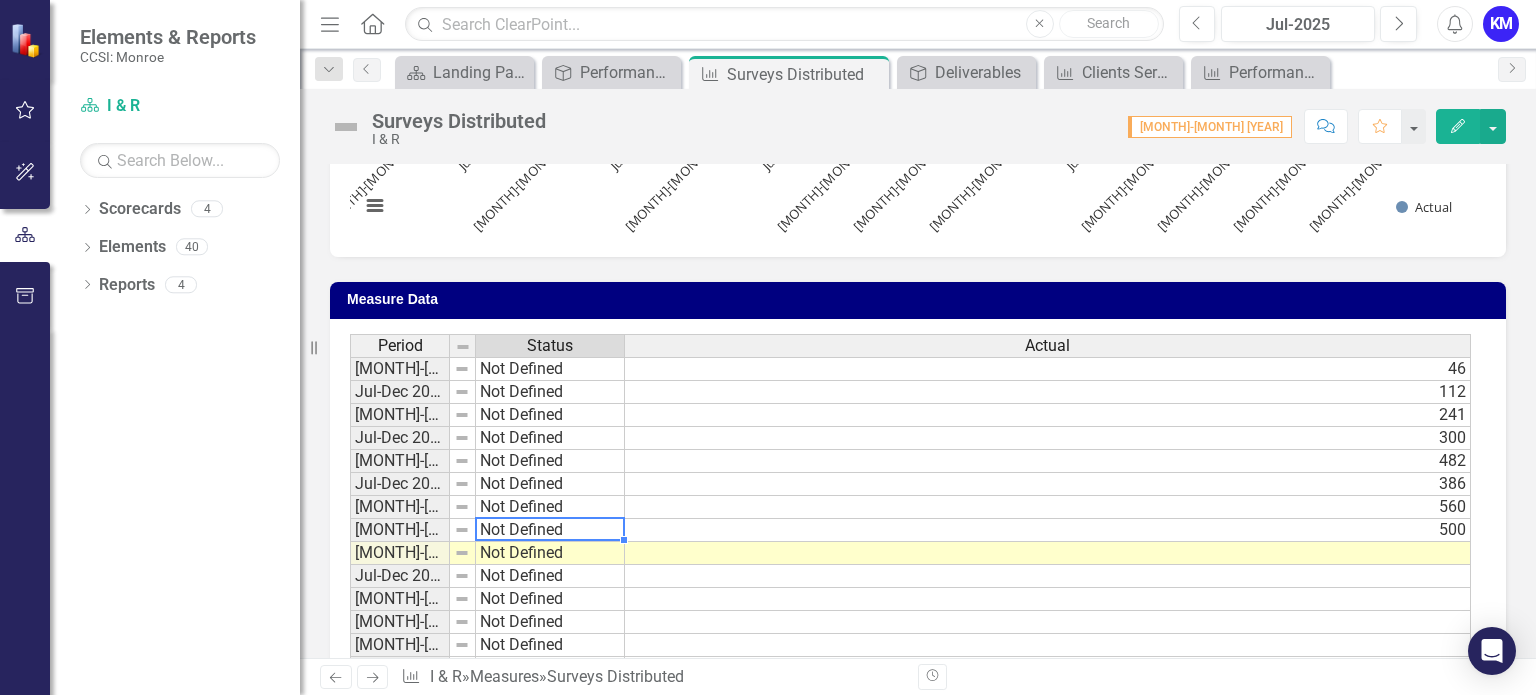click on "Not Defined" at bounding box center [550, 530] 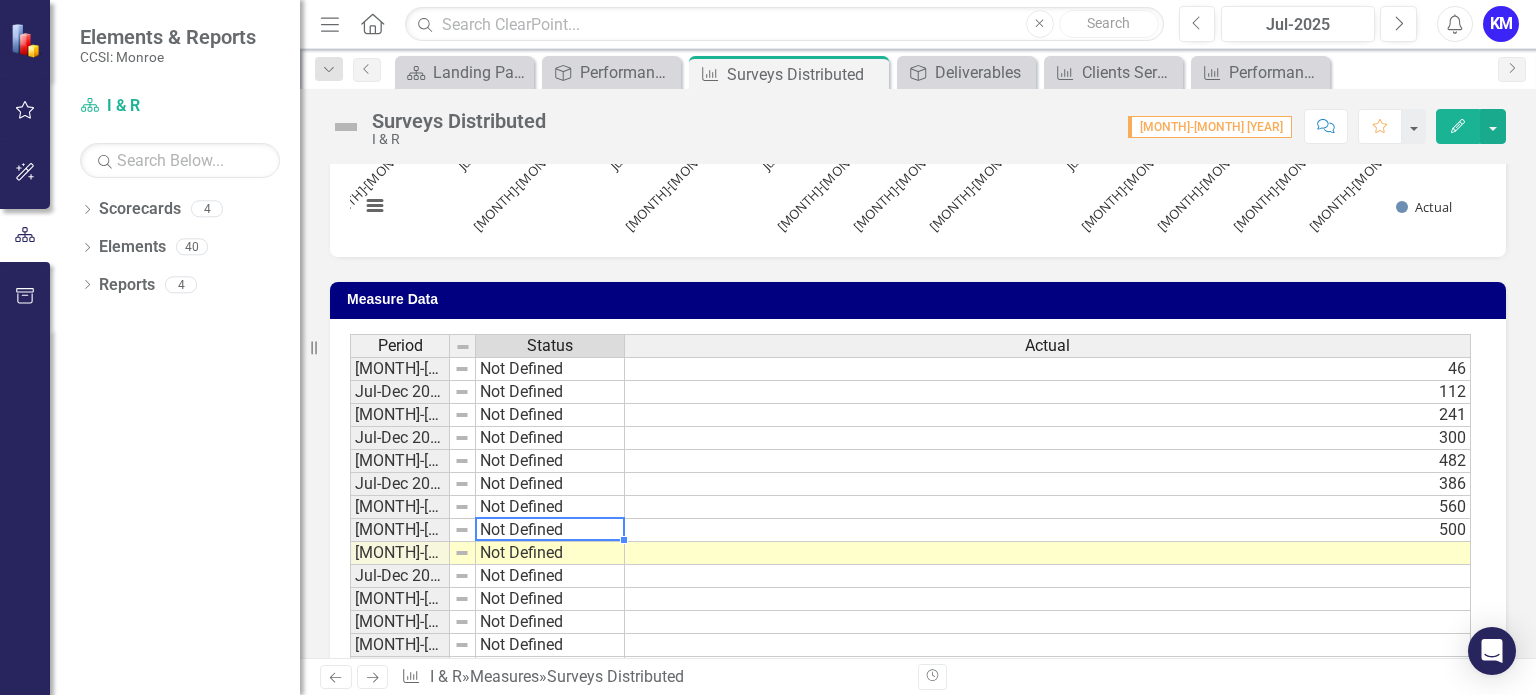 click on "Not Defined" at bounding box center [550, 530] 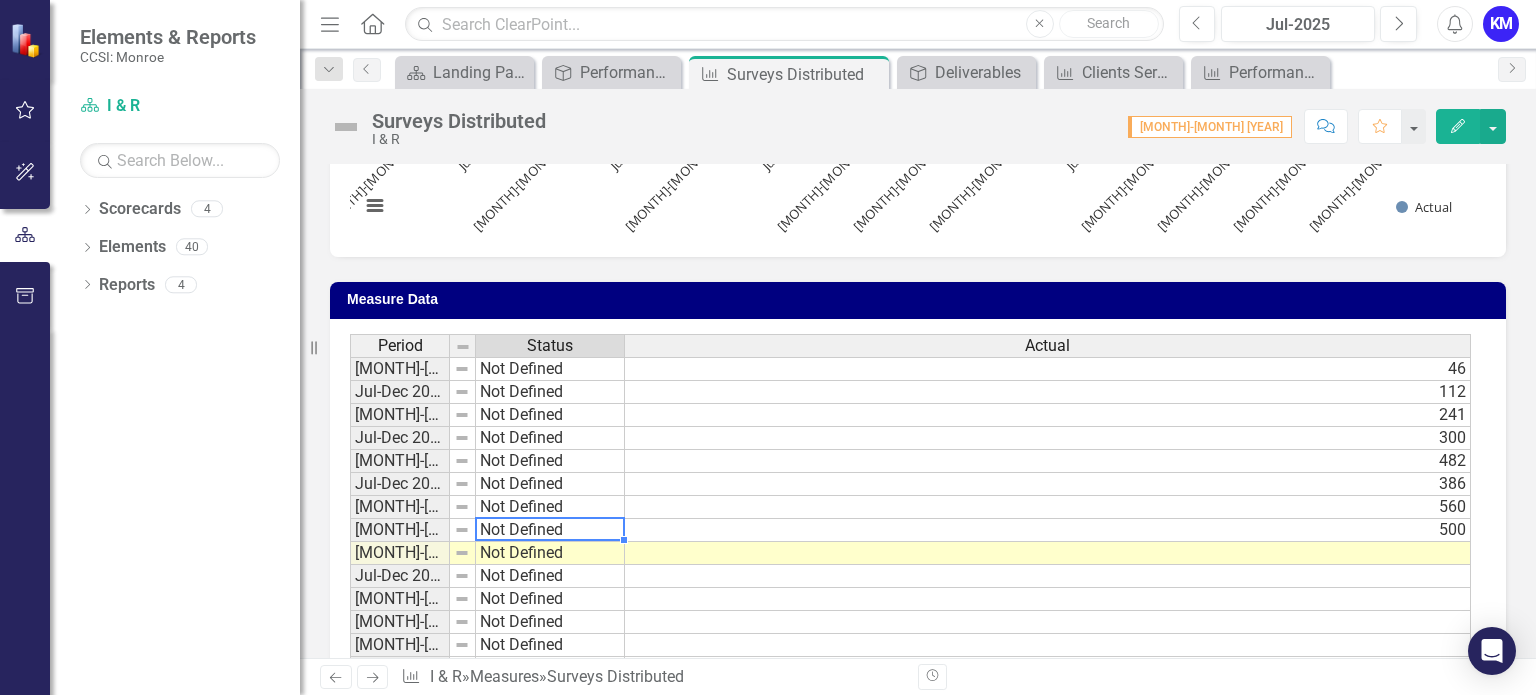 type on "Not Defined" 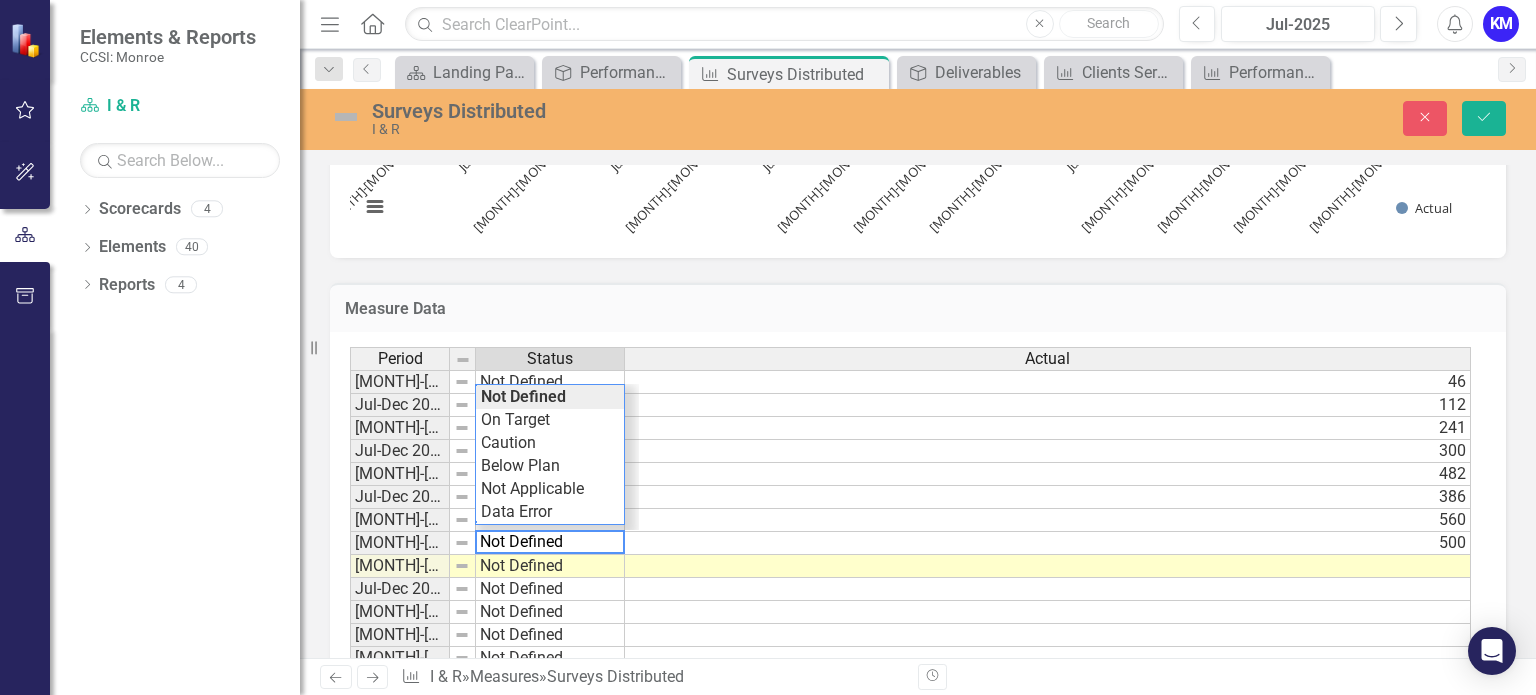click at bounding box center (1048, 566) 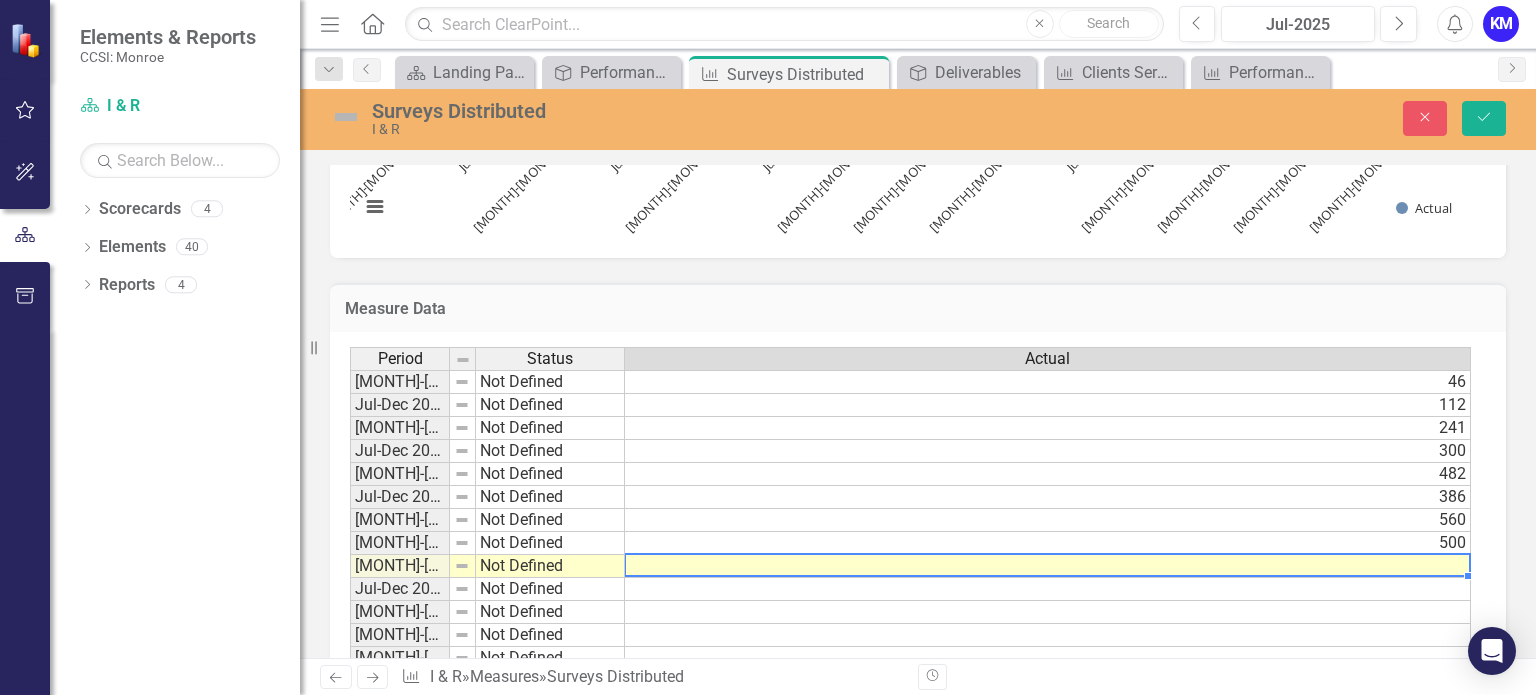 click at bounding box center (1048, 566) 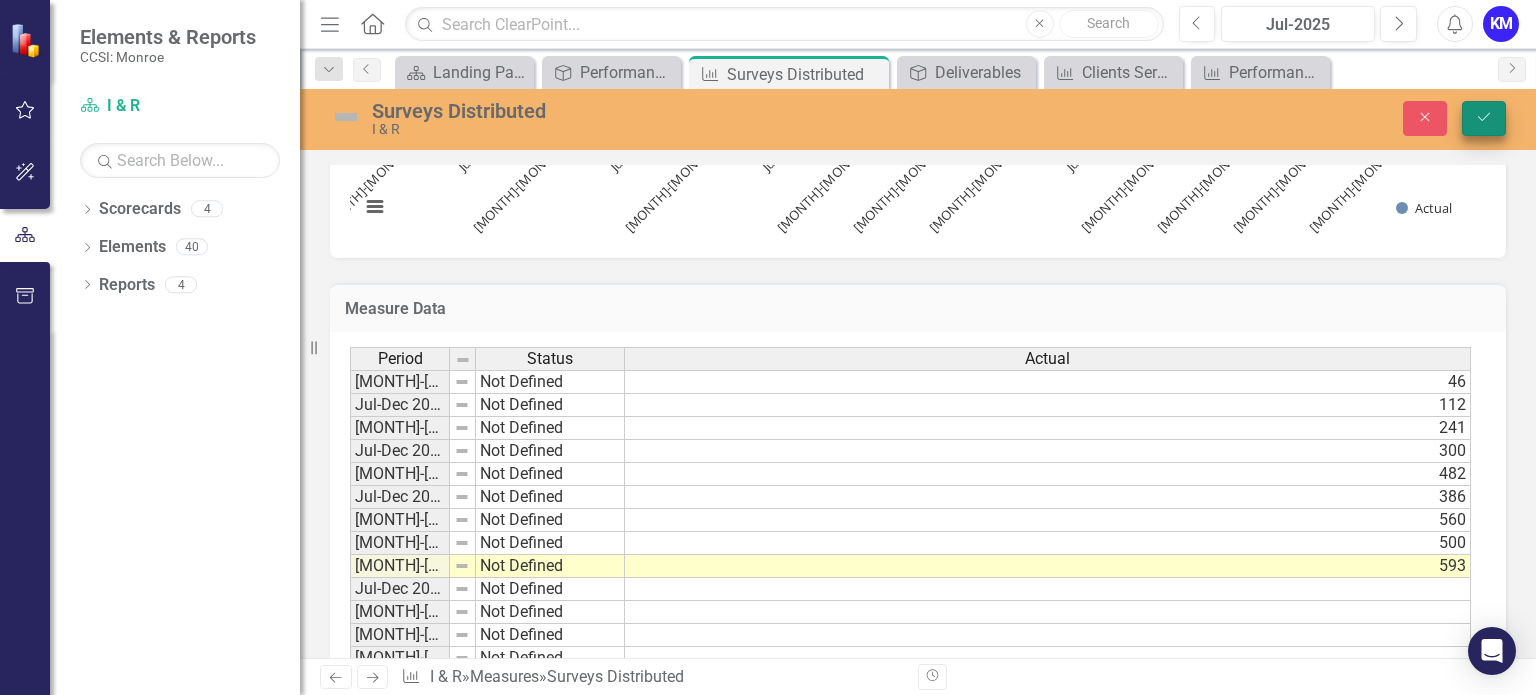 type on "593" 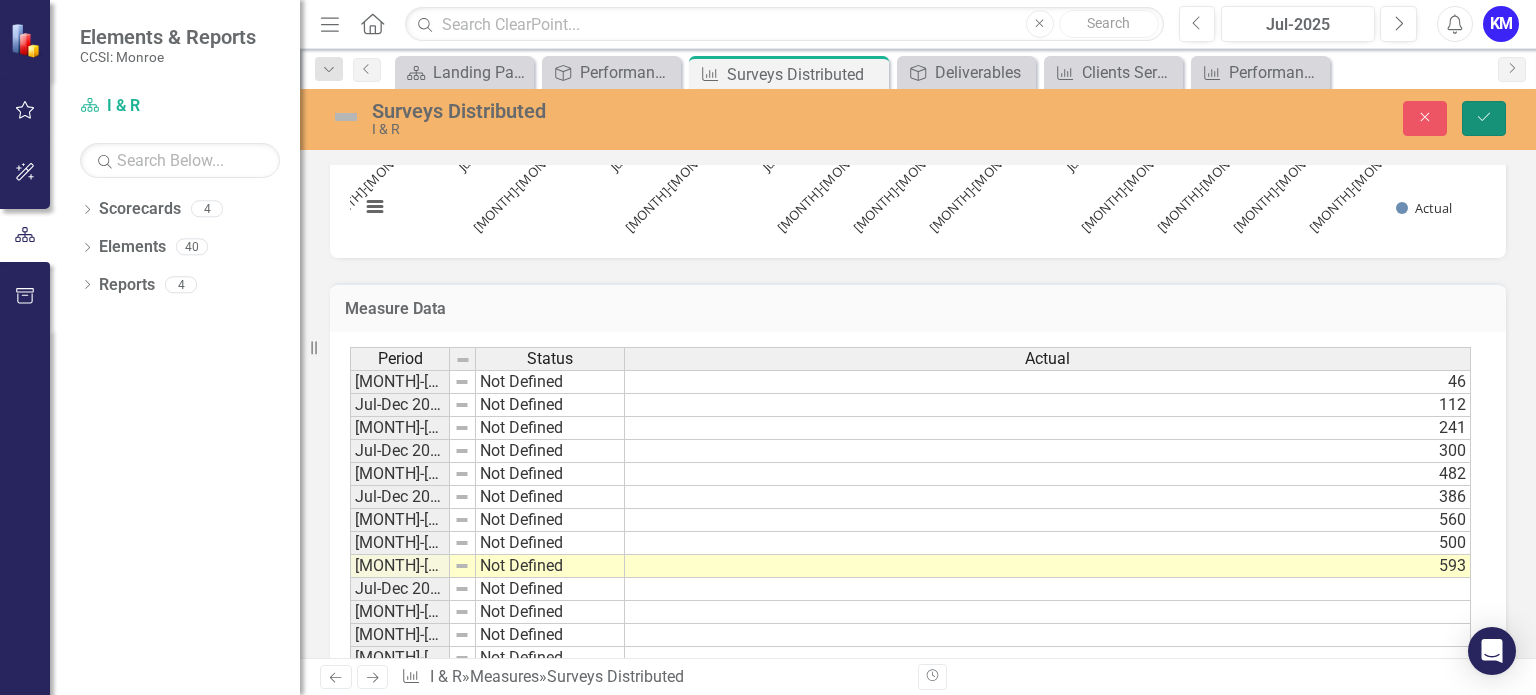 click on "Save" 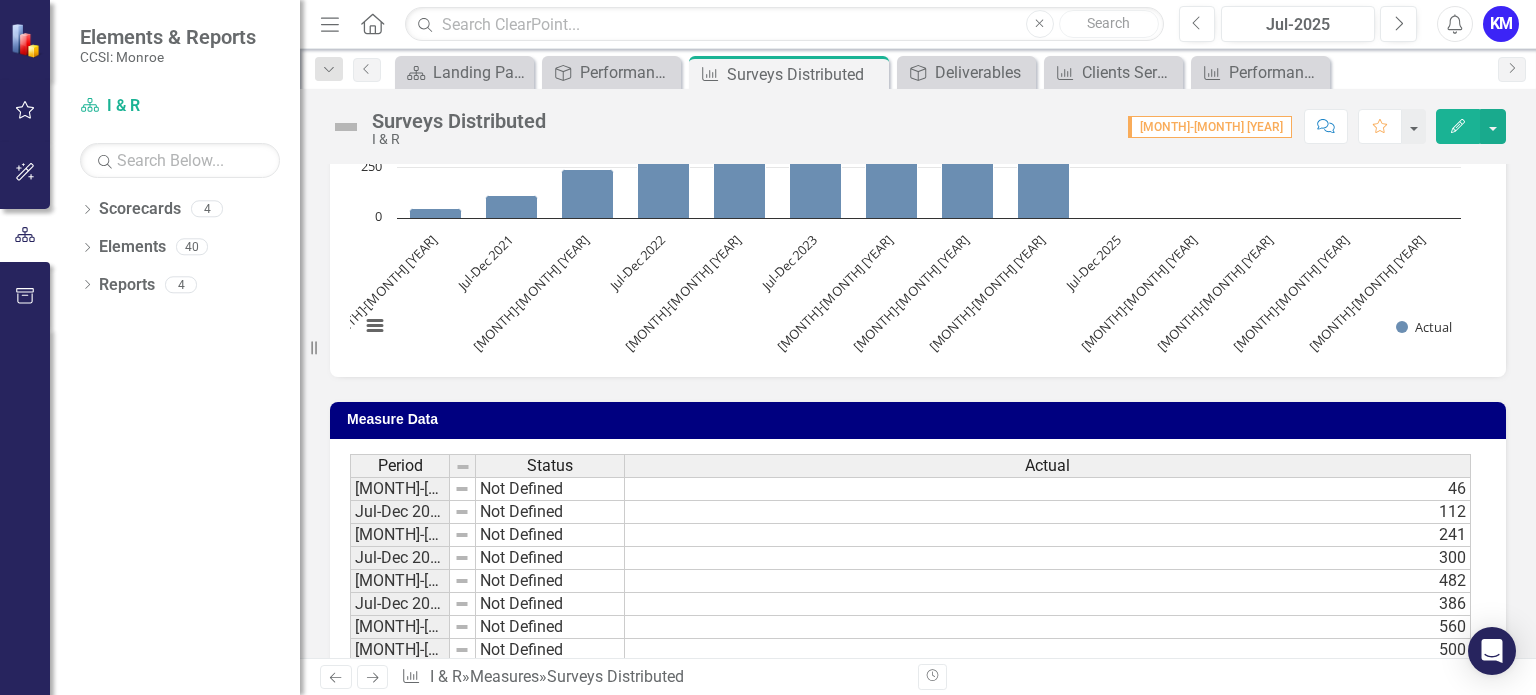 scroll, scrollTop: 72, scrollLeft: 0, axis: vertical 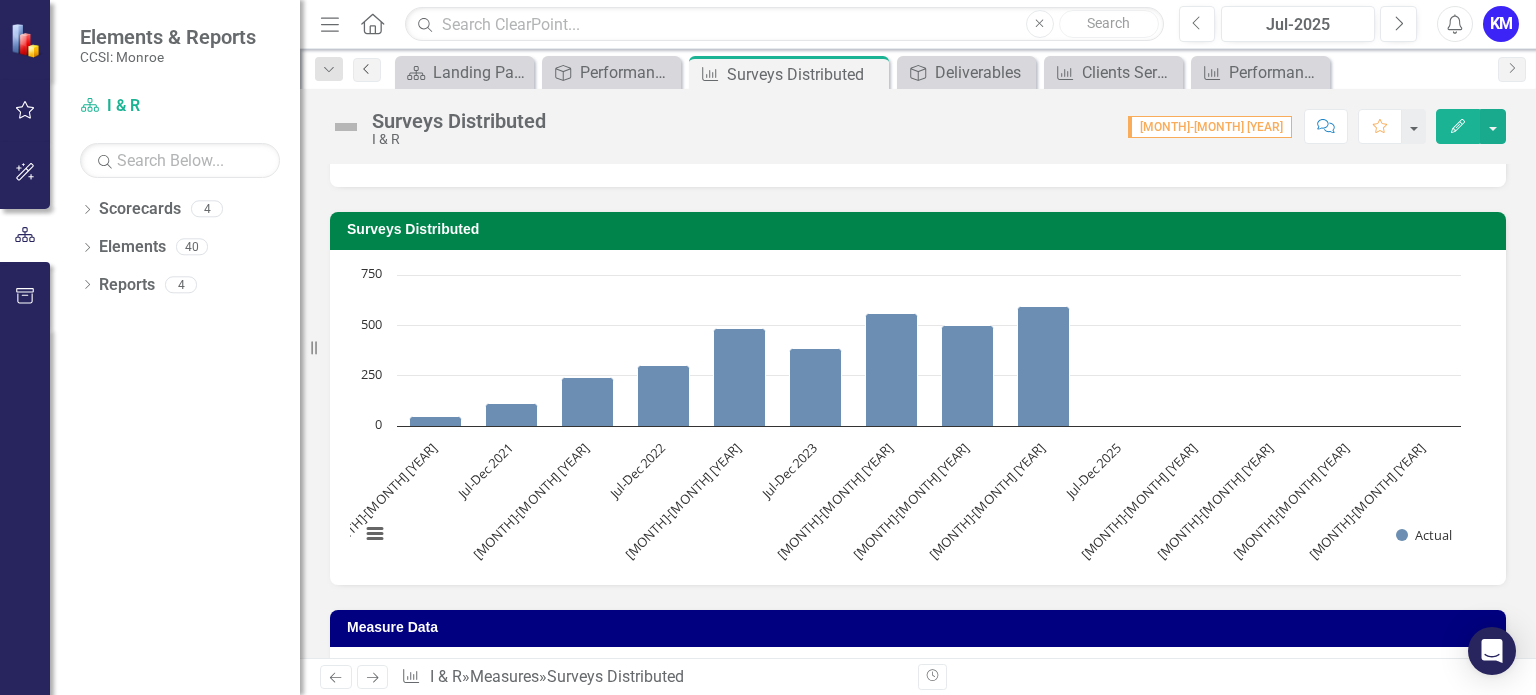 click on "Previous" 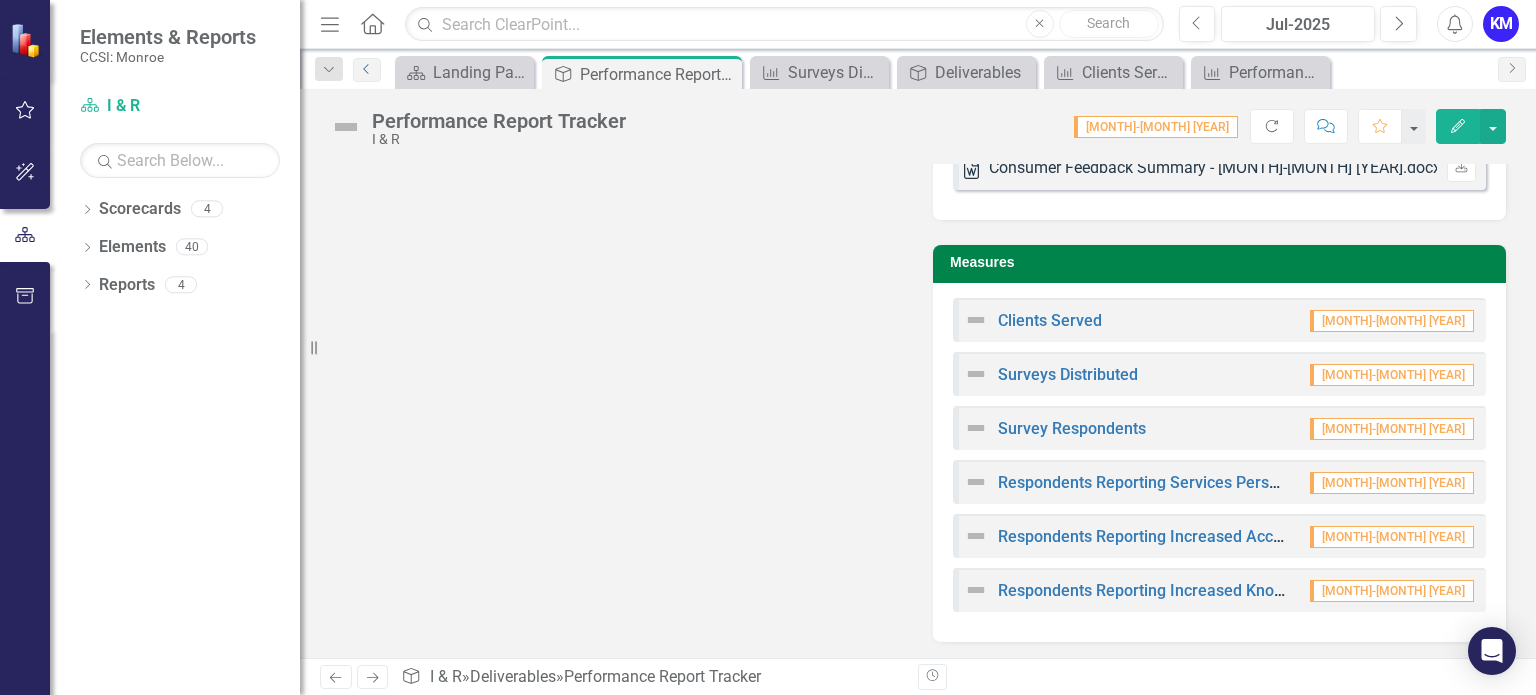 scroll, scrollTop: 1206, scrollLeft: 0, axis: vertical 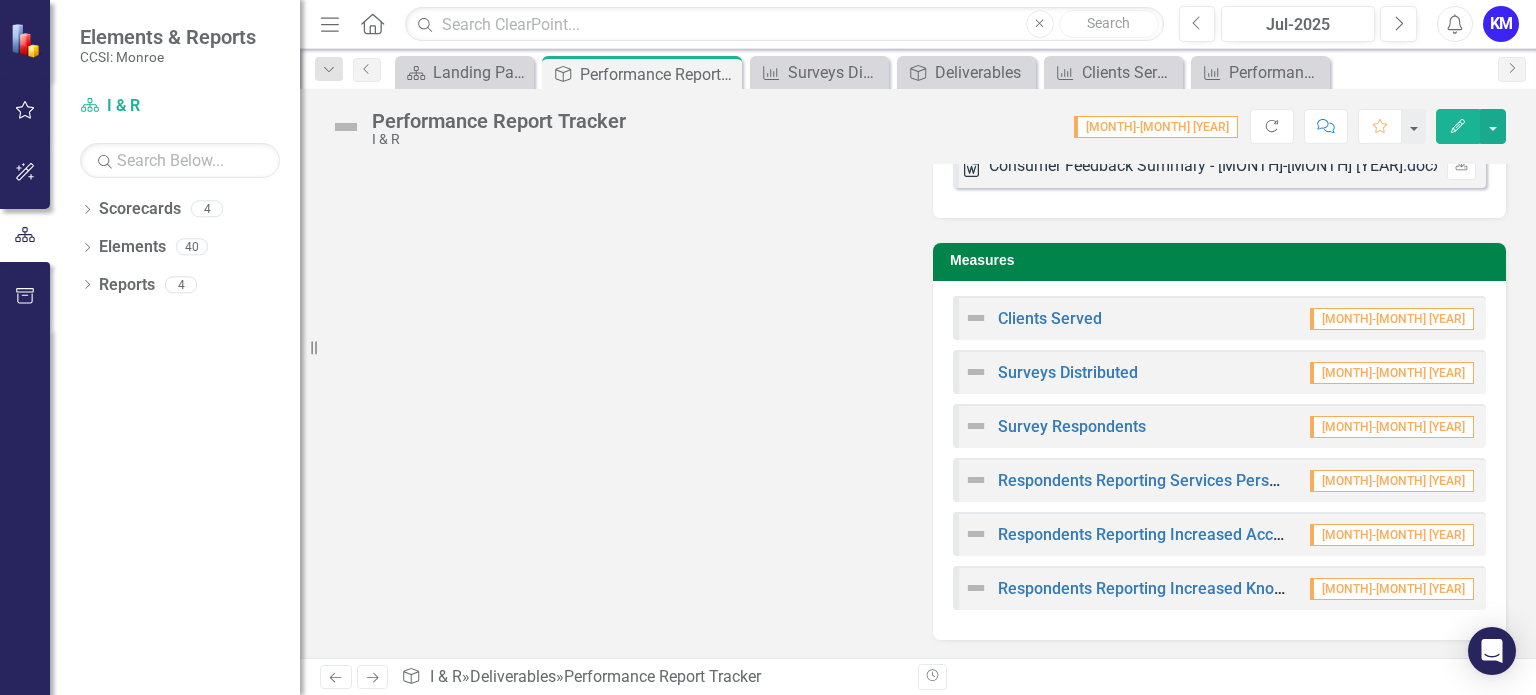 click on "[MONTH]-[MONTH] [YEAR]" at bounding box center [1392, 427] 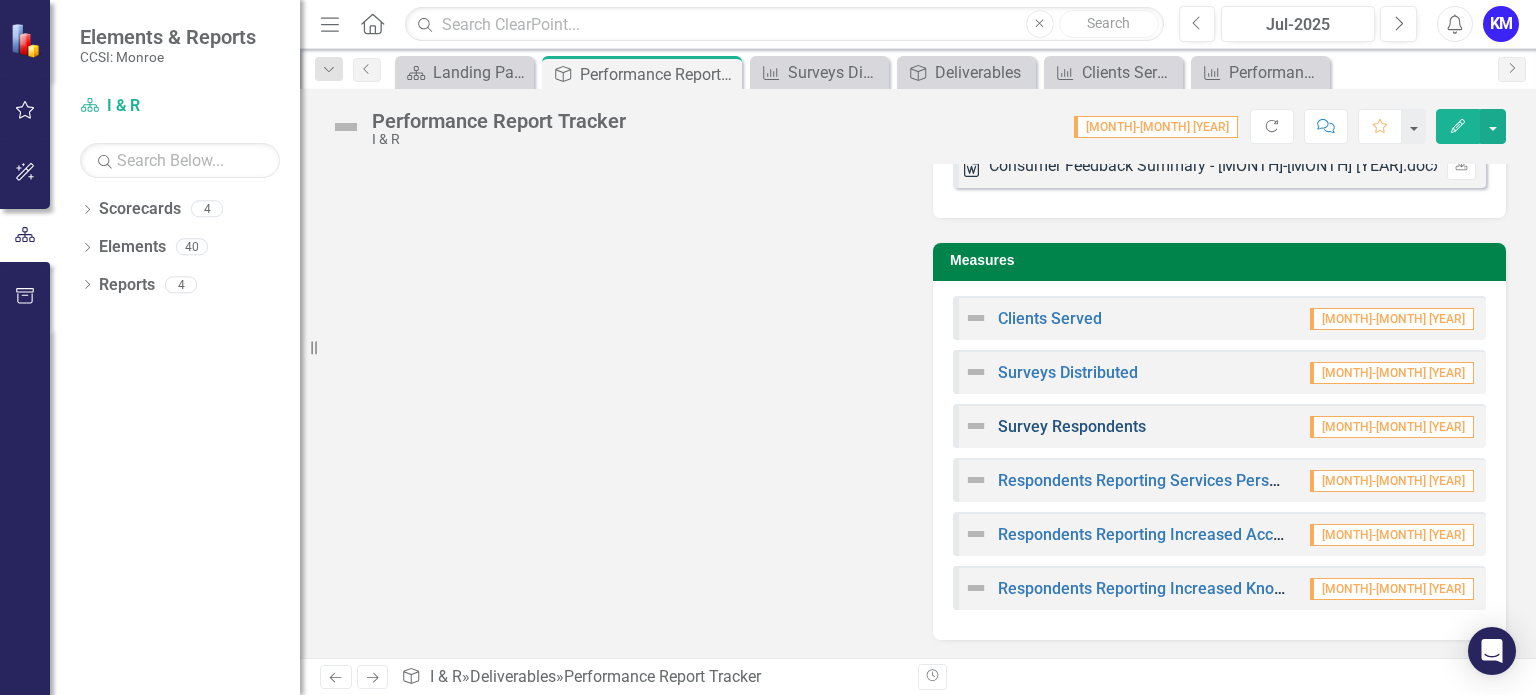click on "Survey Respondents" at bounding box center (1072, 426) 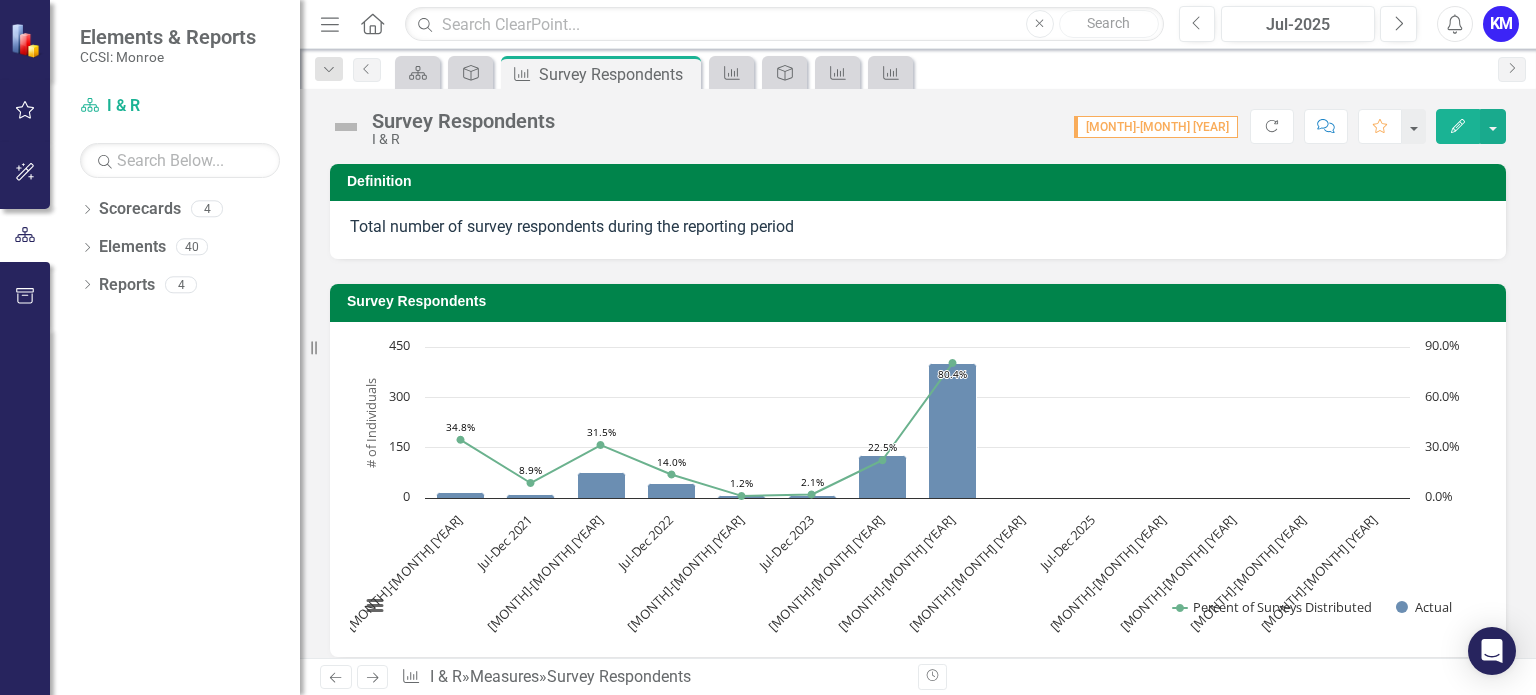 scroll, scrollTop: 400, scrollLeft: 0, axis: vertical 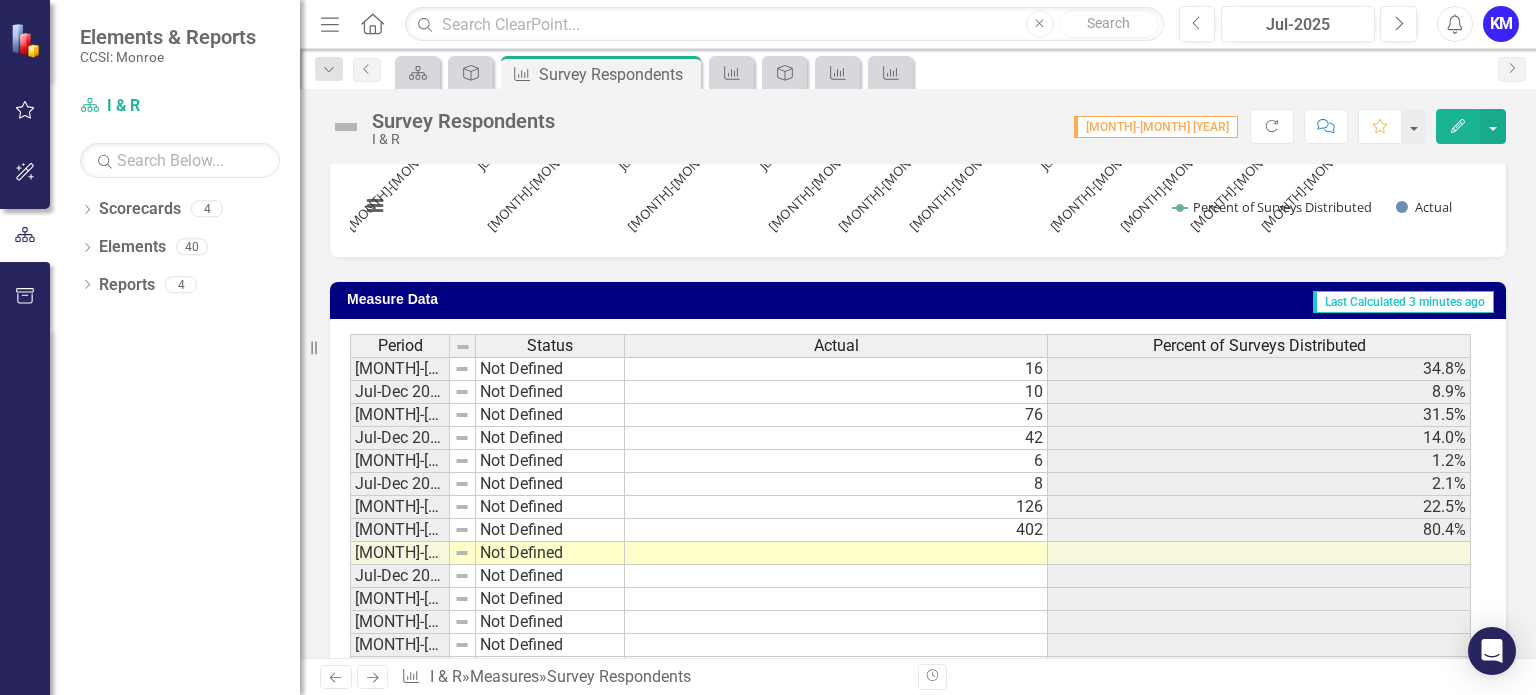 click at bounding box center (836, 553) 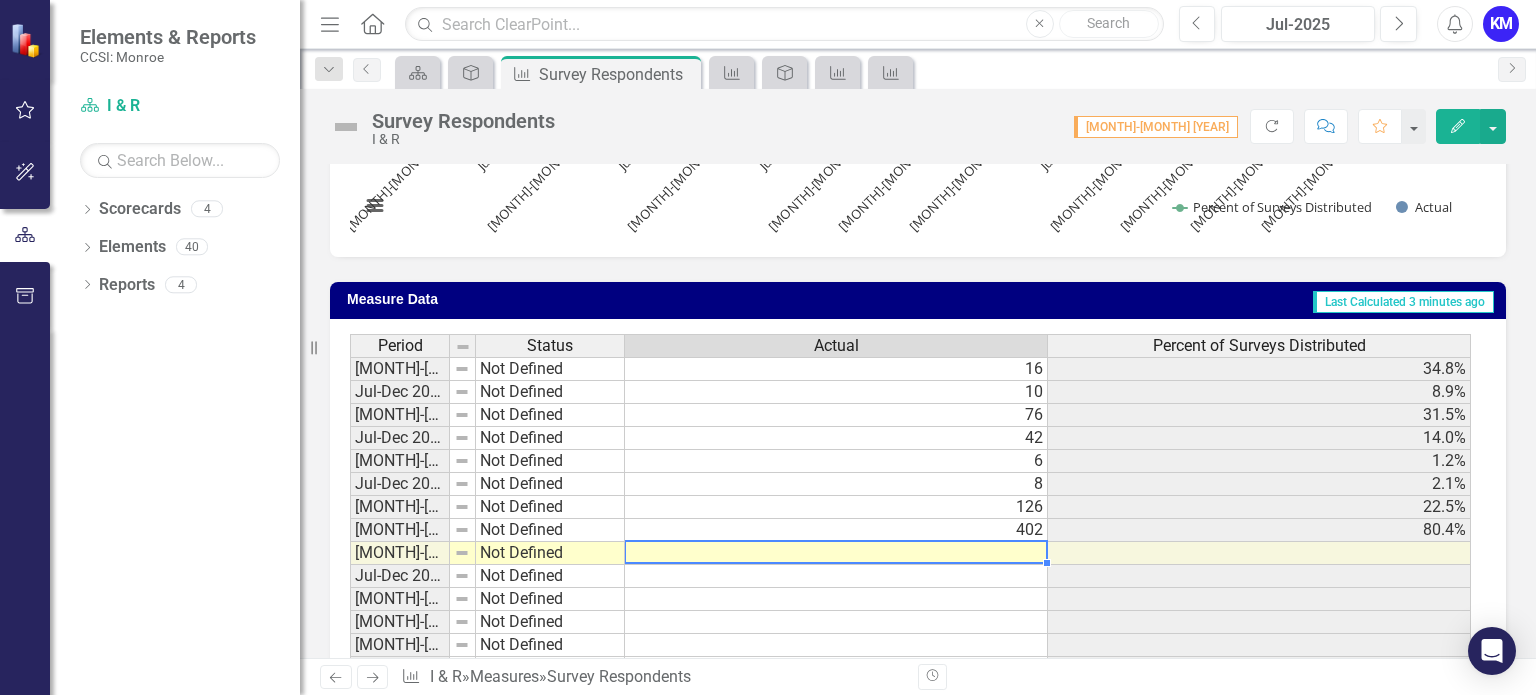 click at bounding box center [836, 553] 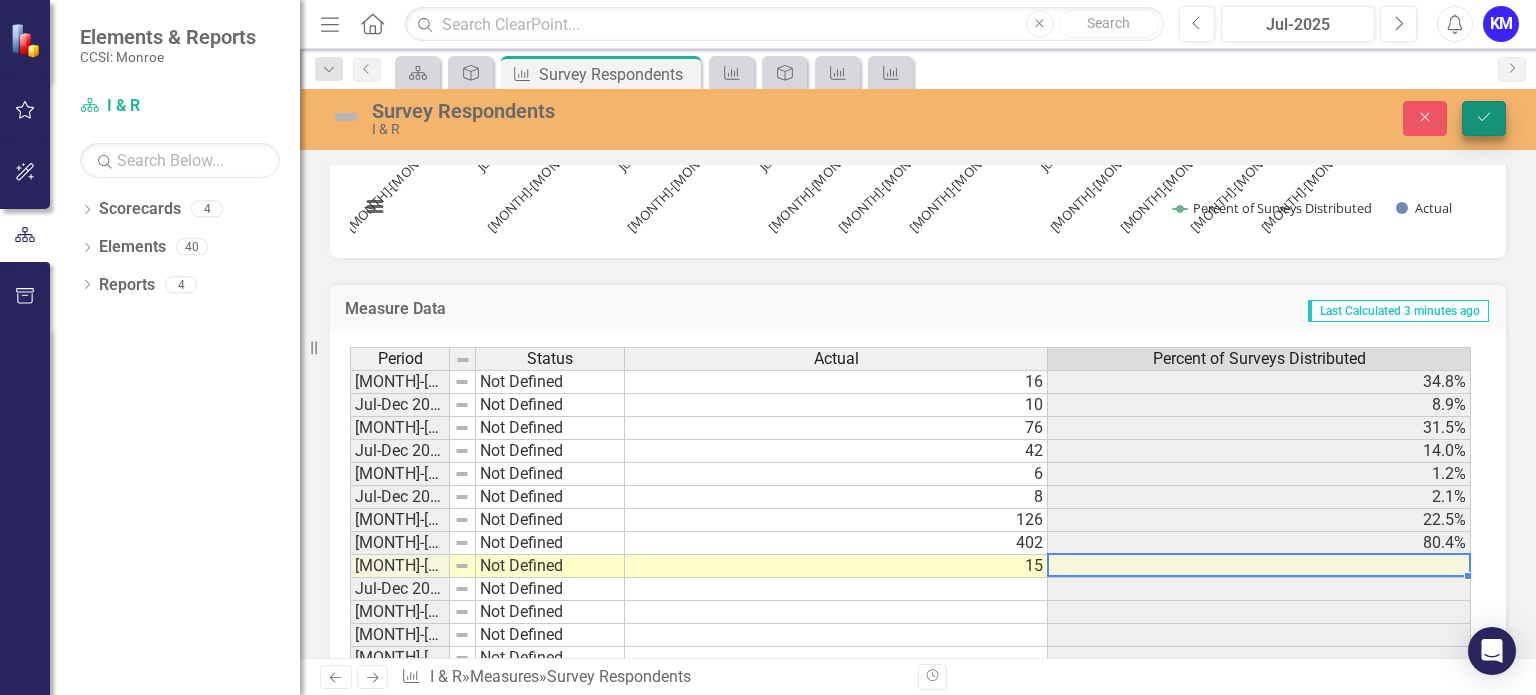 type on "15" 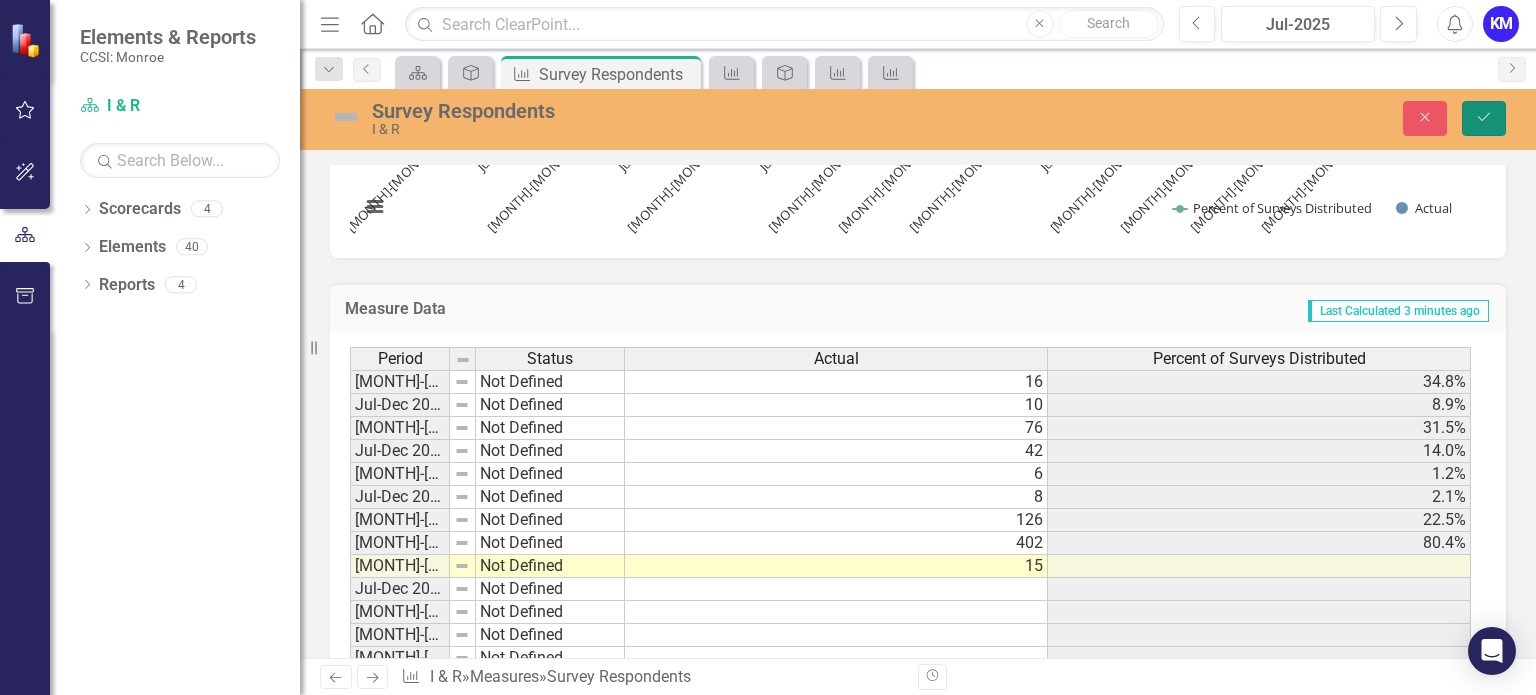 click on "Save" 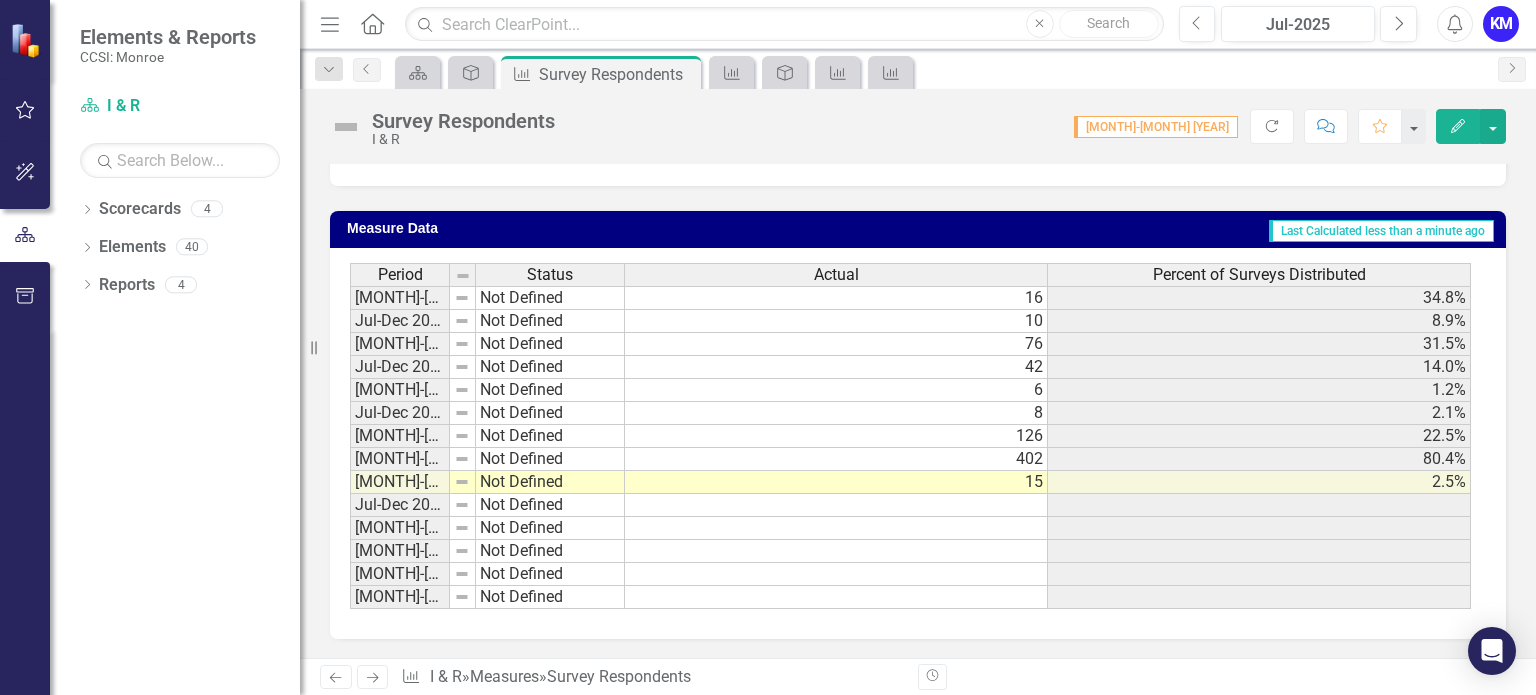 scroll, scrollTop: 172, scrollLeft: 0, axis: vertical 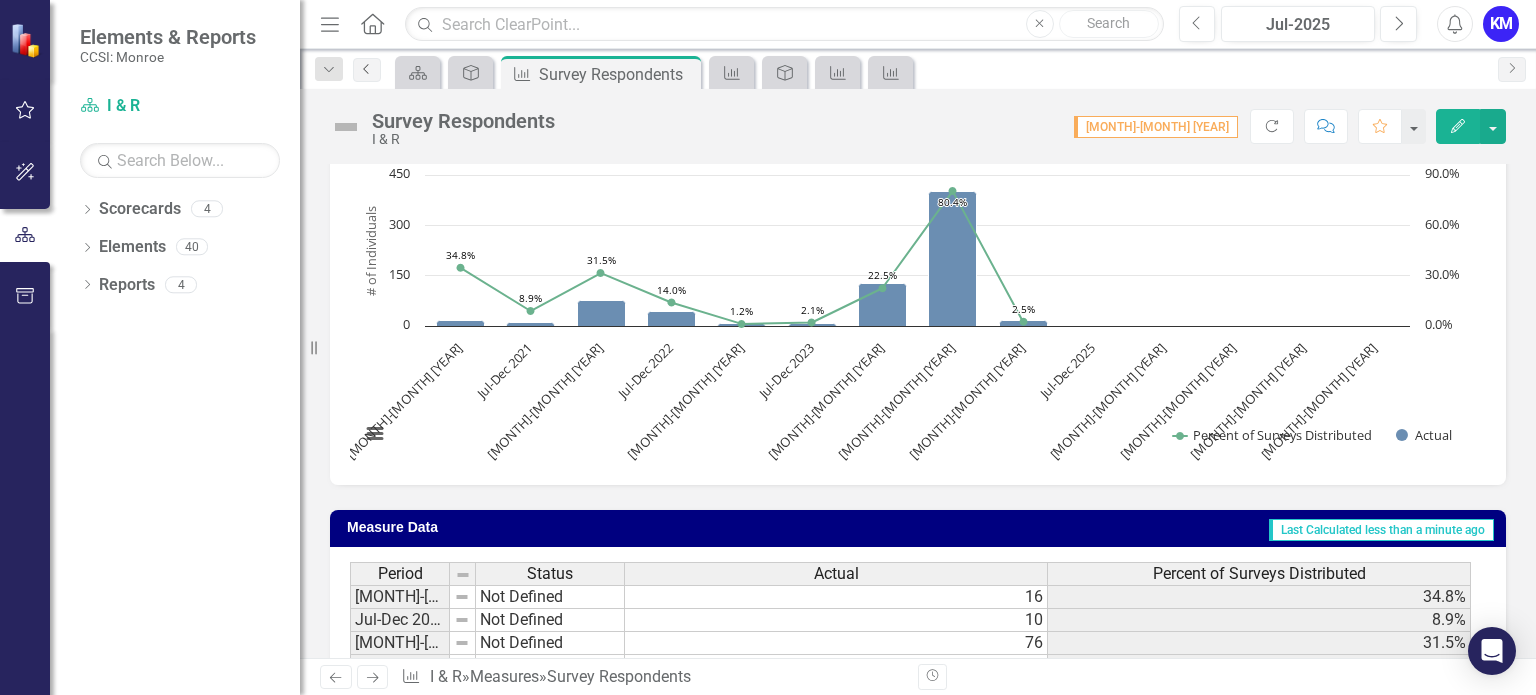 drag, startPoint x: 364, startPoint y: 67, endPoint x: 376, endPoint y: 80, distance: 17.691807 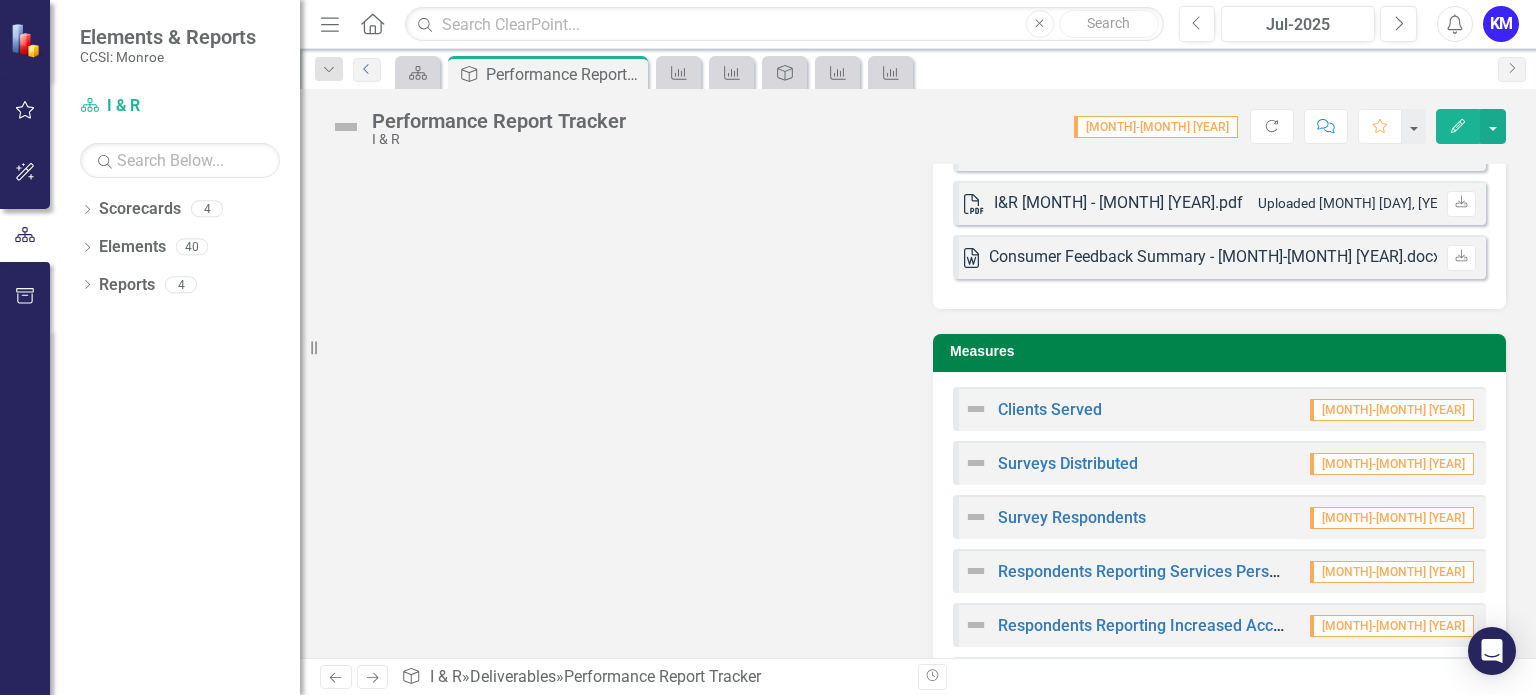 scroll, scrollTop: 1206, scrollLeft: 0, axis: vertical 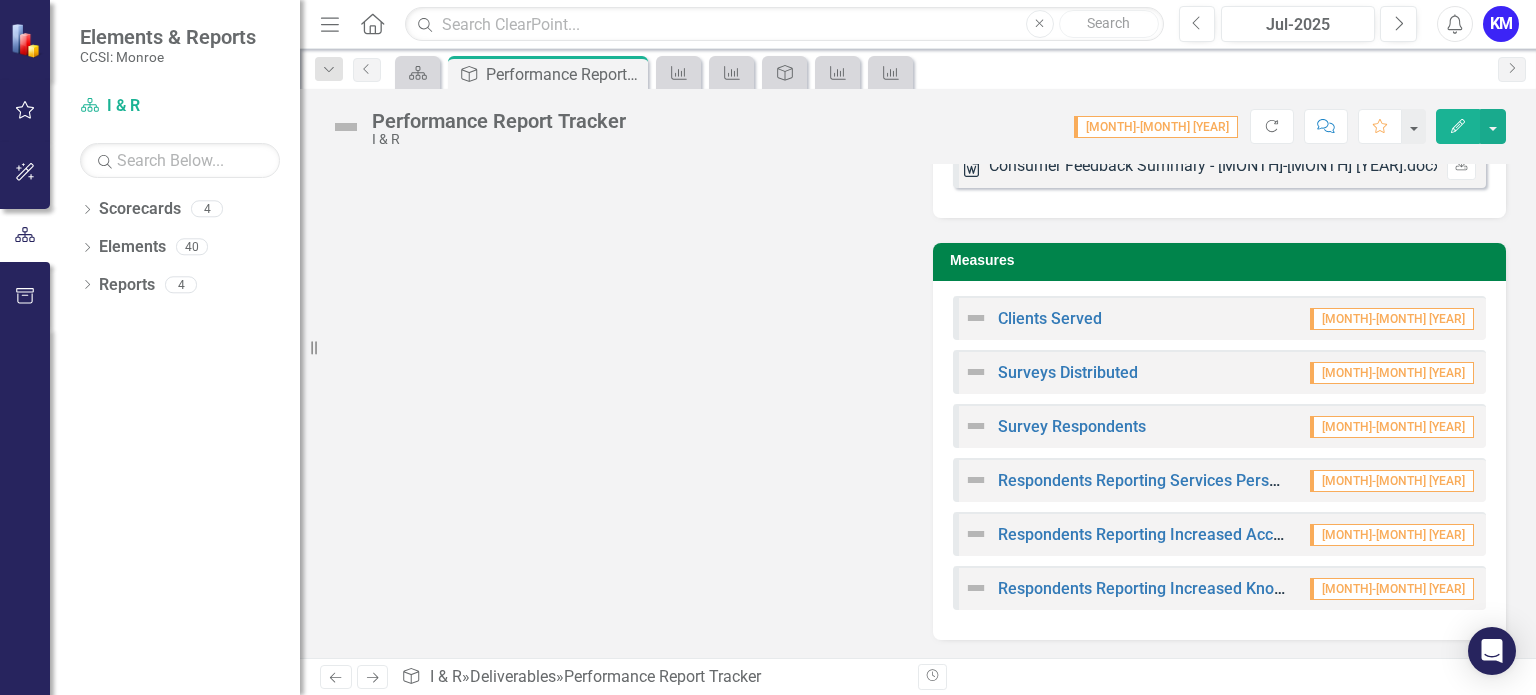 click on "[MONTH]-[MONTH] [YEAR]" at bounding box center [1392, 481] 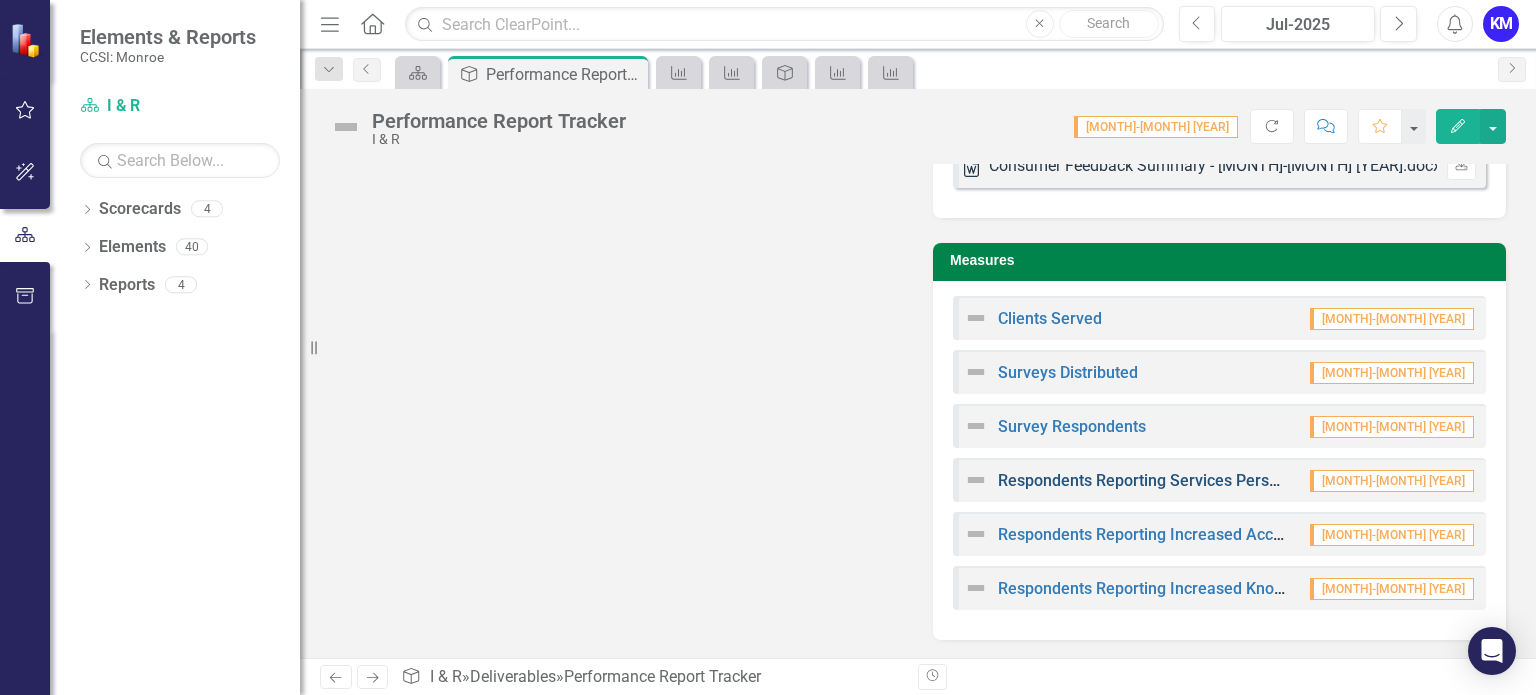 click on "Respondents Reporting Services Person/Family-Centered and Culturally Responsive" at bounding box center [1300, 480] 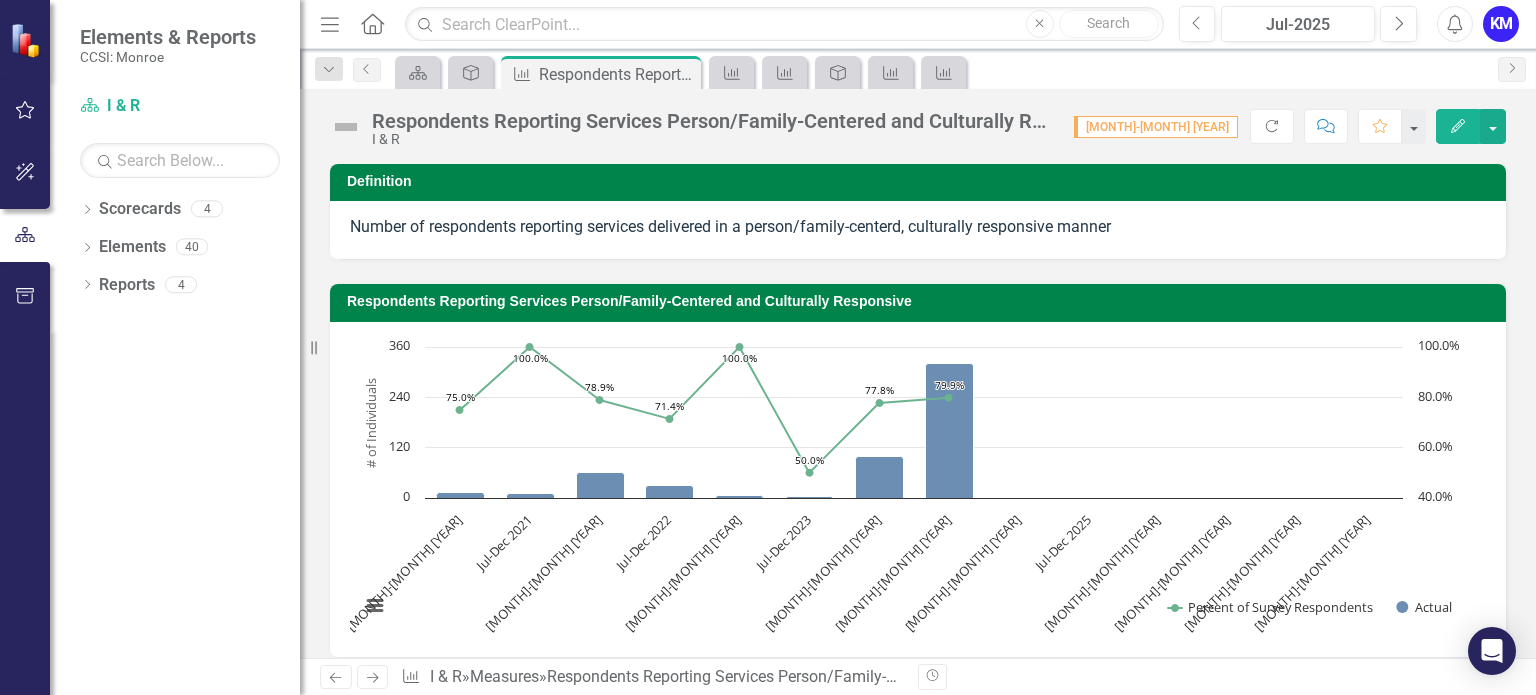 scroll, scrollTop: 471, scrollLeft: 0, axis: vertical 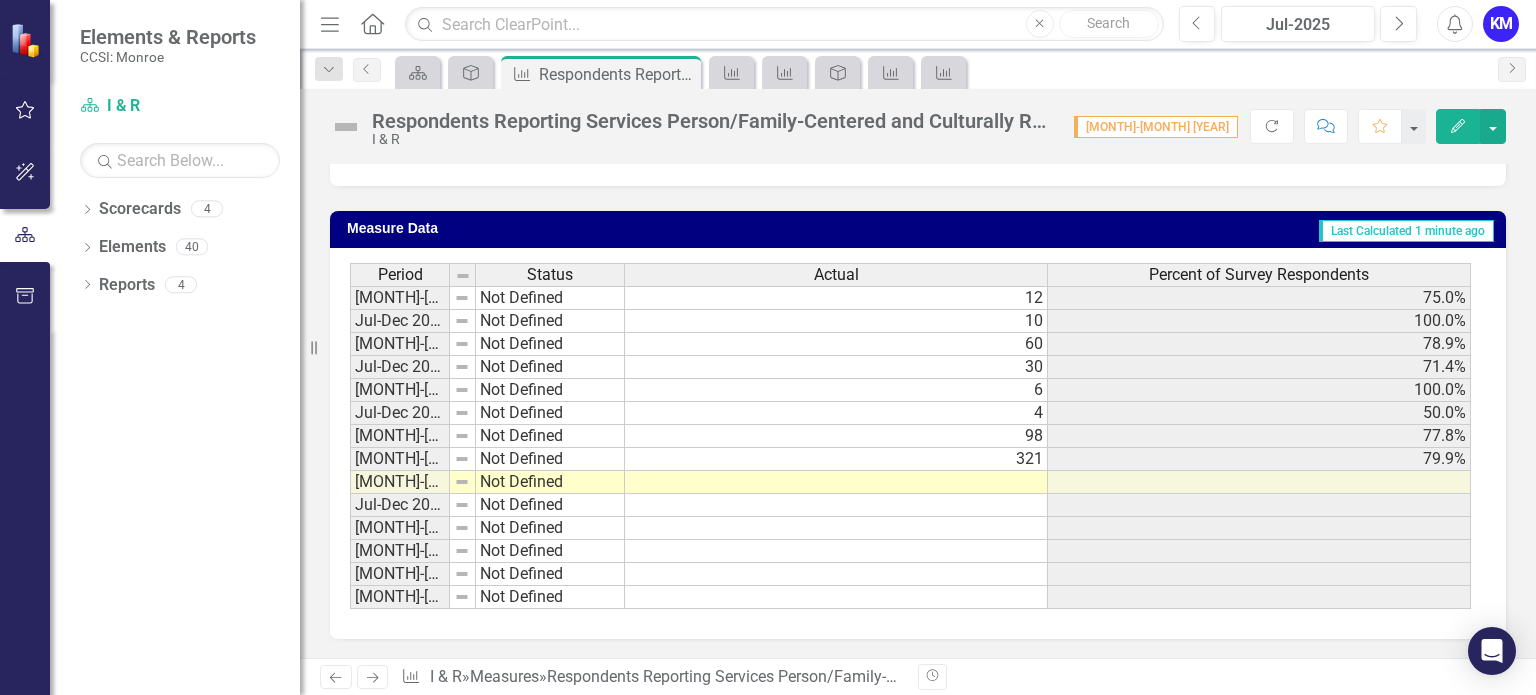 click at bounding box center (836, 482) 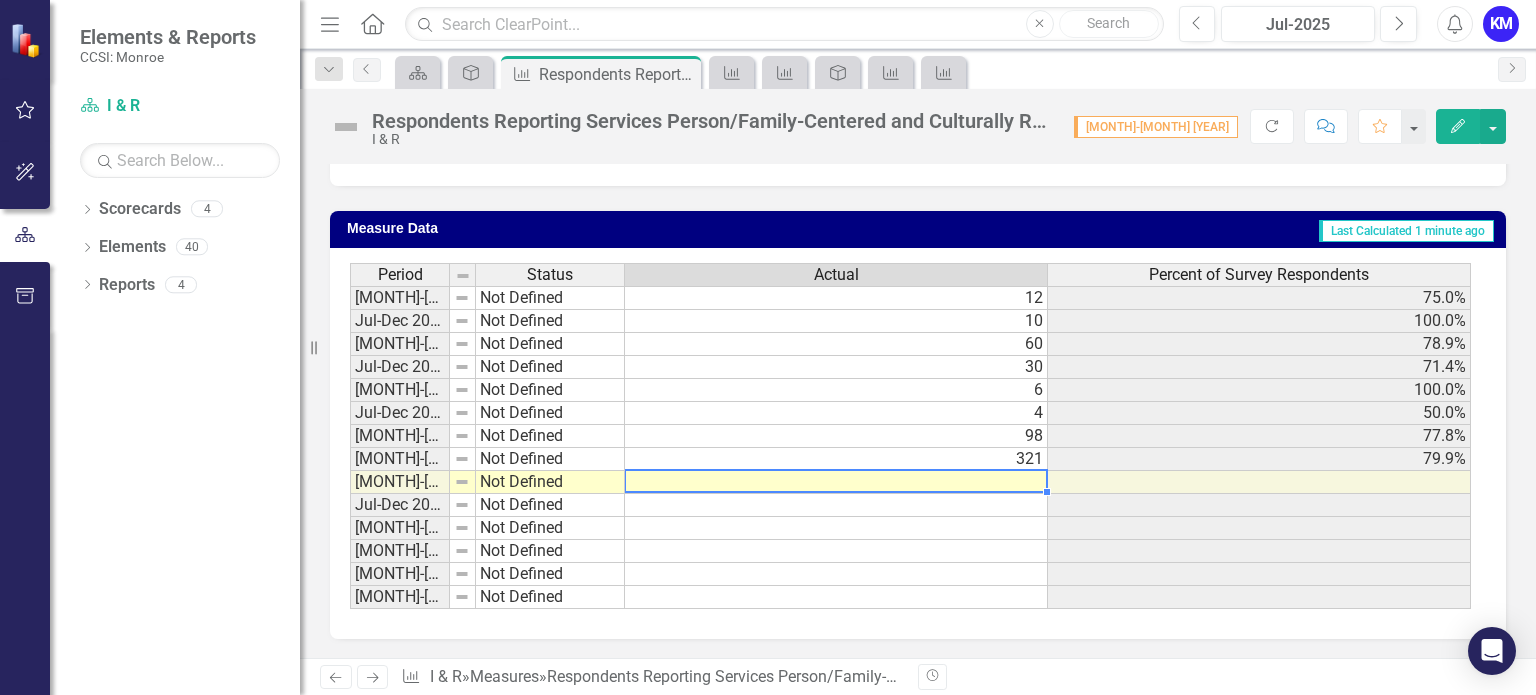 click at bounding box center (836, 482) 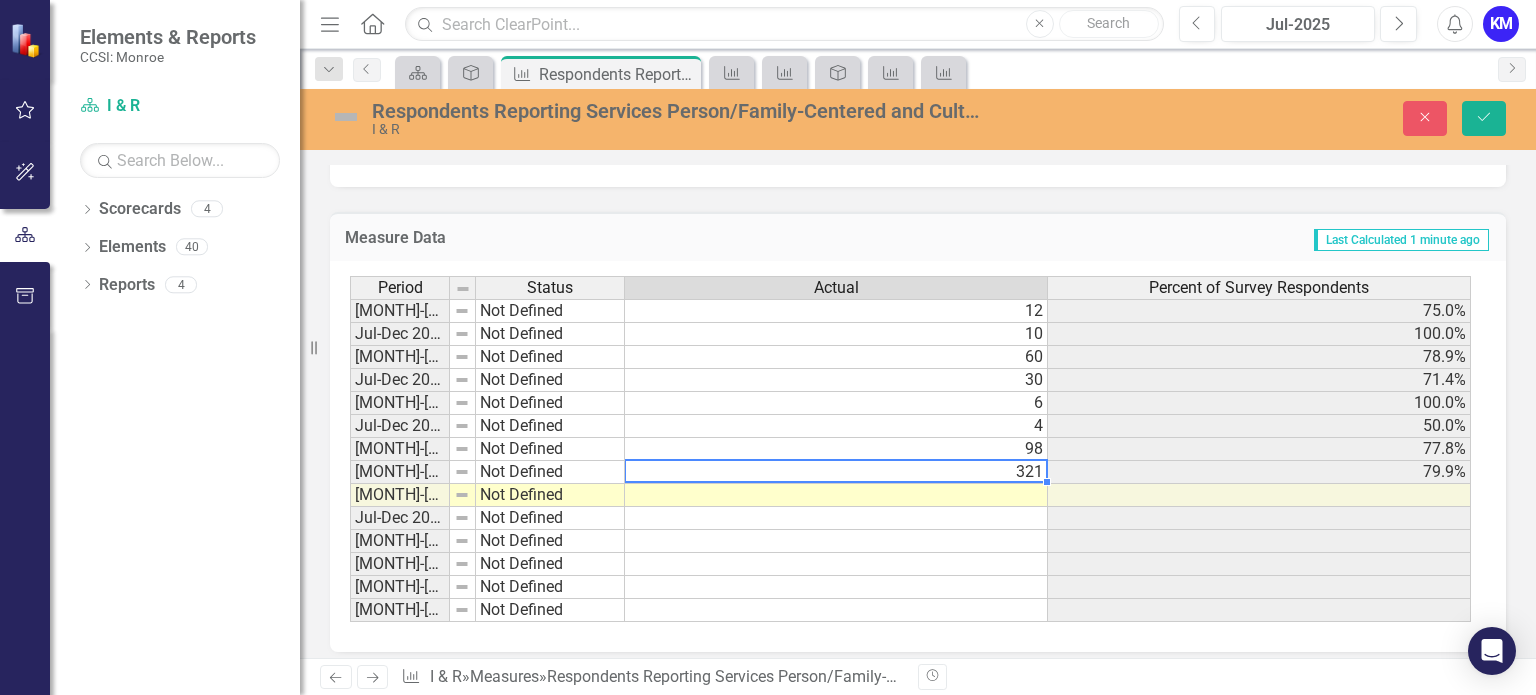 type on "321" 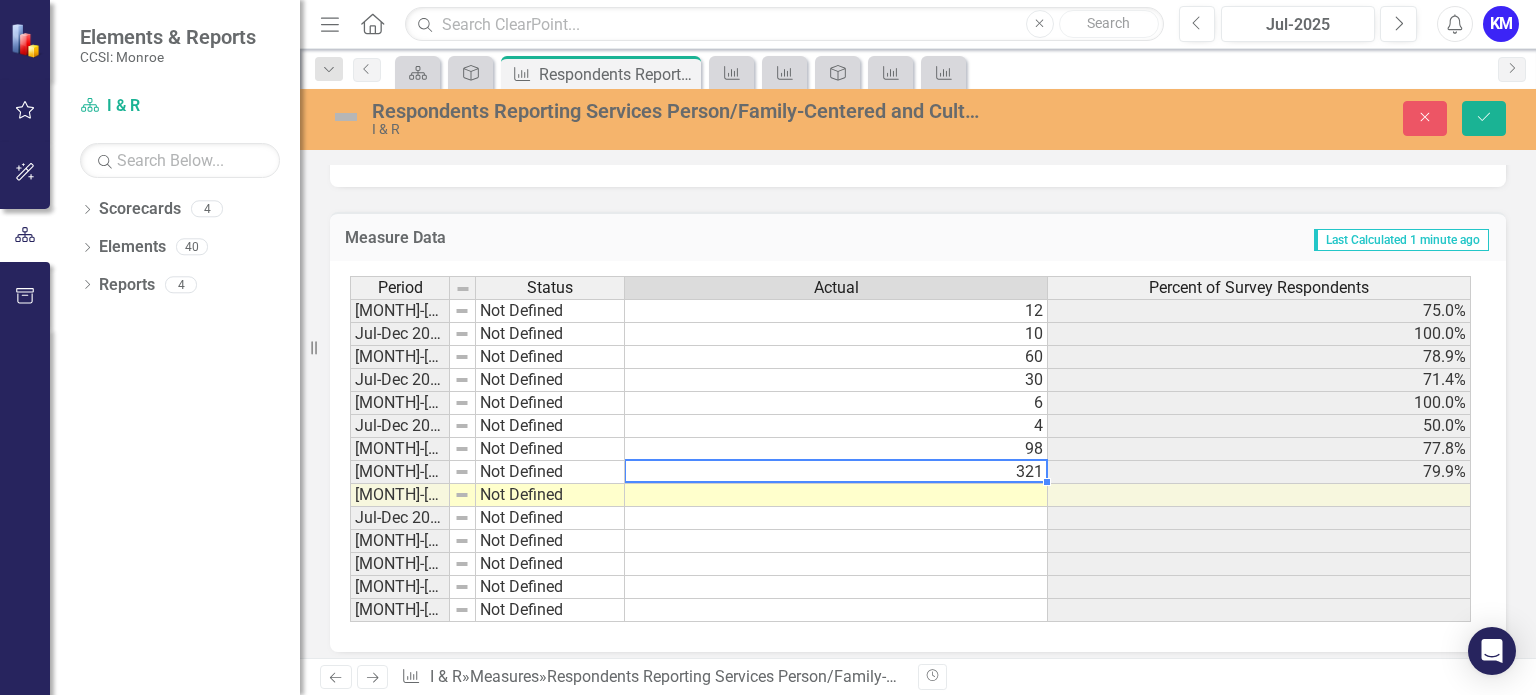 click at bounding box center (836, 495) 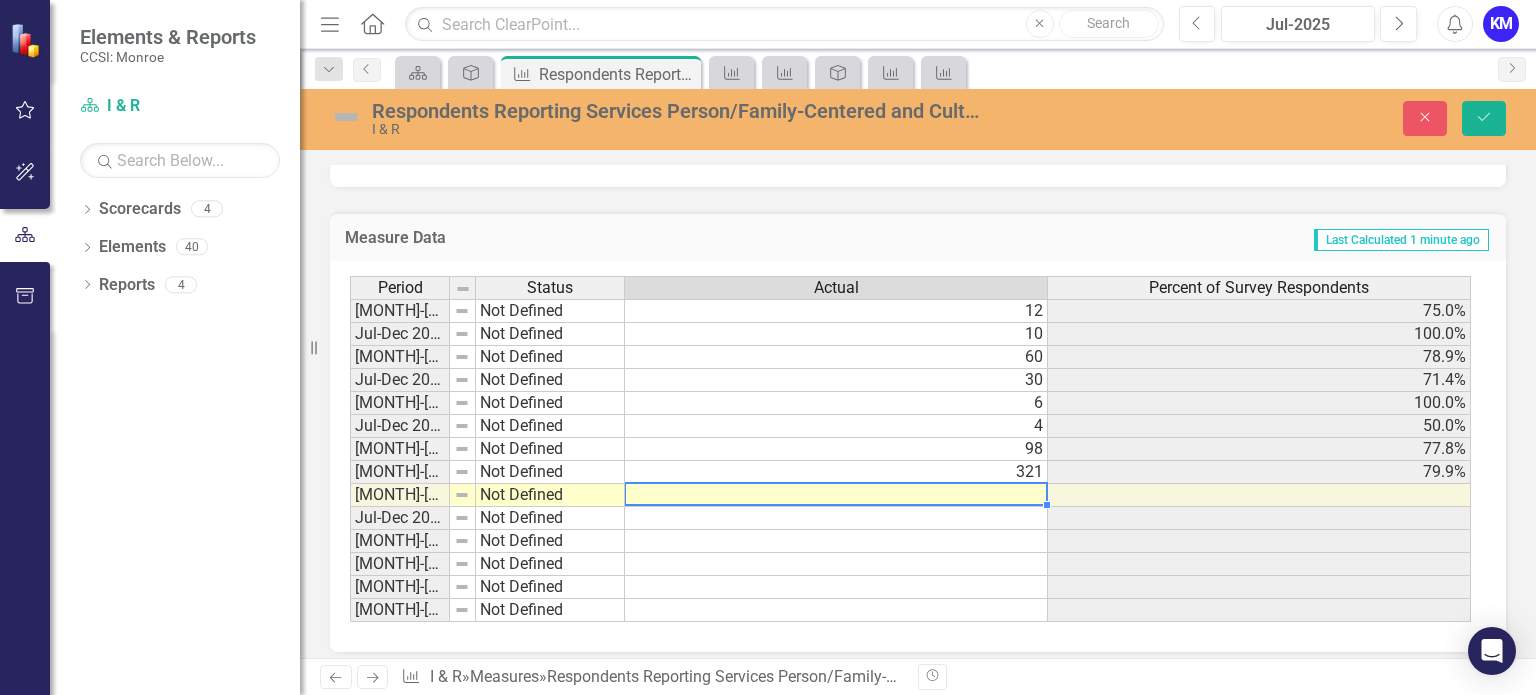 click at bounding box center [836, 495] 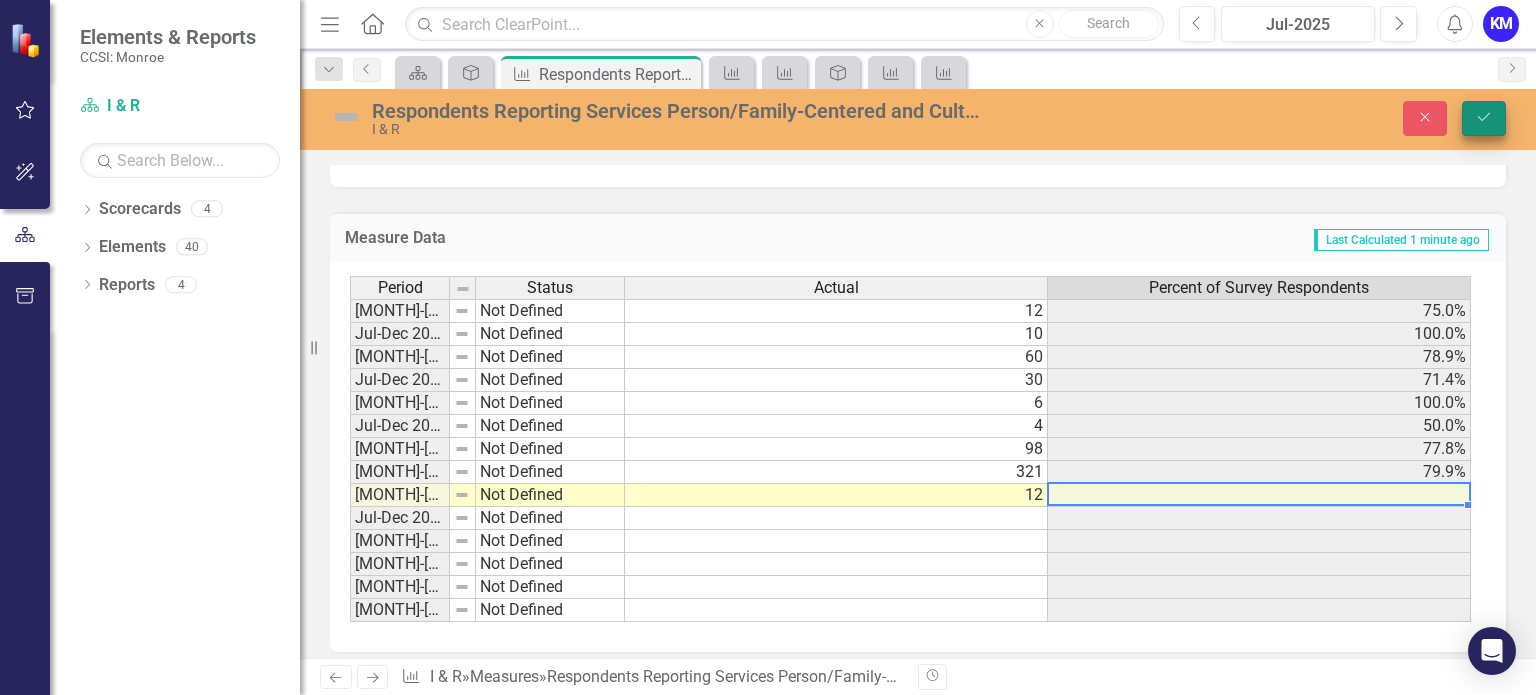 type on "12" 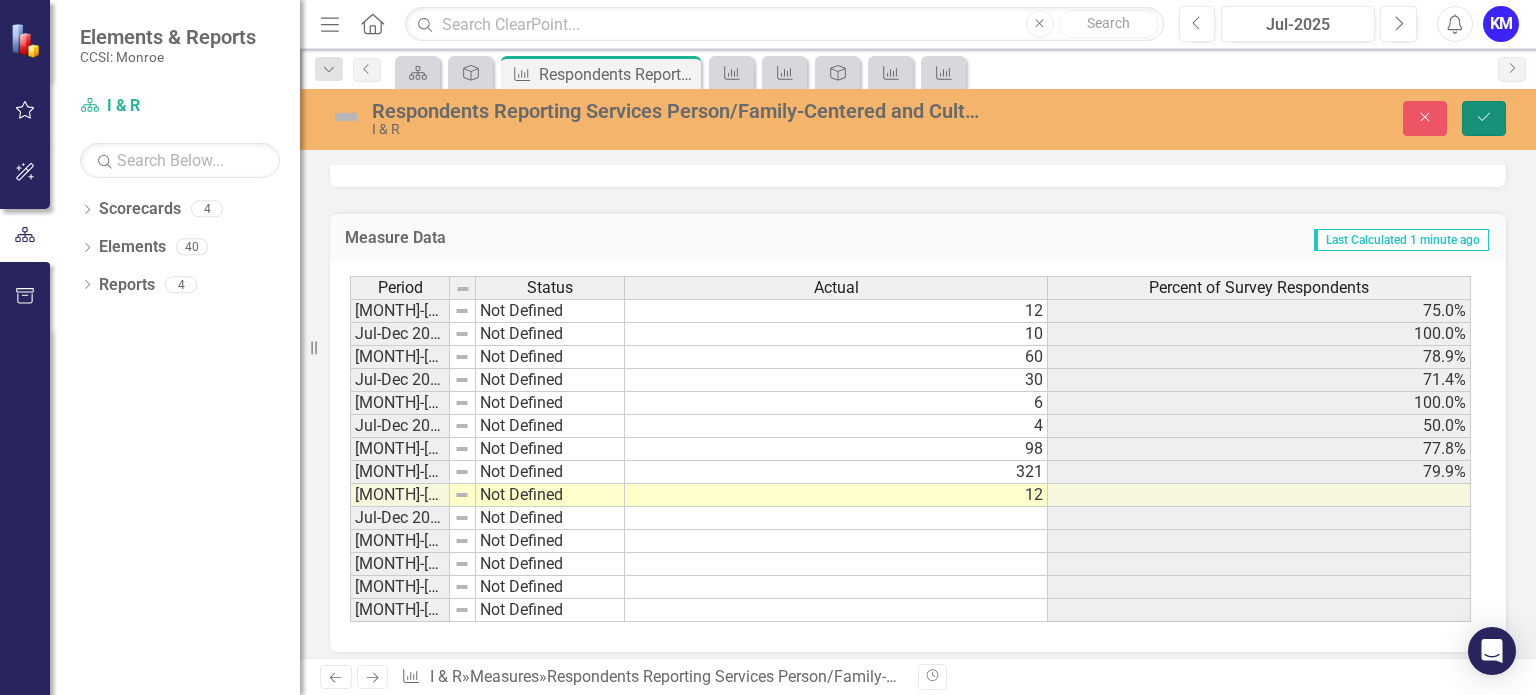 click on "Save" 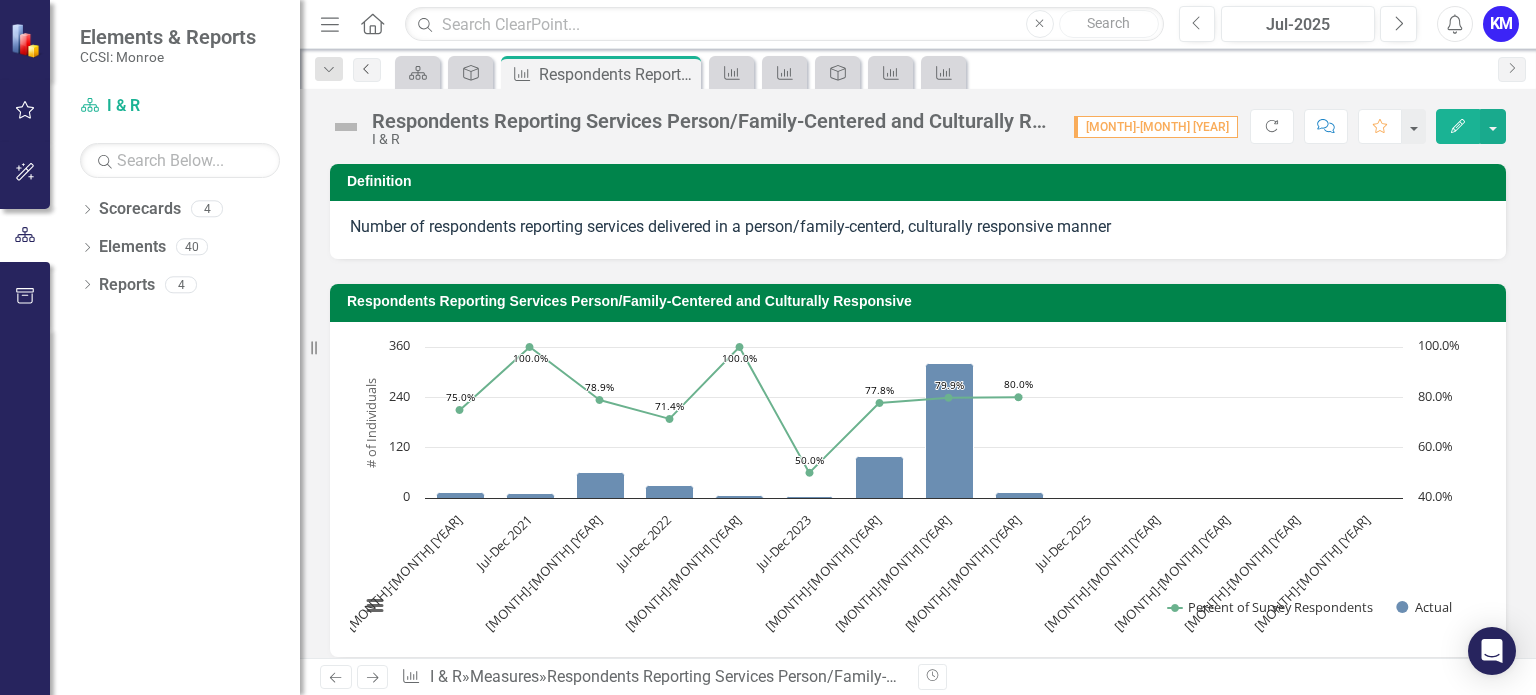 click on "Previous" 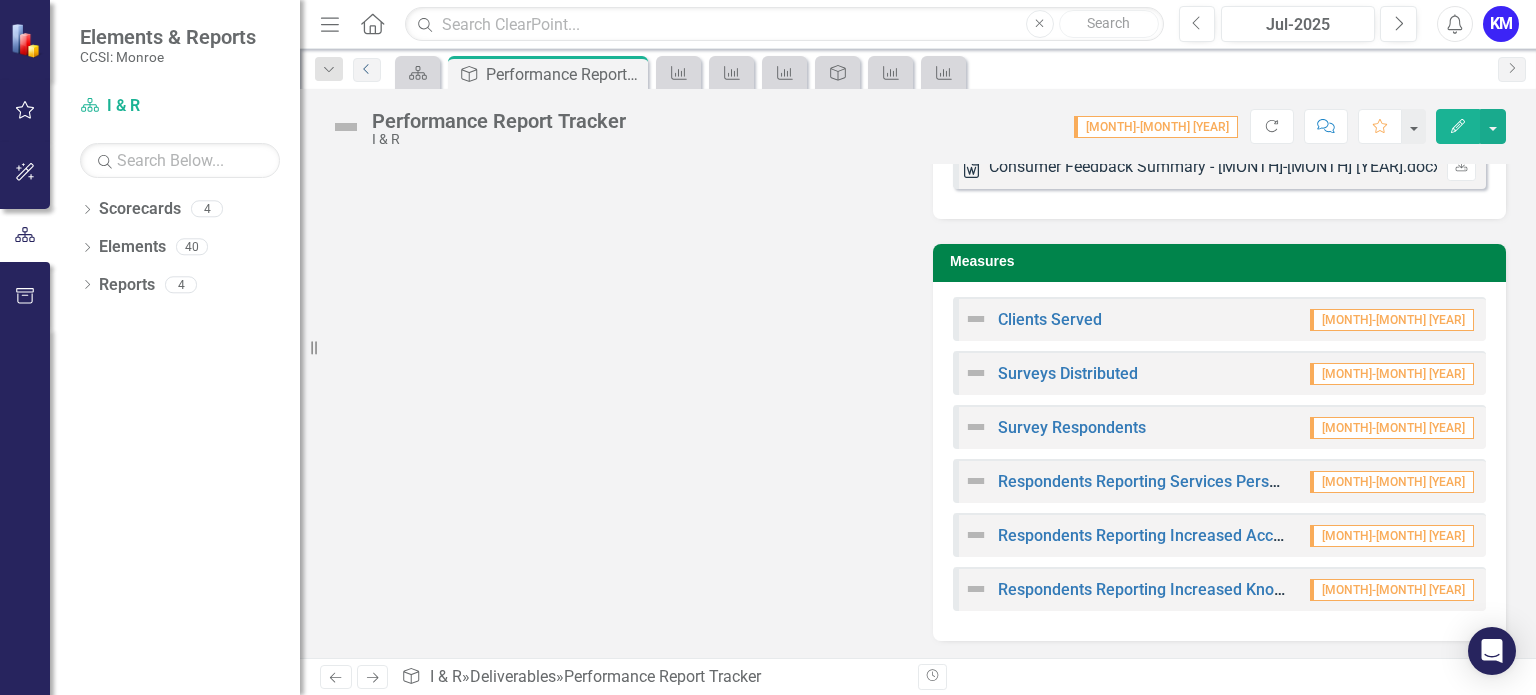 scroll, scrollTop: 1206, scrollLeft: 0, axis: vertical 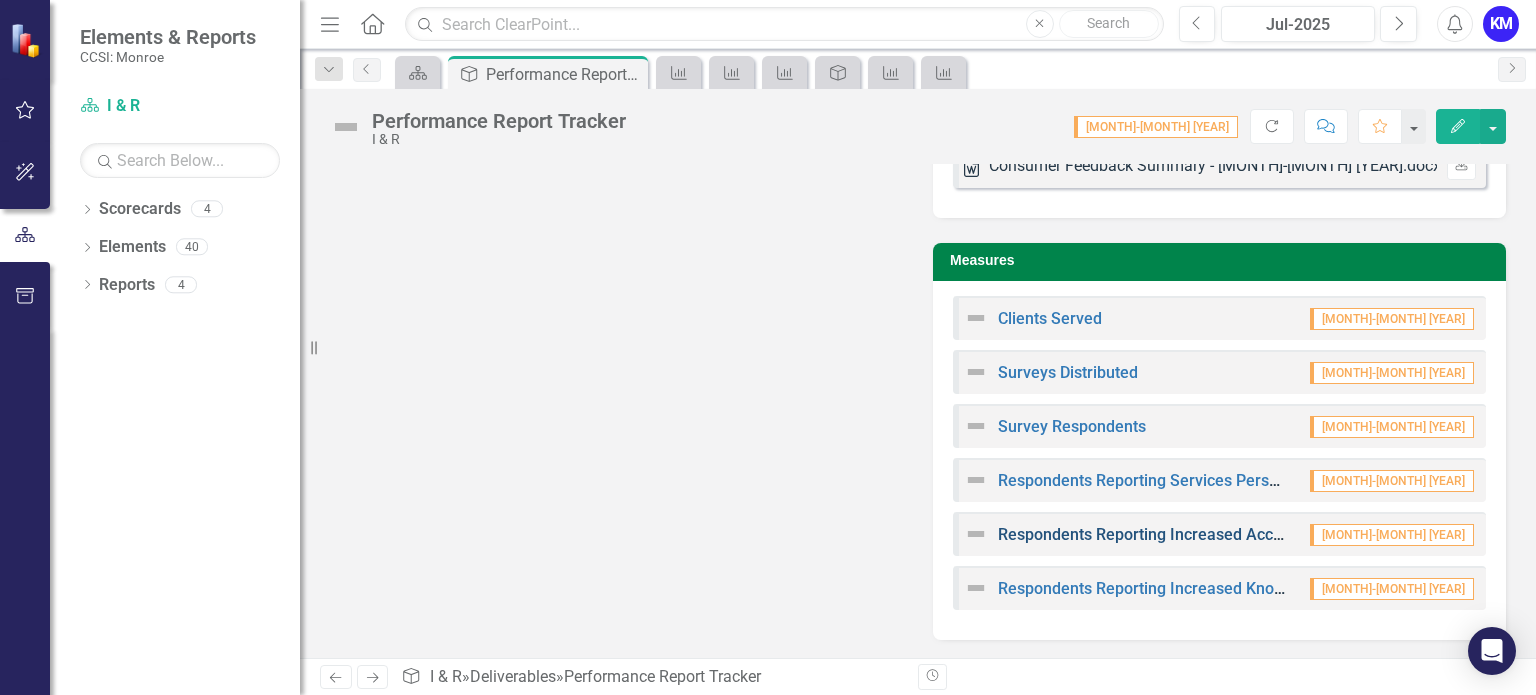 click on "Respondents Reporting Increased Access to Services" at bounding box center [1190, 534] 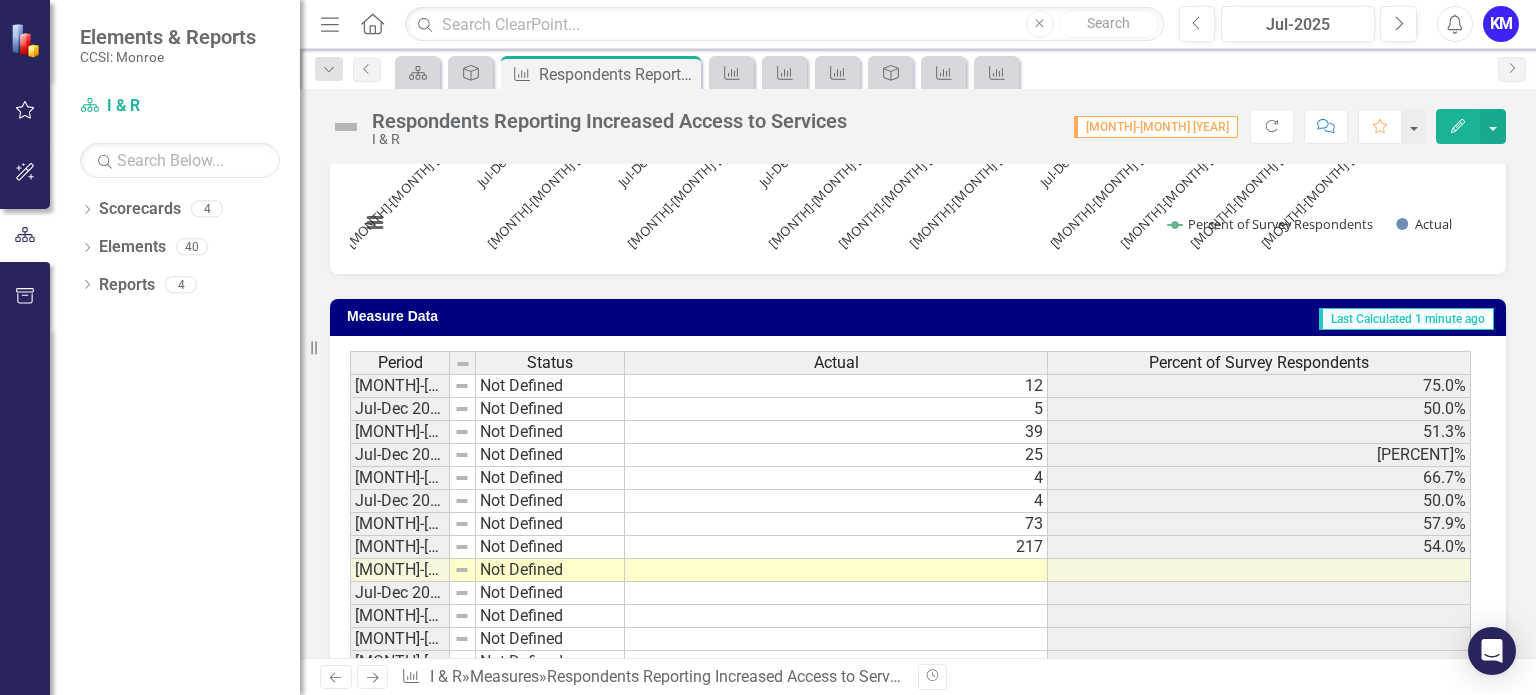 scroll, scrollTop: 400, scrollLeft: 0, axis: vertical 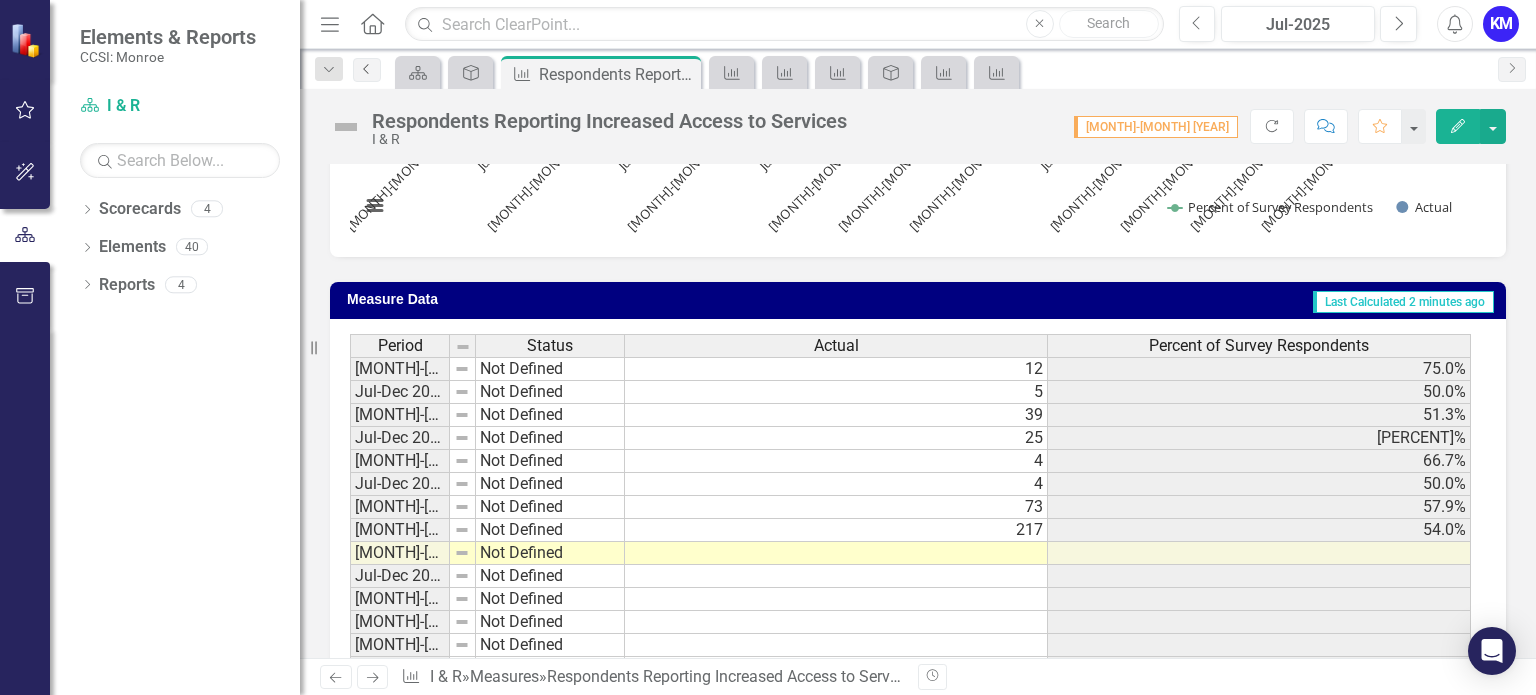 click on "Previous" 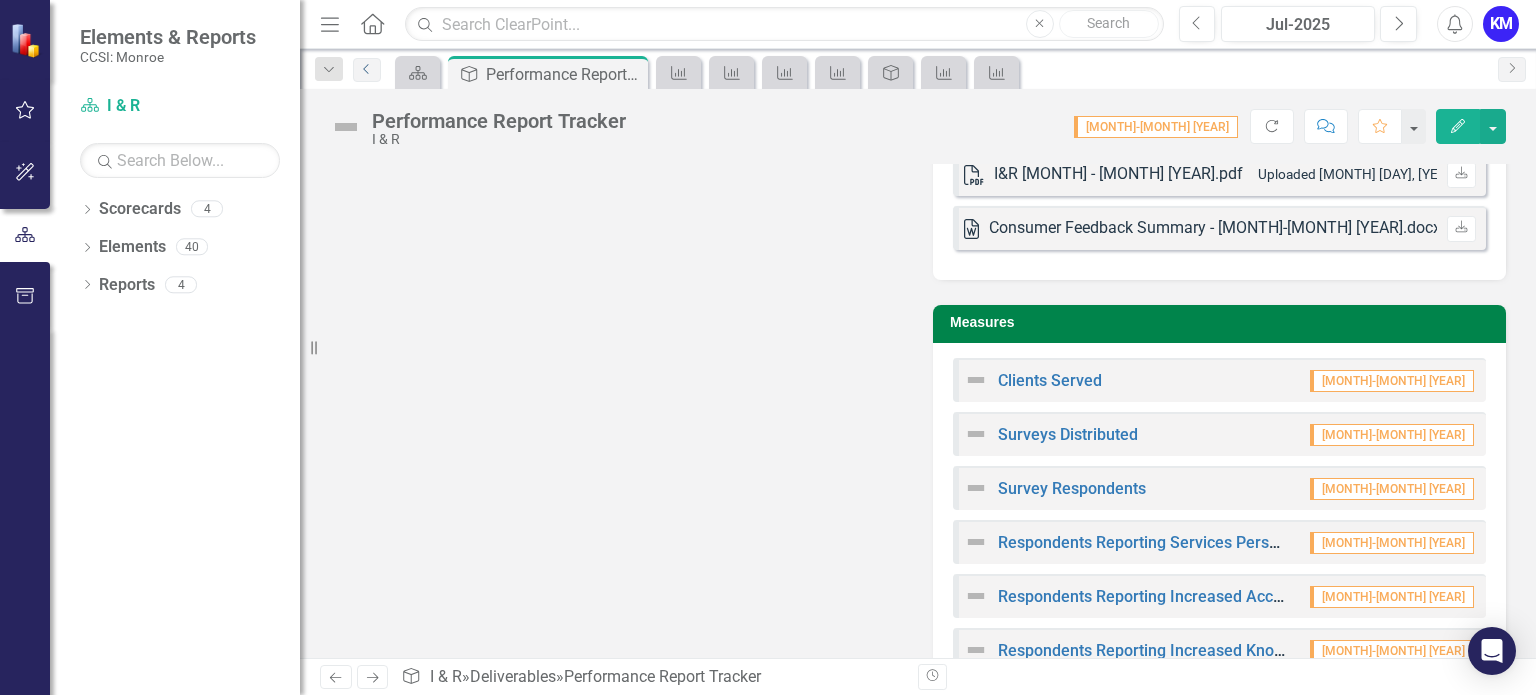 scroll, scrollTop: 1206, scrollLeft: 0, axis: vertical 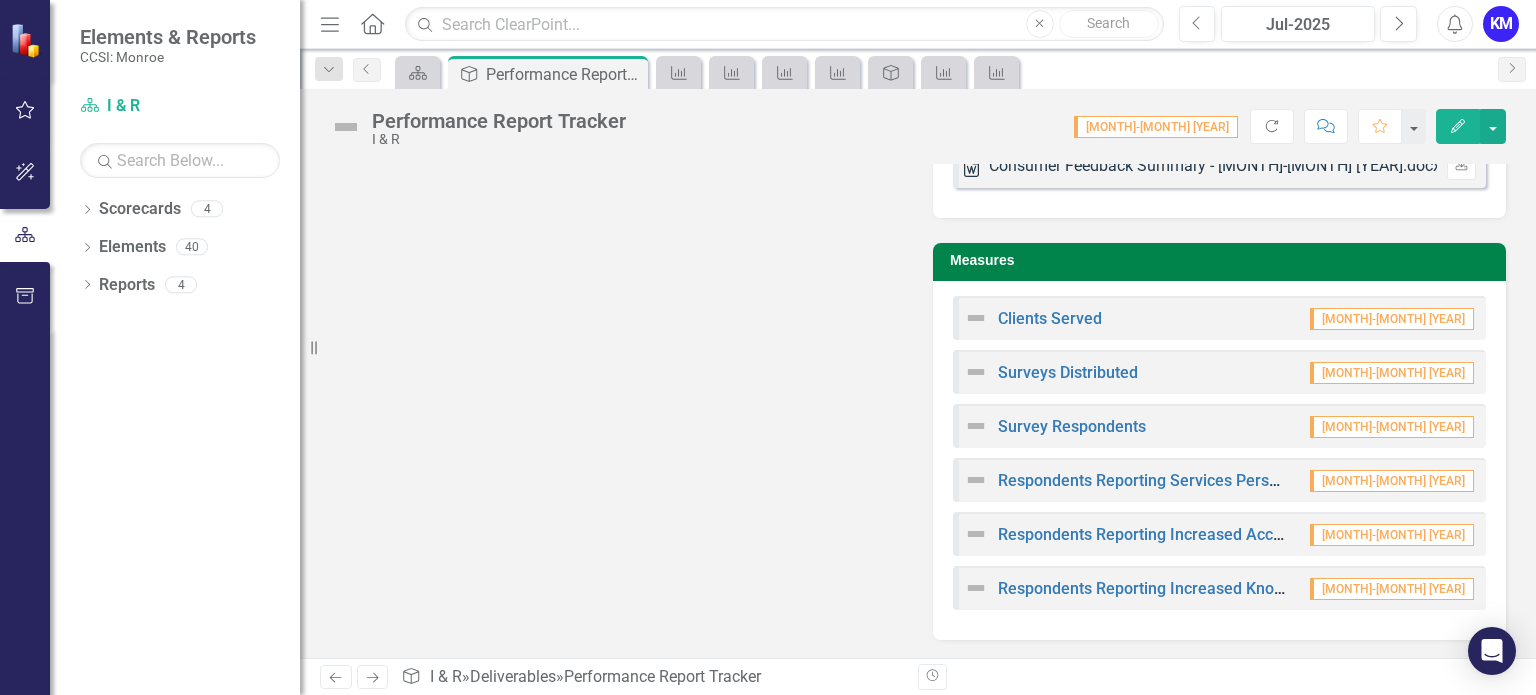 click on "[MONTH]-[MONTH] [YEAR]" at bounding box center [1392, 481] 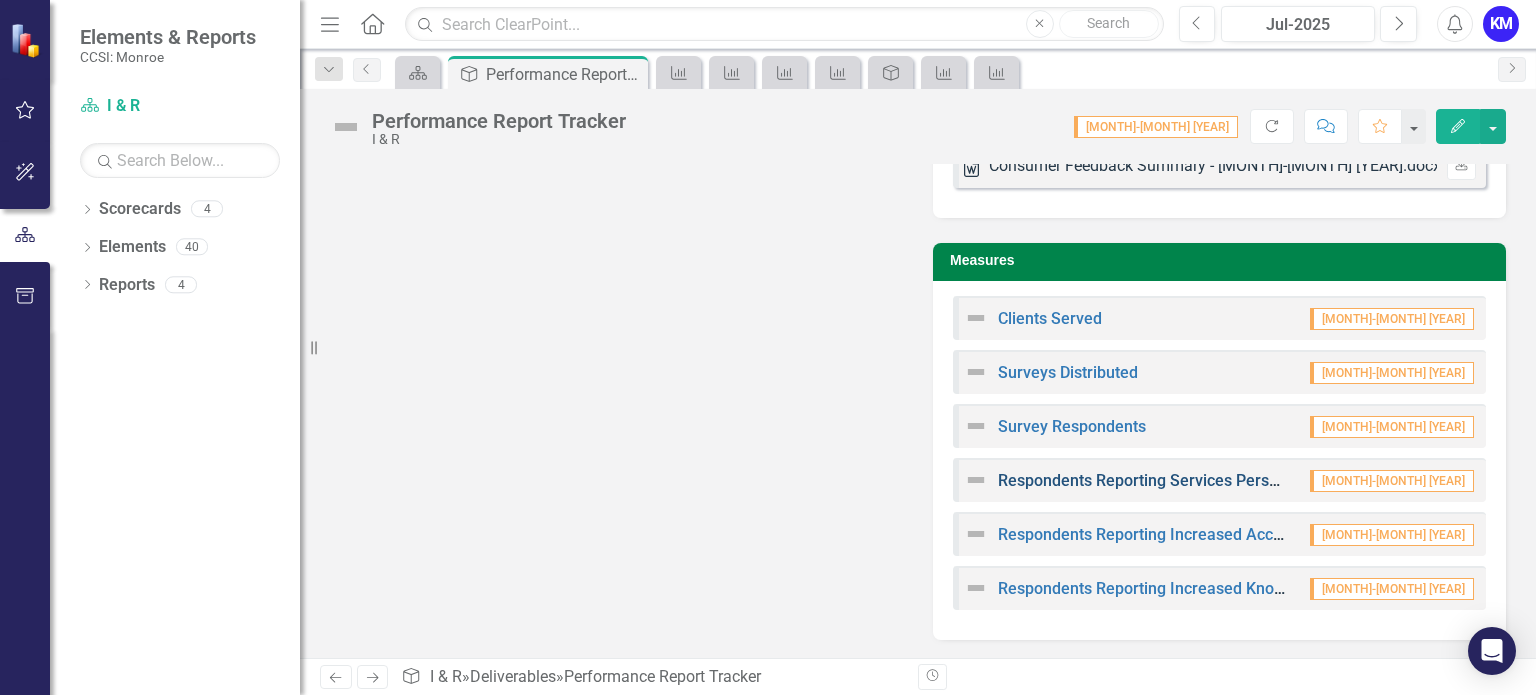click on "Respondents Reporting Services Person/Family-Centered and Culturally Responsive" at bounding box center (1300, 480) 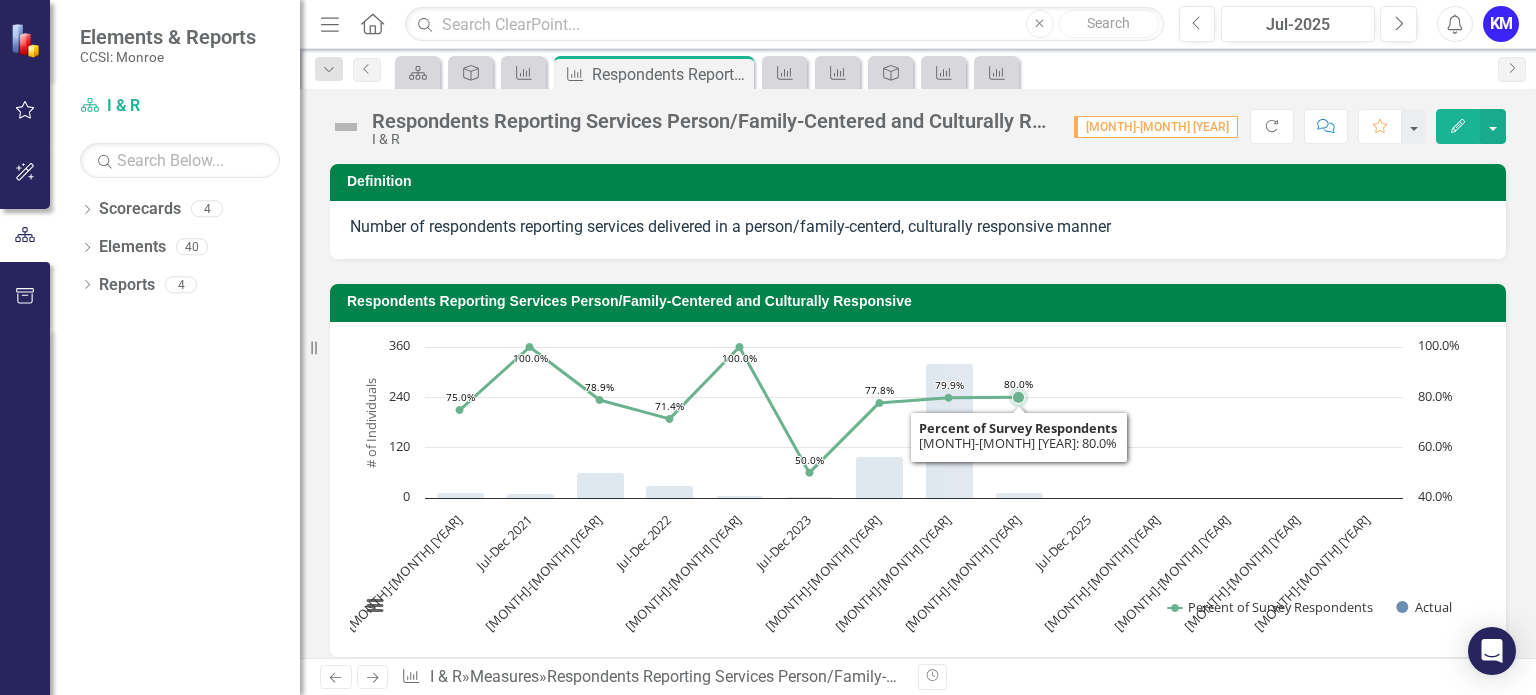 scroll, scrollTop: 471, scrollLeft: 0, axis: vertical 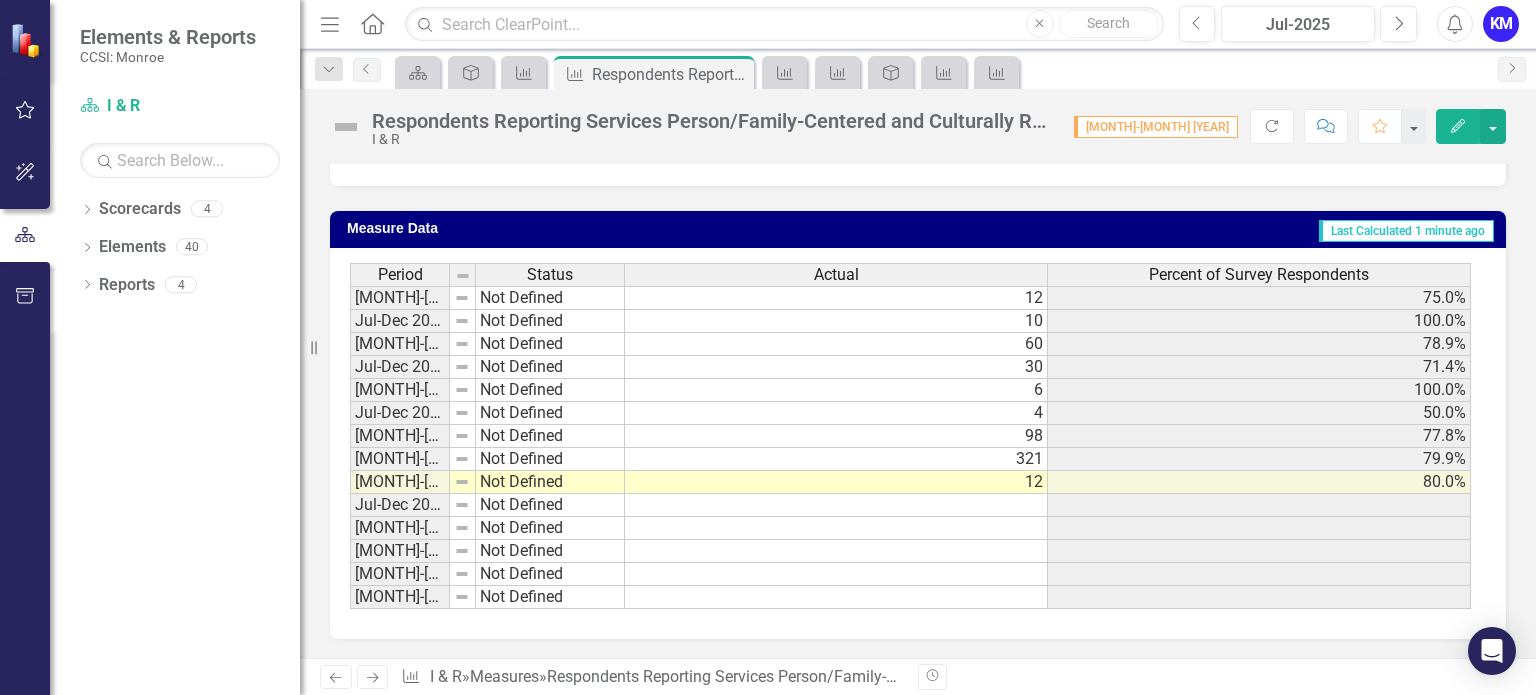 click on "12" at bounding box center (836, 482) 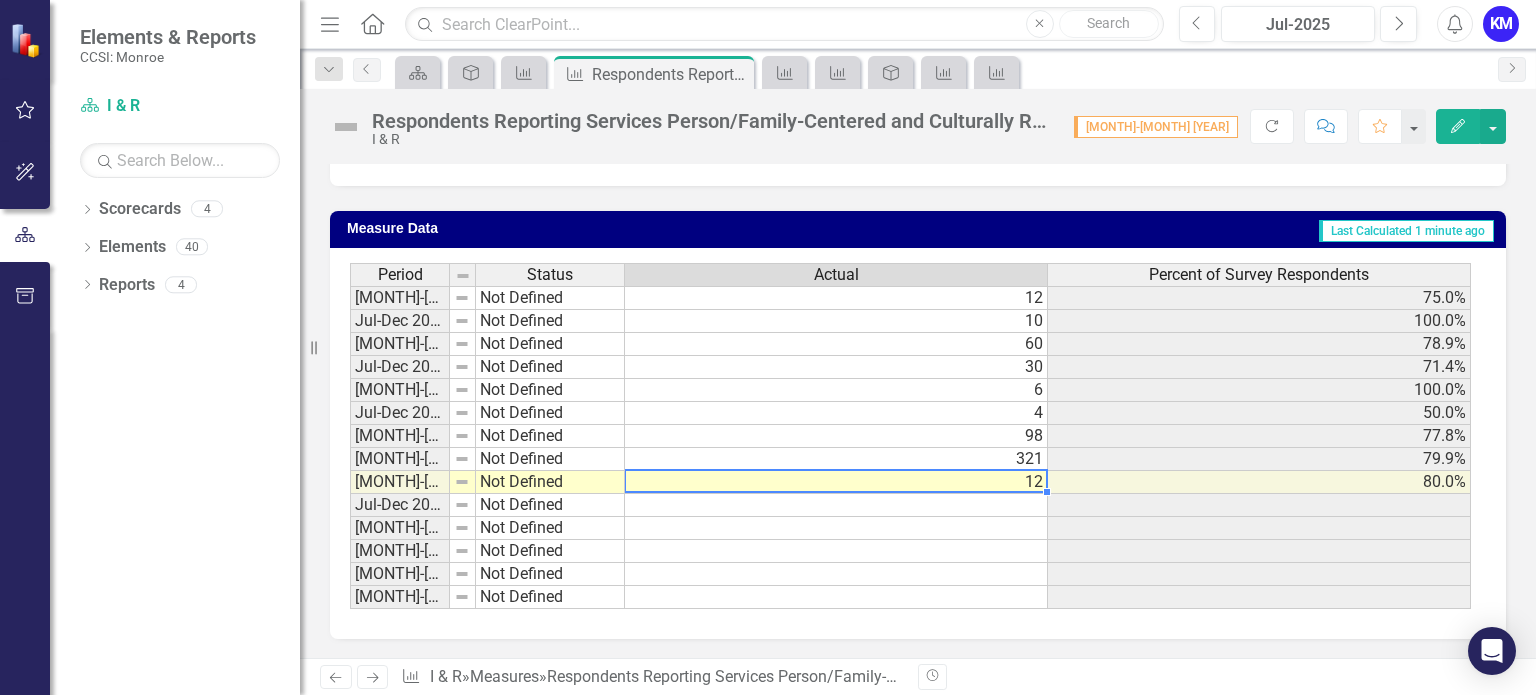 click on "12" at bounding box center (836, 482) 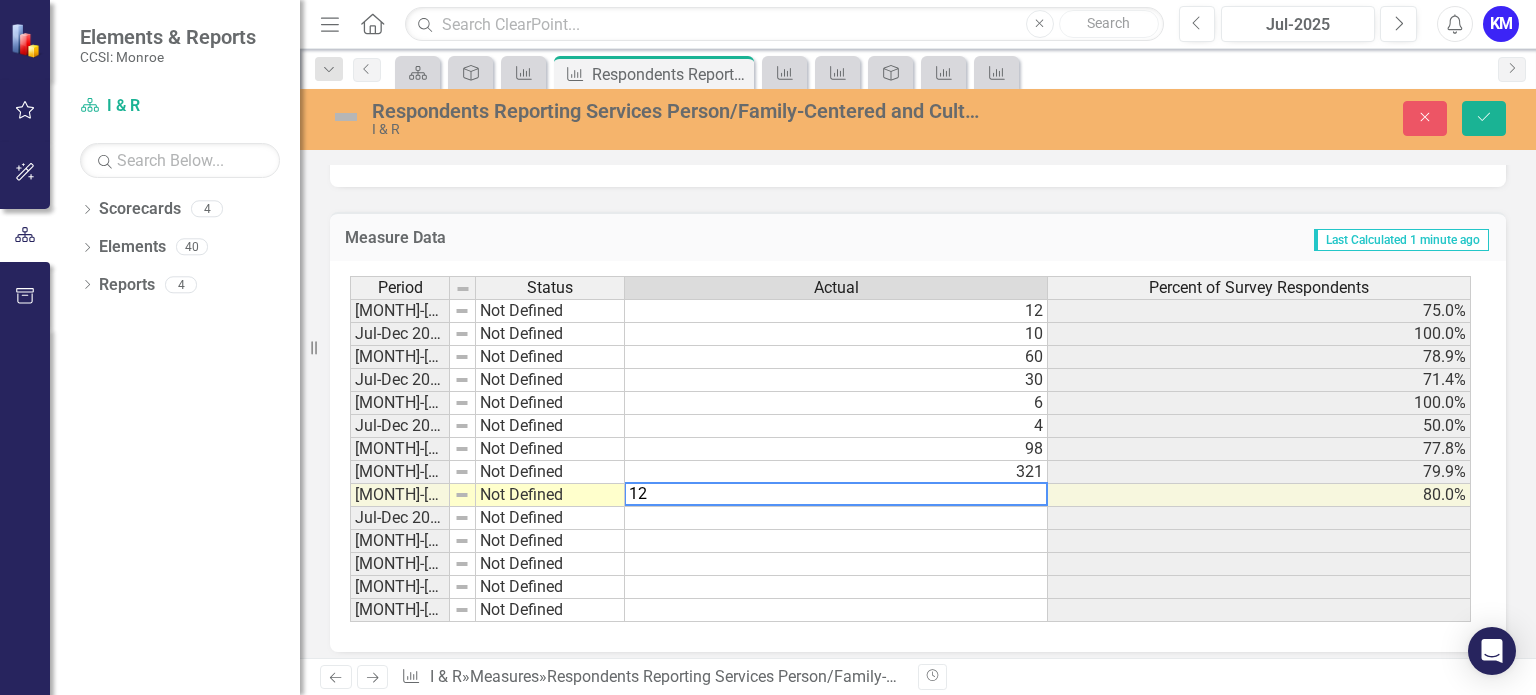 click on "12" at bounding box center [836, 494] 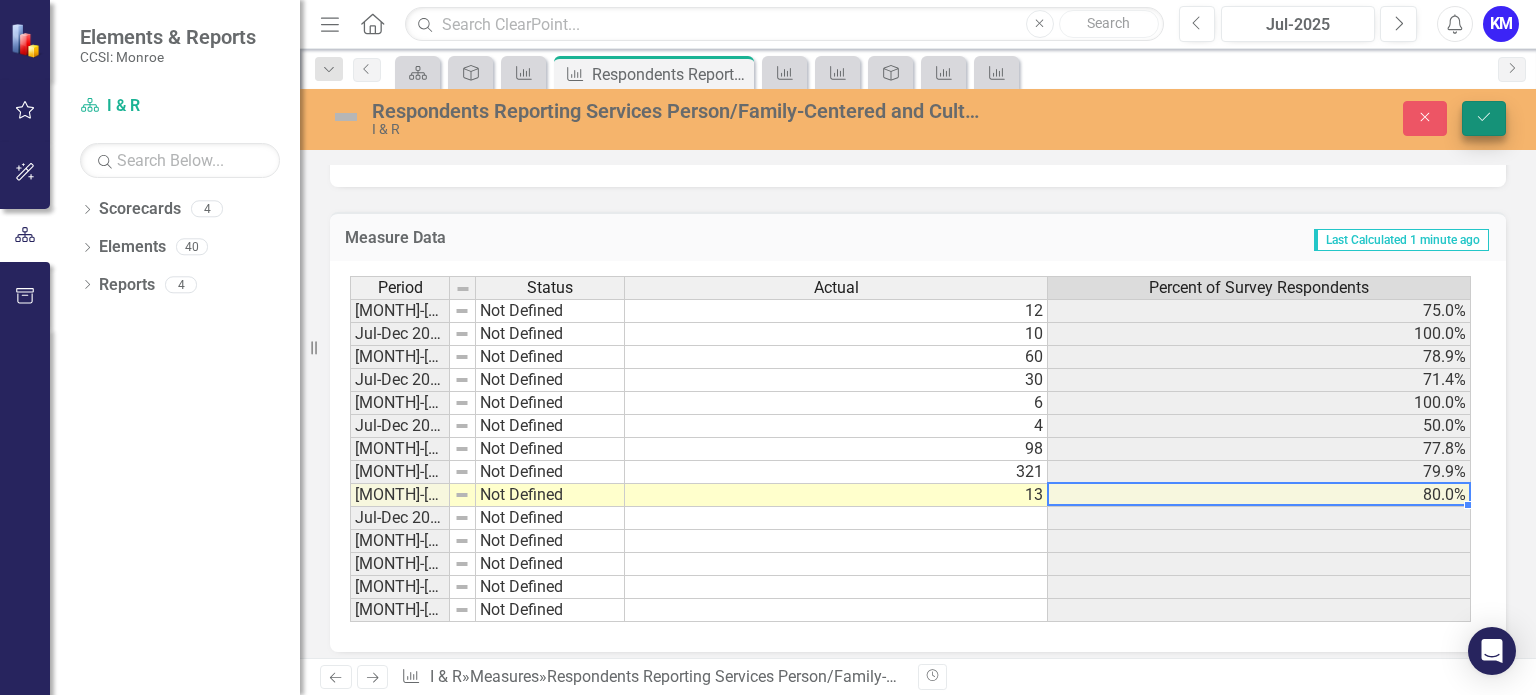 type on "13" 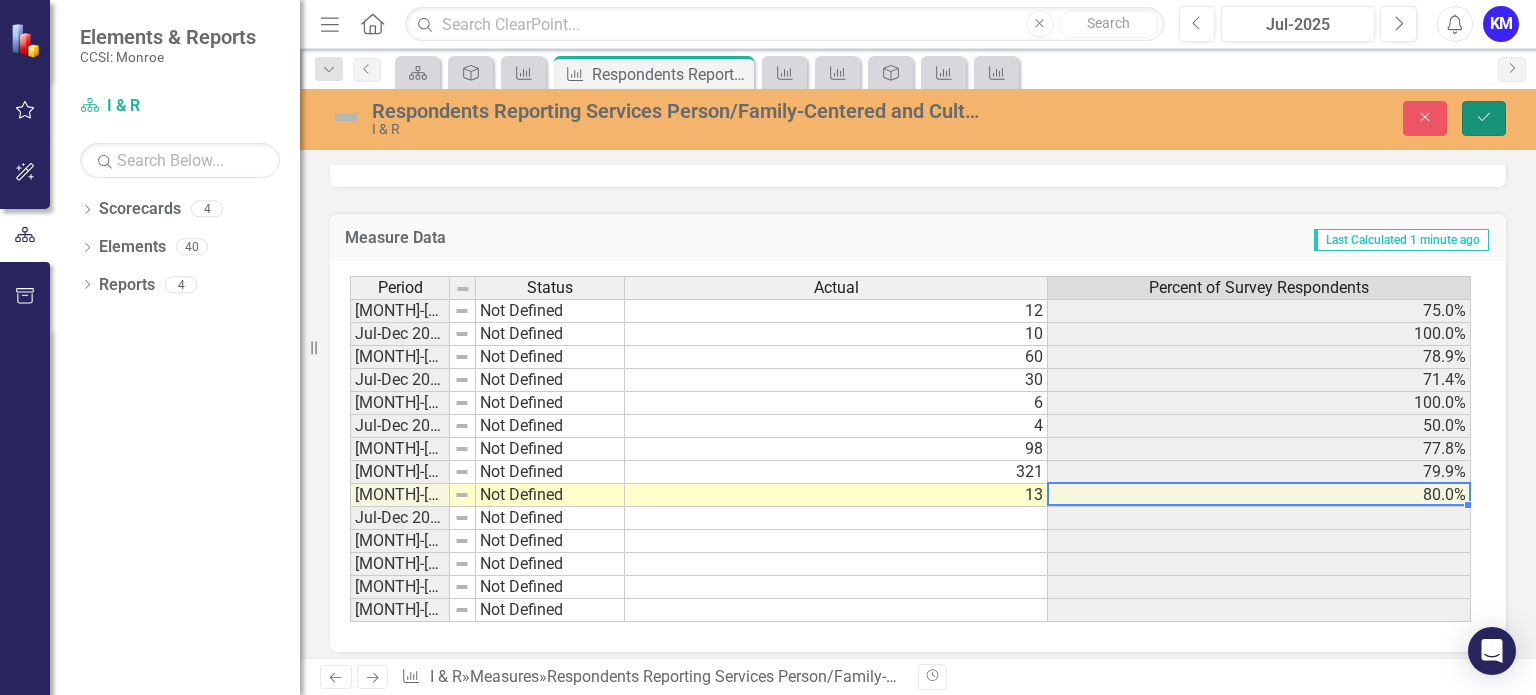 click on "Save" 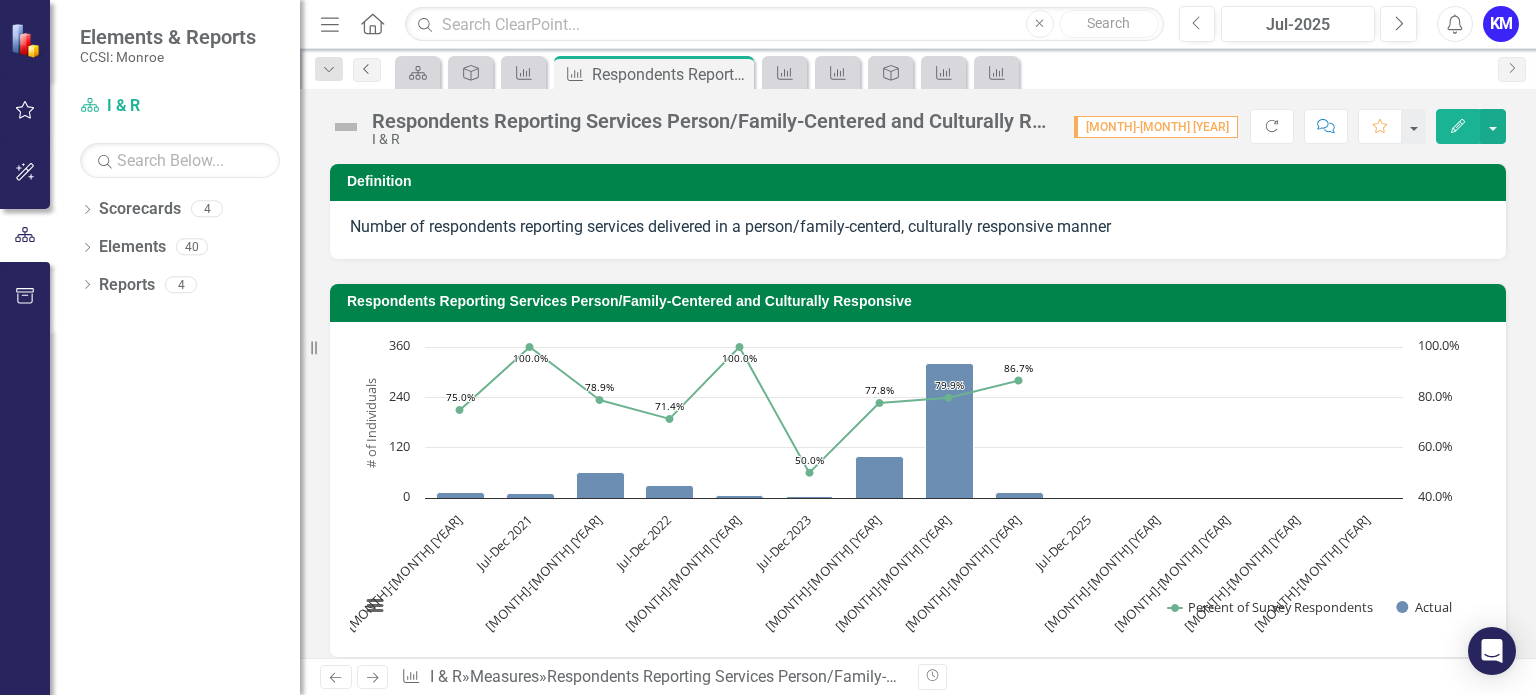 click on "Previous" 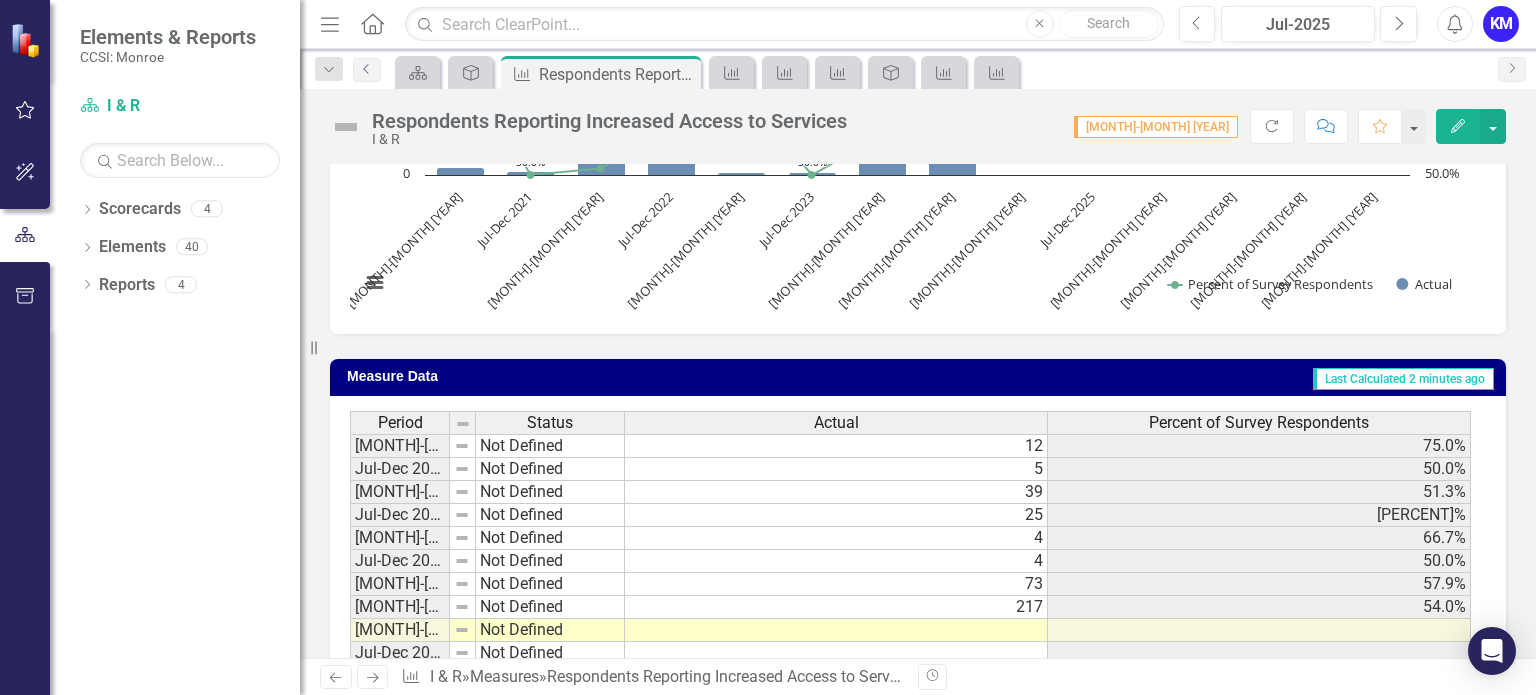scroll, scrollTop: 171, scrollLeft: 0, axis: vertical 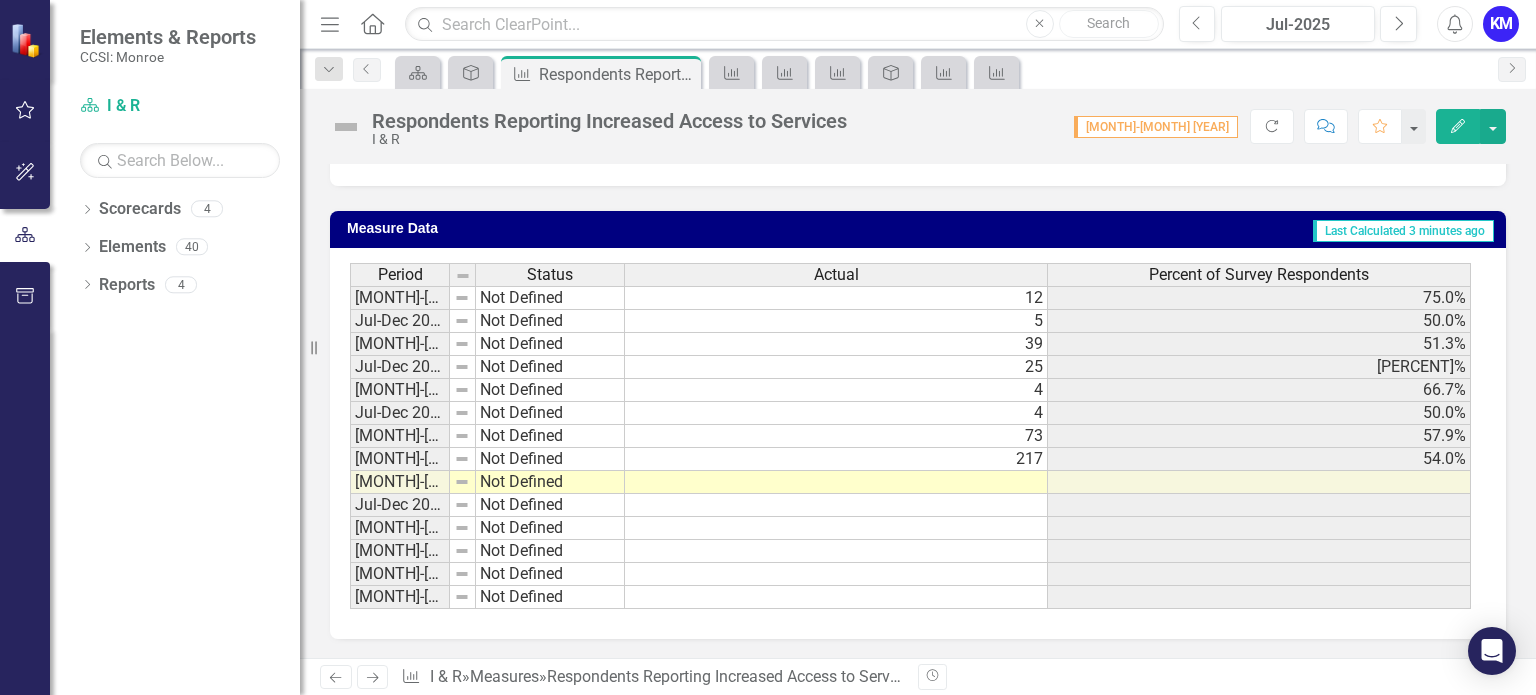 click at bounding box center (836, 482) 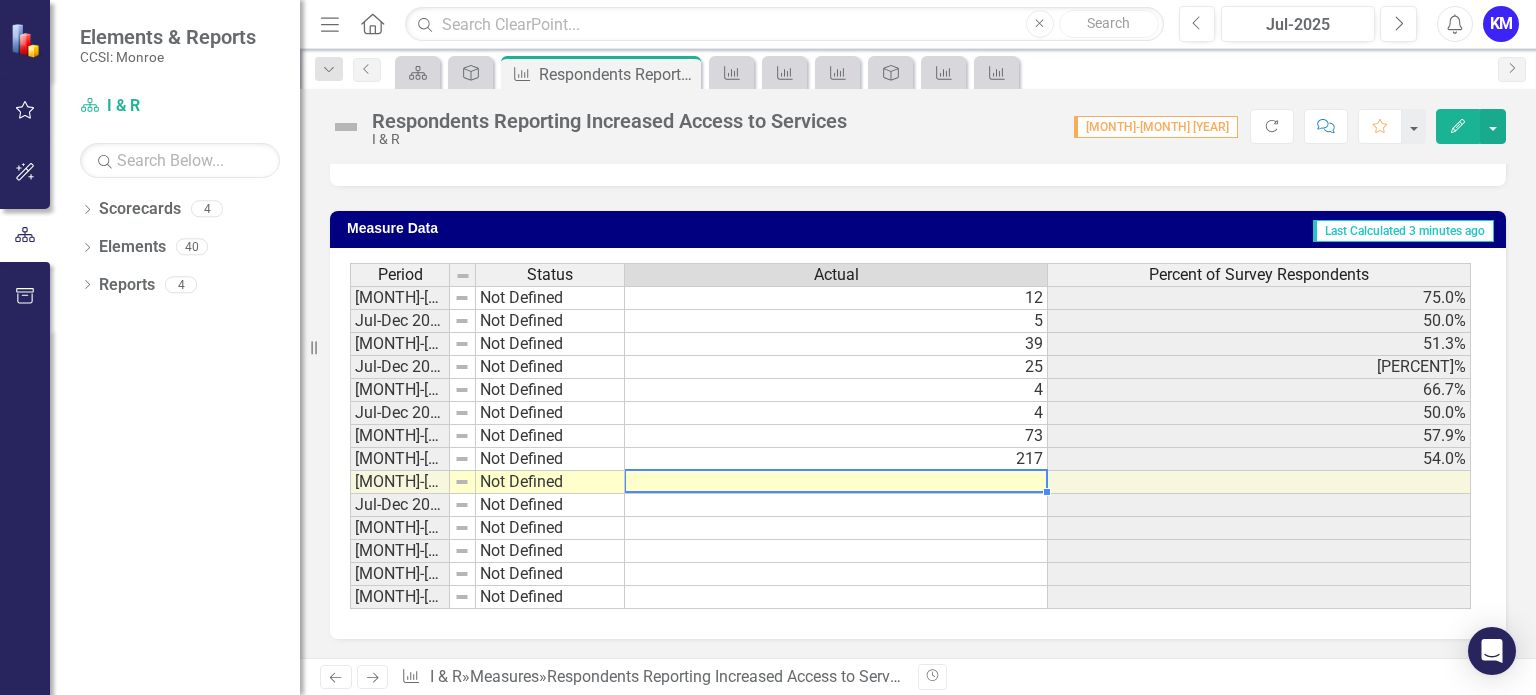 click at bounding box center [836, 482] 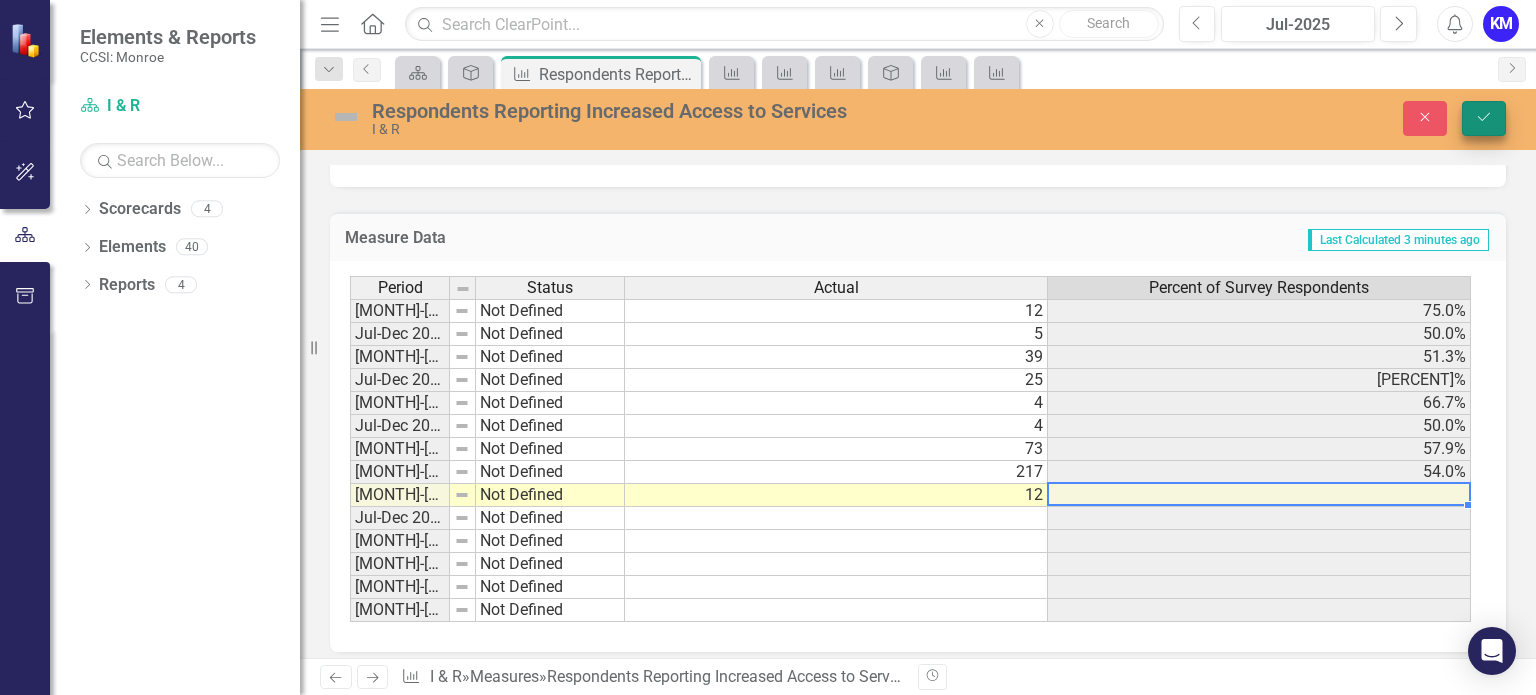 type on "12" 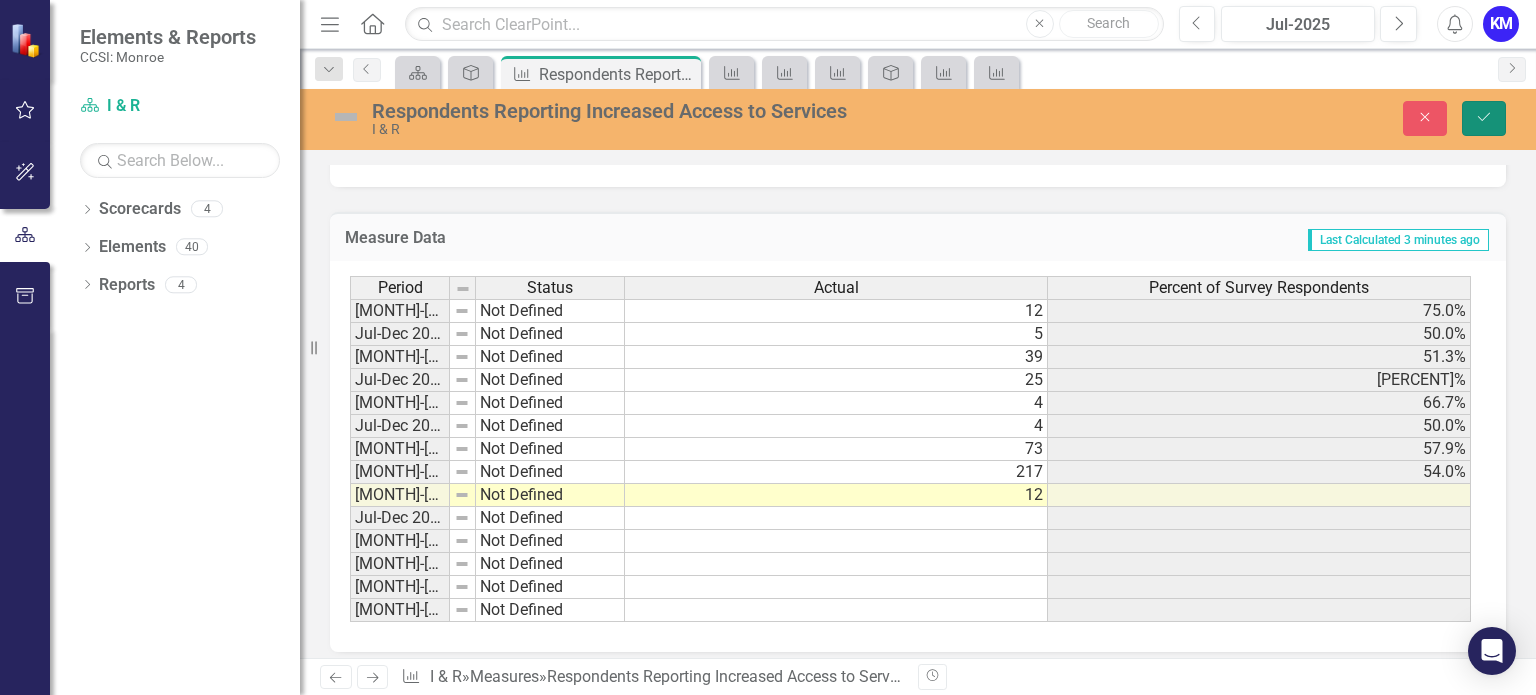 click on "Save" 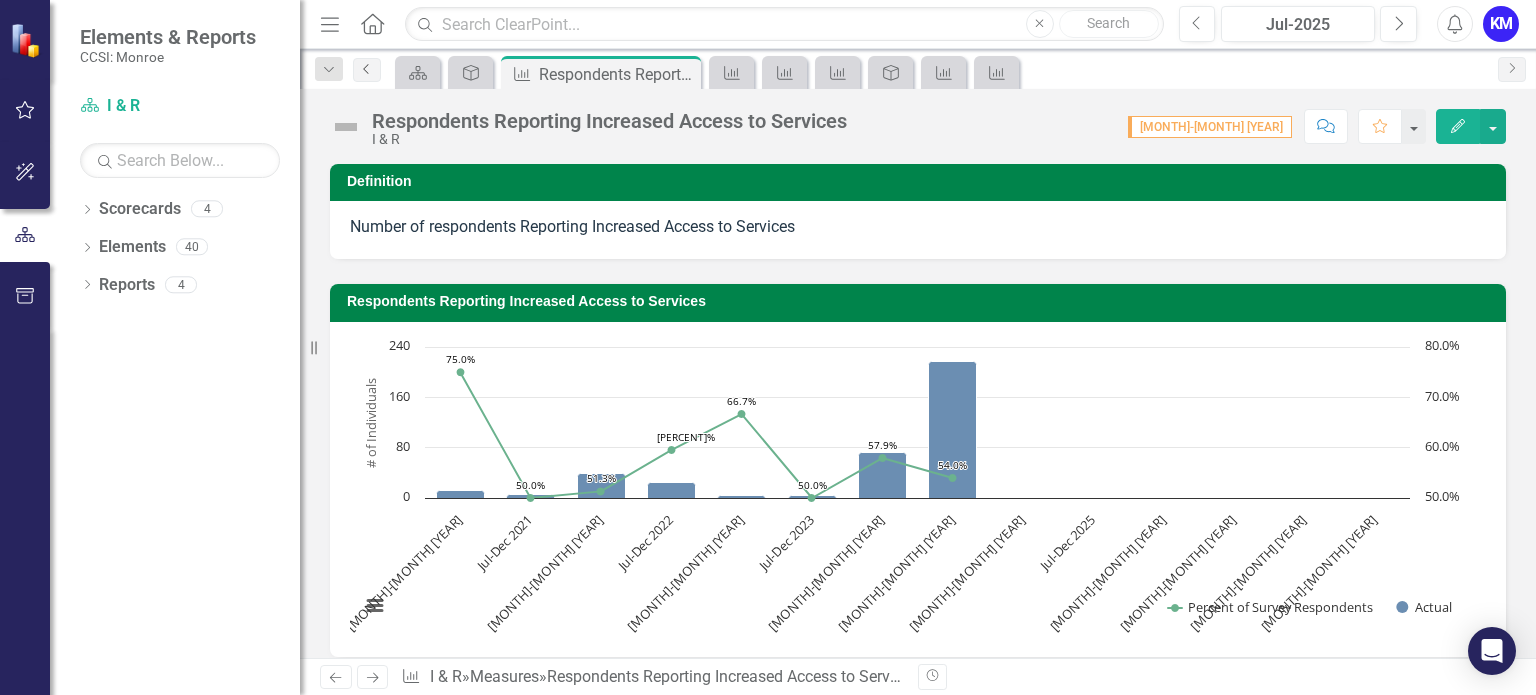 click on "Previous" 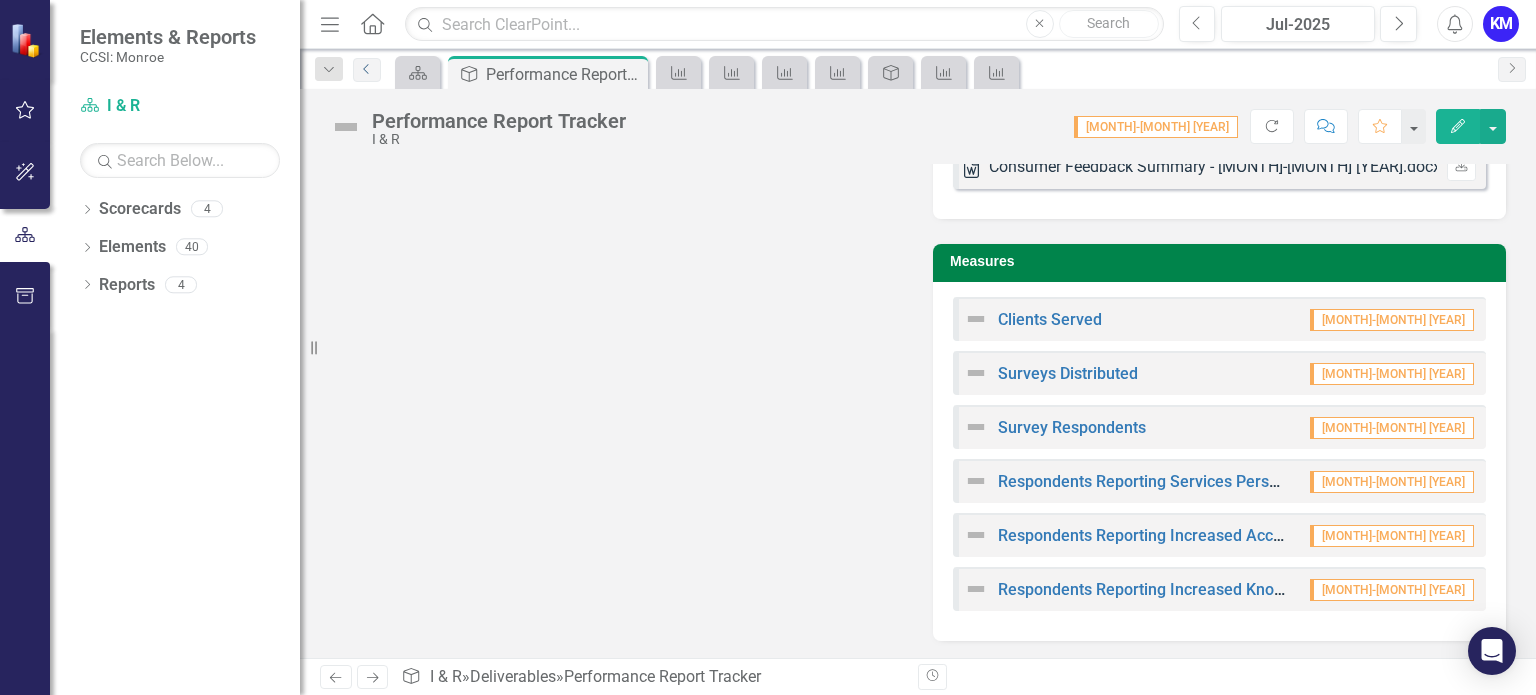 scroll, scrollTop: 1206, scrollLeft: 0, axis: vertical 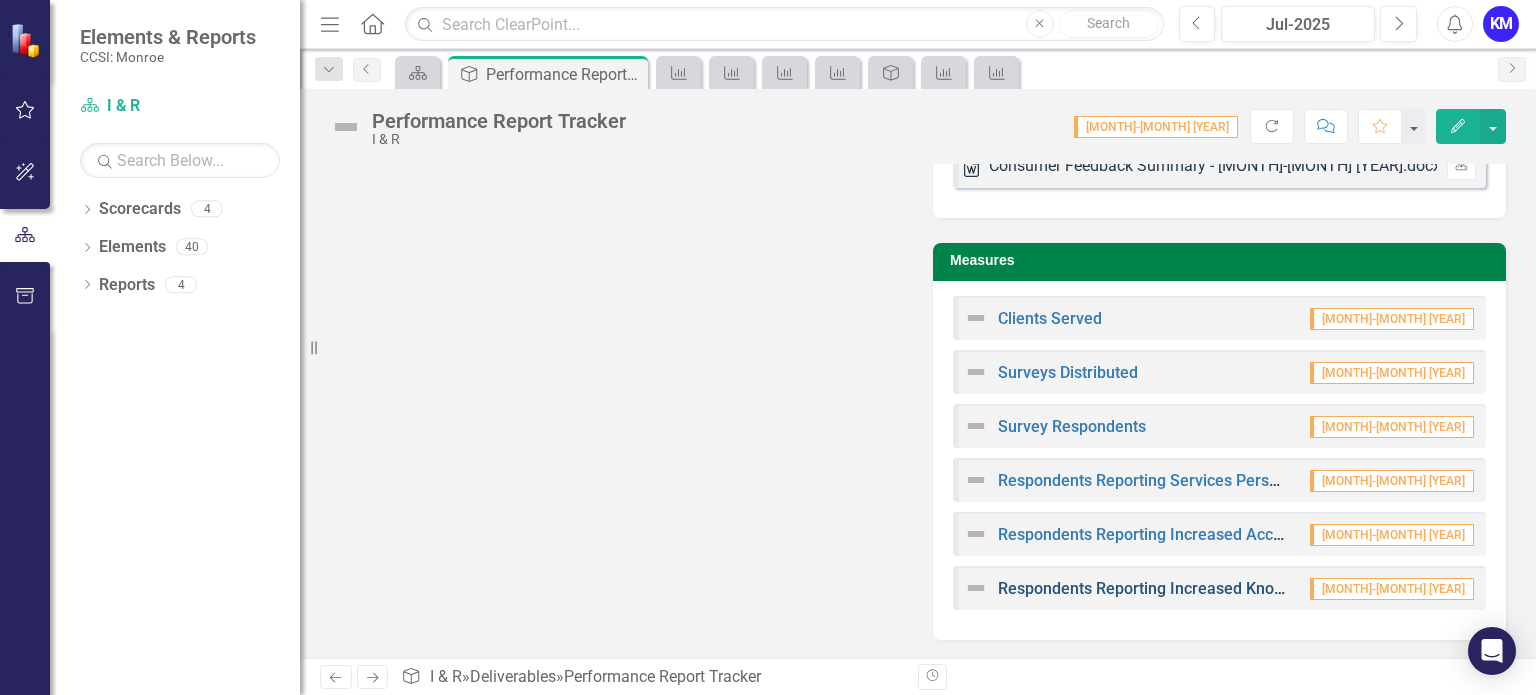 click on "Respondents Reporting Increased Knowledge of Services" at bounding box center [1204, 588] 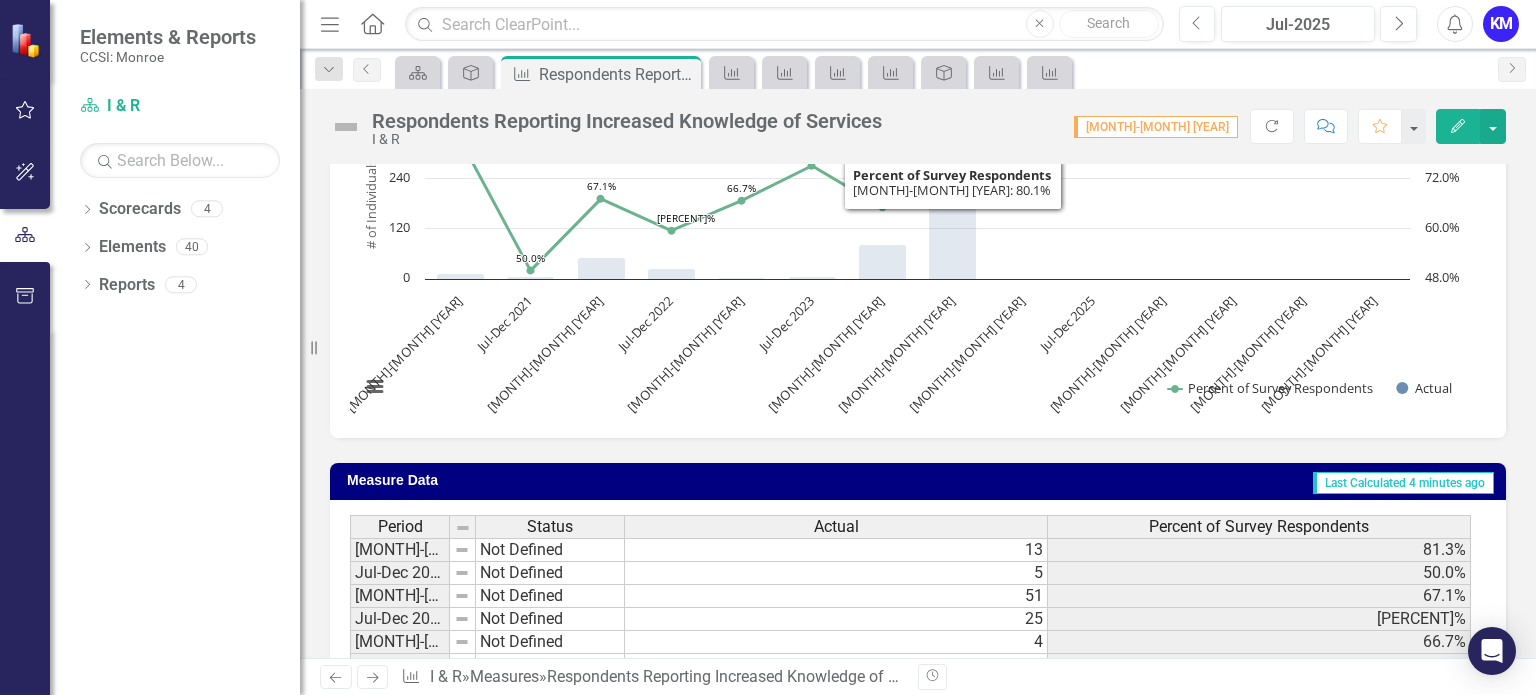 scroll, scrollTop: 471, scrollLeft: 0, axis: vertical 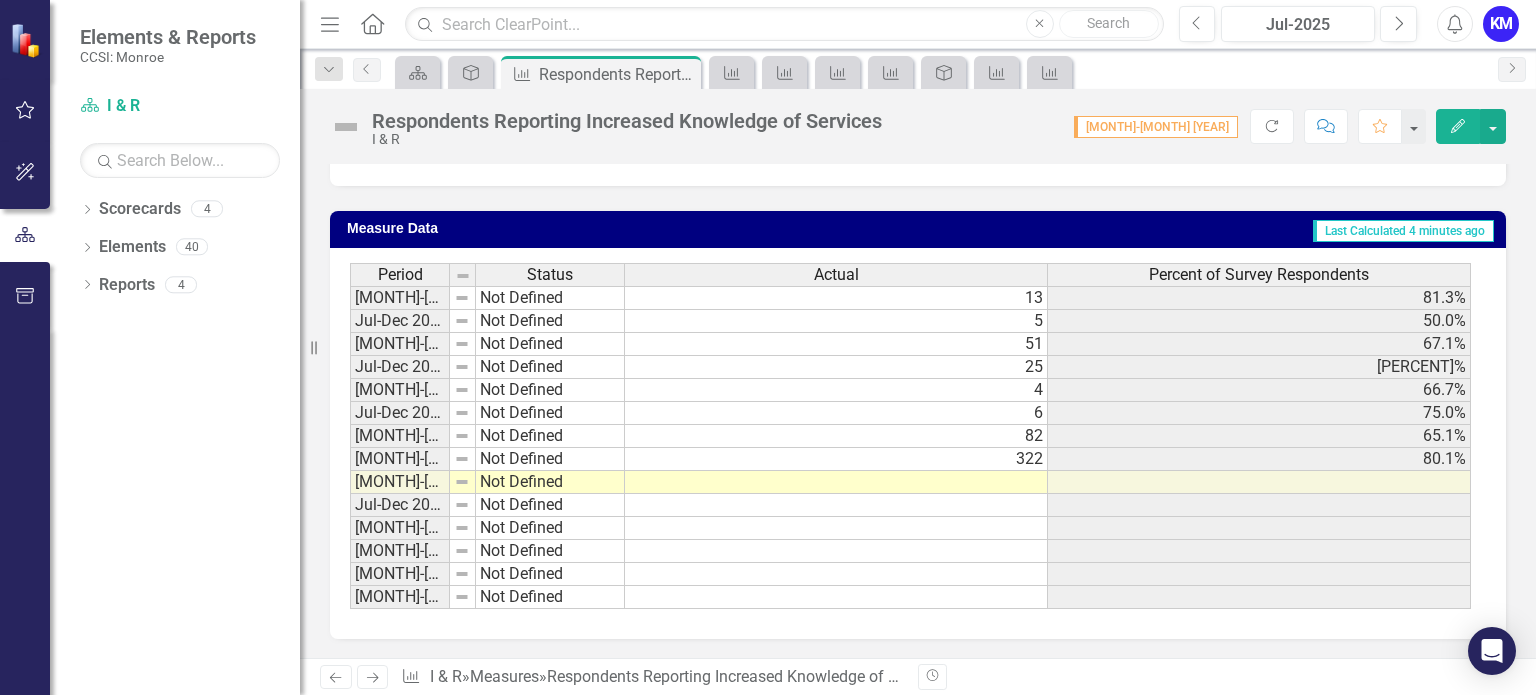 click at bounding box center [836, 482] 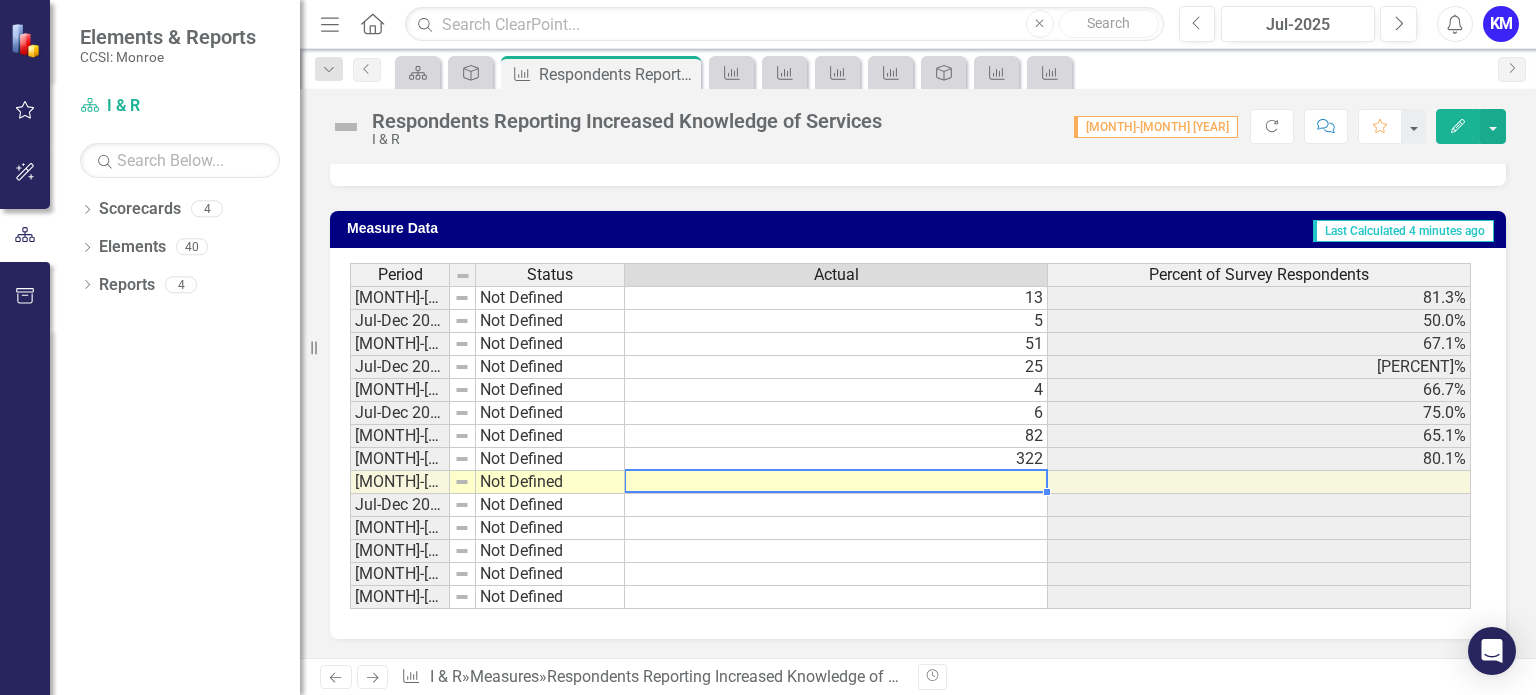 click at bounding box center [836, 482] 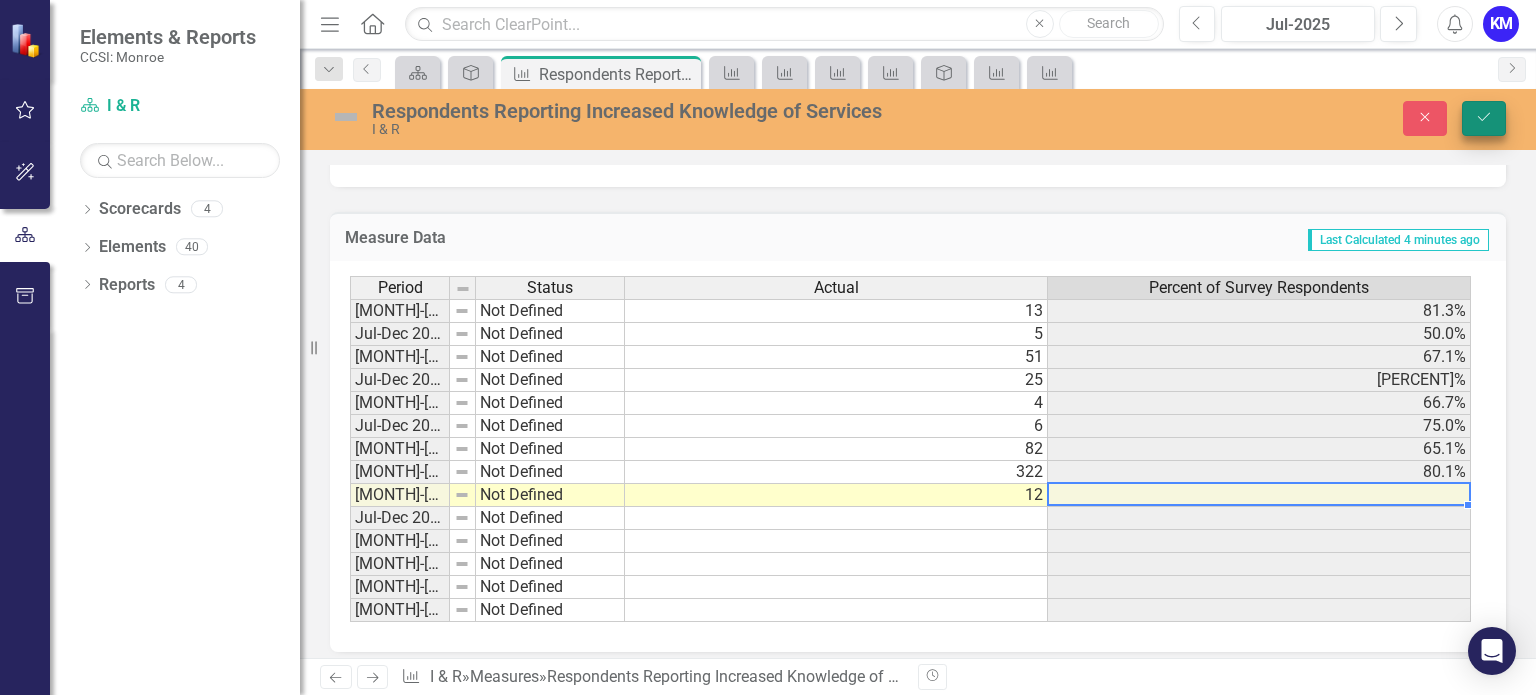 type on "12" 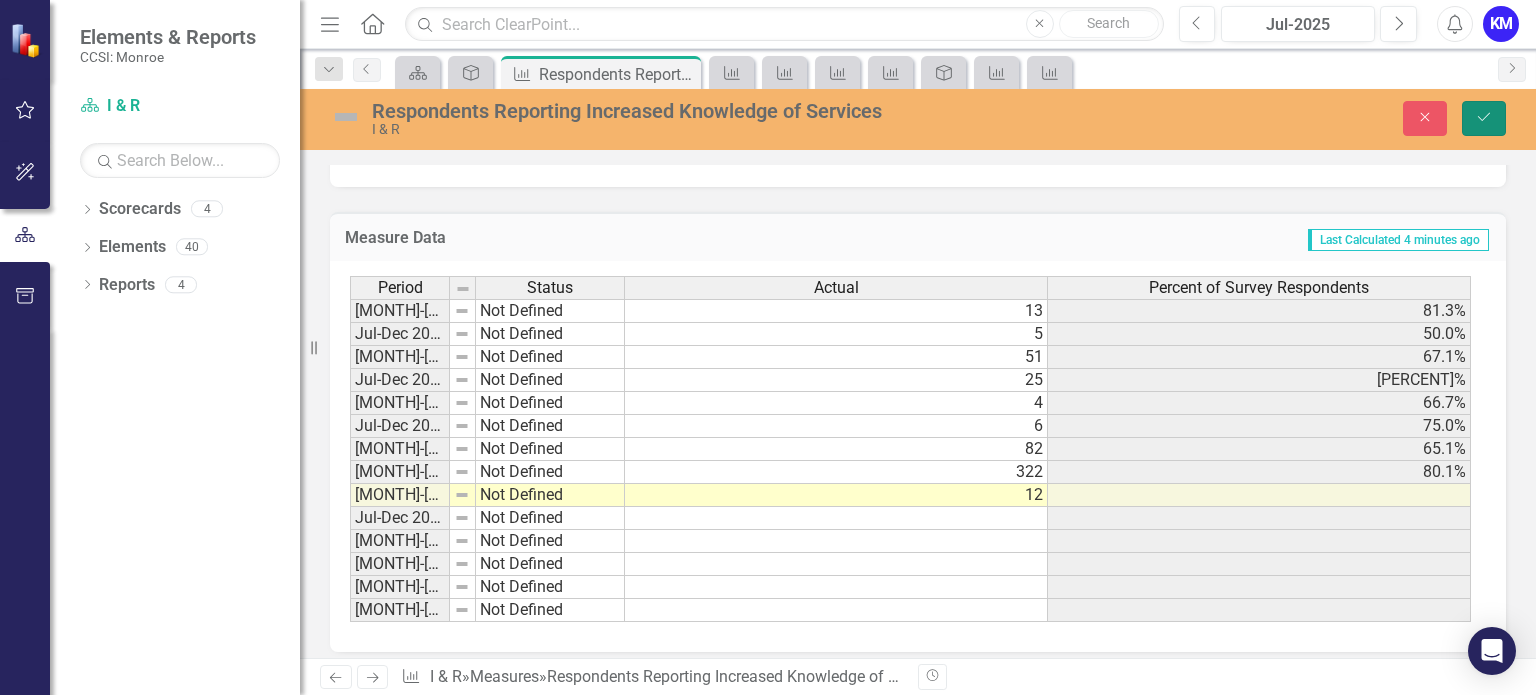 click on "Save" 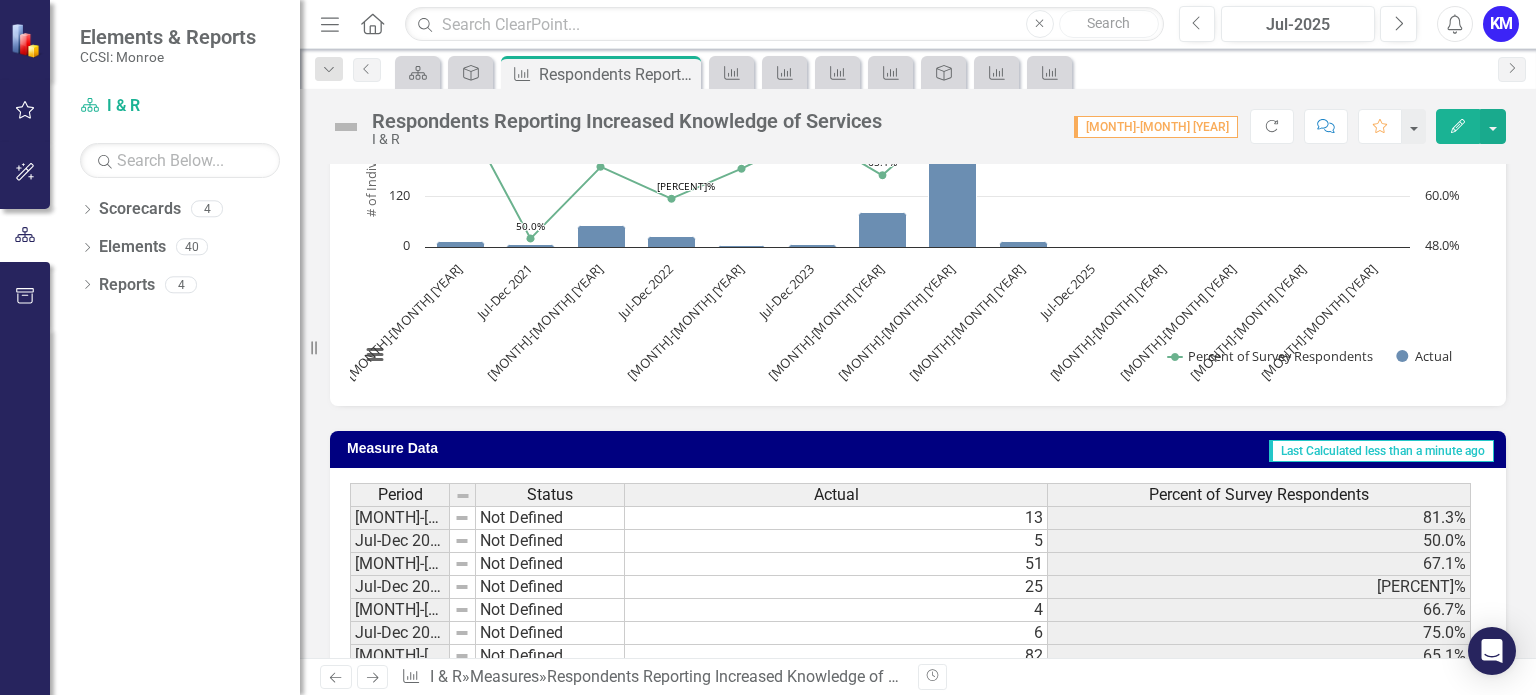scroll, scrollTop: 0, scrollLeft: 0, axis: both 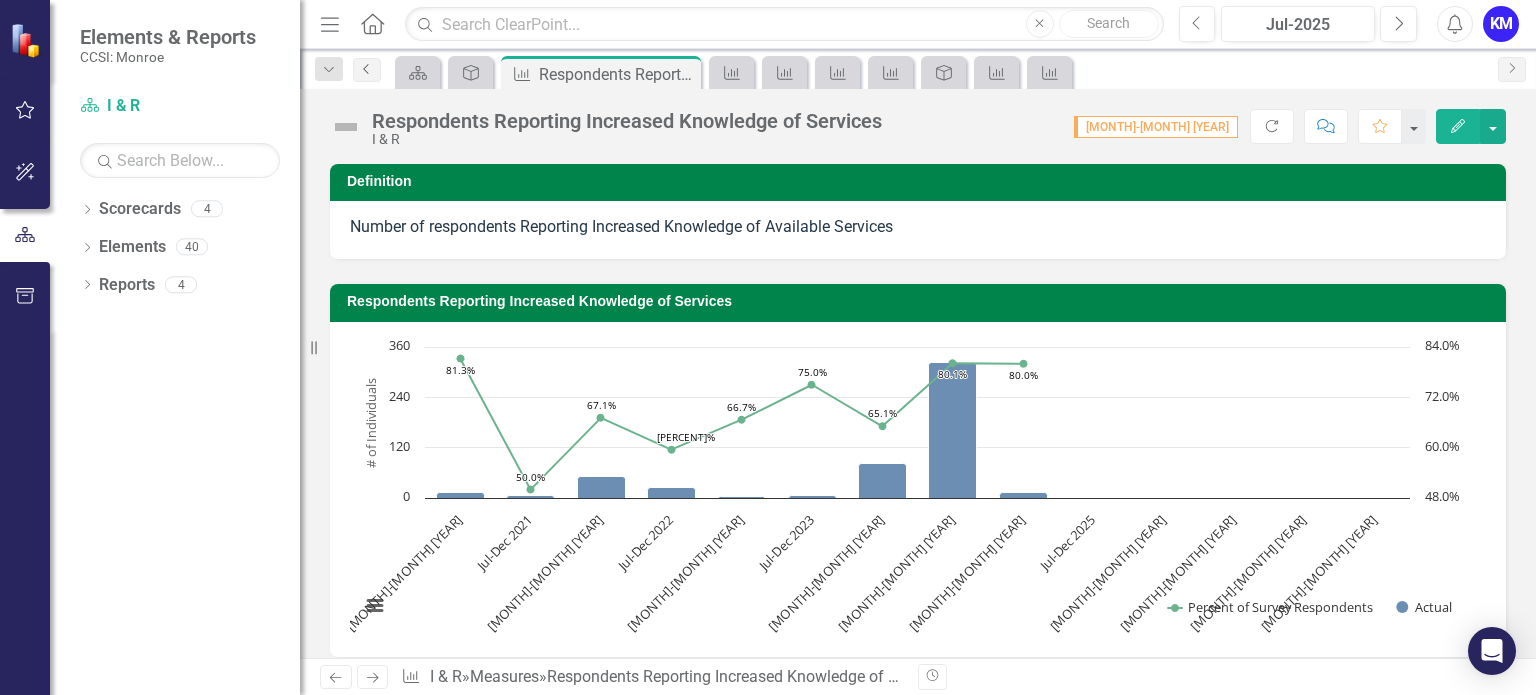 click on "Previous" 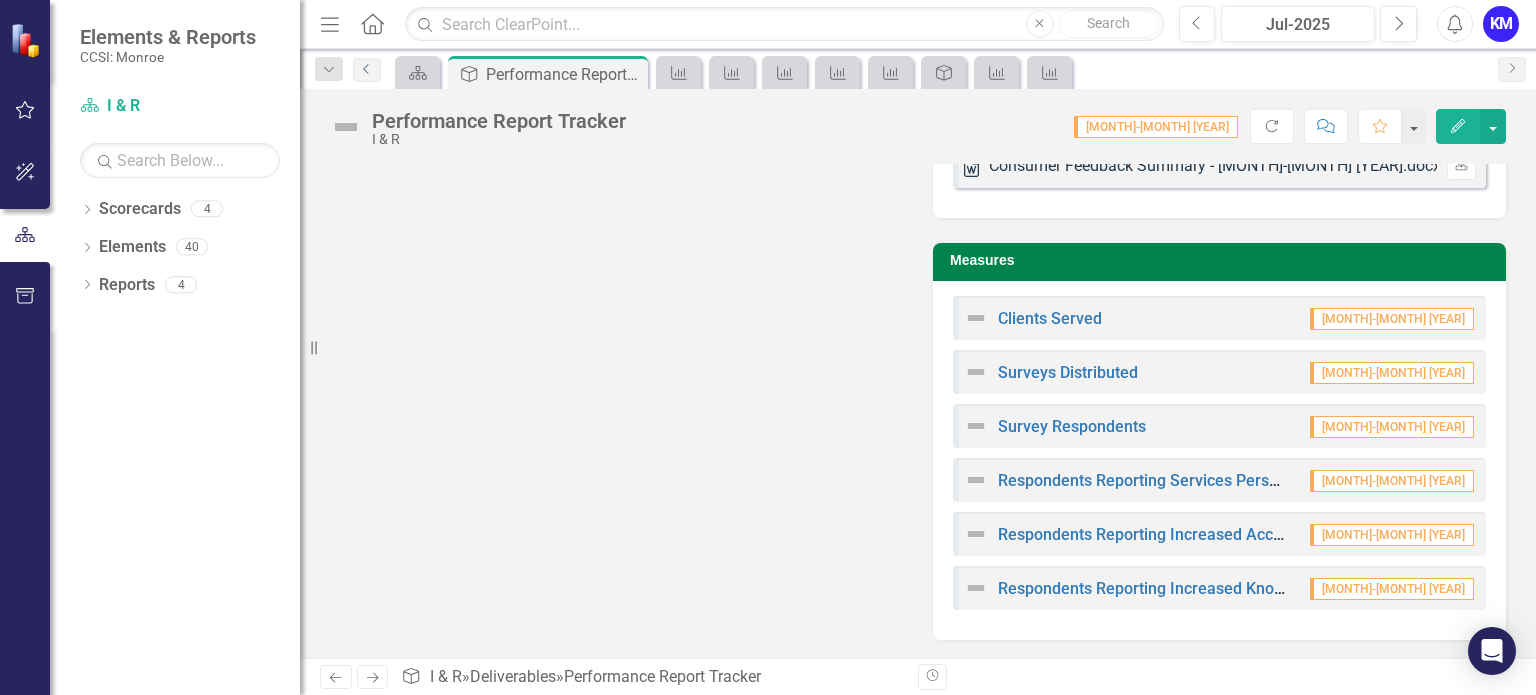 scroll, scrollTop: 807, scrollLeft: 0, axis: vertical 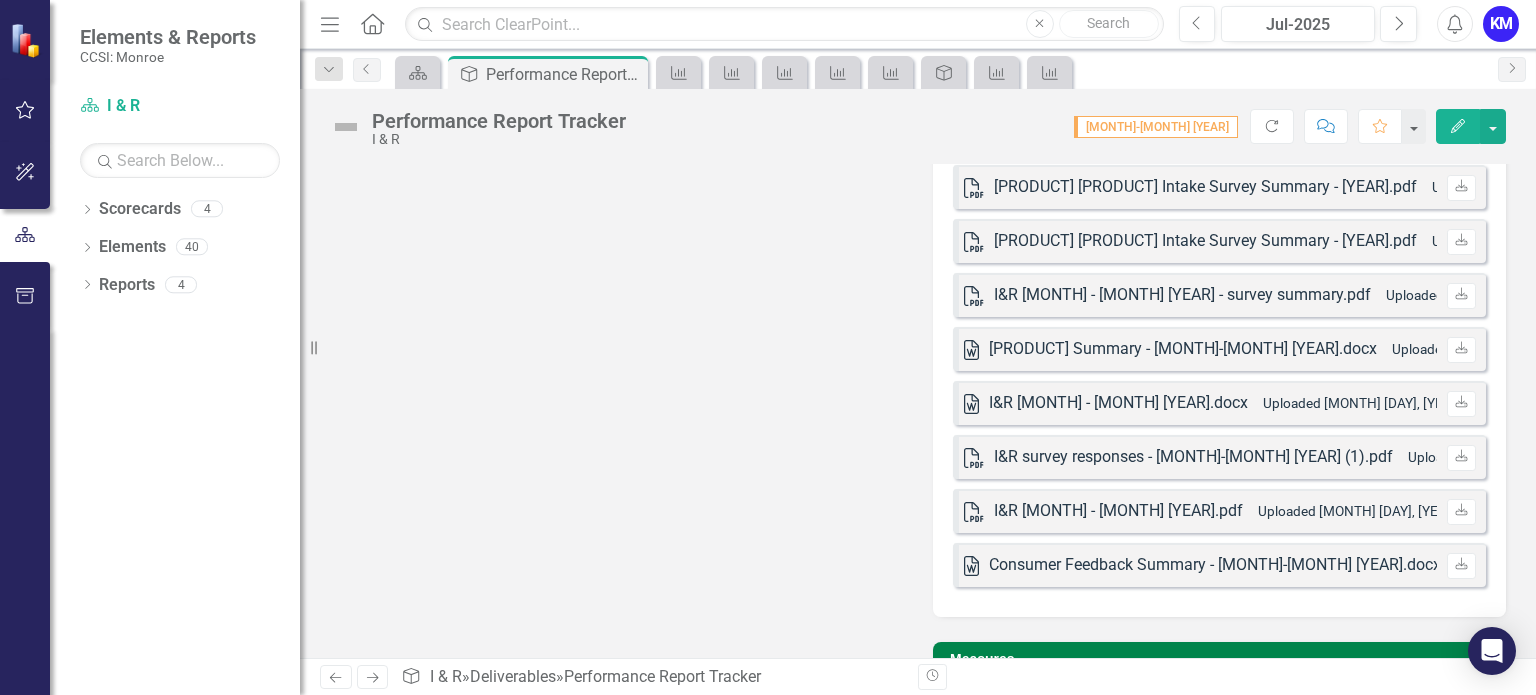 click on "PDF [PRODUCT] Impact data summary - intake - advocacy - i&r - [MONTH]-[MONTH] [YEAR].pdf Uploaded   [MONTH] [DAY], [YEAR] [HOUR]:[MINUTE] [AM/PM] Download Word [PRODUCT] Summary [MONTH]-[MONTH] [YEAR].docx Uploaded   [MONTH] [DAY], [YEAR] [HOUR]:[MINUTE] [AM/PM] Download PDF [PRODUCT] survey summary [MONTH]-[YEAR].pdf Uploaded   [MONTH] [DAY], [YEAR] [HOUR]:[MINUTE] [AM/PM] Download Word [PRODUCT] Summary [MONTH] - [MONTH] [YEAR].docx Uploaded   [MONTH] [DAY], [YEAR] [HOUR]:[MINUTE] [AM/PM] Download PDF [PRODUCT] feedback [MONTH]-[MONTH] [YEAR].pdf Uploaded   [MONTH] [DAY], [YEAR] [HOUR]:[MINUTE] [AM/PM] Download Word [PRODUCT] Summary [MONTH]-[MONTH] [YEAR].docx Uploaded   [MONTH] [DAY], [YEAR] [HOUR]:[MINUTE] [AM/PM] Download PDF [PRODUCT] [MONTH] - [MONTH] [YEAR].pdf Uploaded   [MONTH] [DAY], [YEAR] [HOUR]:[MINUTE] [AM/PM] Download Word [PRODUCT] Summary [MONTH] - [MONTH] [YEAR].docx Uploaded   [MONTH] [DAY], [YEAR] [HOUR]:[MINUTE] [AM/PM] Download PDF [PRODUCT] [MONTH] - [MONTH] [YEAR].pdf Uploaded   [MONTH] [DAY], [YEAR] [HOUR]:[MINUTE] [AM/PM] Download Word [PRODUCT] Summary - [MONTH]-[MONTH] [YEAR].docx Uploaded   [MONTH] [DAY], [YEAR] [HOUR]:[MINUTE] [AM/PM] Download PDF [PRODUCT] Consumer Feedback - [MONTH]-[MONTH] [YEAR].pdf Uploaded   [MONTH] [DAY], [YEAR] [HOUR]:[MINUTE] [AM/PM]" at bounding box center [1219, 5] 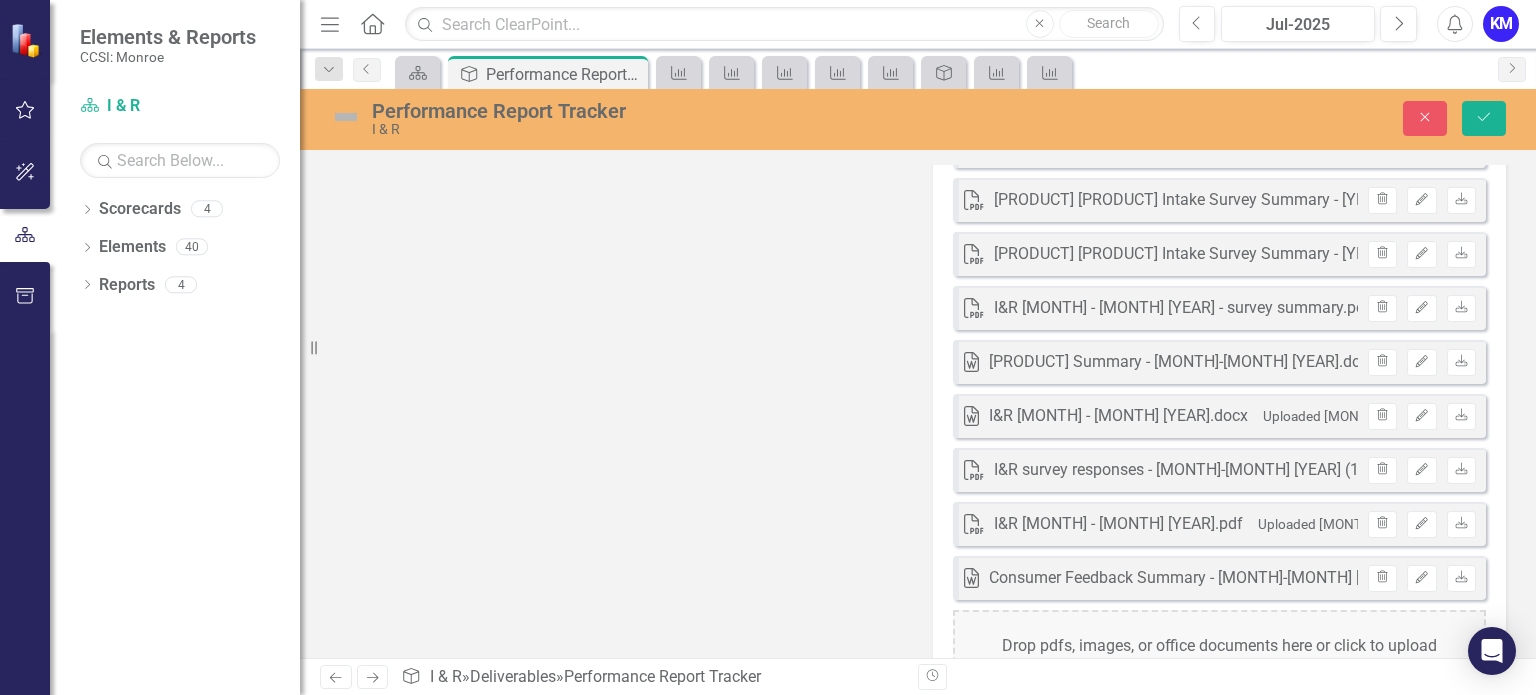scroll, scrollTop: 817, scrollLeft: 0, axis: vertical 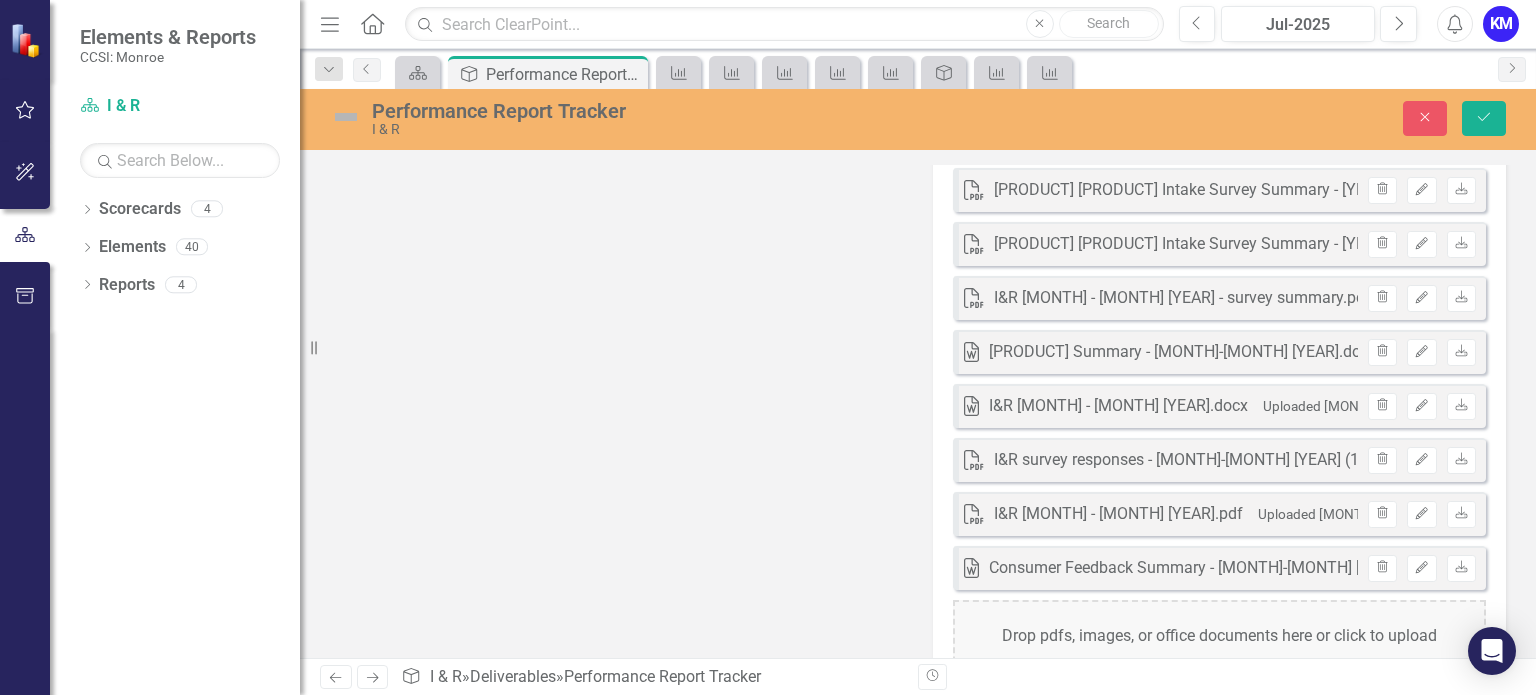 click on "Drop pdfs, images, or office documents here or click to upload" at bounding box center (1219, 636) 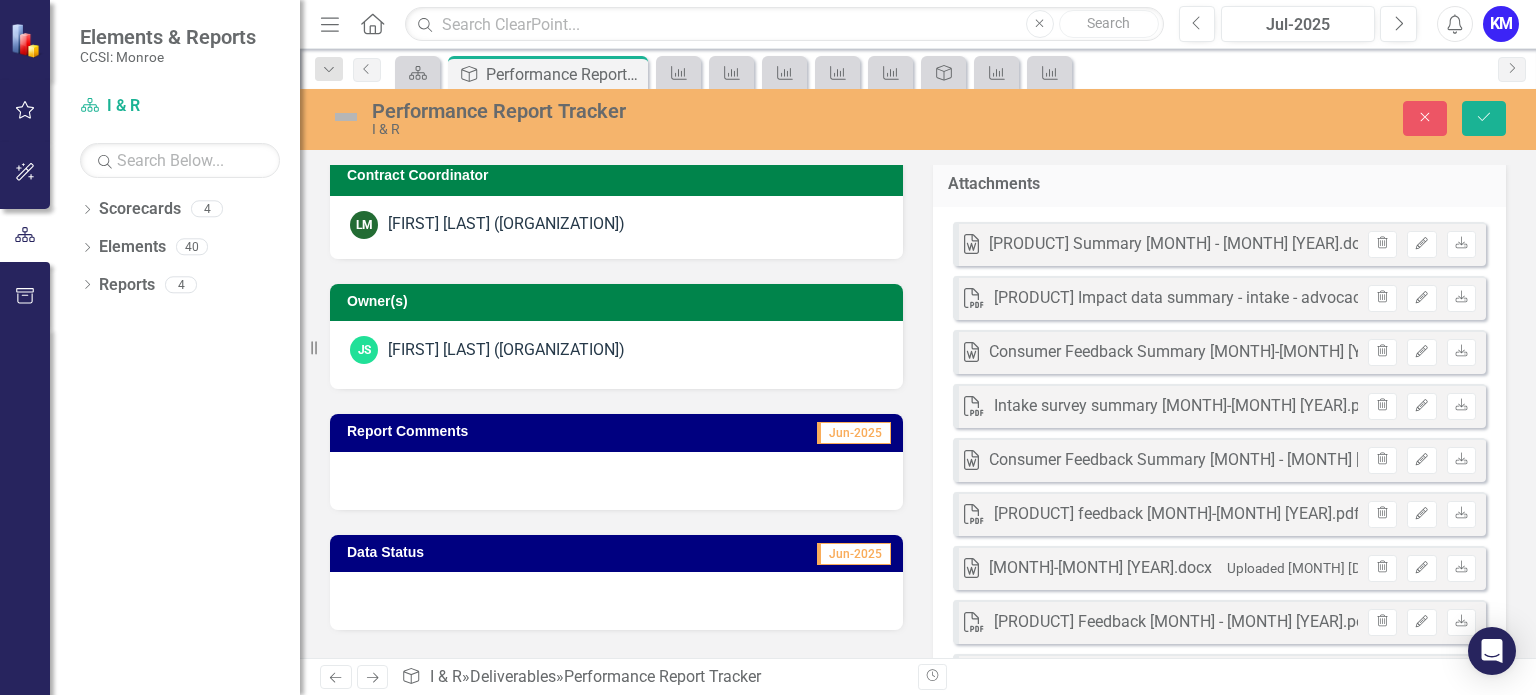 scroll, scrollTop: 0, scrollLeft: 0, axis: both 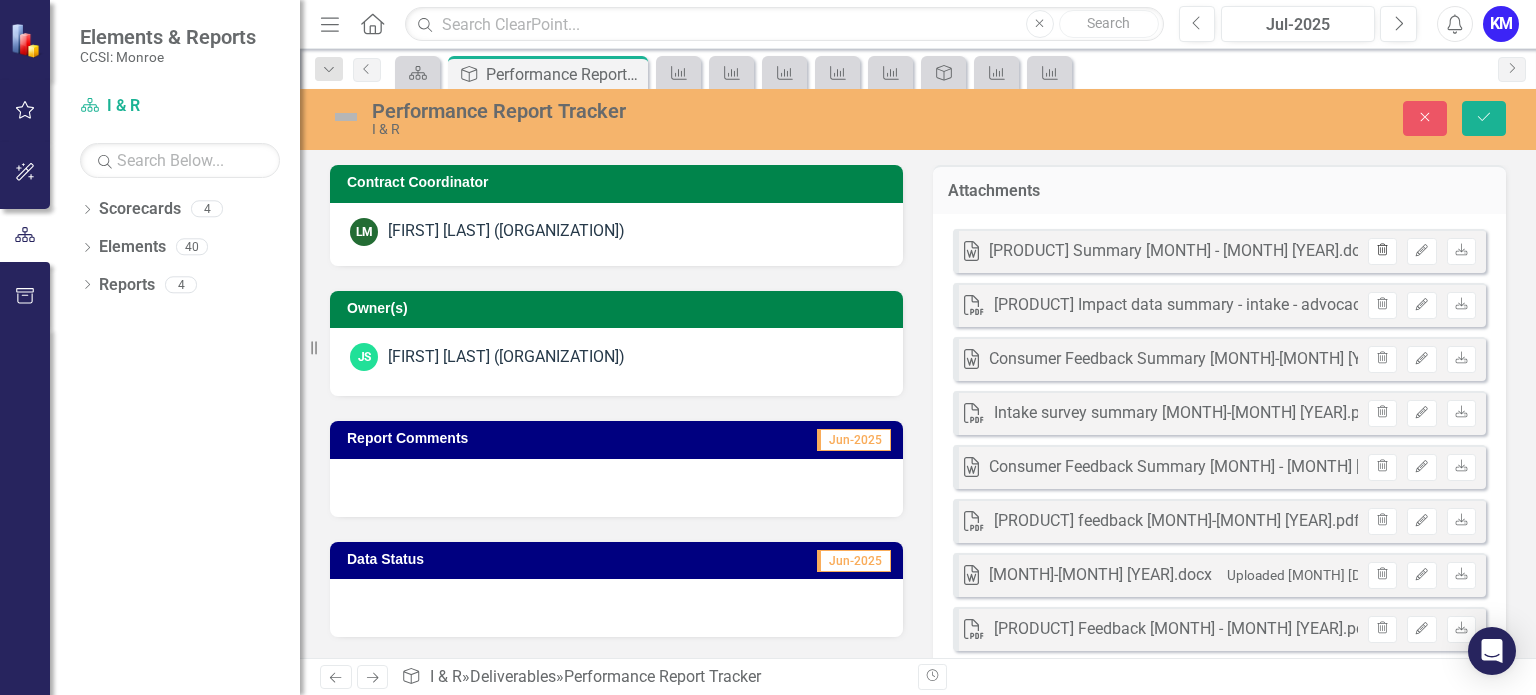 click on "Trash" 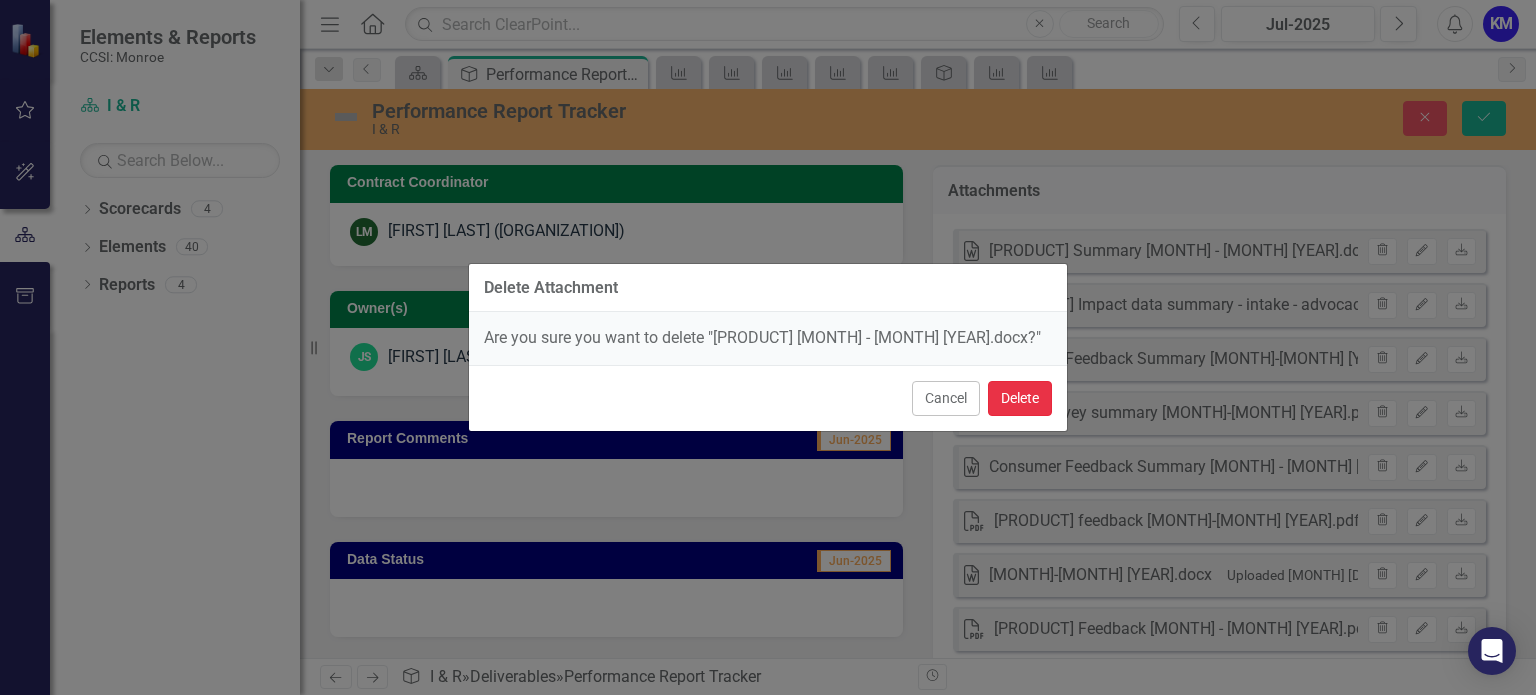 click on "Delete" at bounding box center [1020, 398] 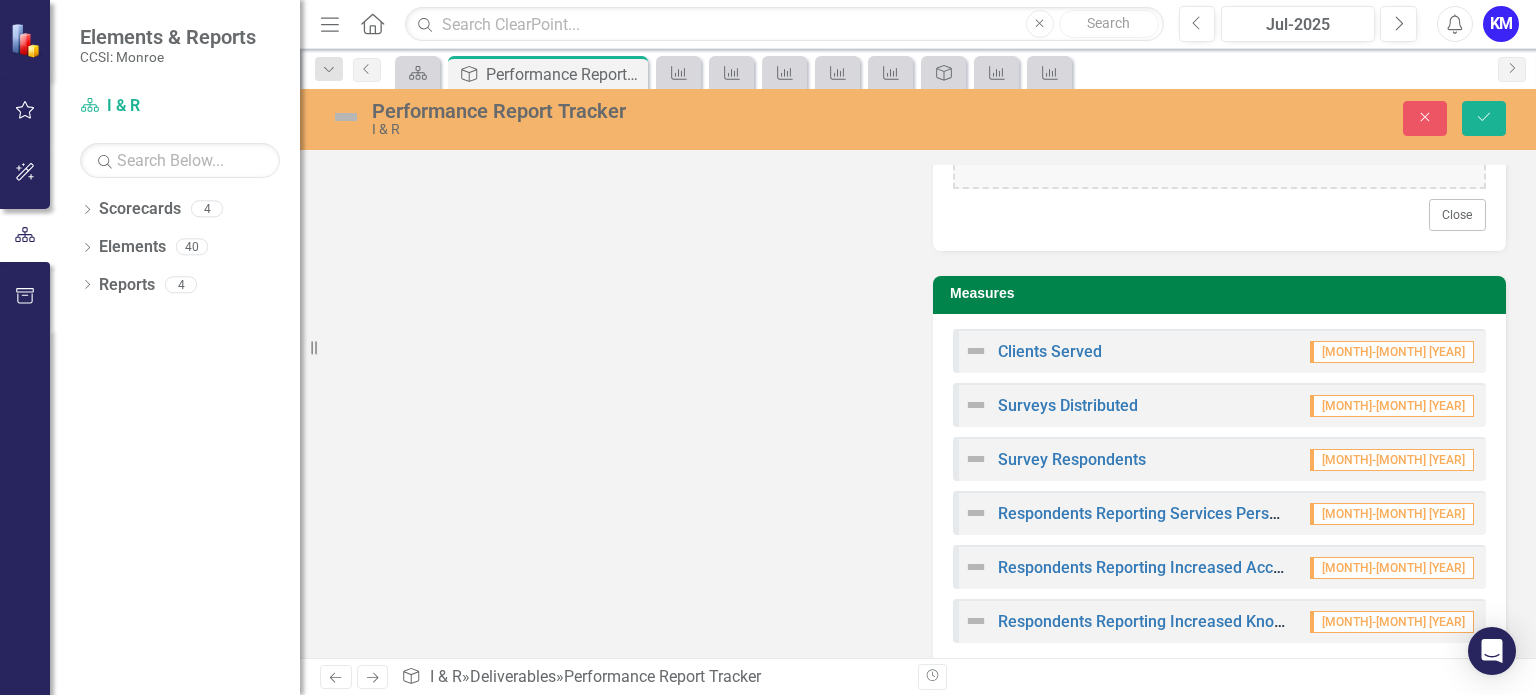 scroll, scrollTop: 1332, scrollLeft: 0, axis: vertical 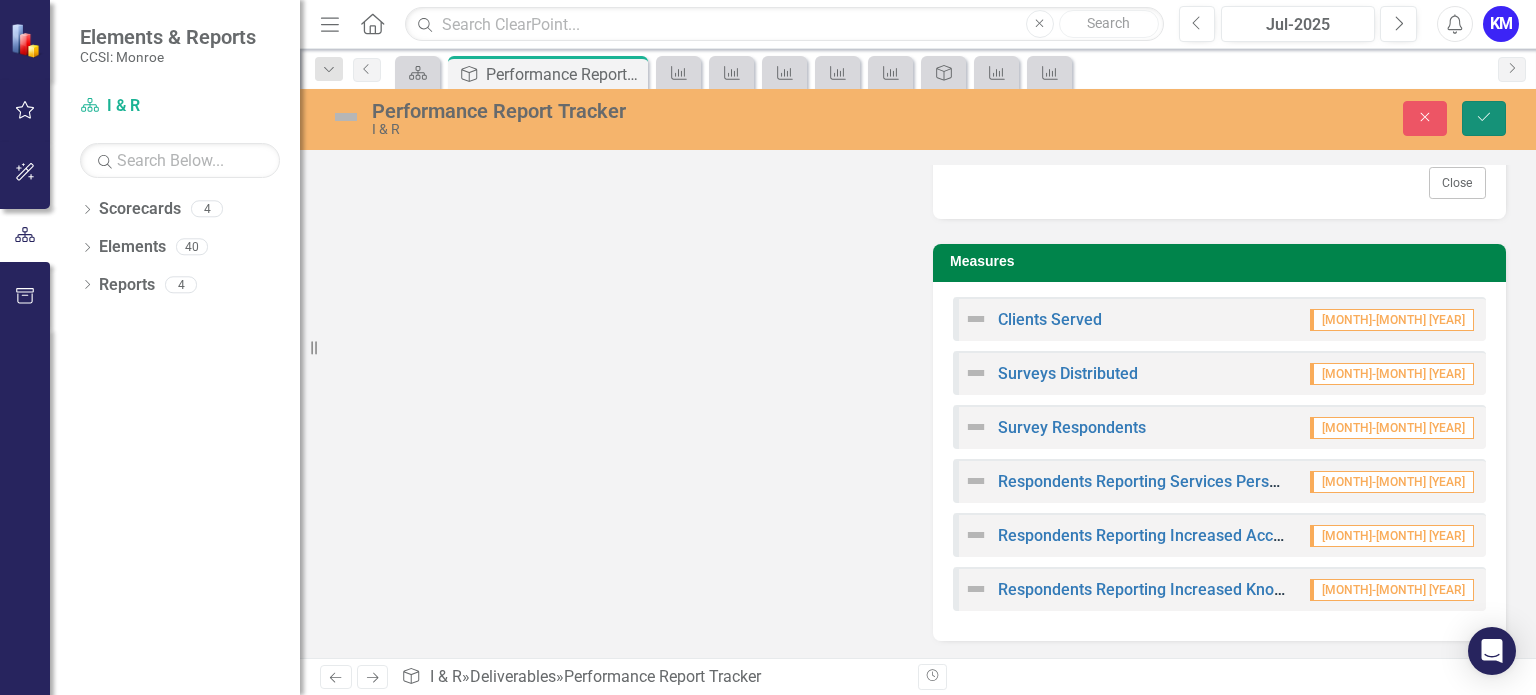 click on "Save" 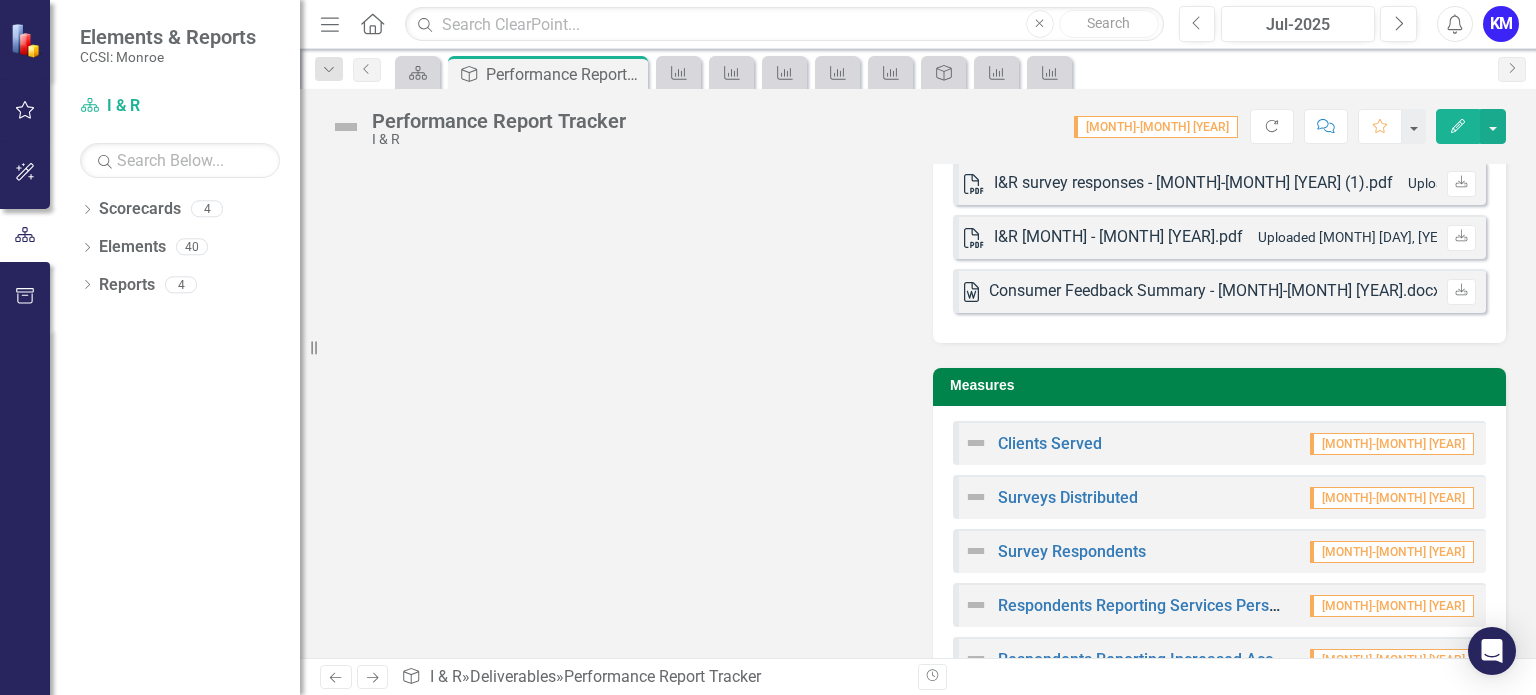 scroll, scrollTop: 1007, scrollLeft: 0, axis: vertical 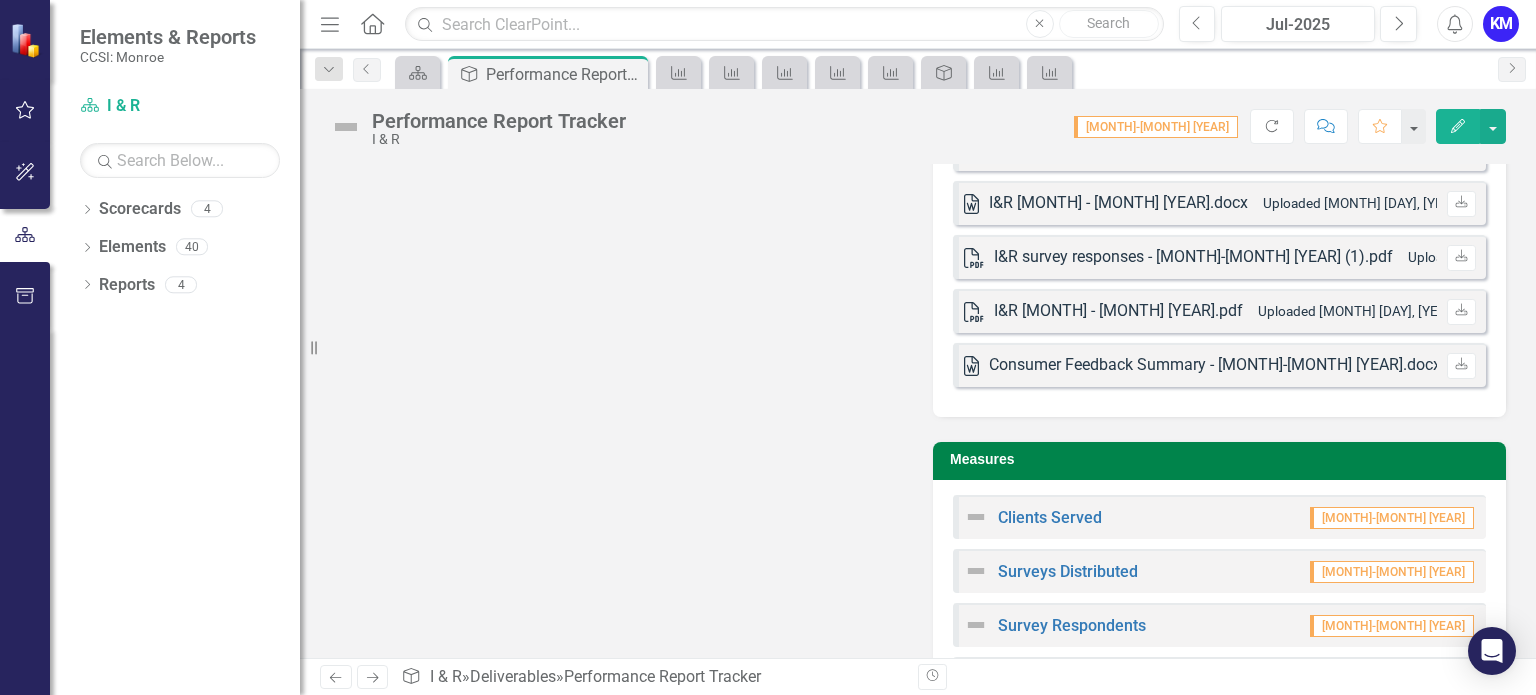 click on "PDF [PRODUCT] Impact data summary - intake - advocacy - i&r - [MONTH]-[MONTH] [YEAR].pdf Uploaded   [MONTH] [DAY], [YEAR] [HOUR]:[MINUTE] [AM/PM] Download Word [PRODUCT] Summary [MONTH]-[MONTH] [YEAR].docx Uploaded   [MONTH] [DAY], [YEAR] [HOUR]:[MINUTE] [AM/PM] Download PDF [PRODUCT] survey summary [MONTH]-[YEAR].pdf Uploaded   [MONTH] [DAY], [YEAR] [HOUR]:[MINUTE] [AM/PM] Download Word [PRODUCT] Summary [MONTH] - [MONTH] [YEAR].docx Uploaded   [MONTH] [DAY], [YEAR] [HOUR]:[MINUTE] [AM/PM] Download PDF [PRODUCT] feedback [MONTH]-[MONTH] [YEAR].pdf Uploaded   [MONTH] [DAY], [YEAR] [HOUR]:[MINUTE] [AM/PM] Download Word [PRODUCT] Summary [MONTH]-[MONTH] [YEAR].docx Uploaded   [MONTH] [DAY], [YEAR] [HOUR]:[MINUTE] [AM/PM] Download PDF [PRODUCT] [MONTH] - [MONTH] [YEAR].pdf Uploaded   [MONTH] [DAY], [YEAR] [HOUR]:[MINUTE] [AM/PM] Download Word [PRODUCT] Summary [MONTH] - [MONTH] [YEAR].docx Uploaded   [MONTH] [DAY], [YEAR] [HOUR]:[MINUTE] [AM/PM] Download PDF [PRODUCT] [MONTH] - [MONTH] [YEAR].pdf Uploaded   [MONTH] [DAY], [YEAR] [HOUR]:[MINUTE] [AM/PM] Download Word [PRODUCT] Summary - [MONTH]-[MONTH] [YEAR].docx Uploaded   [MONTH] [DAY], [YEAR] [HOUR]:[MINUTE] [AM/PM] Download PDF [PRODUCT] Consumer Feedback - [MONTH]-[MONTH] [YEAR].pdf Uploaded   [MONTH] [DAY], [YEAR] [HOUR]:[MINUTE] [AM/PM]" at bounding box center (1219, -195) 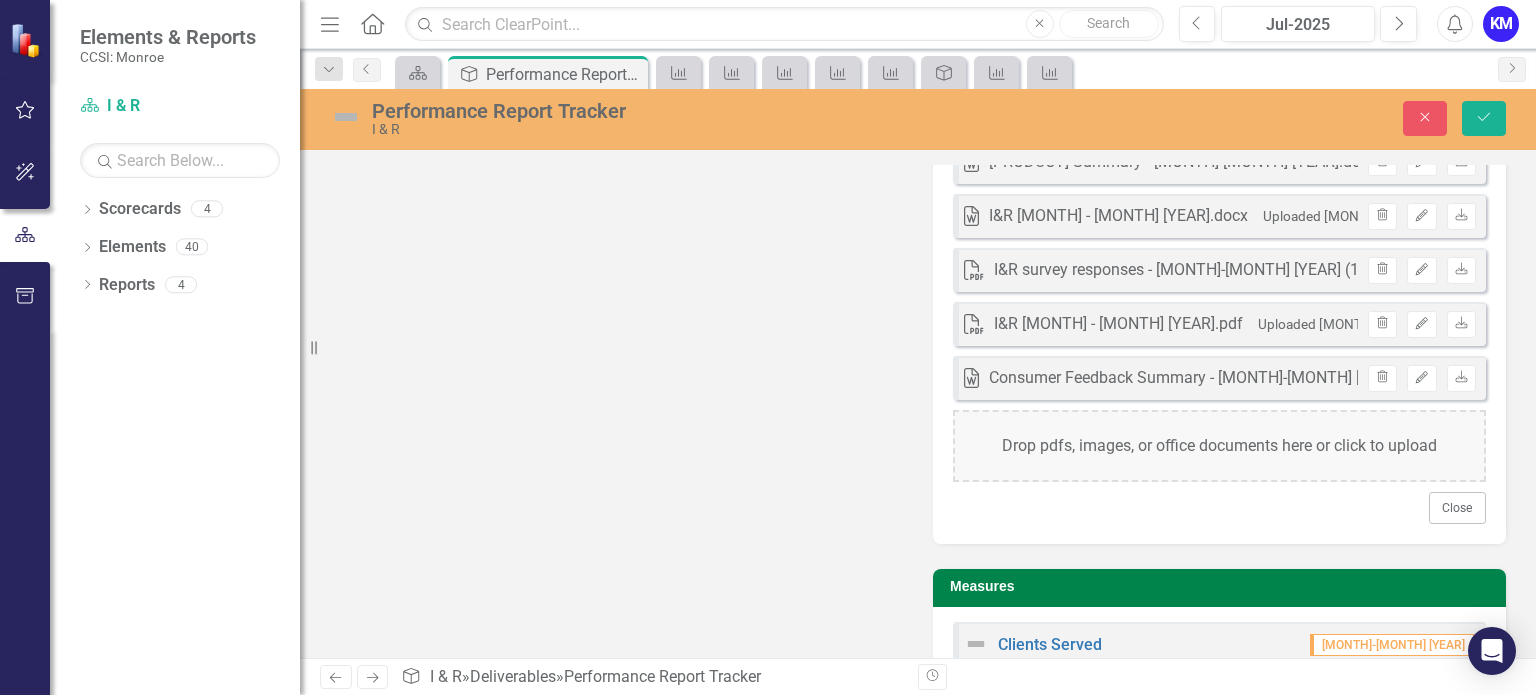 scroll, scrollTop: 1018, scrollLeft: 0, axis: vertical 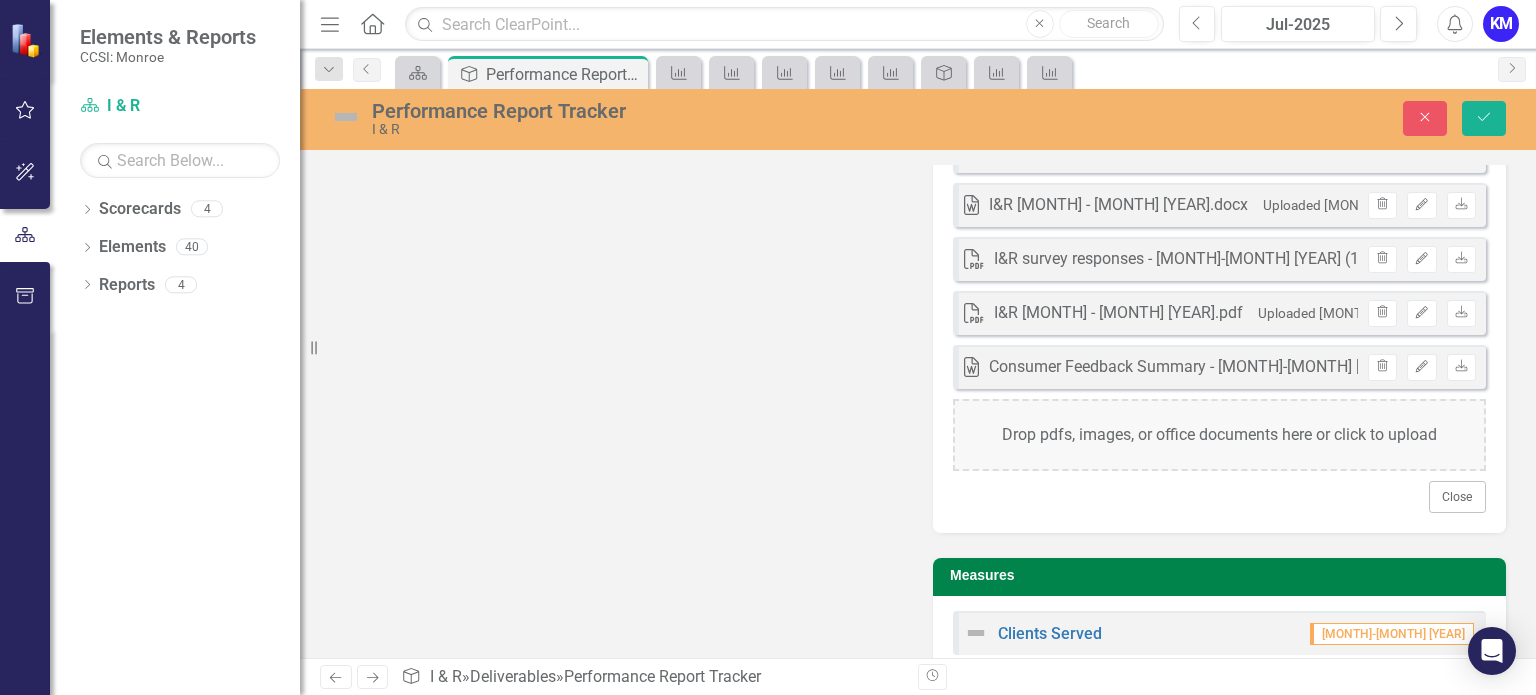 click on "Drop pdfs, images, or office documents here or click to upload" at bounding box center [1219, 435] 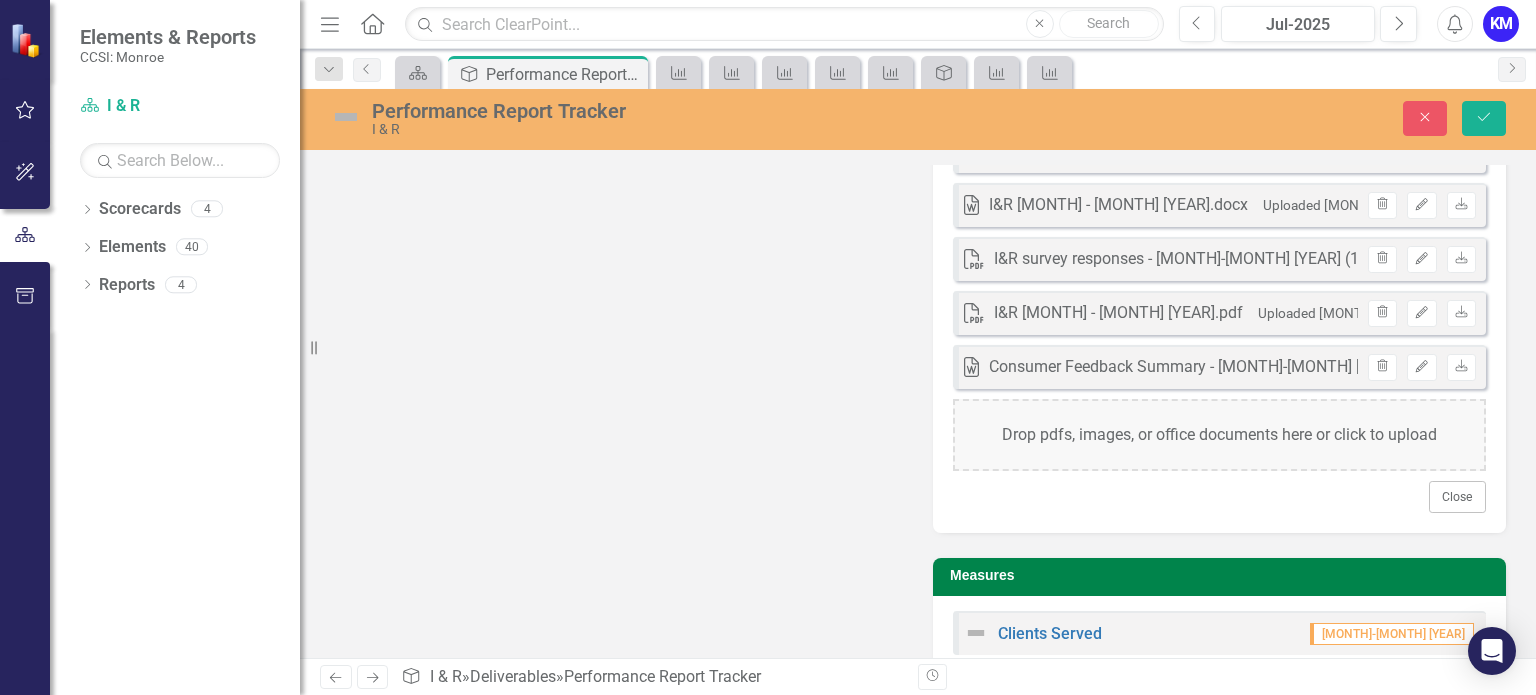 click on "Drop pdfs, images, or office documents here or click to upload" at bounding box center [1219, 435] 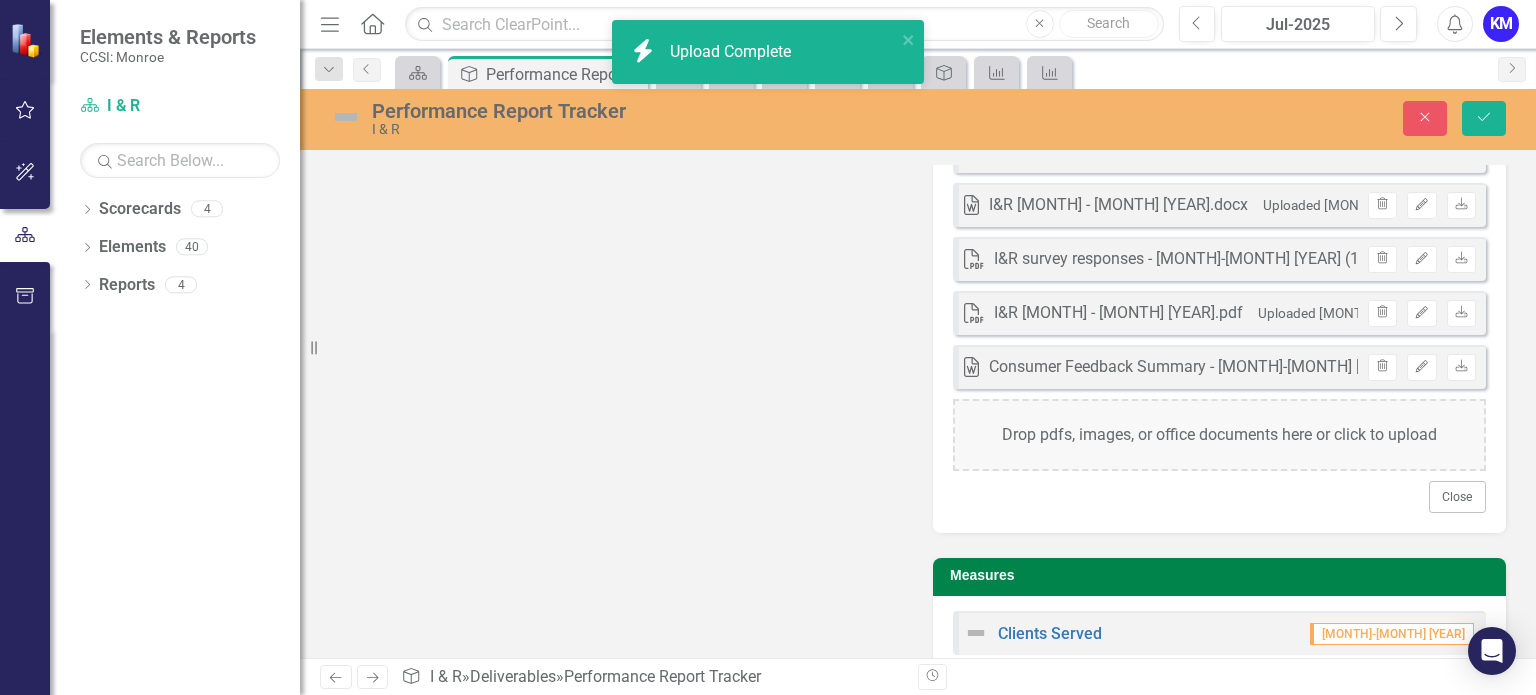 click on "Drop pdfs, images, or office documents here or click to upload" at bounding box center [1219, 435] 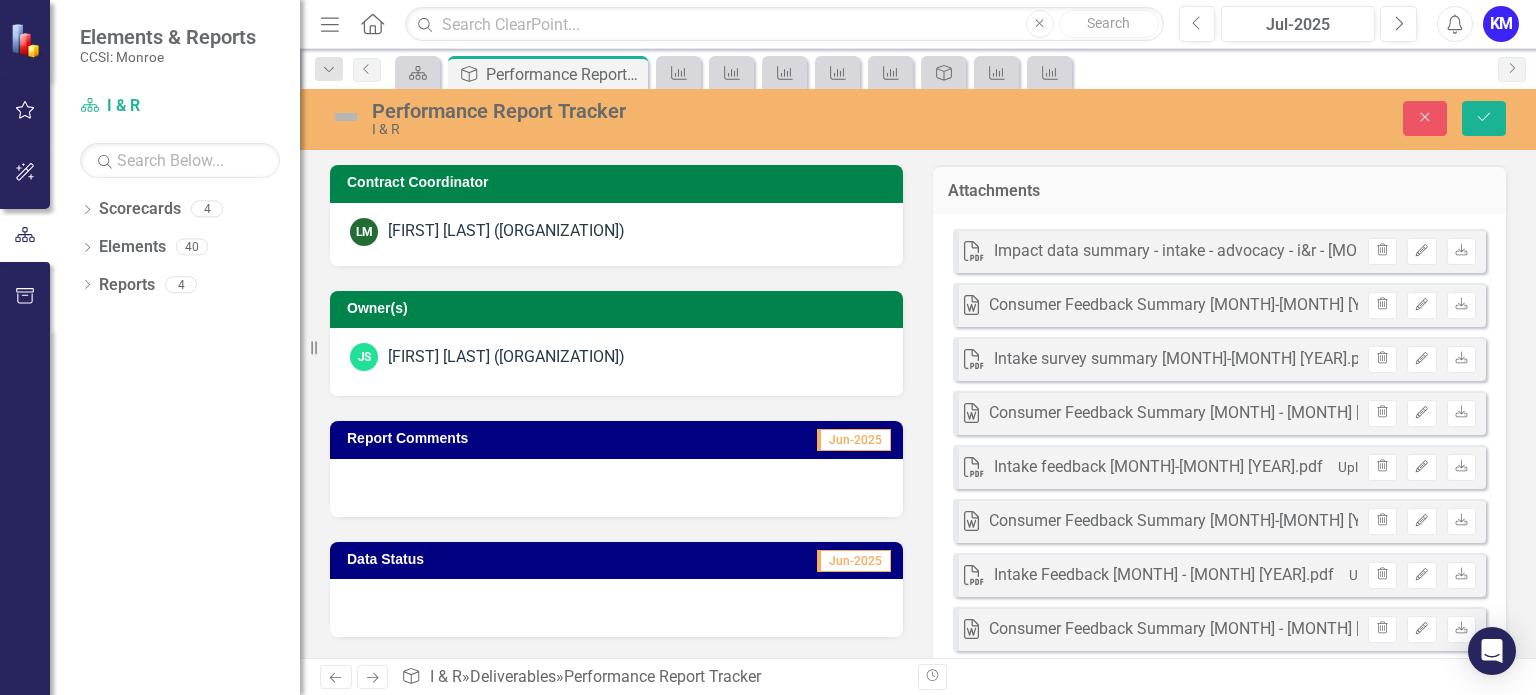 scroll, scrollTop: 0, scrollLeft: 0, axis: both 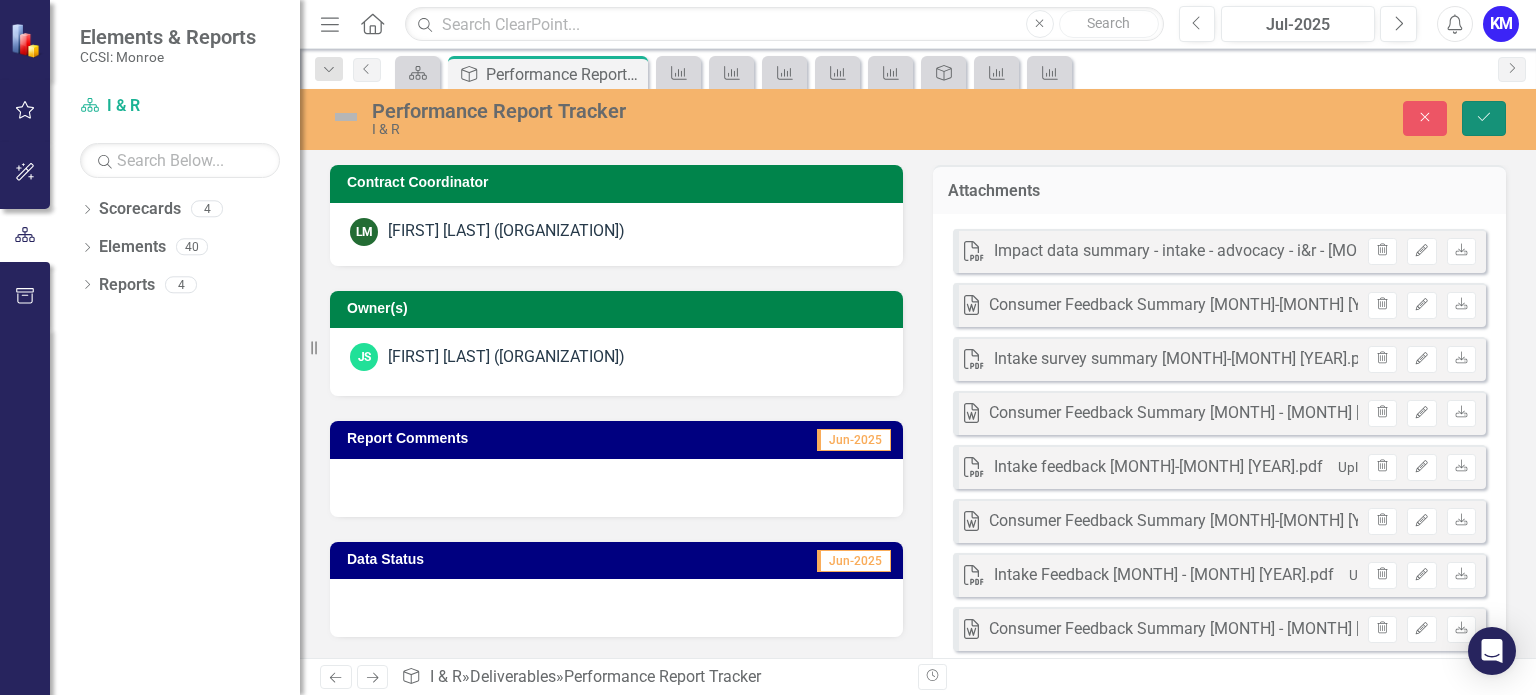 click on "Save" at bounding box center (1484, 118) 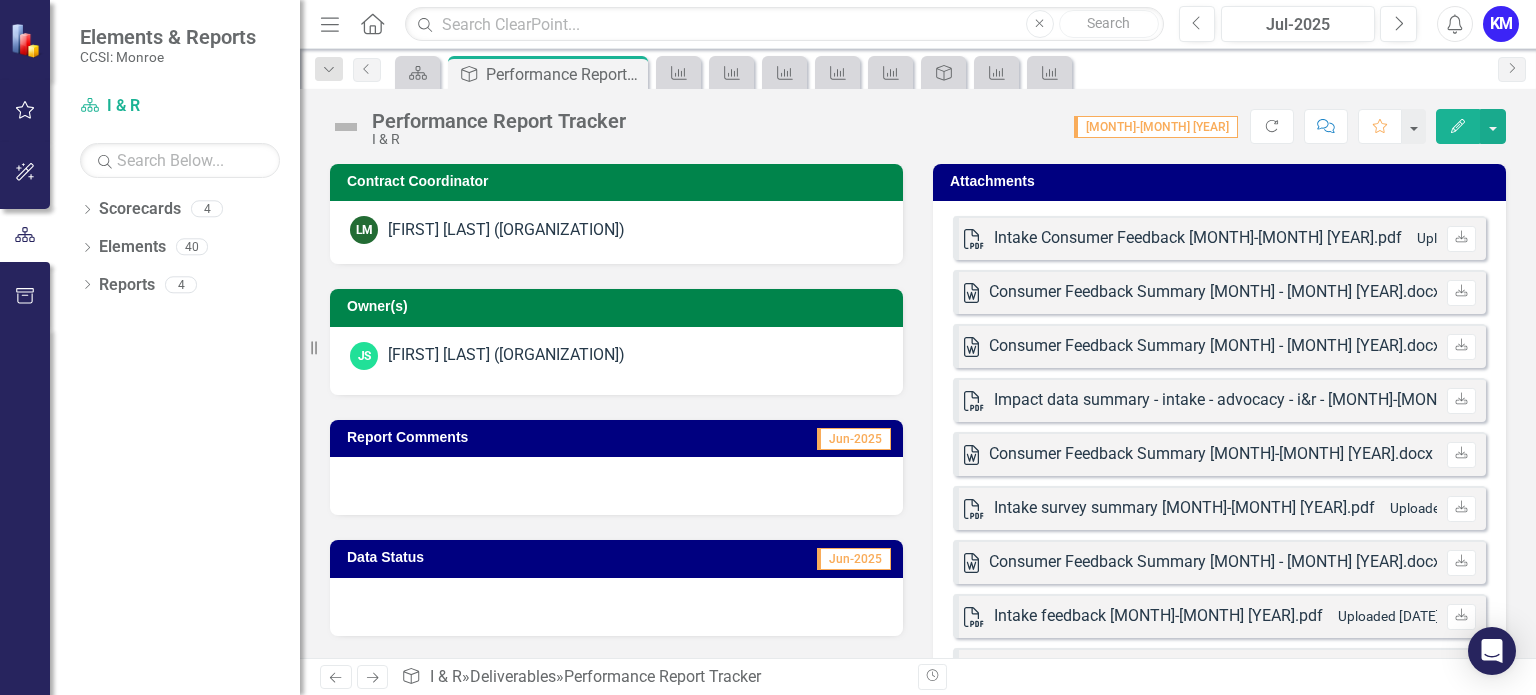 click on "Consumer Feedback Summary [MONTH] - [MONTH] [YEAR].docx" at bounding box center [1215, 346] 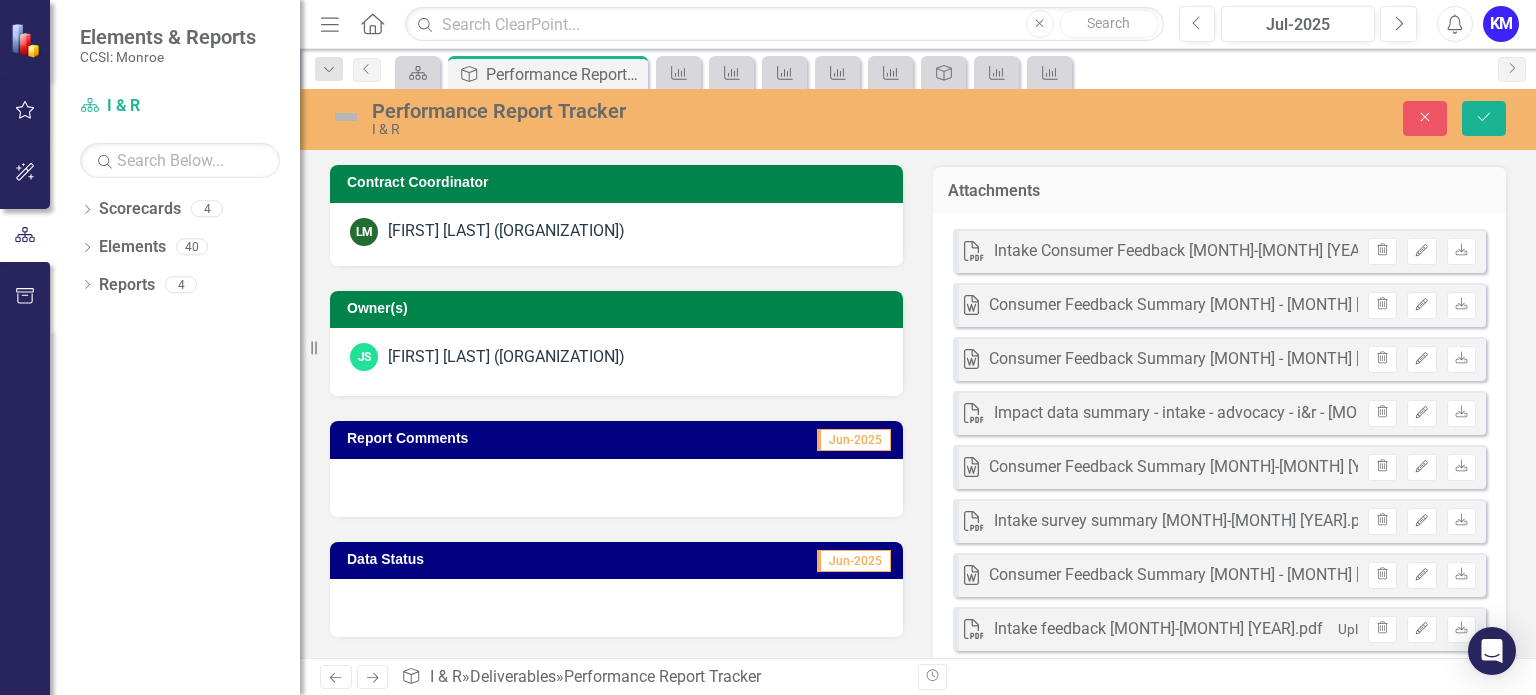 click on "Intake Consumer Feedback [MONTH]-[MONTH] [YEAR].pdf" at bounding box center (1198, 251) 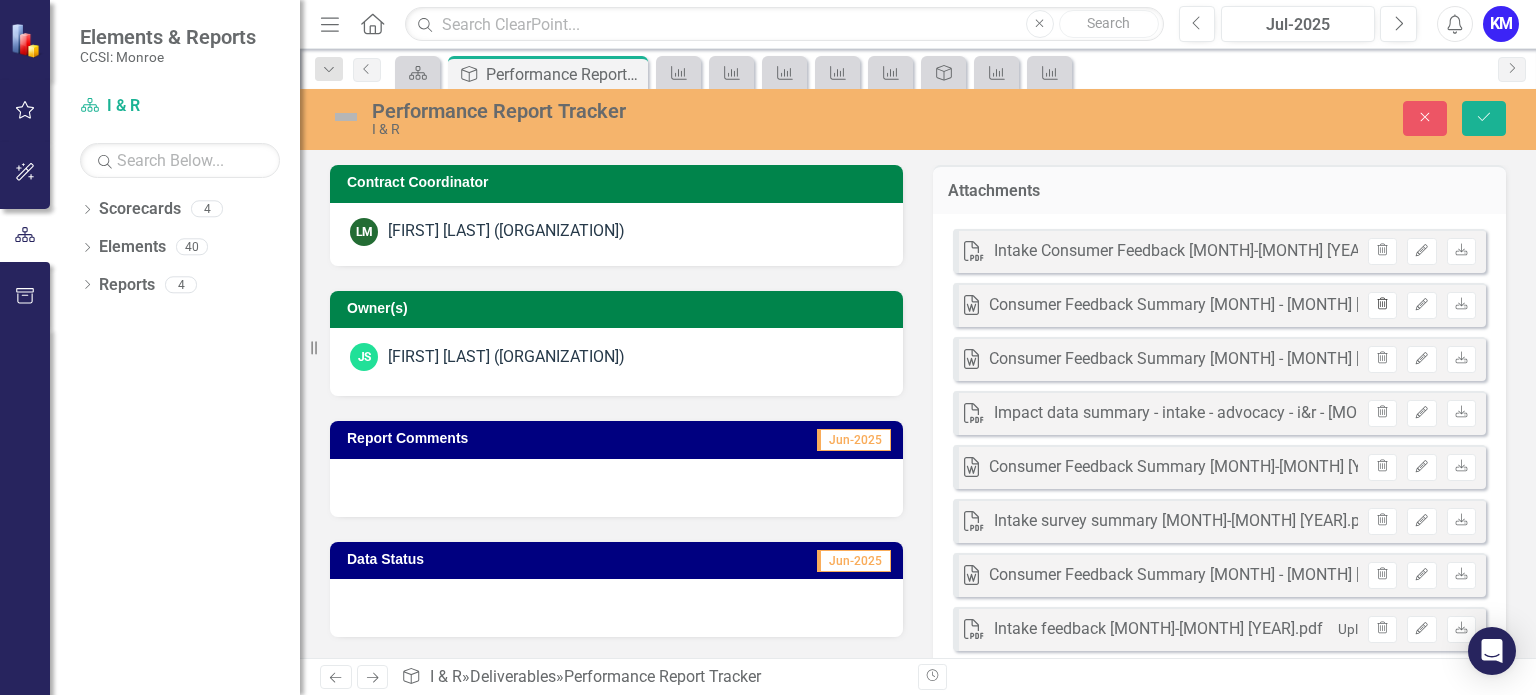 click 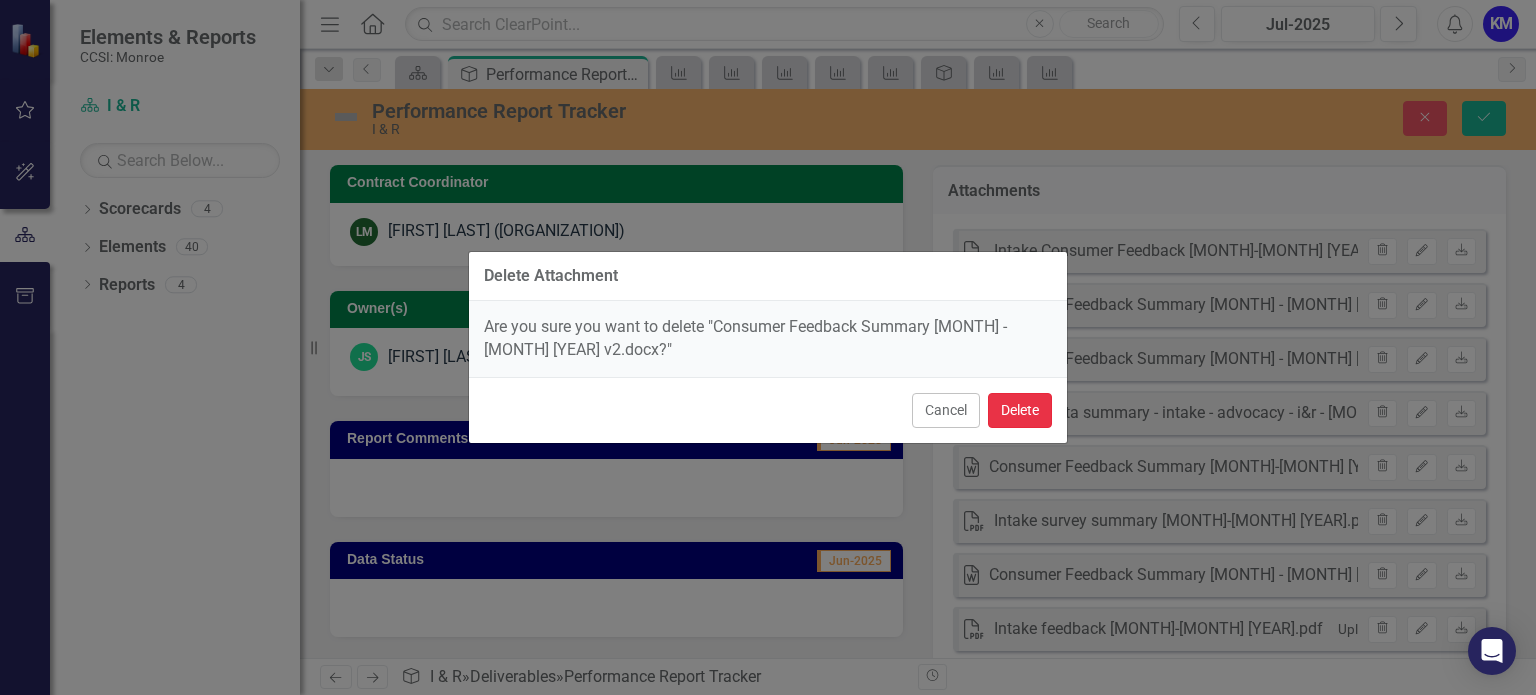 click on "Delete" at bounding box center [1020, 410] 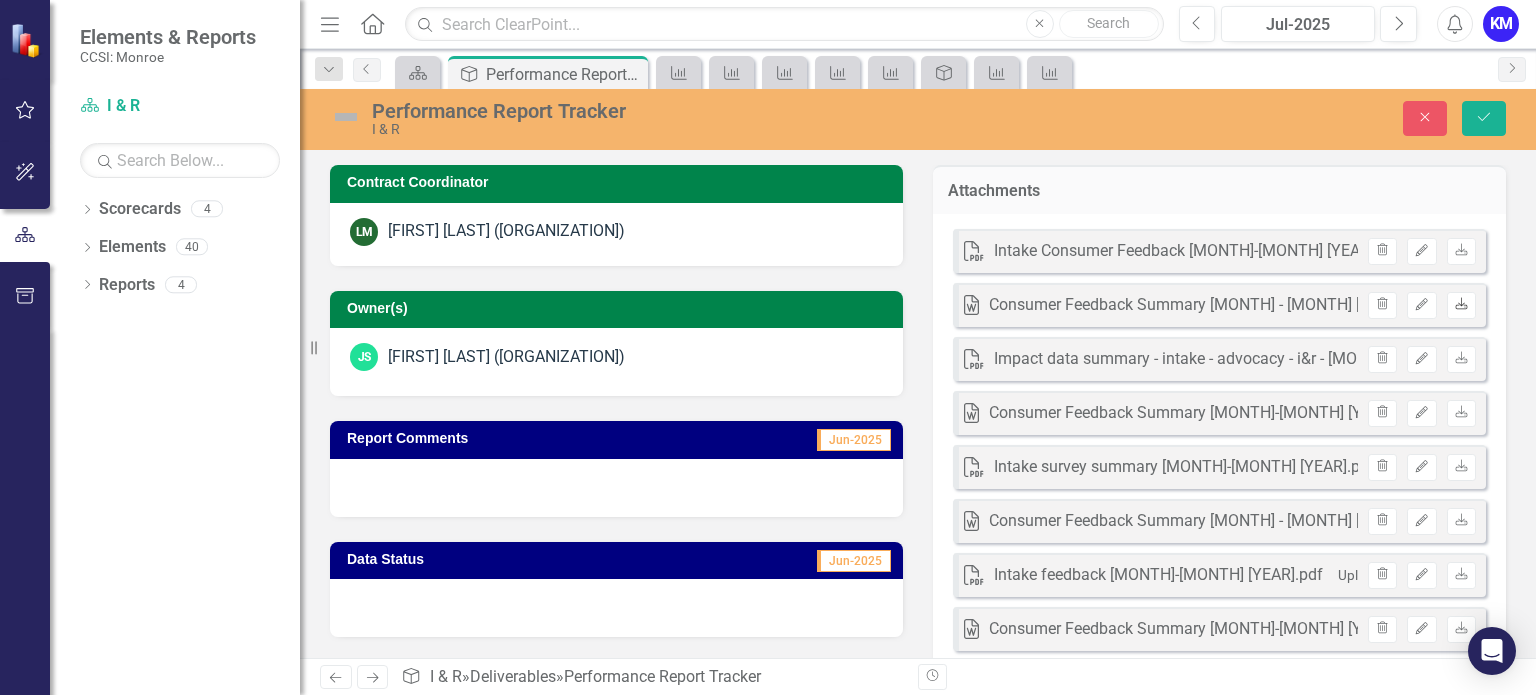click on "Download" 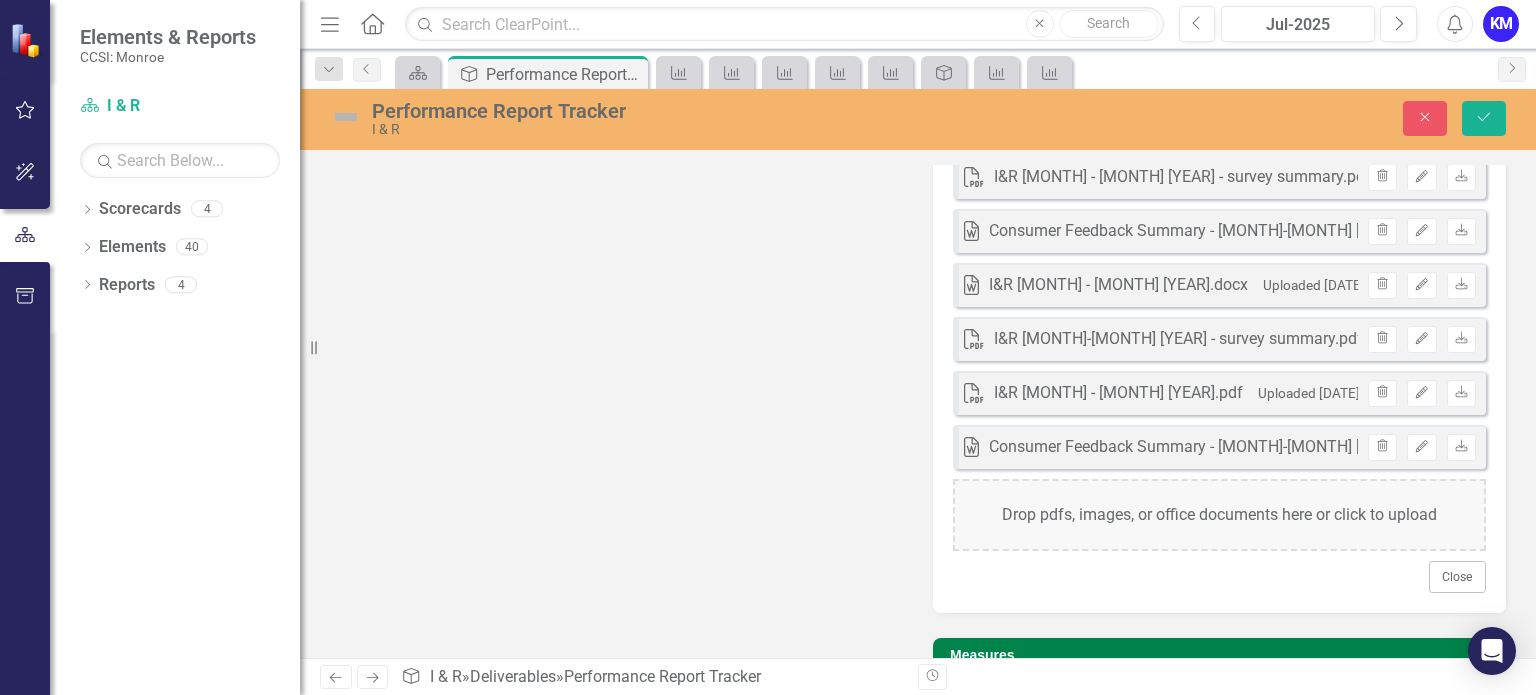 scroll, scrollTop: 1041, scrollLeft: 0, axis: vertical 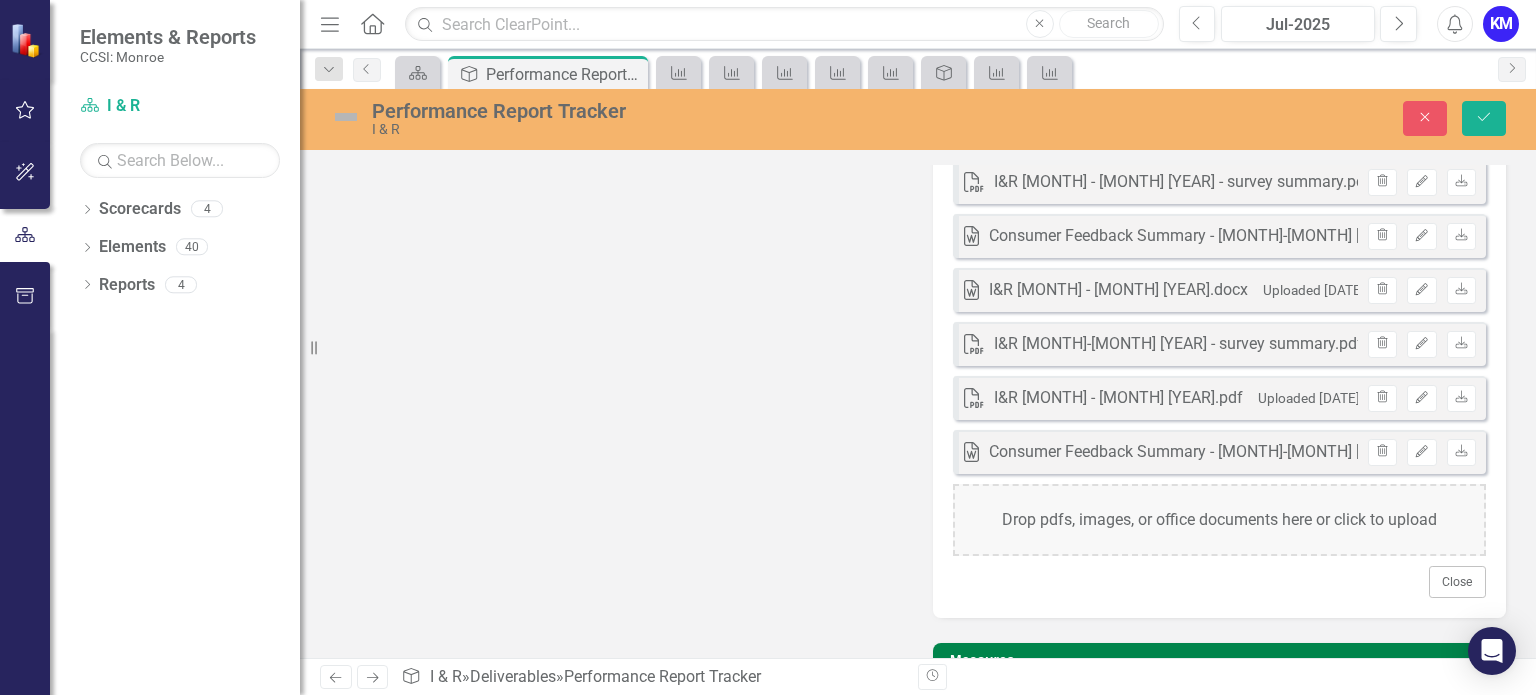 click on "Drop pdfs, images, or office documents here or click to upload" at bounding box center (1219, 520) 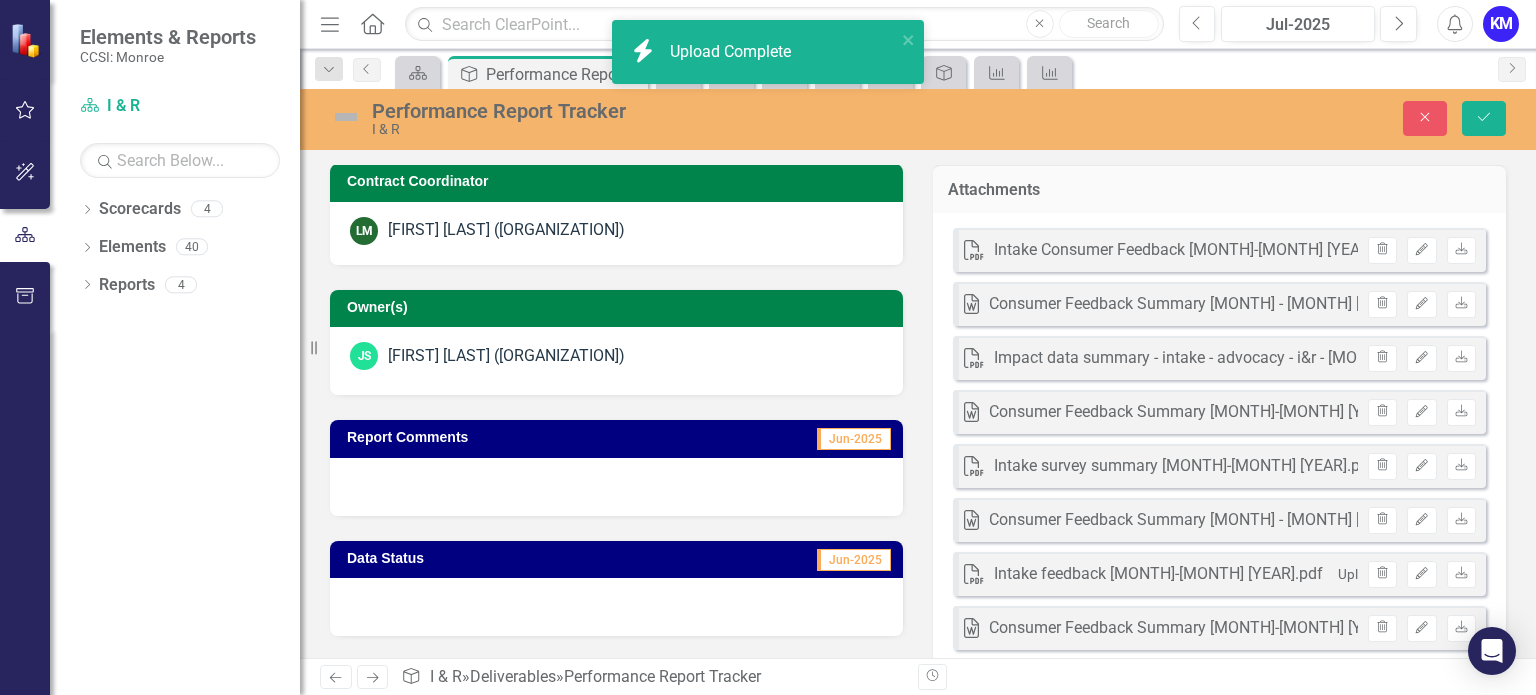 scroll, scrollTop: 0, scrollLeft: 0, axis: both 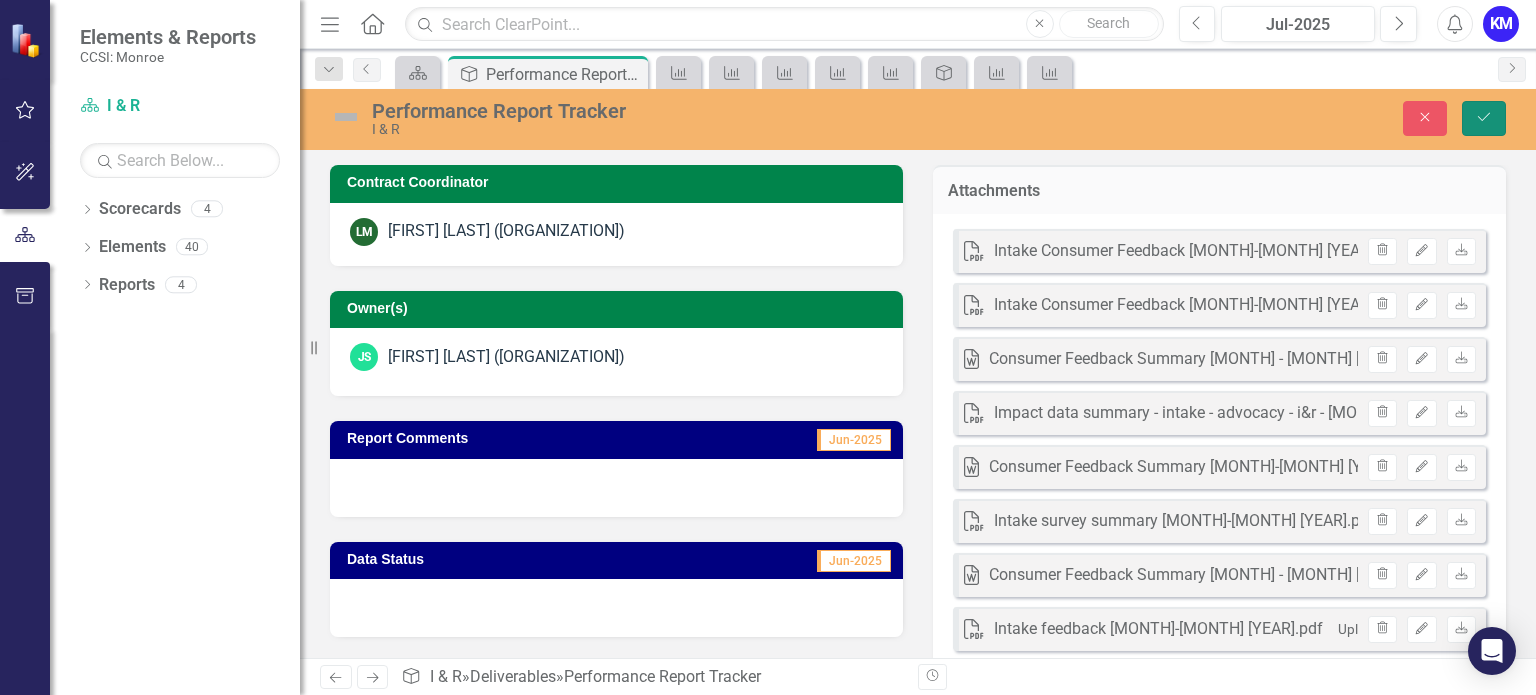 click on "Save" 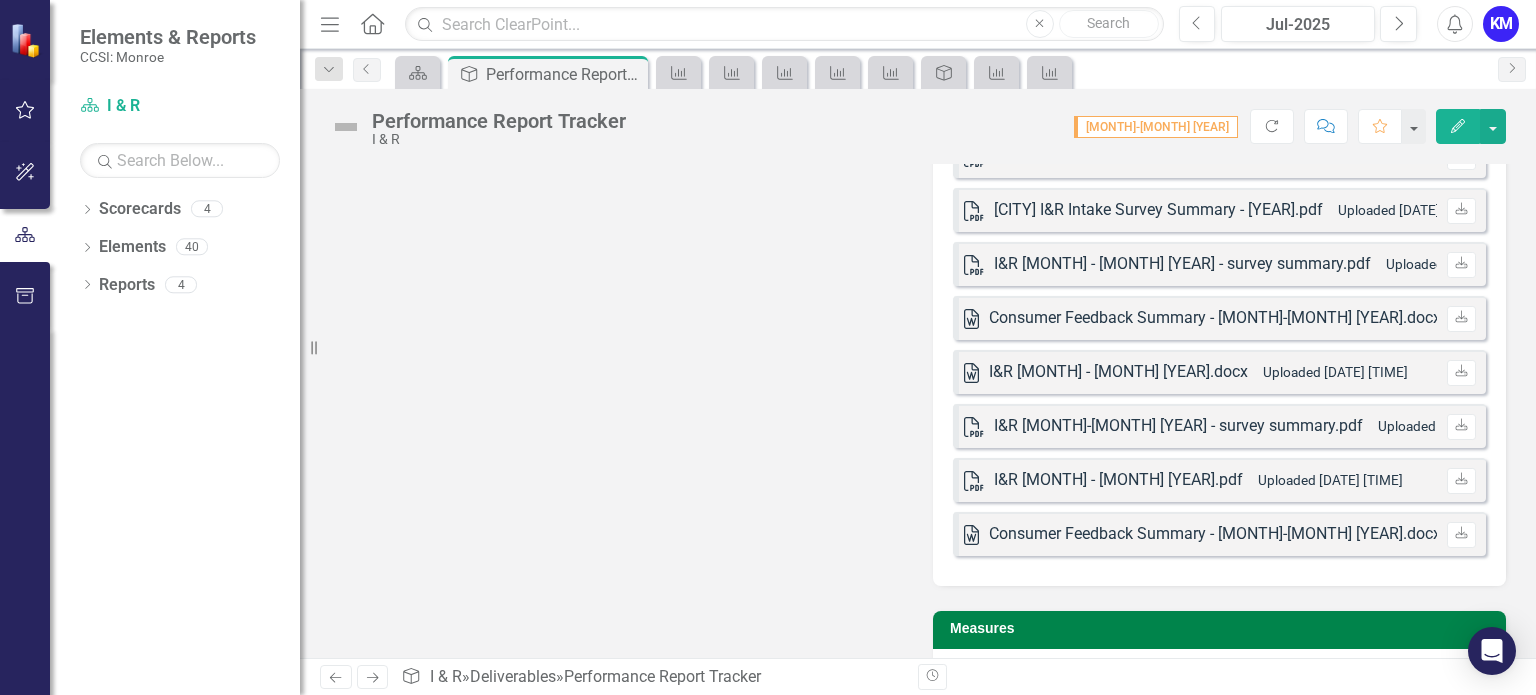 scroll, scrollTop: 1368, scrollLeft: 0, axis: vertical 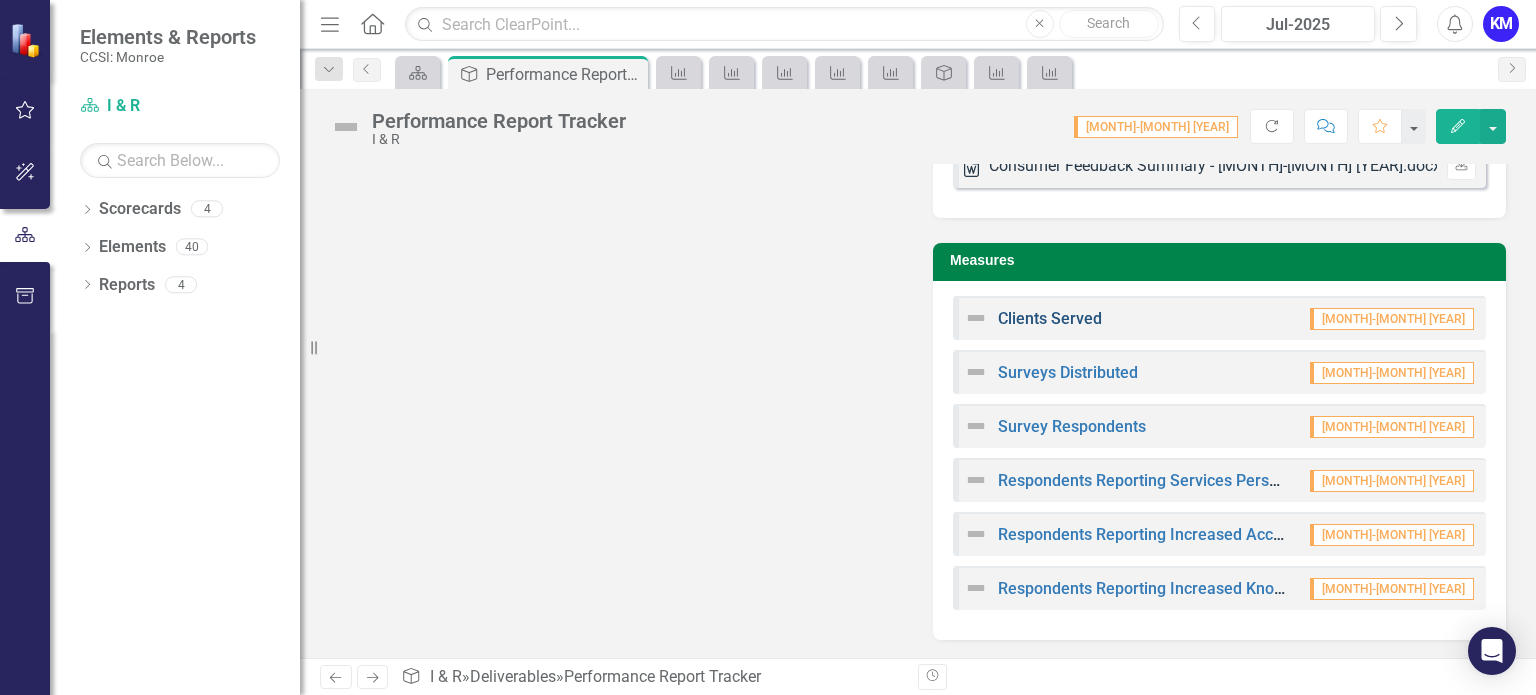 click on "Clients Served" at bounding box center (1050, 318) 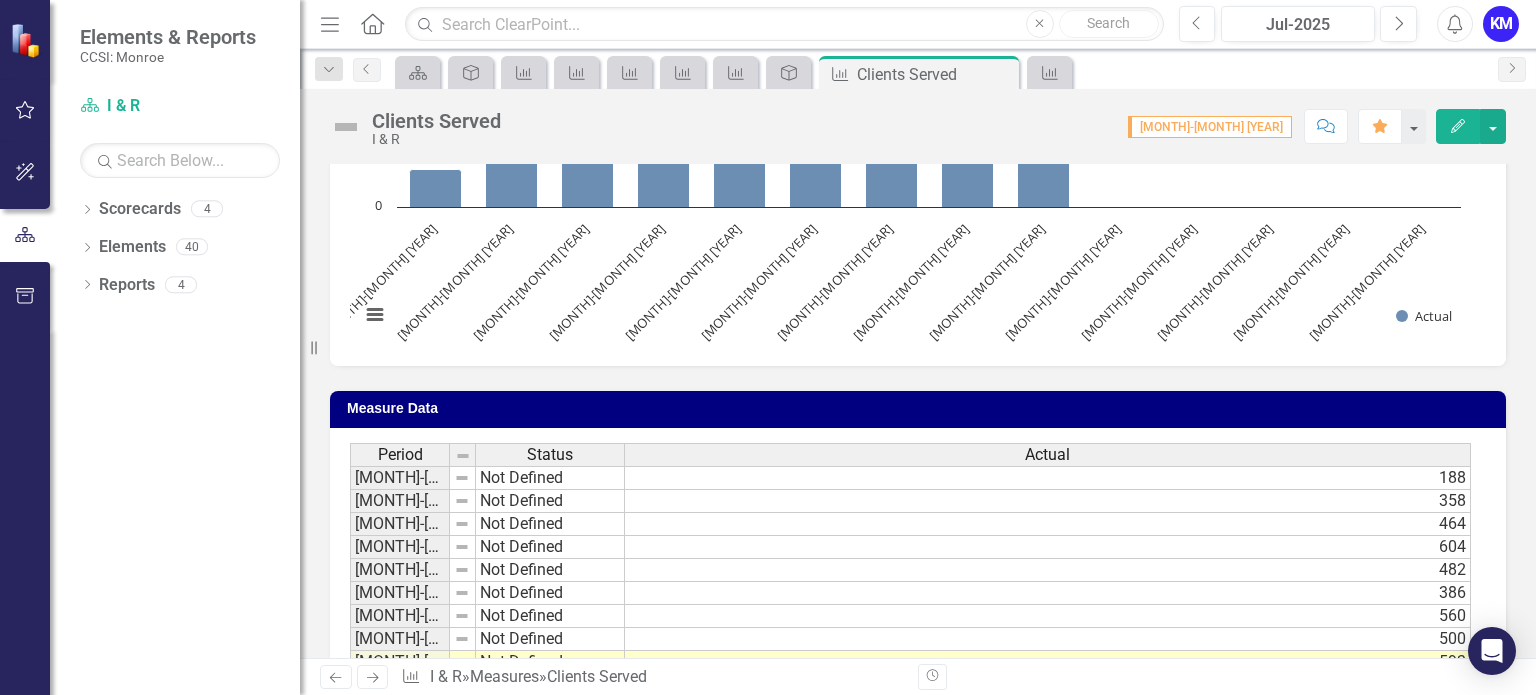 scroll, scrollTop: 0, scrollLeft: 0, axis: both 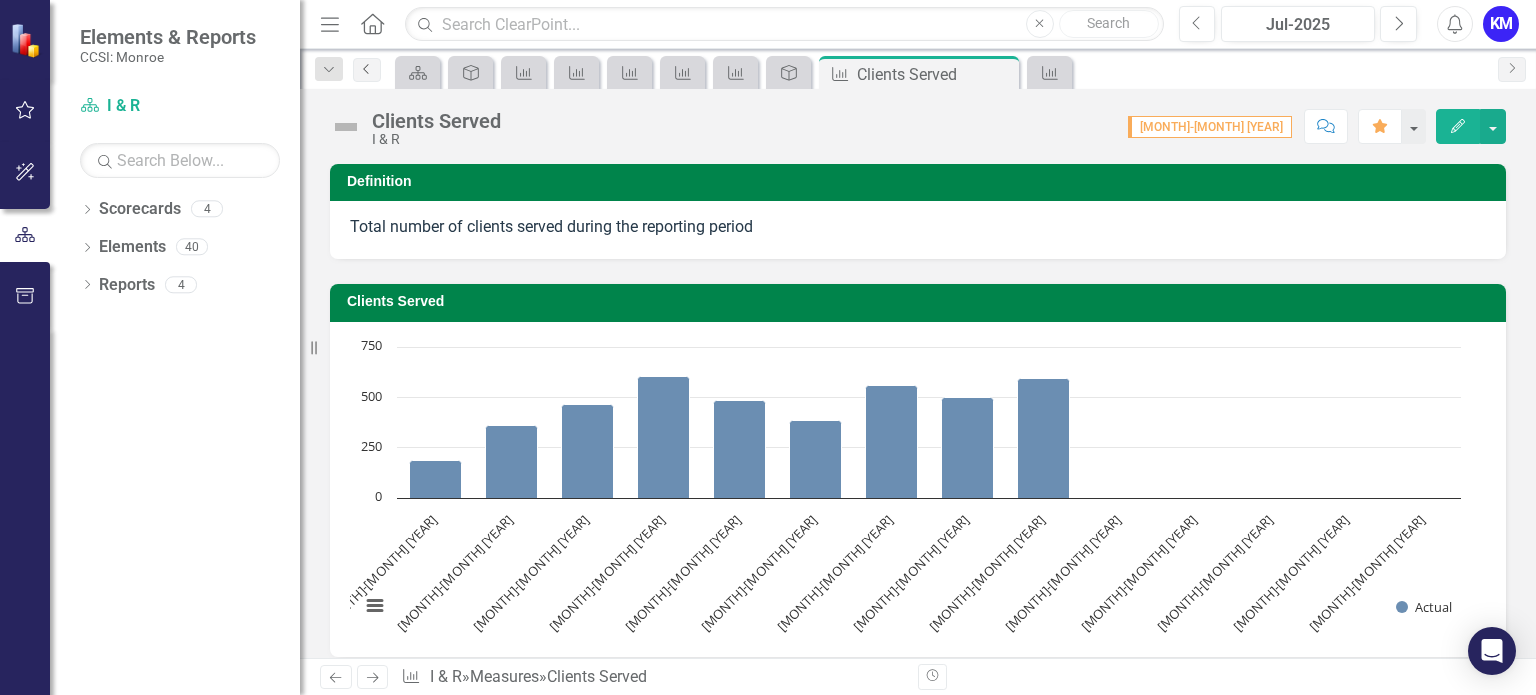 click on "Previous" at bounding box center (367, 70) 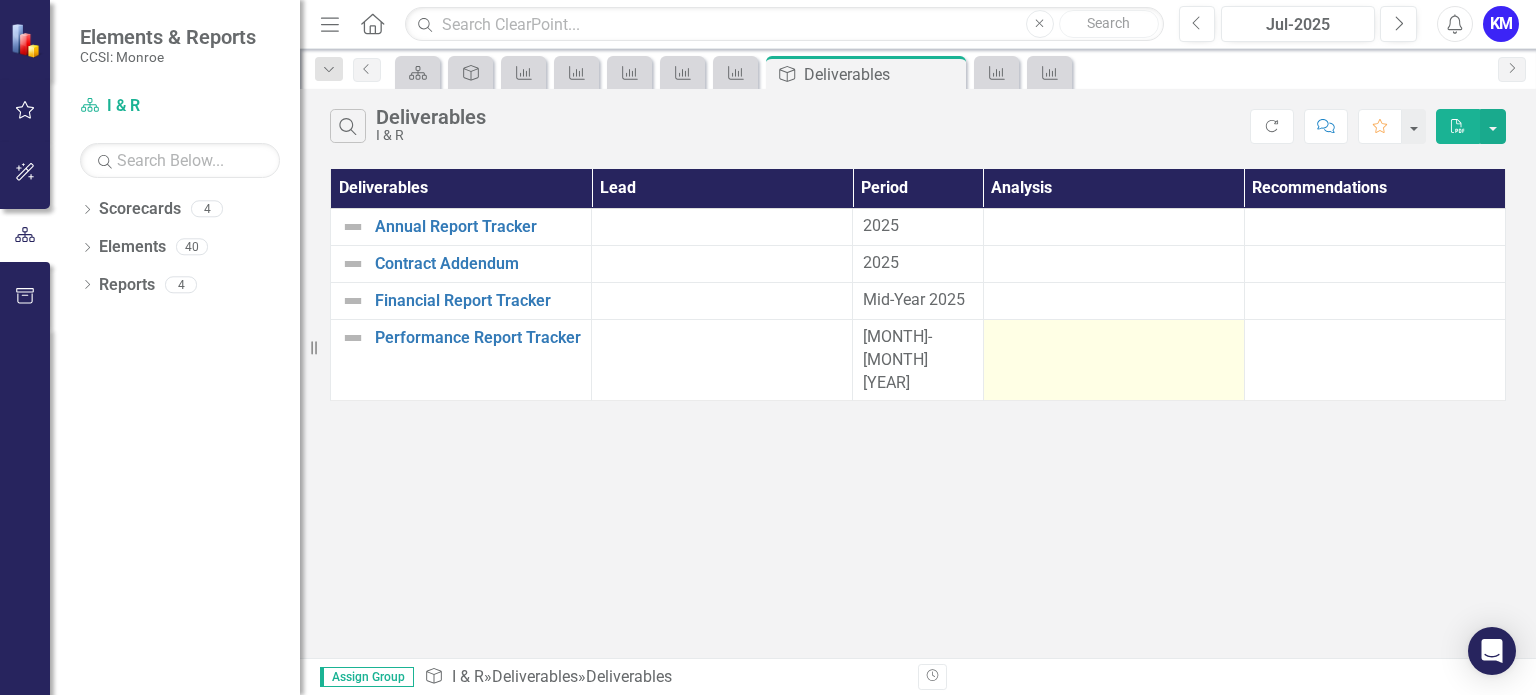 click at bounding box center [1114, 338] 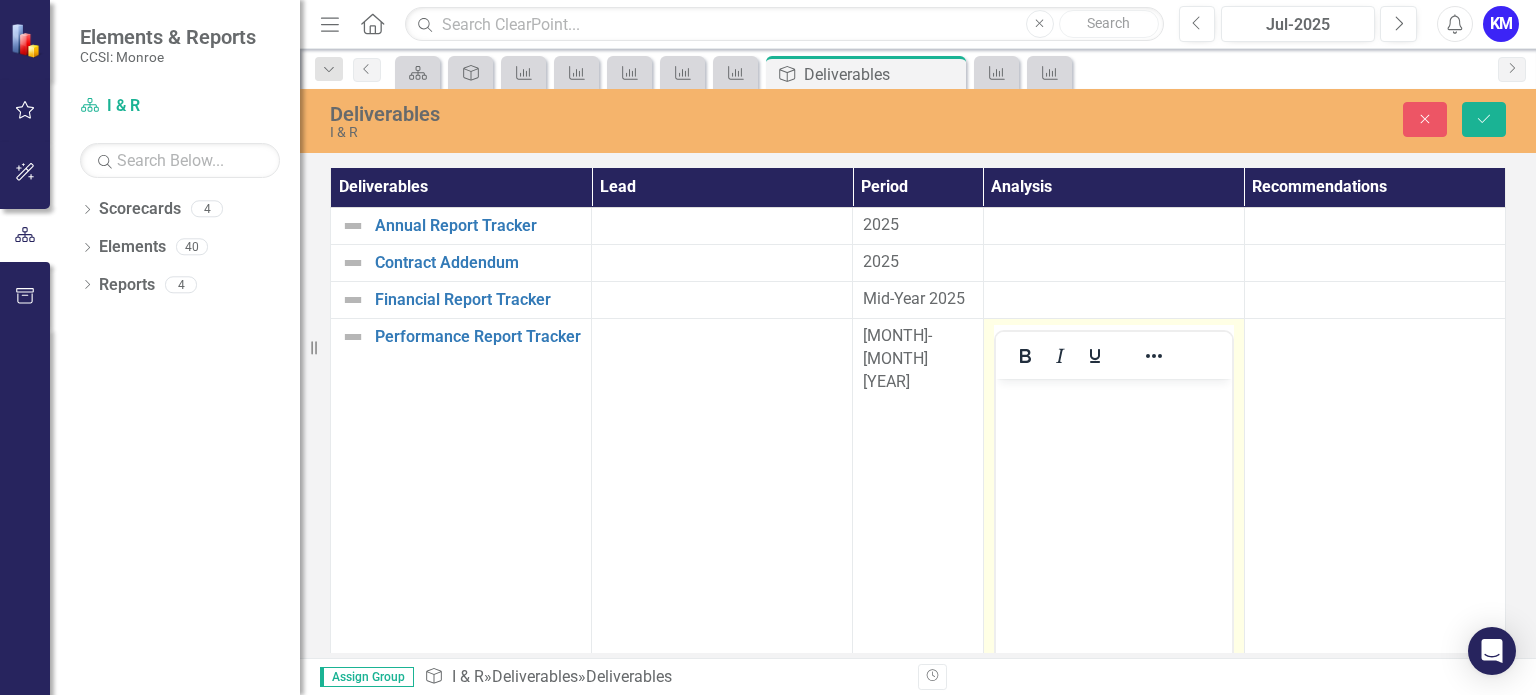 scroll, scrollTop: 0, scrollLeft: 0, axis: both 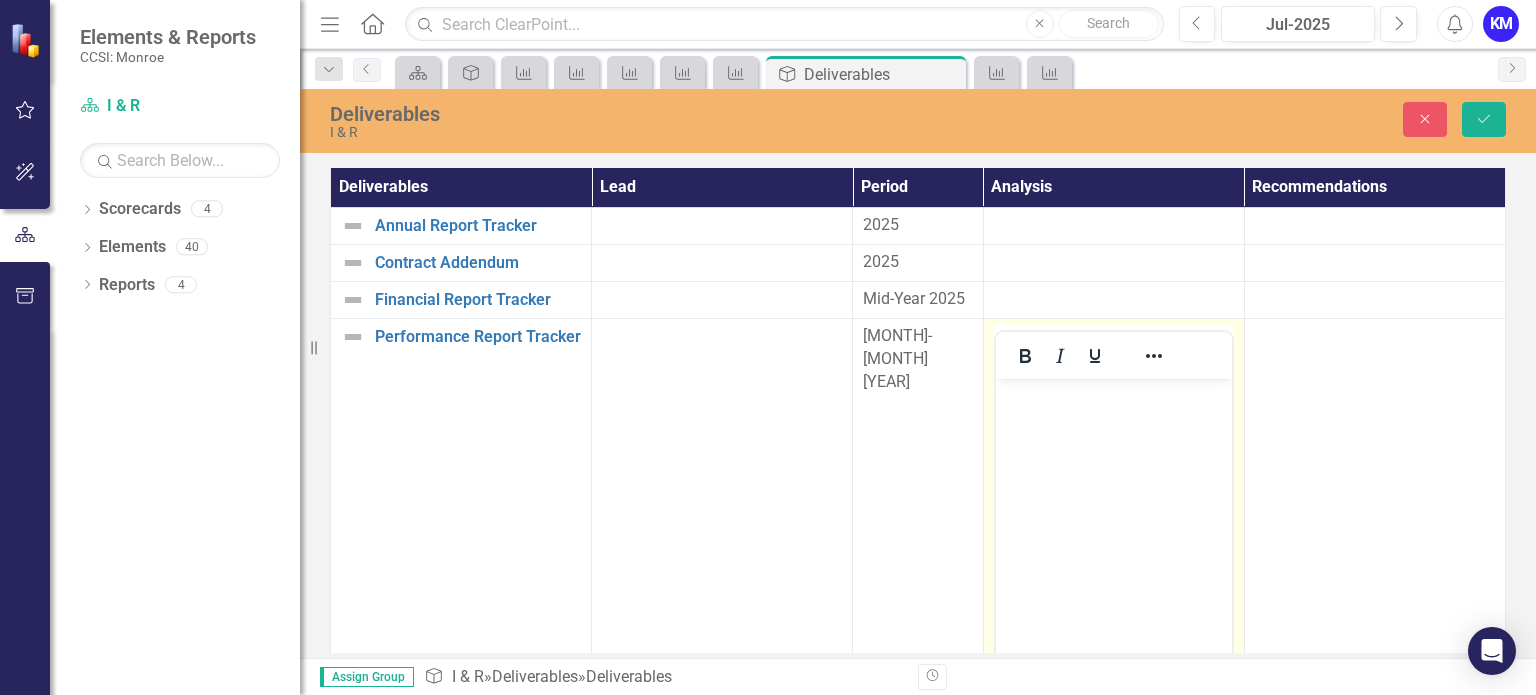 click at bounding box center (1113, 529) 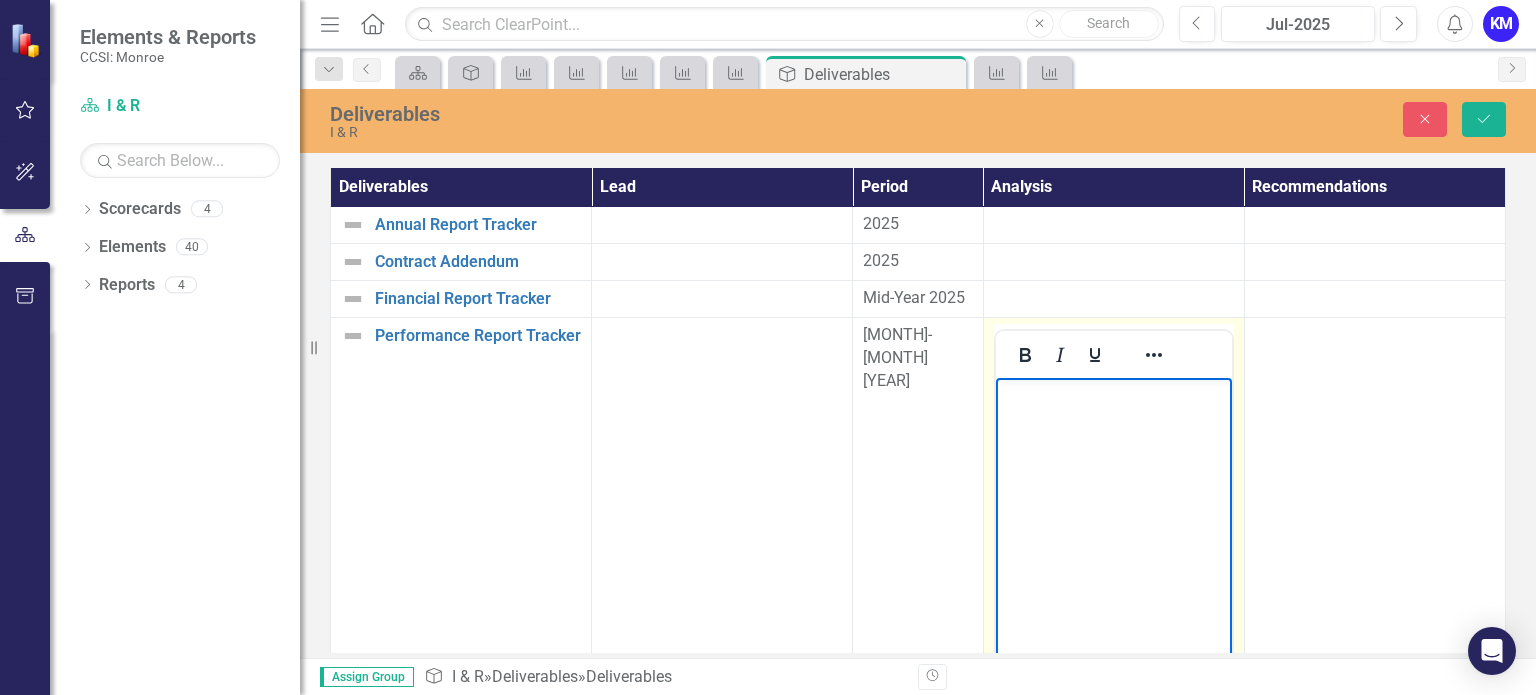 scroll, scrollTop: 0, scrollLeft: 0, axis: both 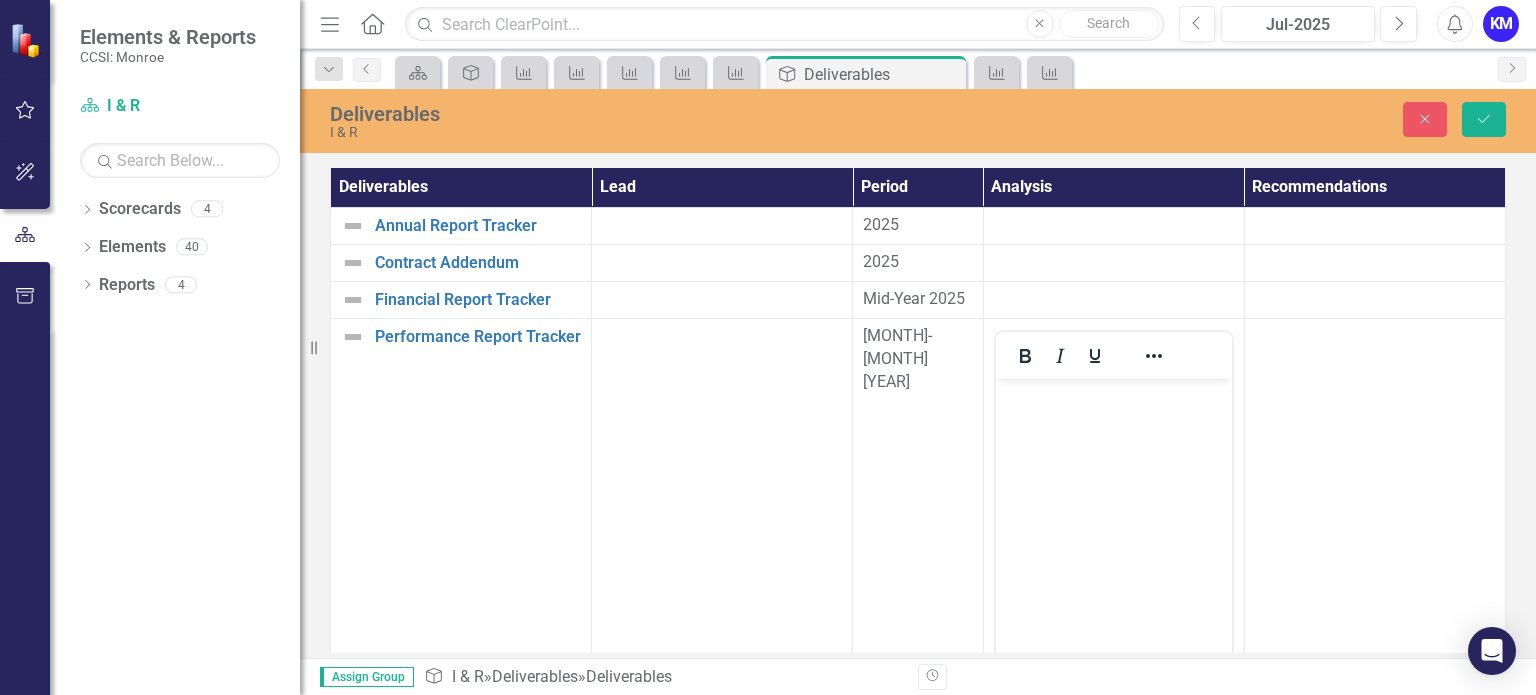 click at bounding box center (722, 337) 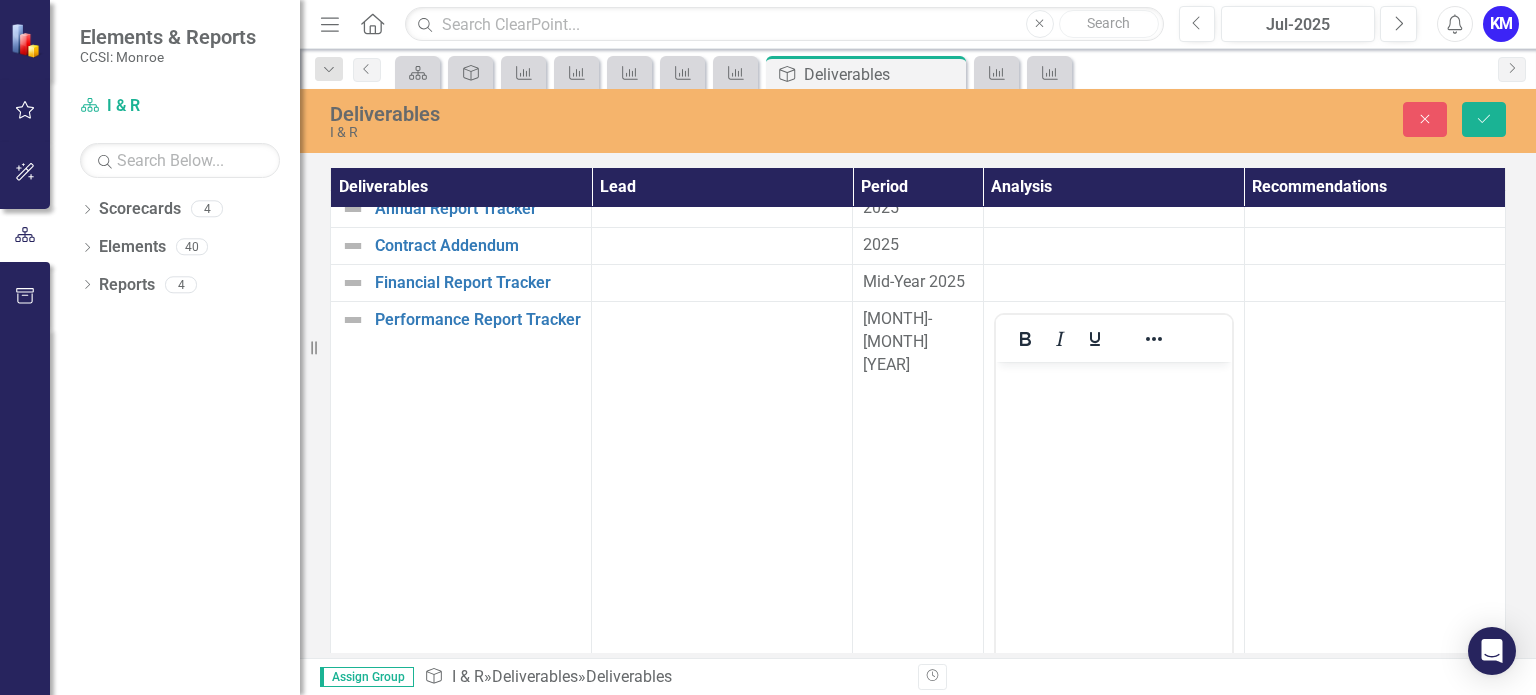 scroll, scrollTop: 0, scrollLeft: 0, axis: both 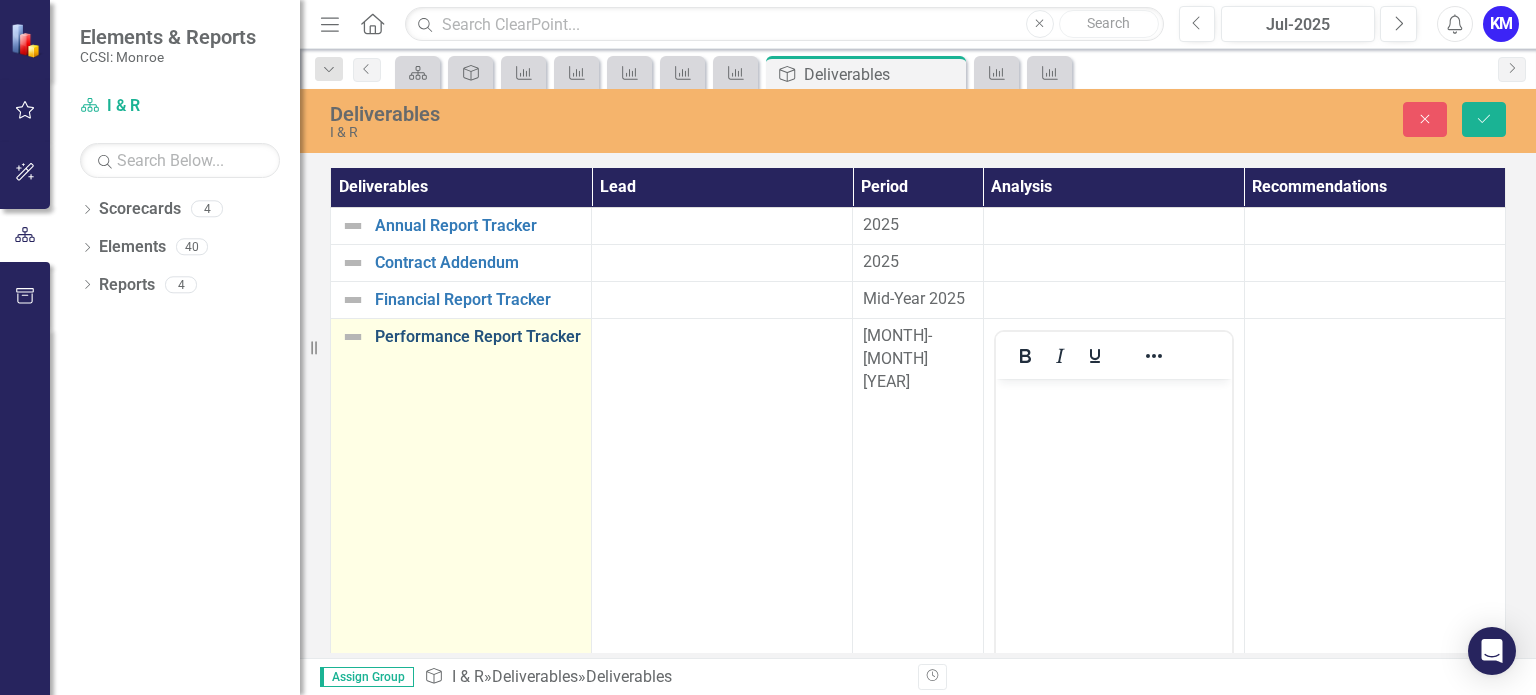click on "Performance Report Tracker" at bounding box center [478, 337] 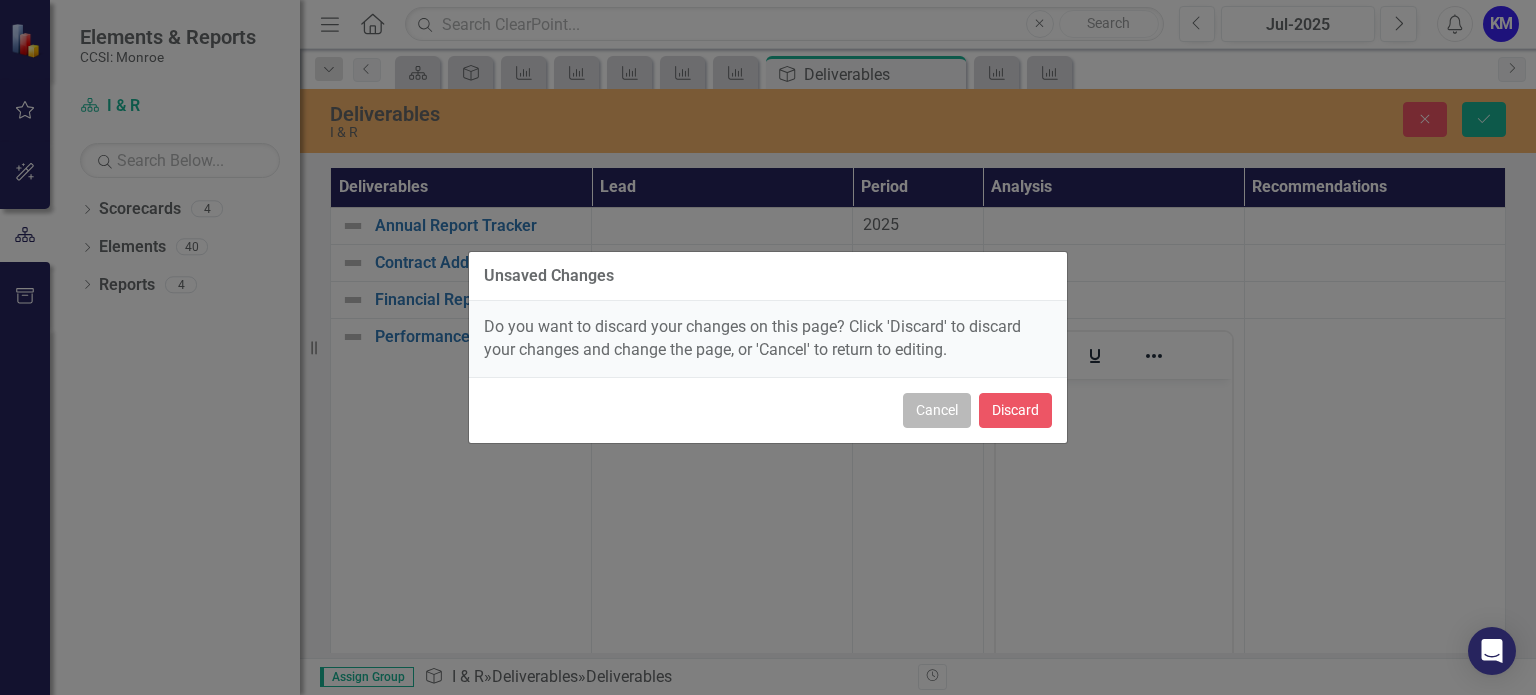 click on "Cancel" at bounding box center (937, 410) 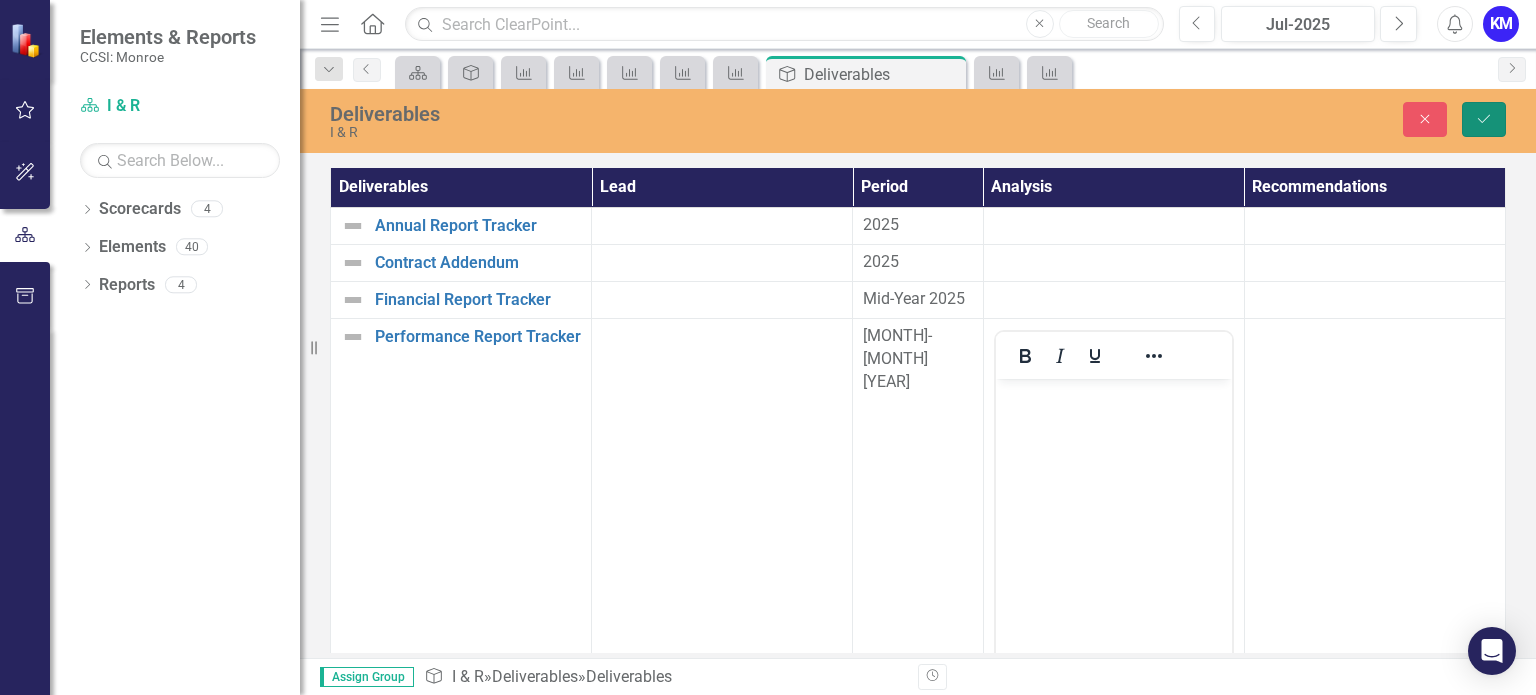 click on "Save" 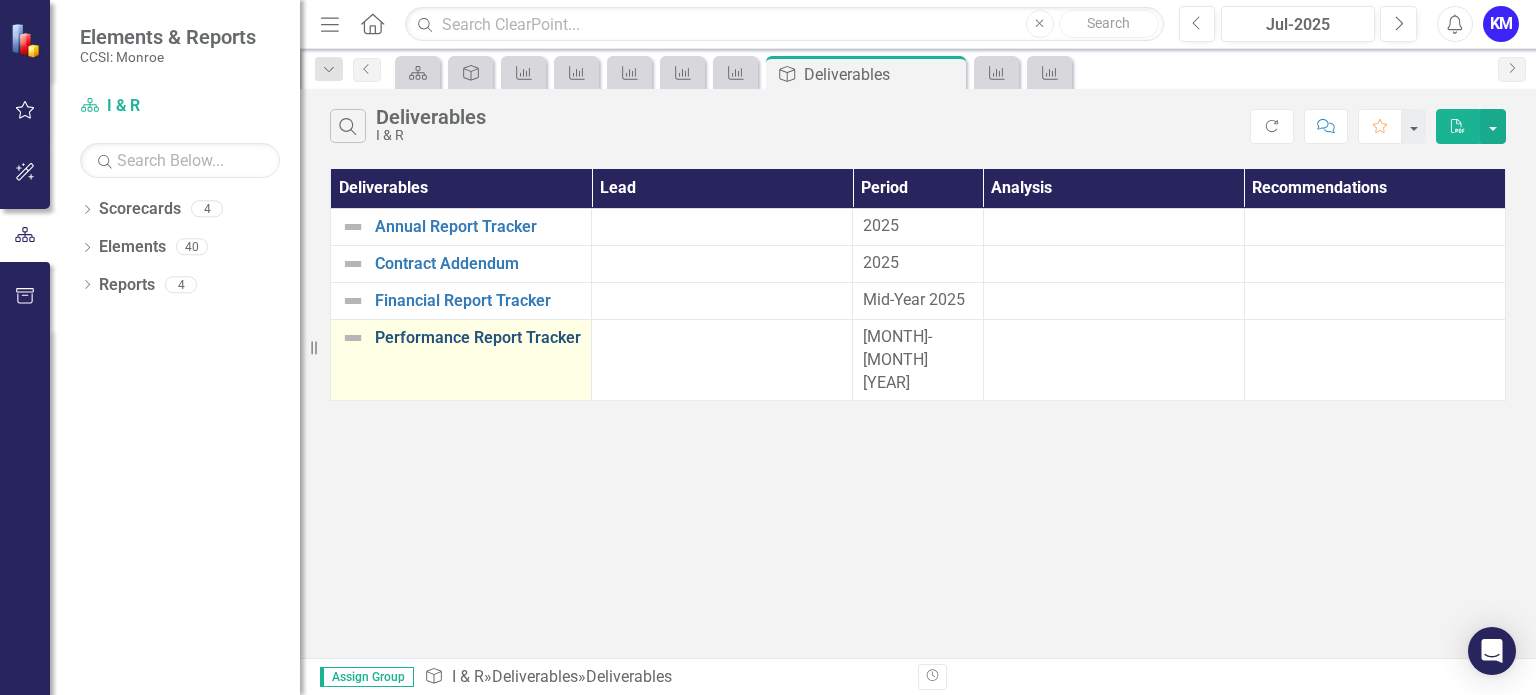 click on "Performance Report Tracker" at bounding box center [478, 338] 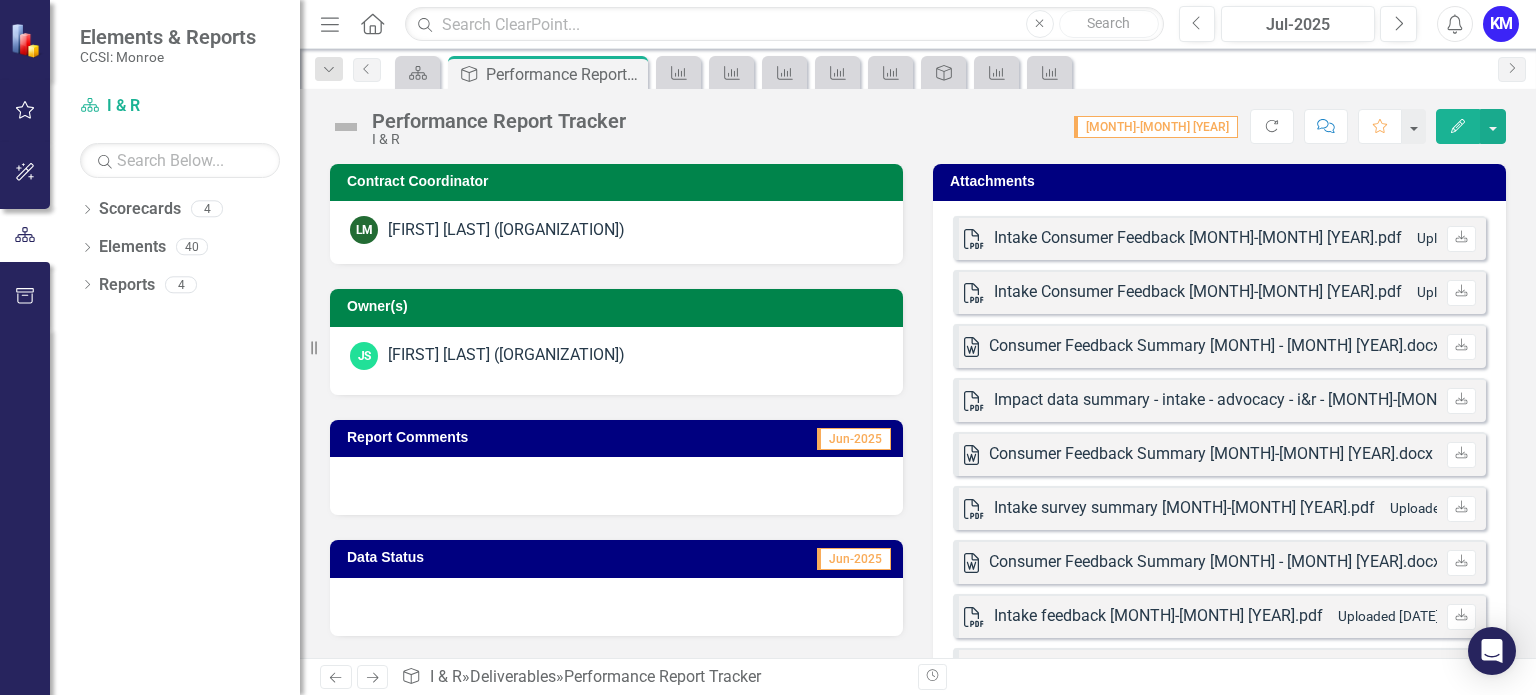 scroll, scrollTop: 200, scrollLeft: 0, axis: vertical 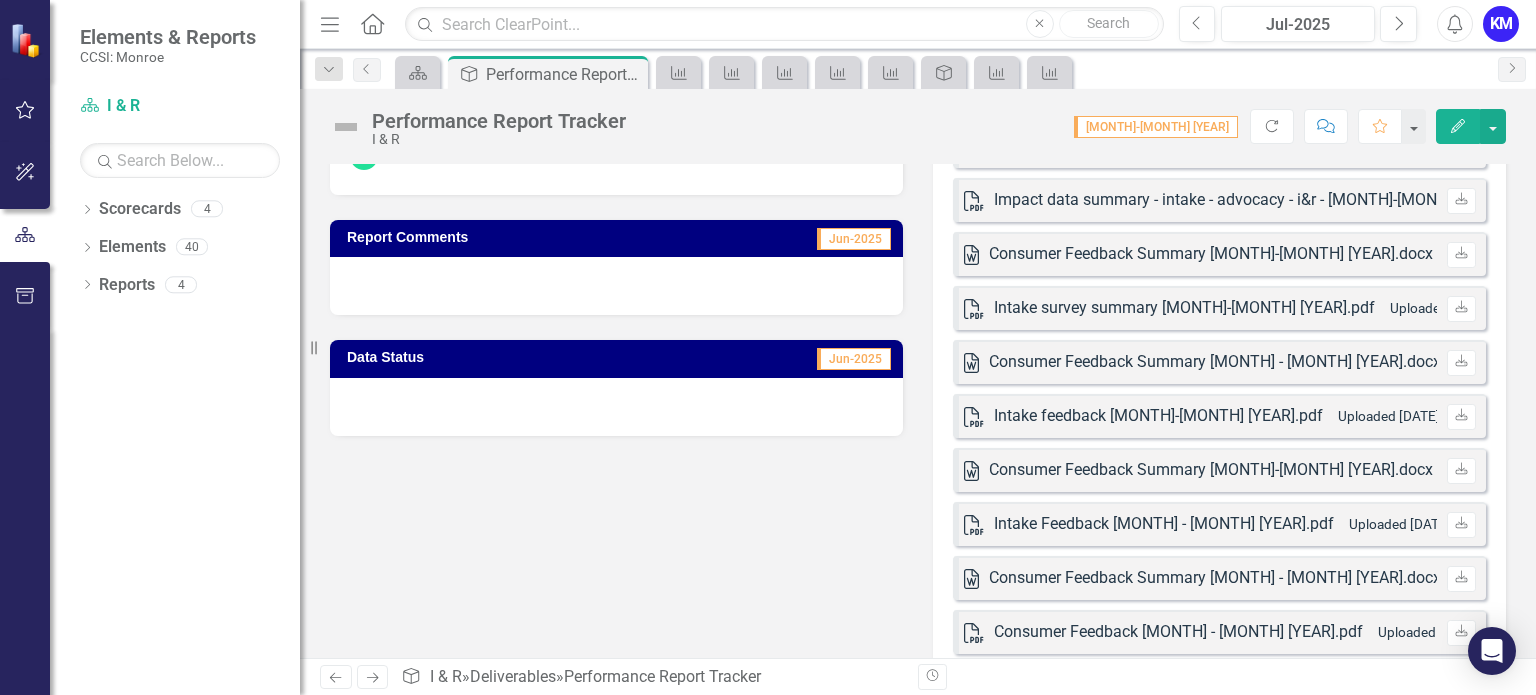 click at bounding box center (616, 407) 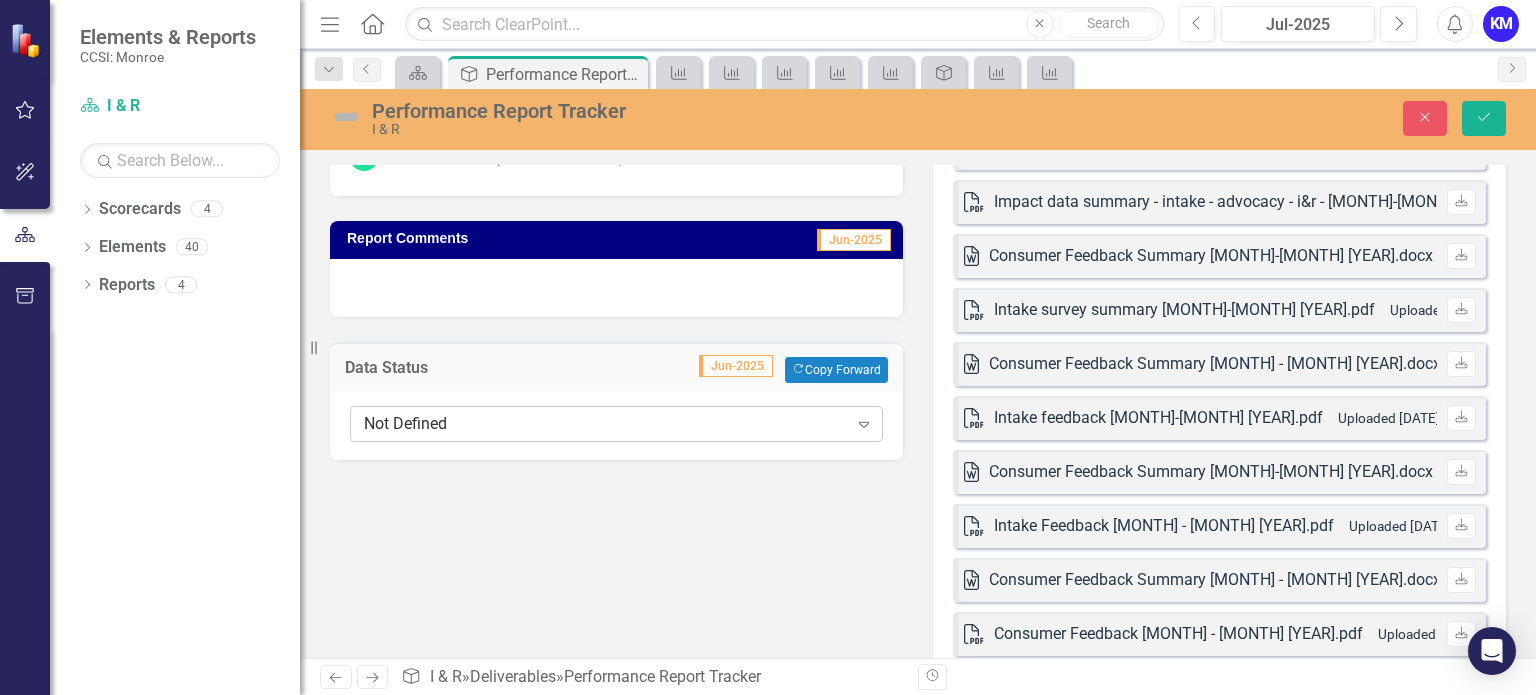 click on "Not Defined" at bounding box center (606, 423) 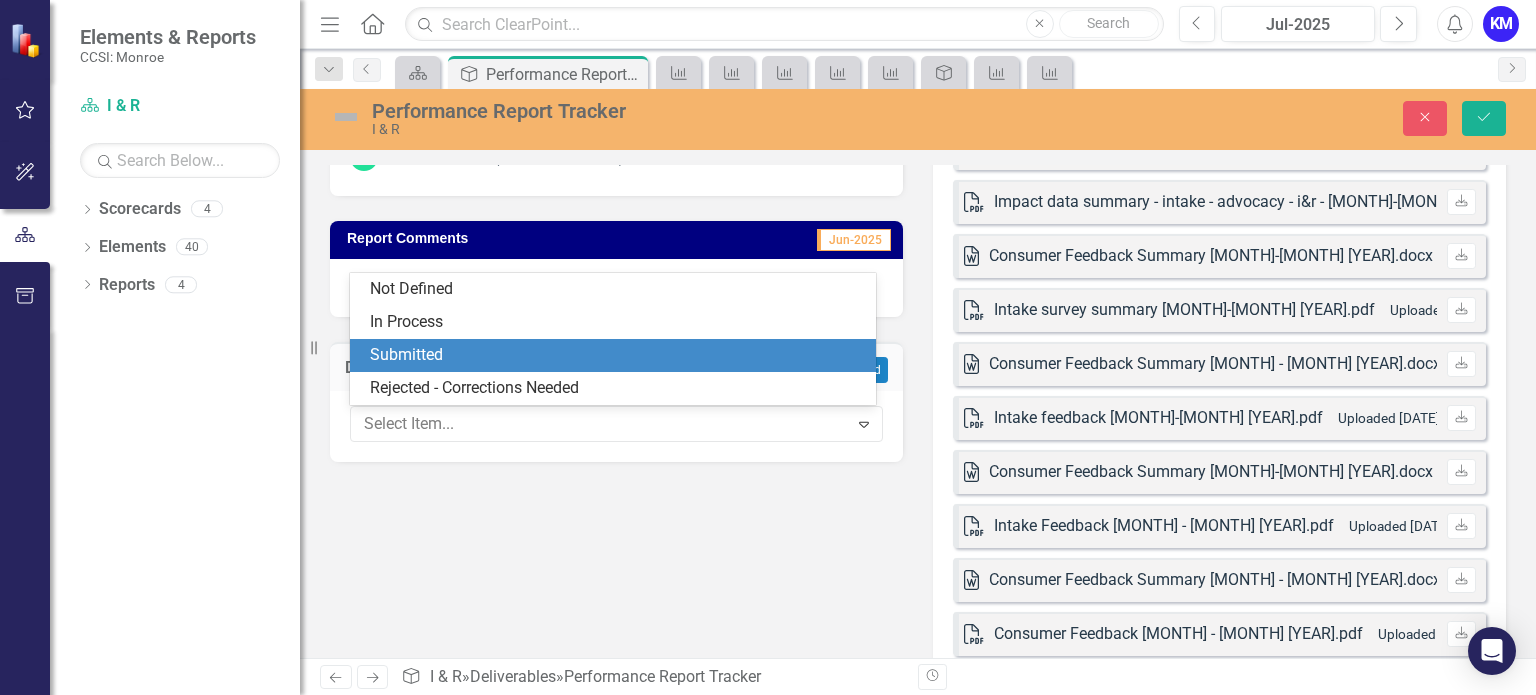 click on "Submitted" at bounding box center (617, 355) 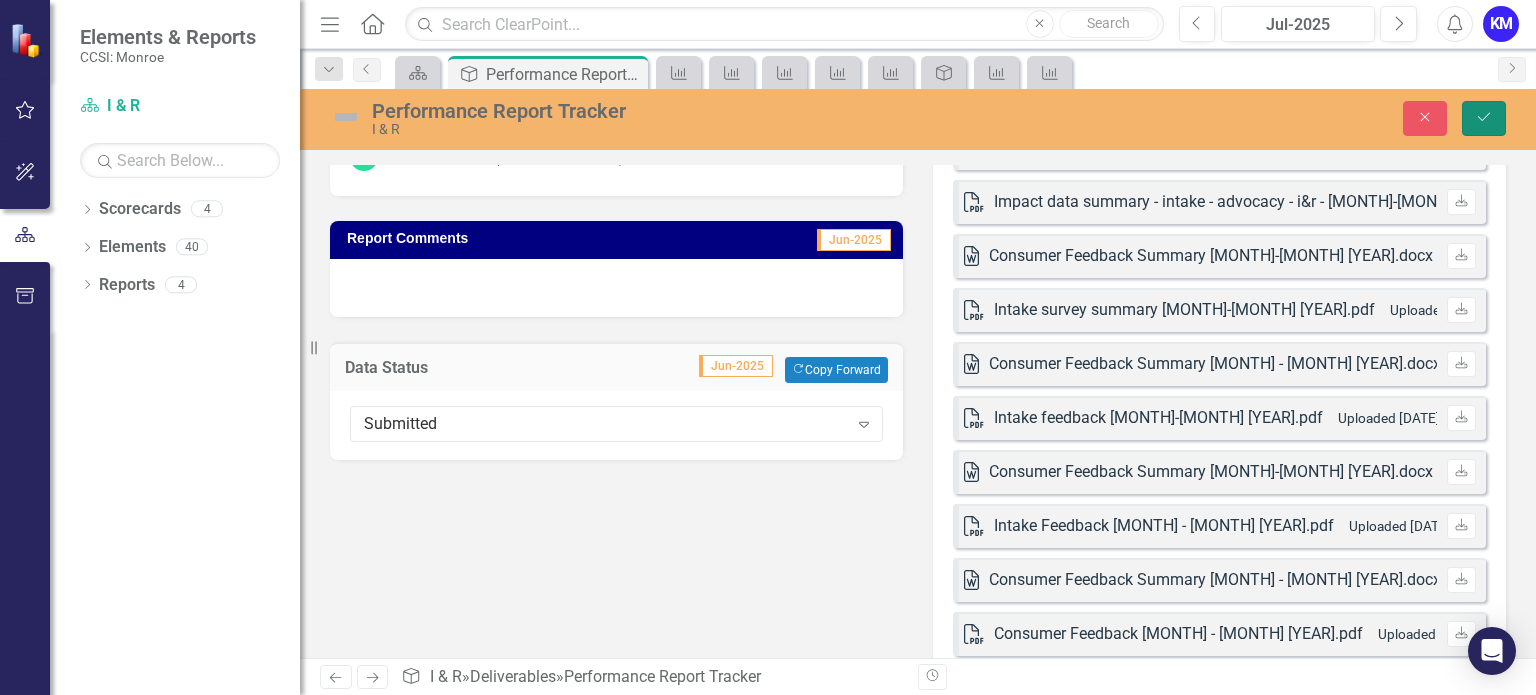 click on "Save" 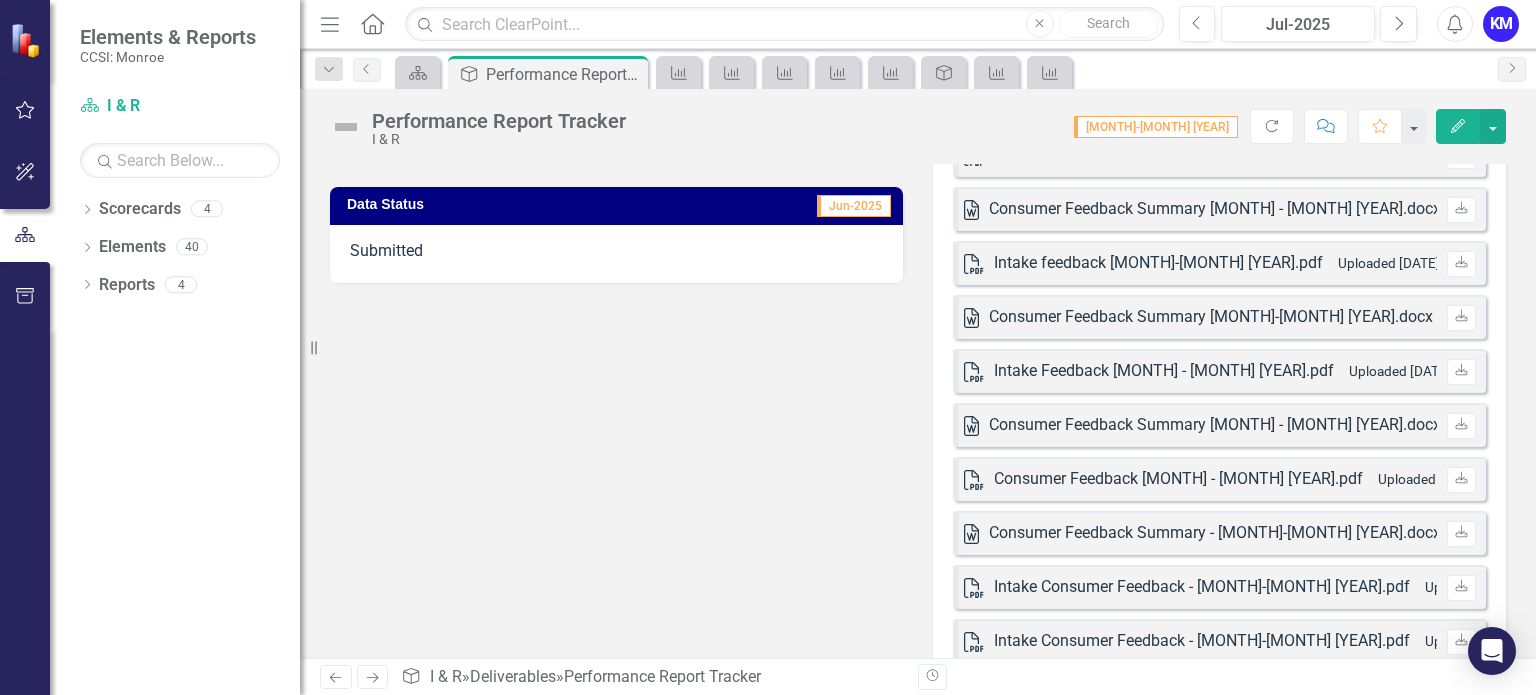 scroll, scrollTop: 0, scrollLeft: 0, axis: both 